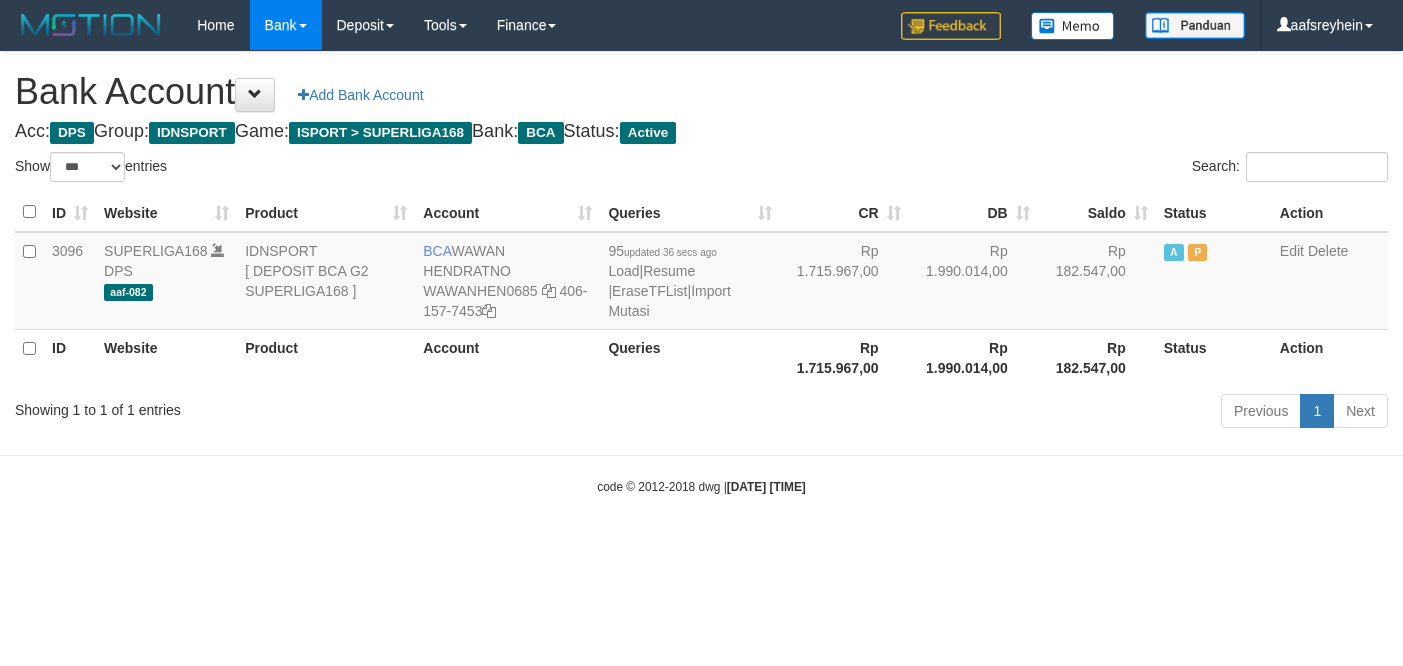 select on "***" 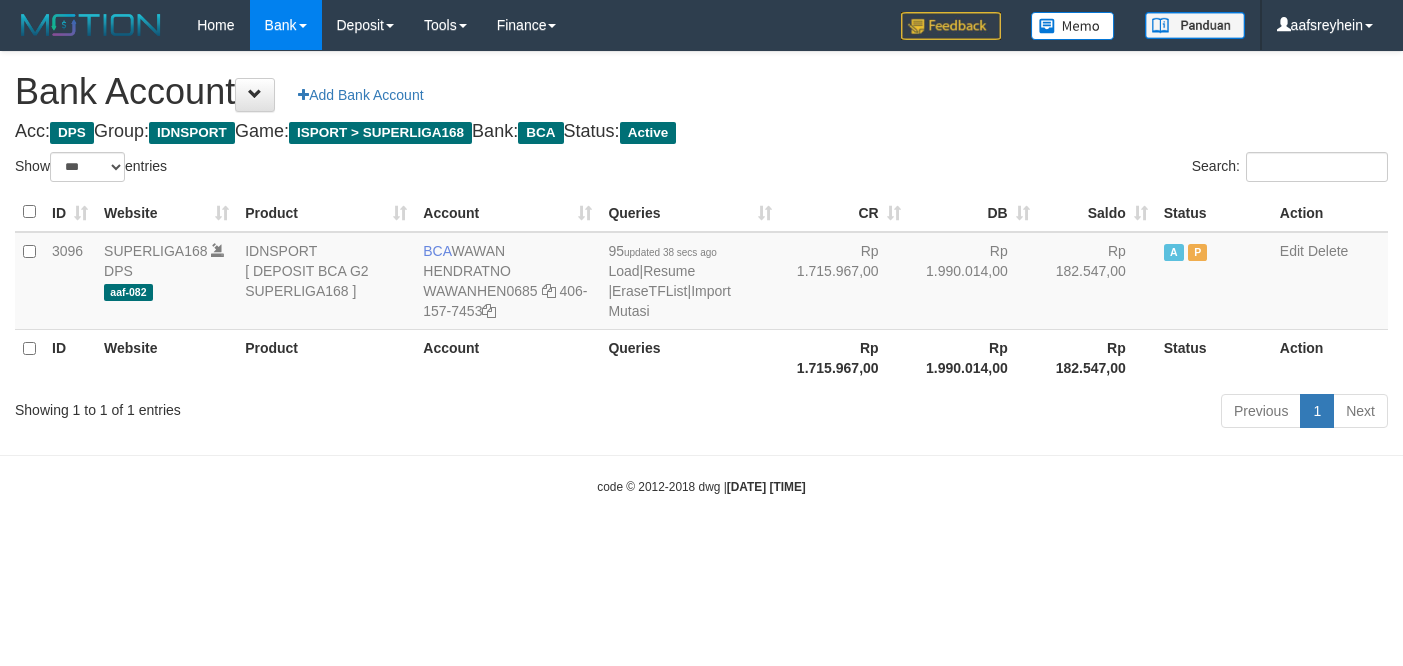 select on "***" 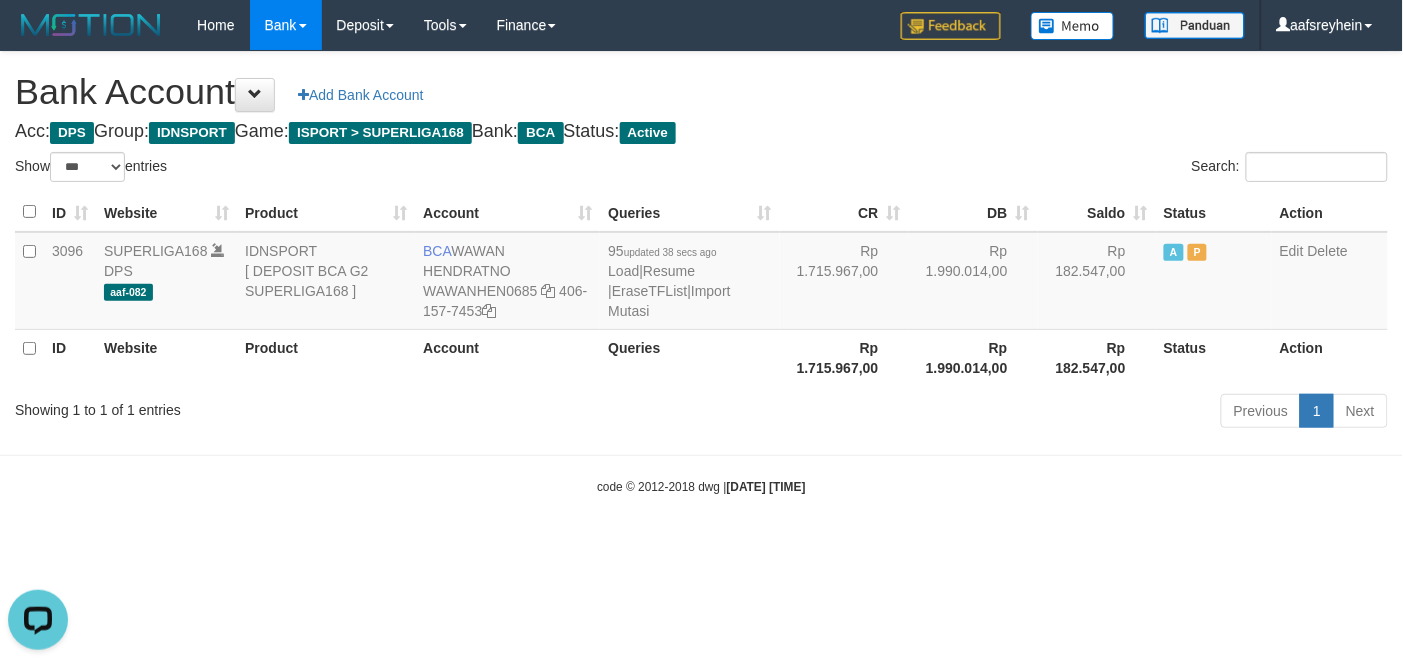 scroll, scrollTop: 0, scrollLeft: 0, axis: both 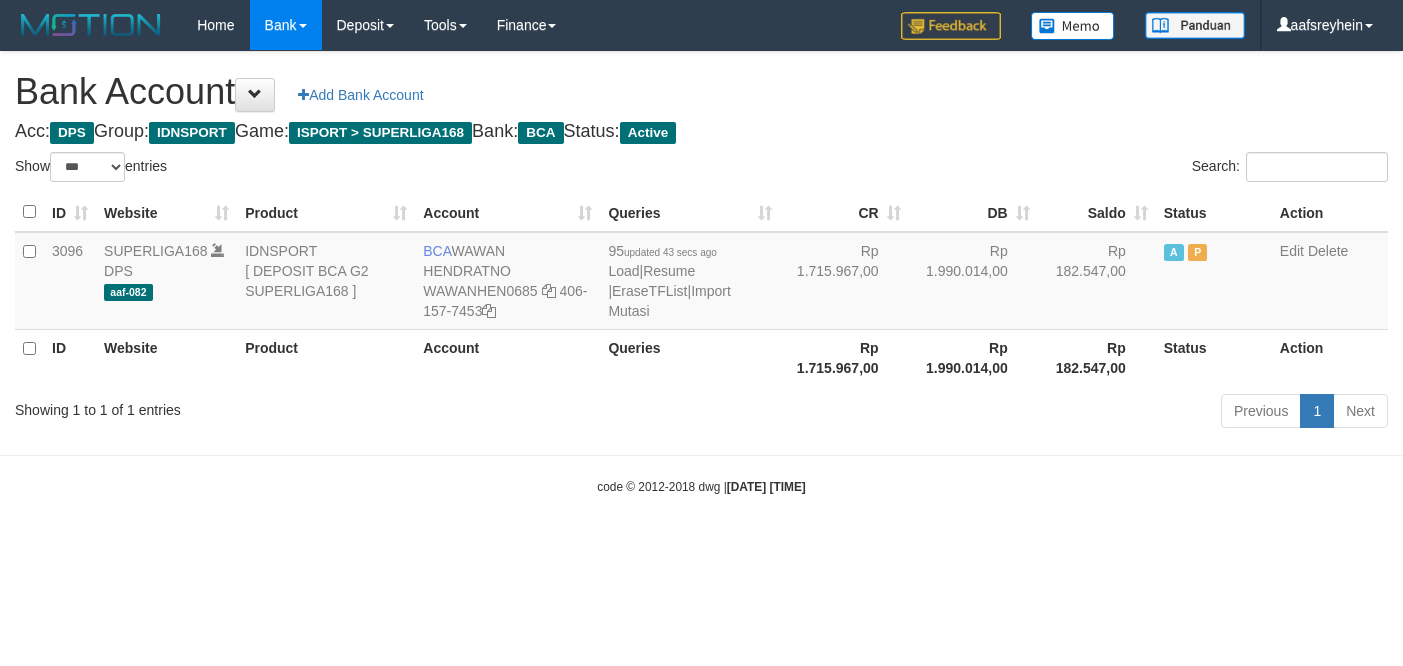 select on "***" 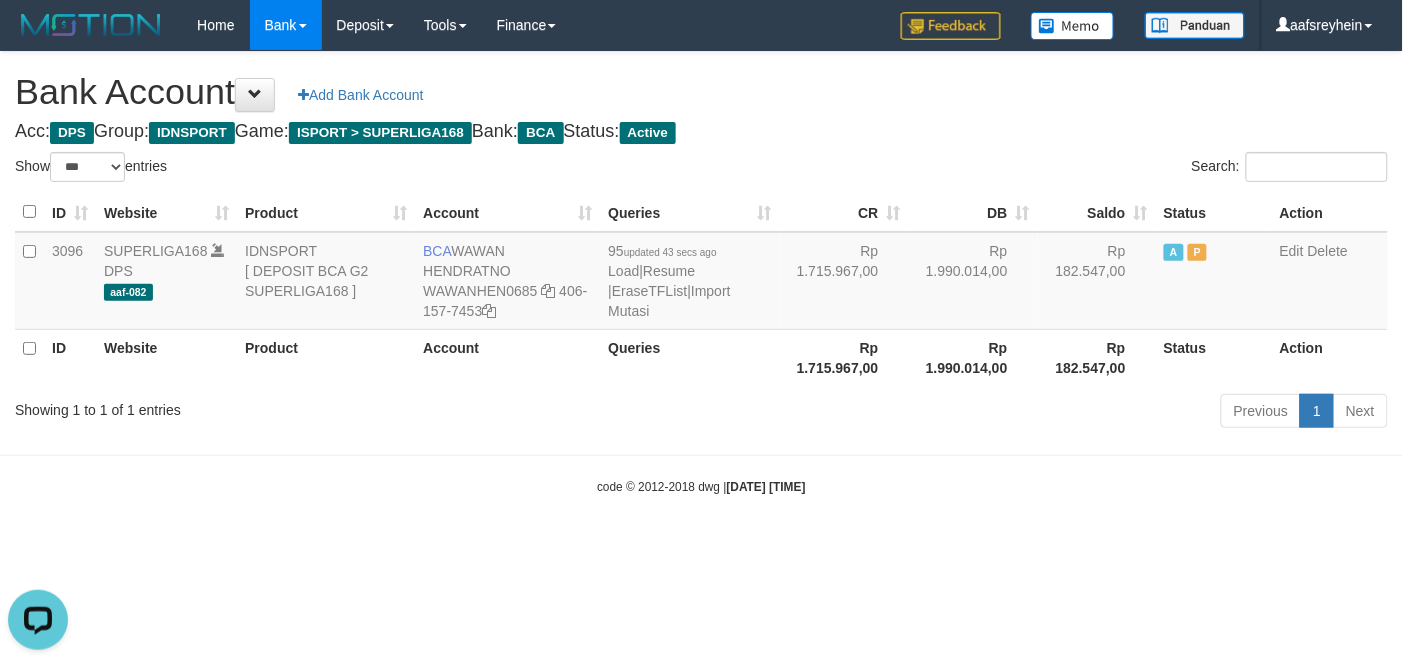 scroll, scrollTop: 0, scrollLeft: 0, axis: both 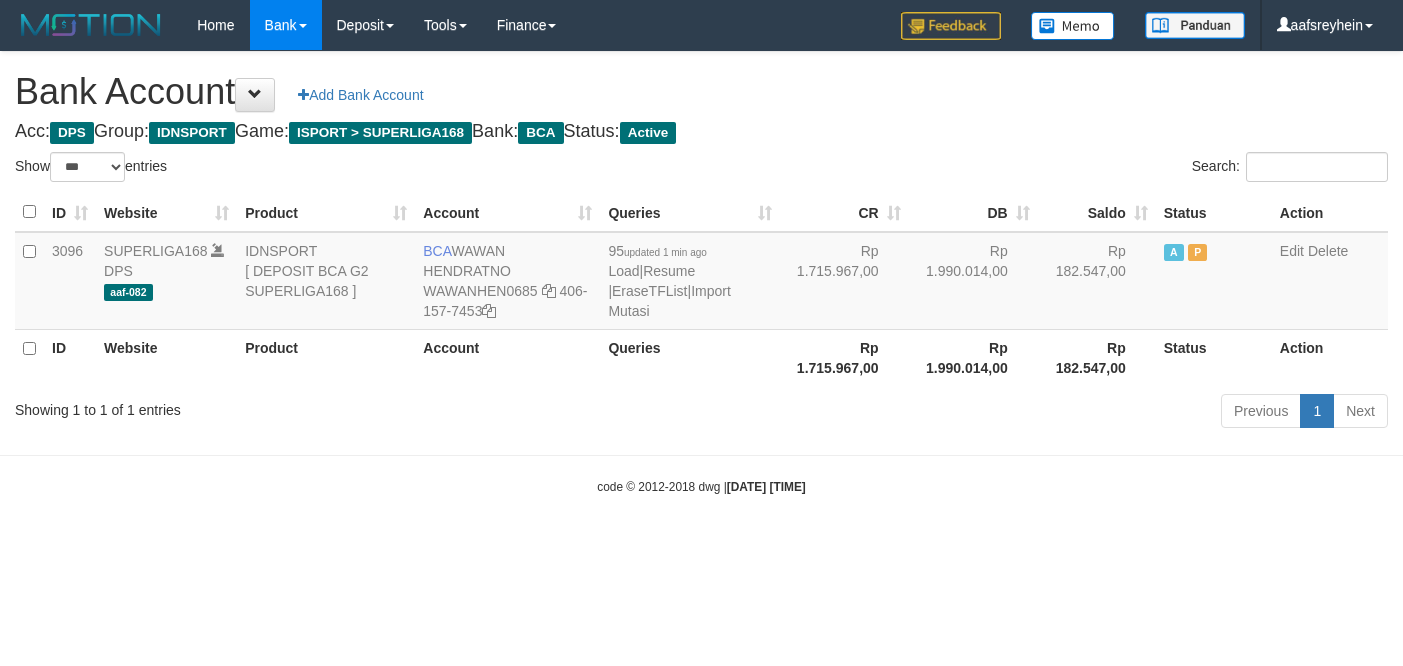 select on "***" 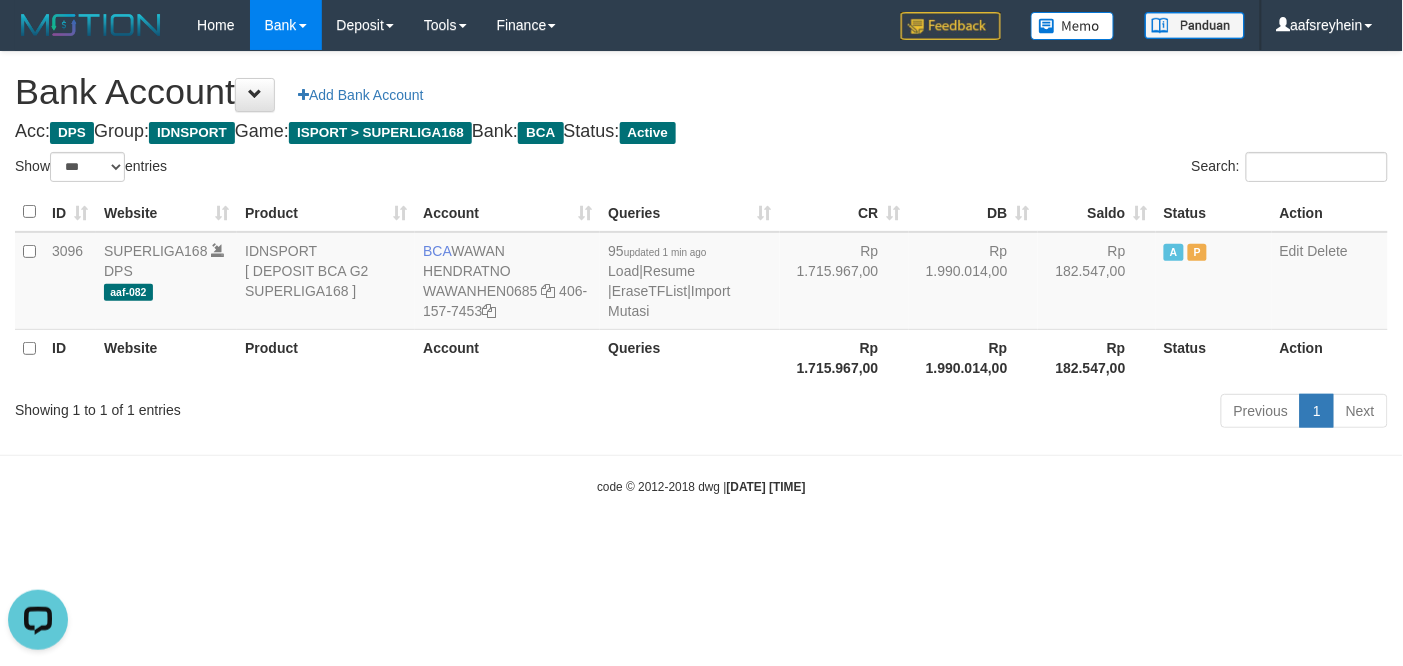 scroll, scrollTop: 0, scrollLeft: 0, axis: both 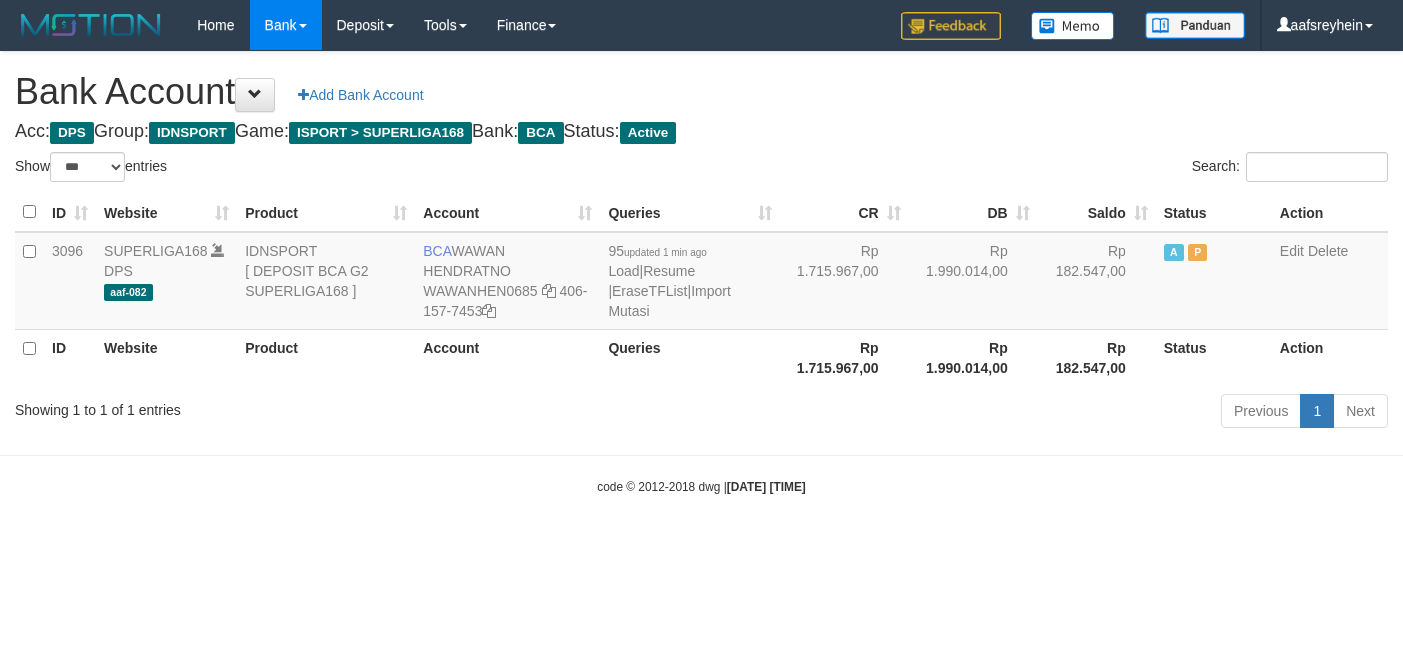 select on "***" 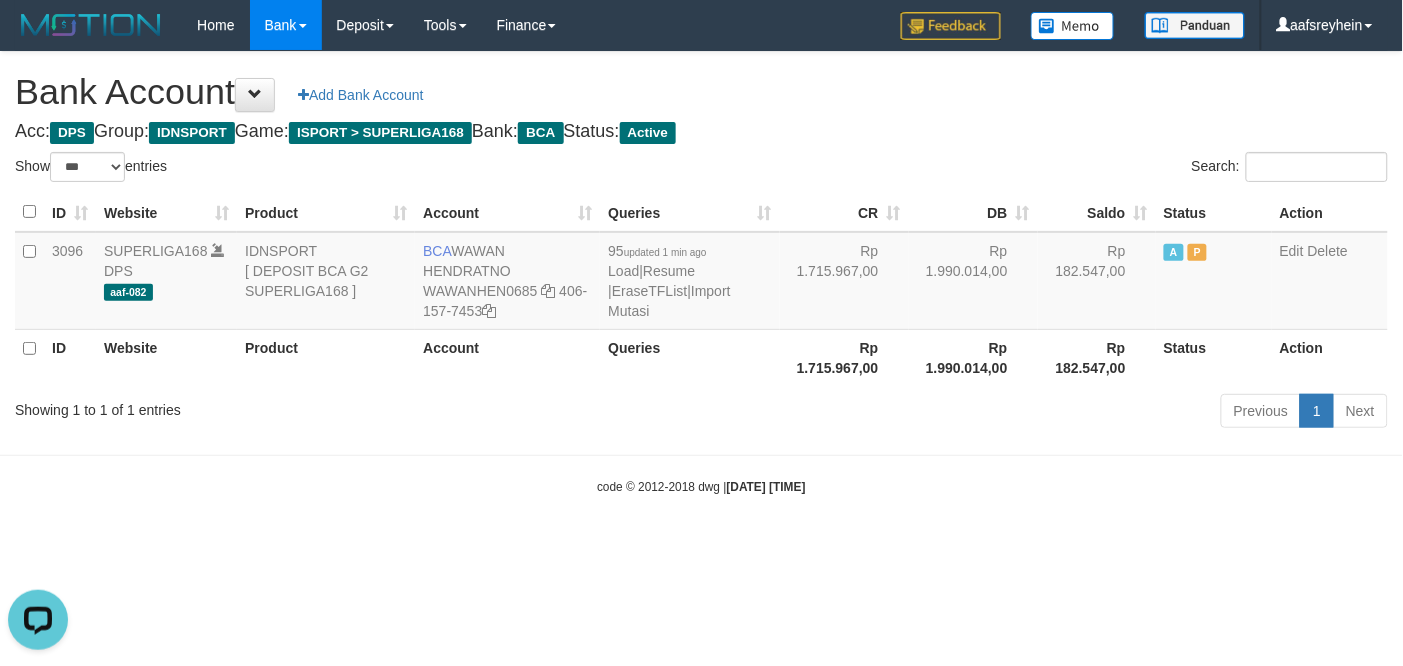 scroll, scrollTop: 0, scrollLeft: 0, axis: both 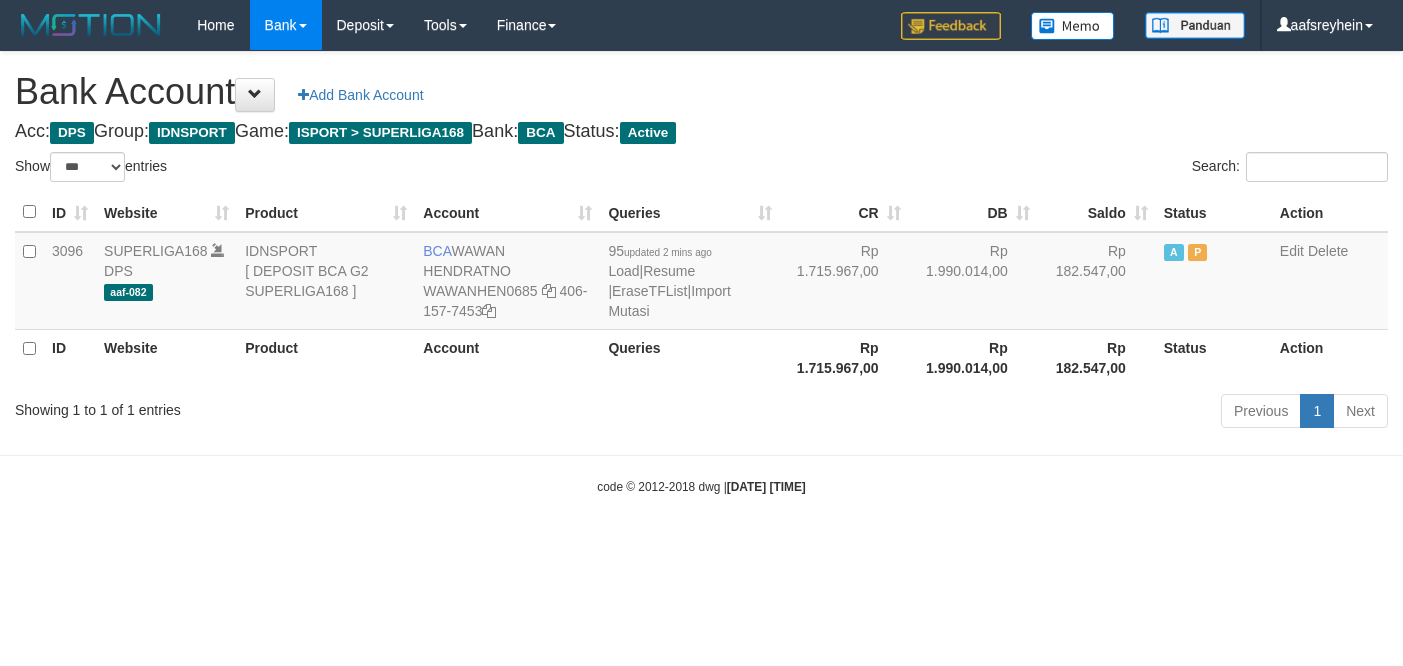 select on "***" 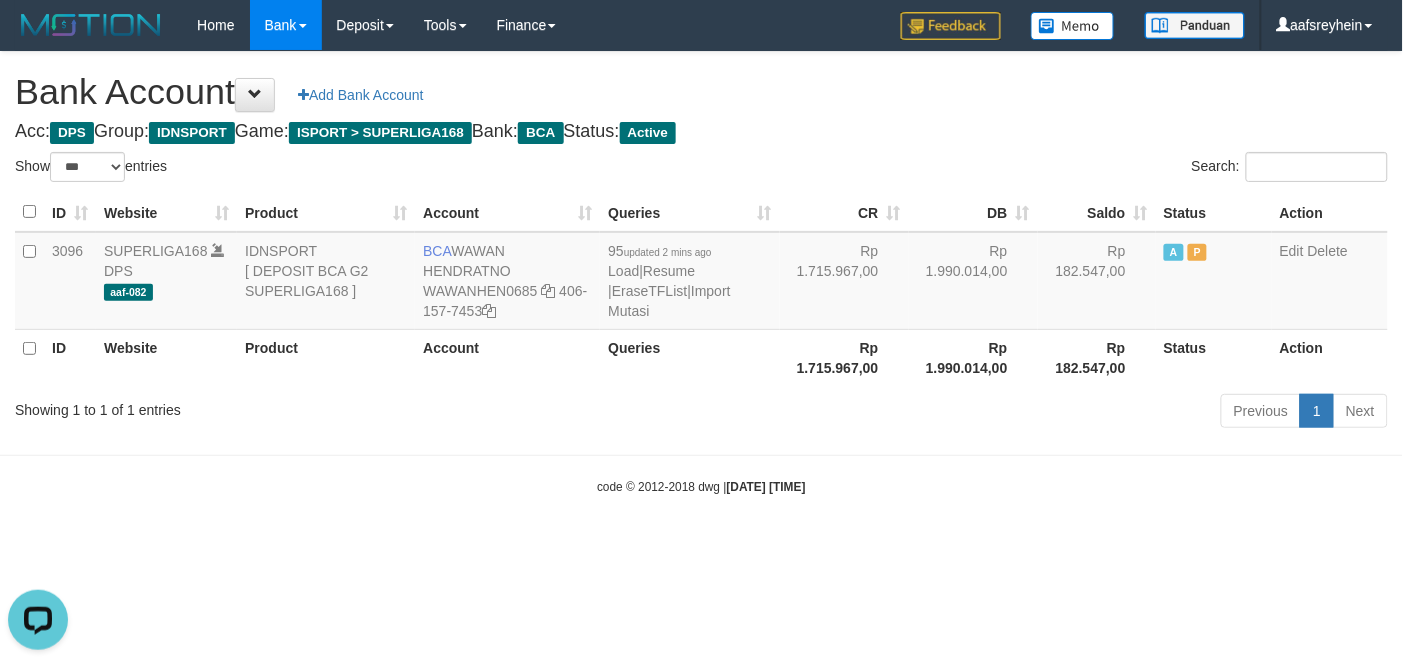 scroll, scrollTop: 0, scrollLeft: 0, axis: both 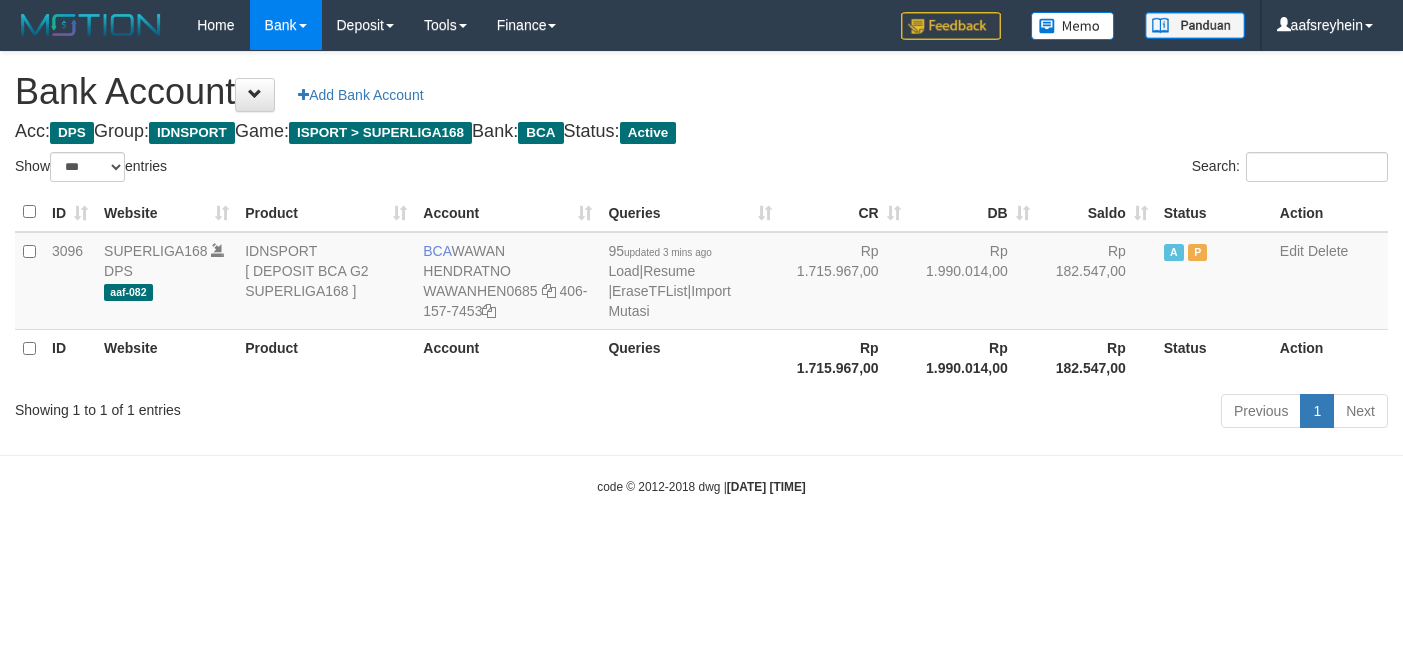 select on "***" 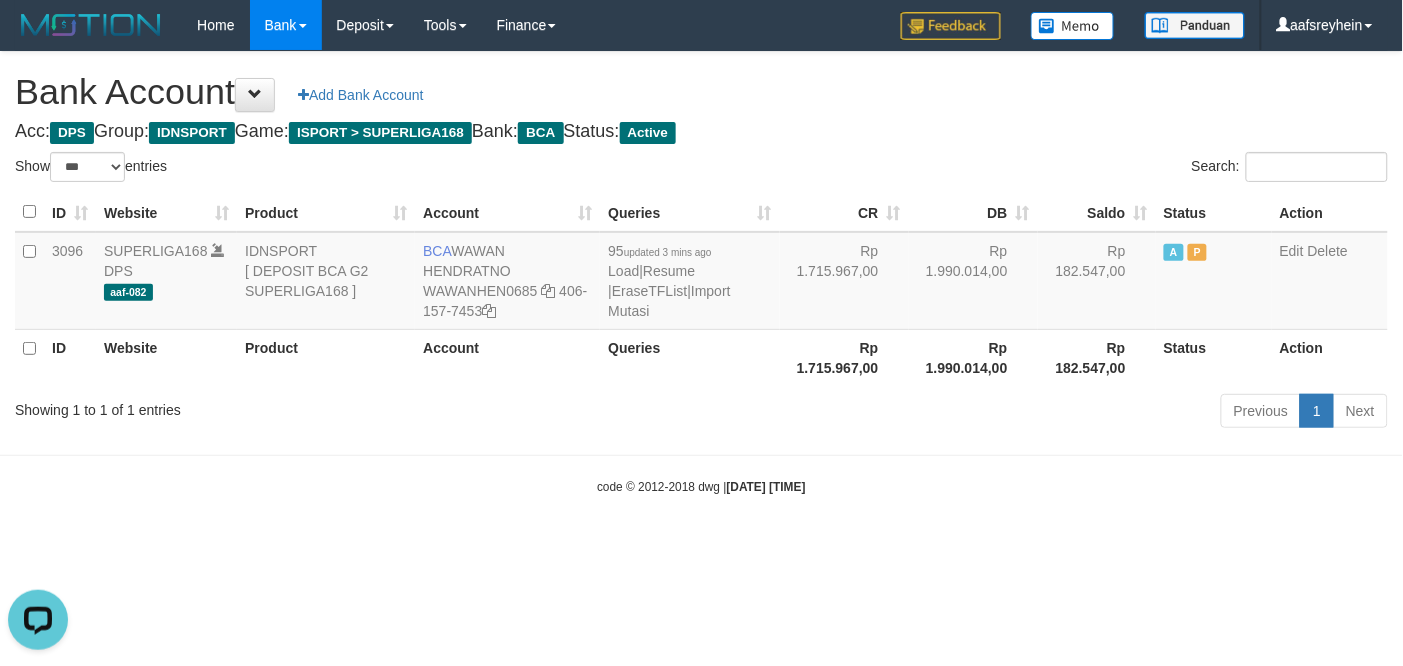 scroll, scrollTop: 0, scrollLeft: 0, axis: both 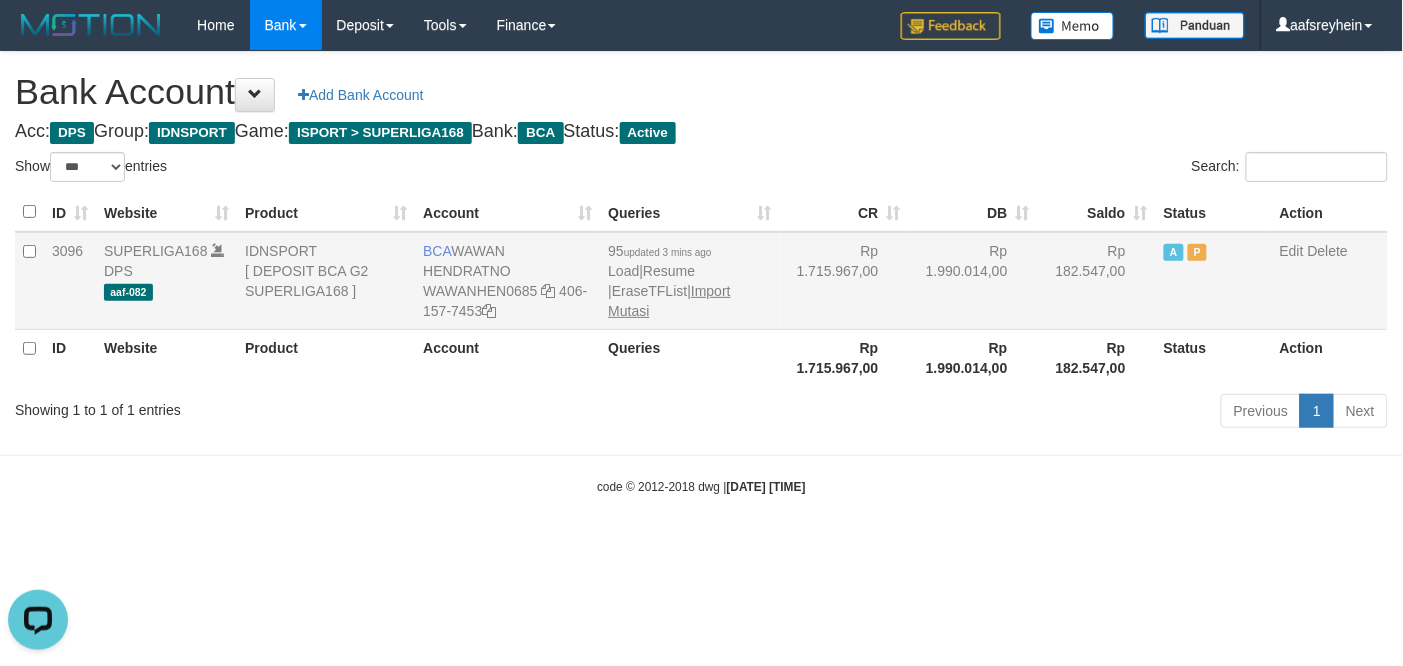 click on "95  updated 3 mins ago
Load
|
Resume
|
EraseTFList
|
Import Mutasi" at bounding box center (689, 281) 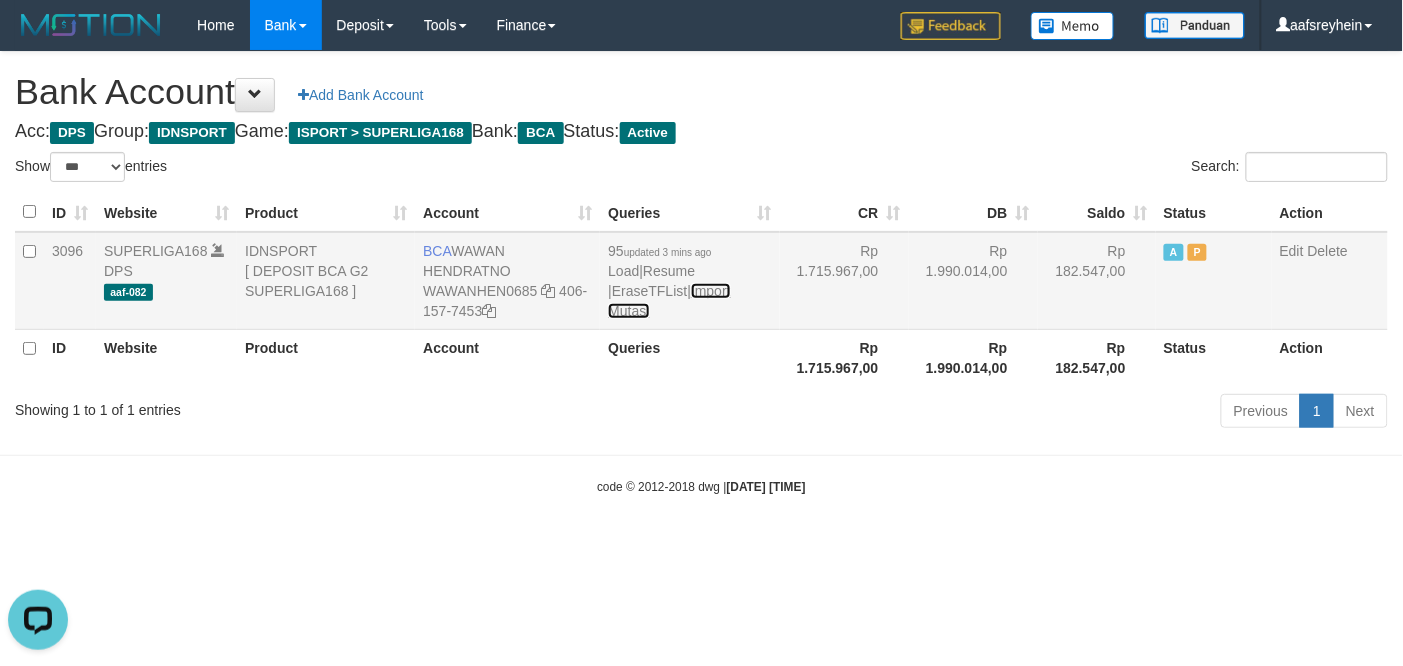 click on "Import Mutasi" at bounding box center [669, 301] 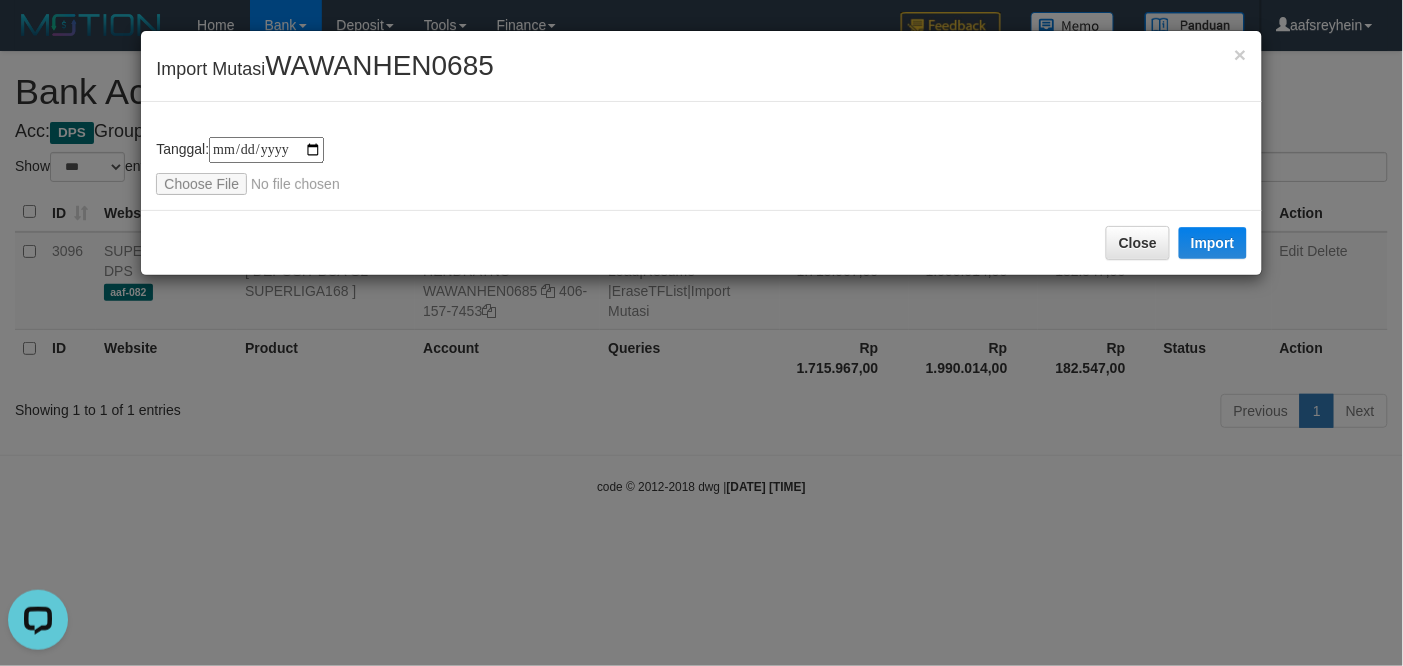 type on "**********" 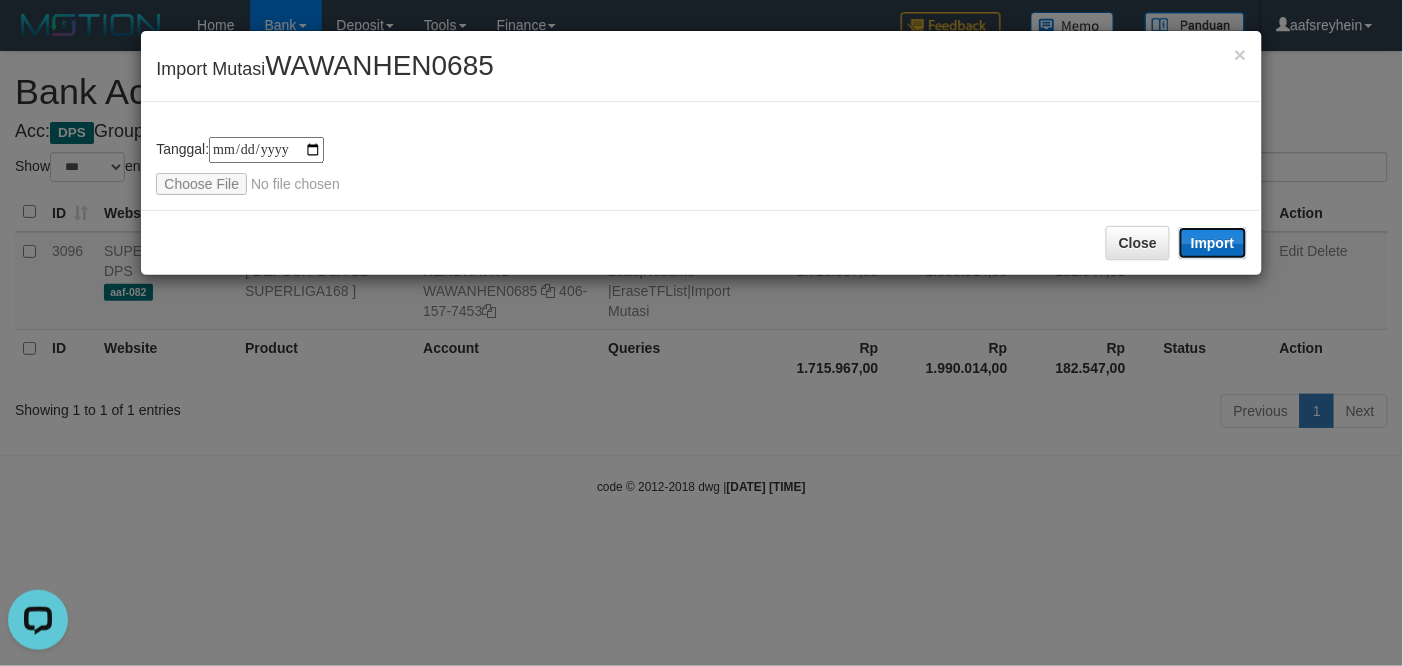 click on "Import" at bounding box center (1213, 243) 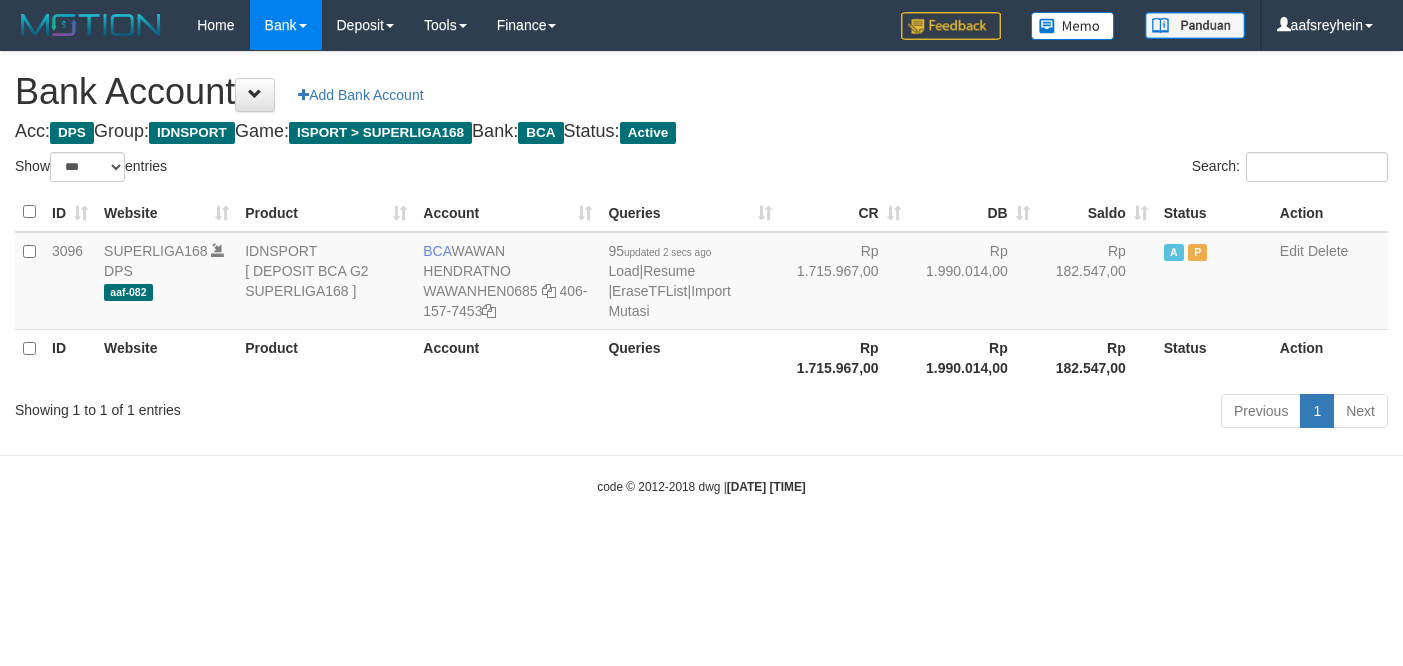 select on "***" 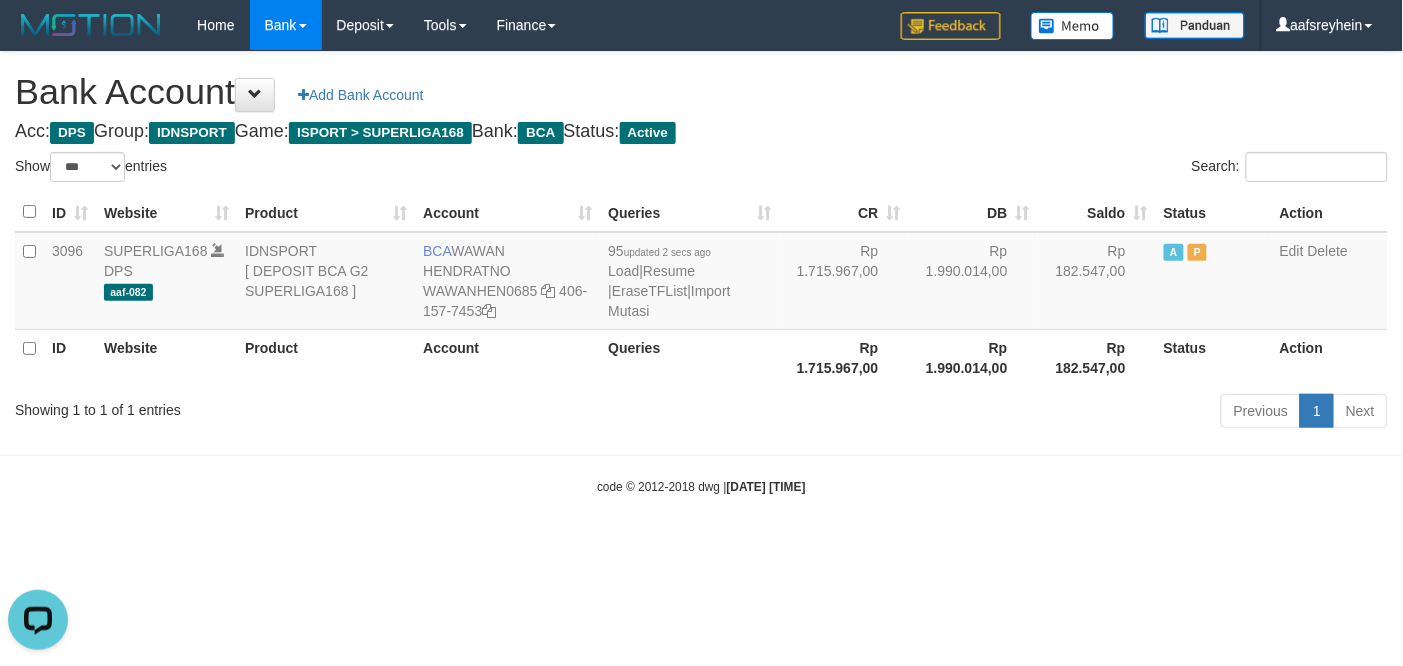scroll, scrollTop: 0, scrollLeft: 0, axis: both 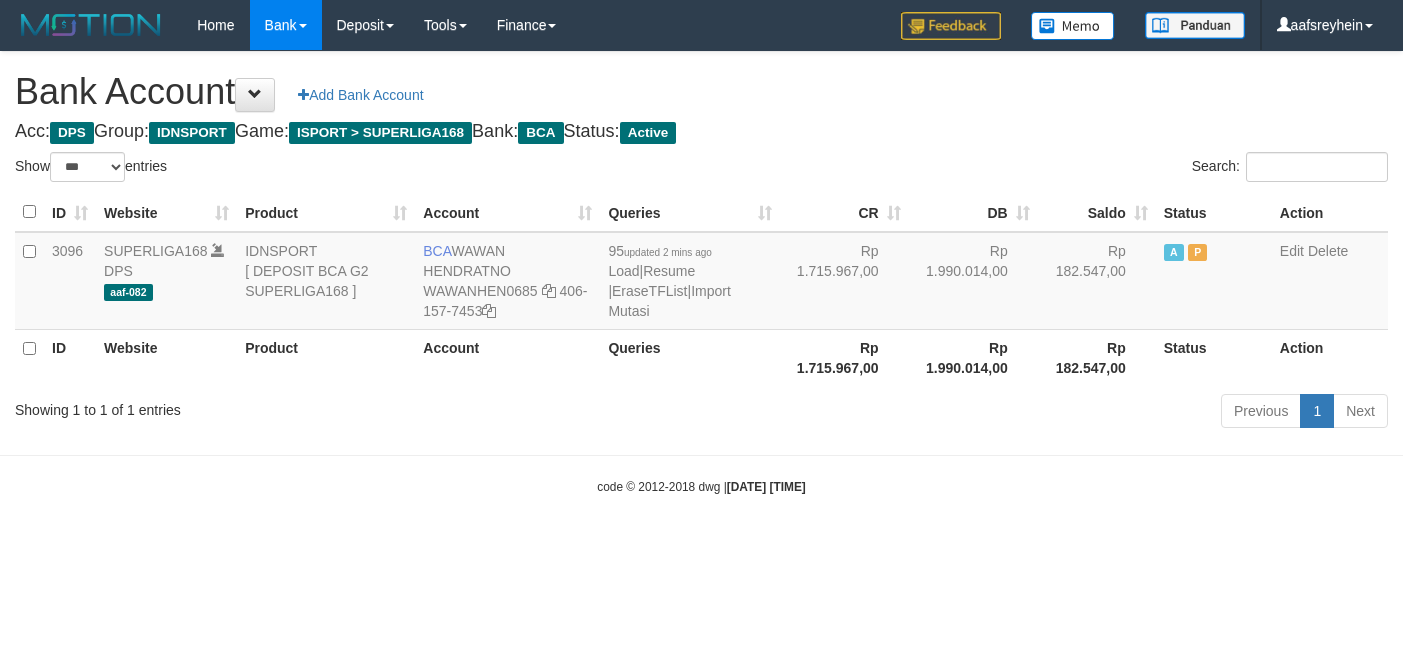 select on "***" 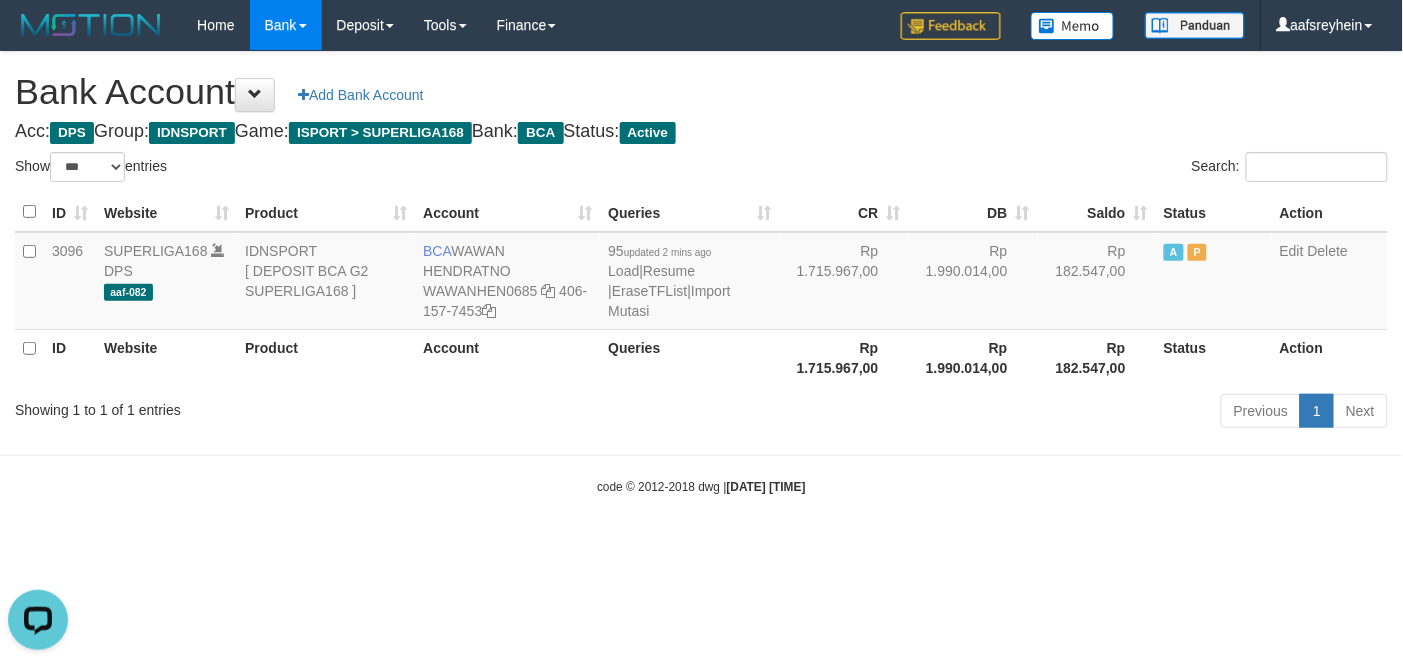 scroll, scrollTop: 0, scrollLeft: 0, axis: both 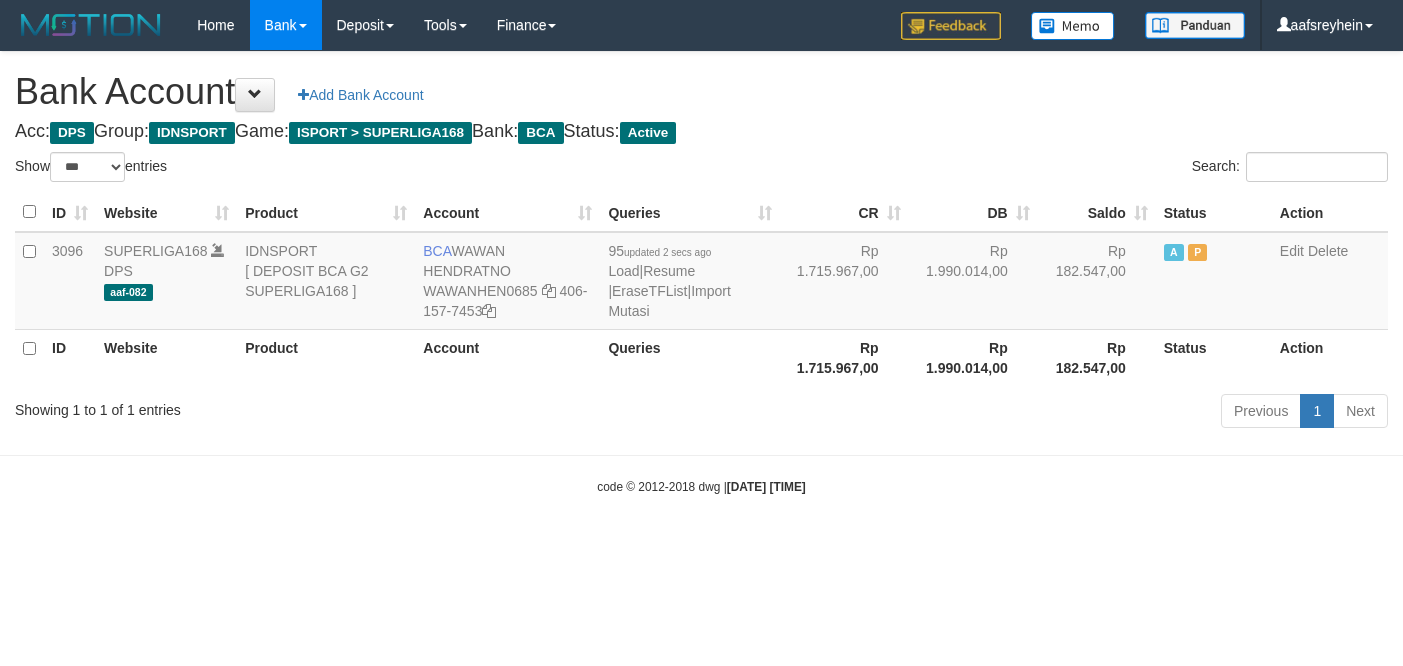 select on "***" 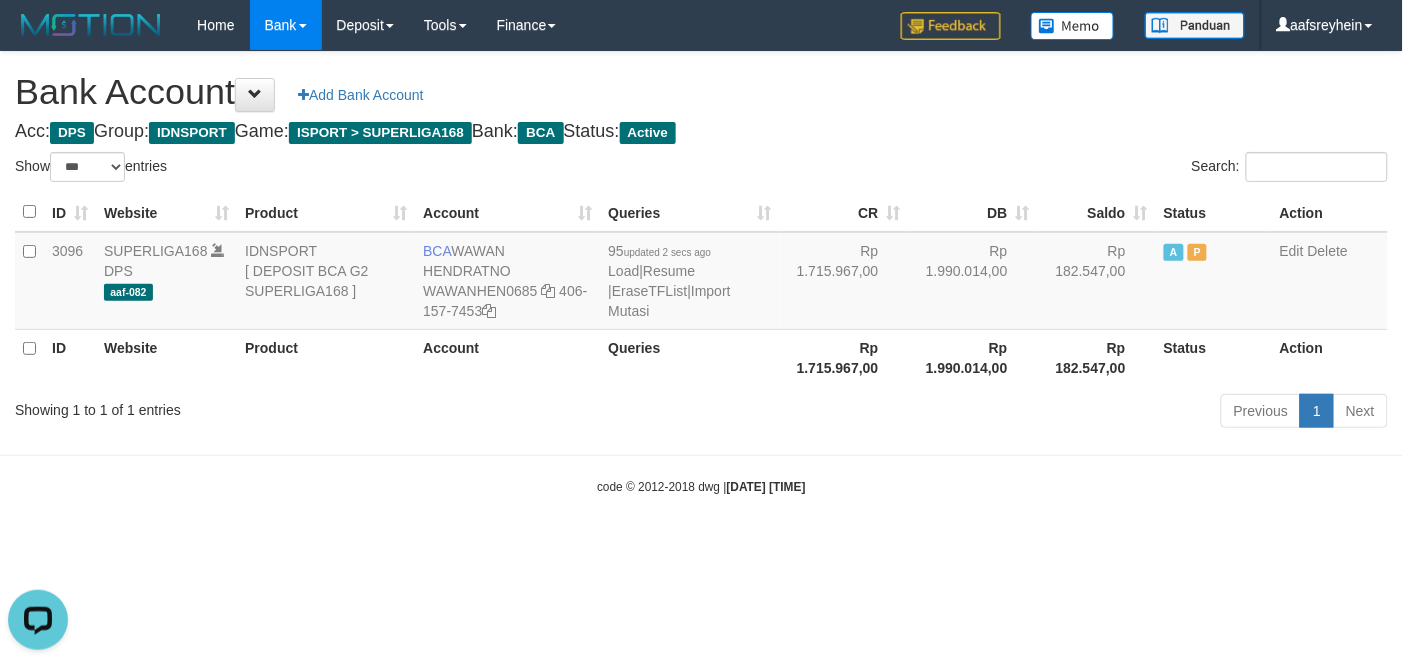 scroll, scrollTop: 0, scrollLeft: 0, axis: both 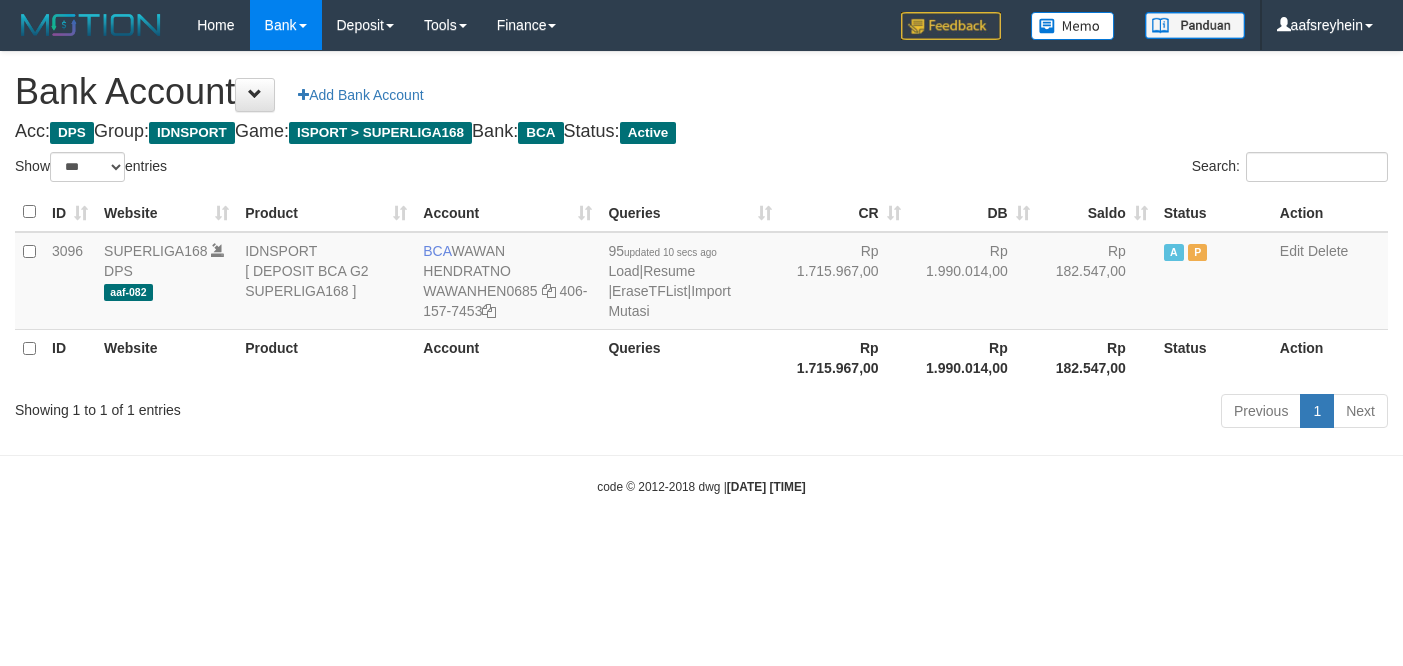 select on "***" 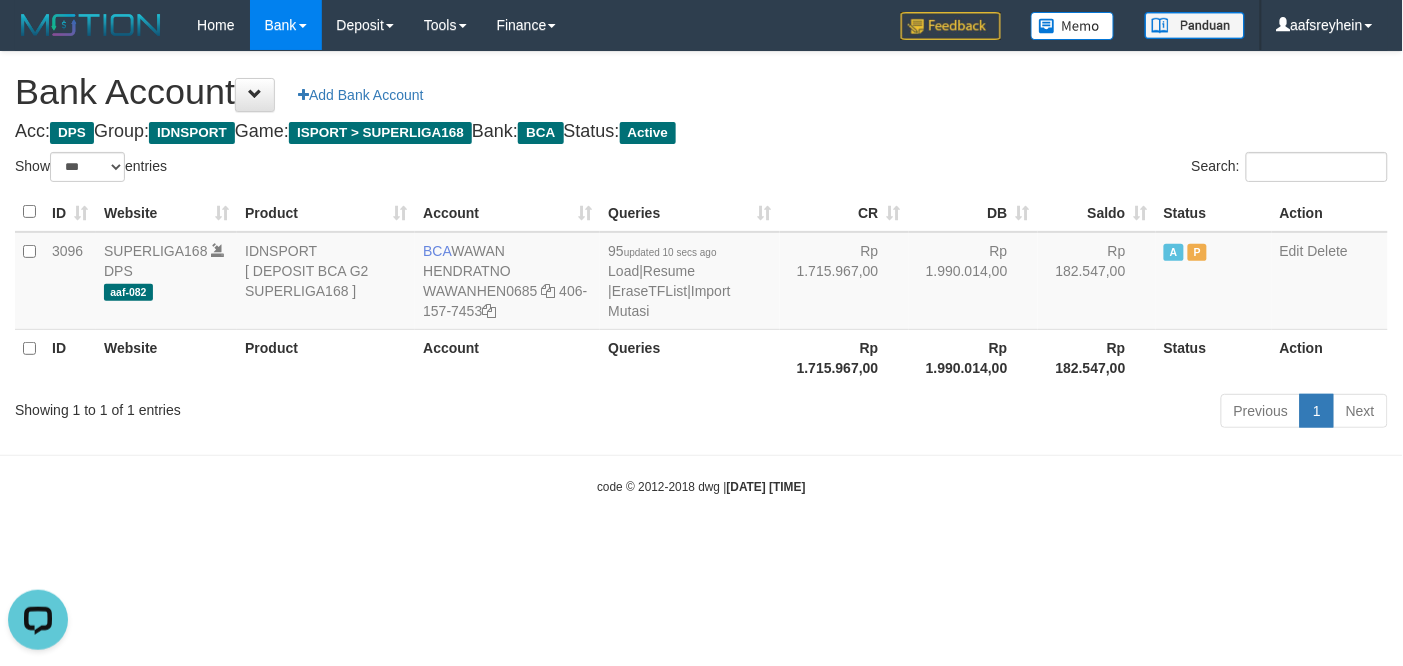 scroll, scrollTop: 0, scrollLeft: 0, axis: both 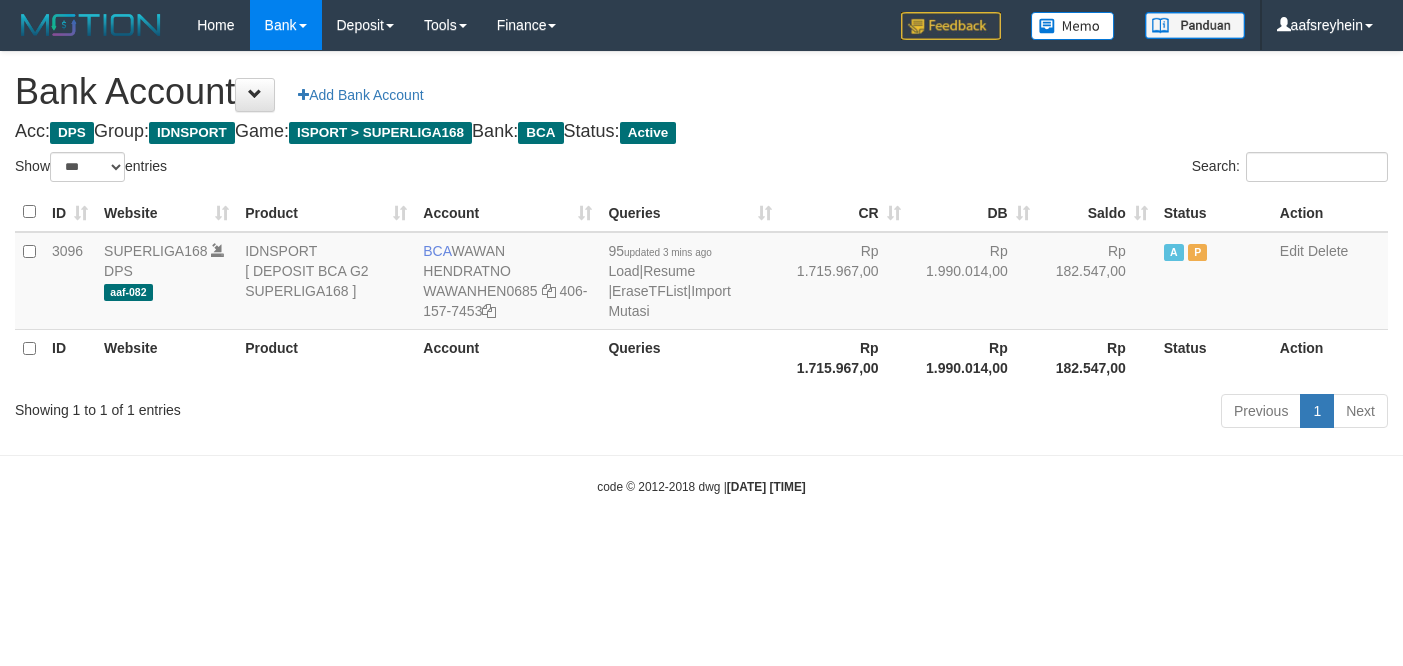 select on "***" 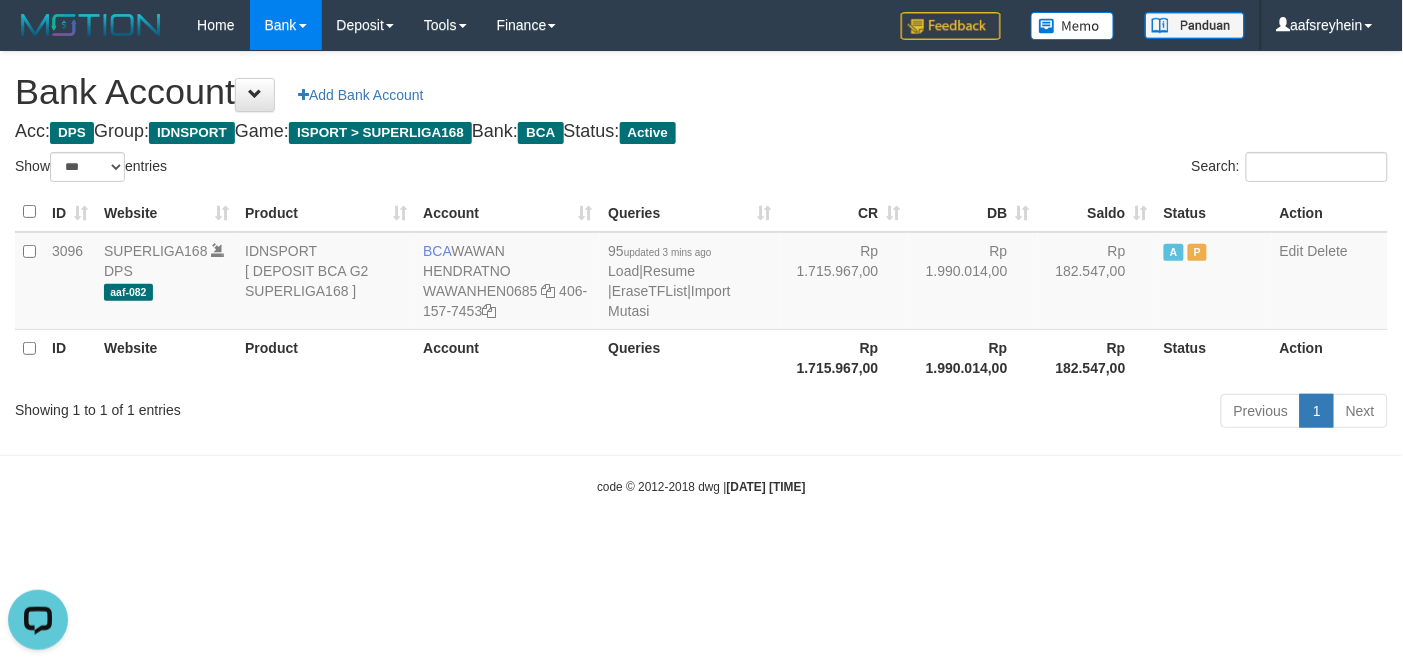 scroll, scrollTop: 0, scrollLeft: 0, axis: both 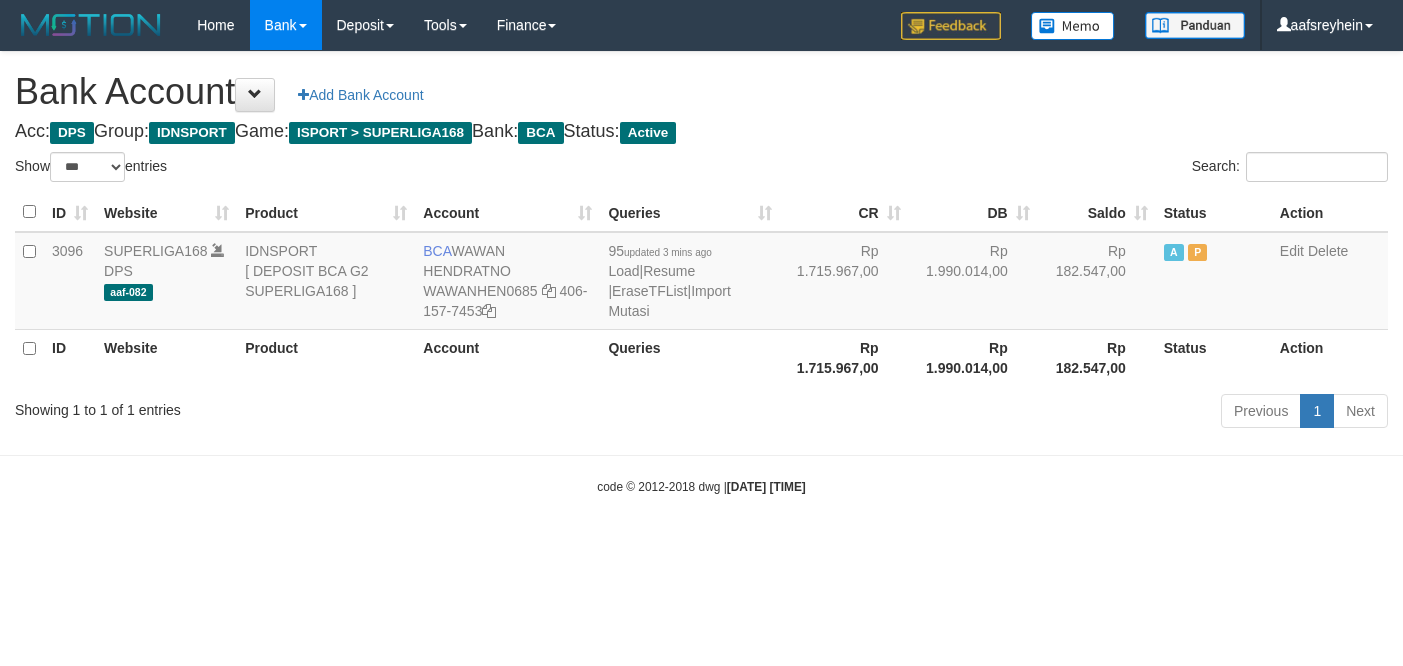 select on "***" 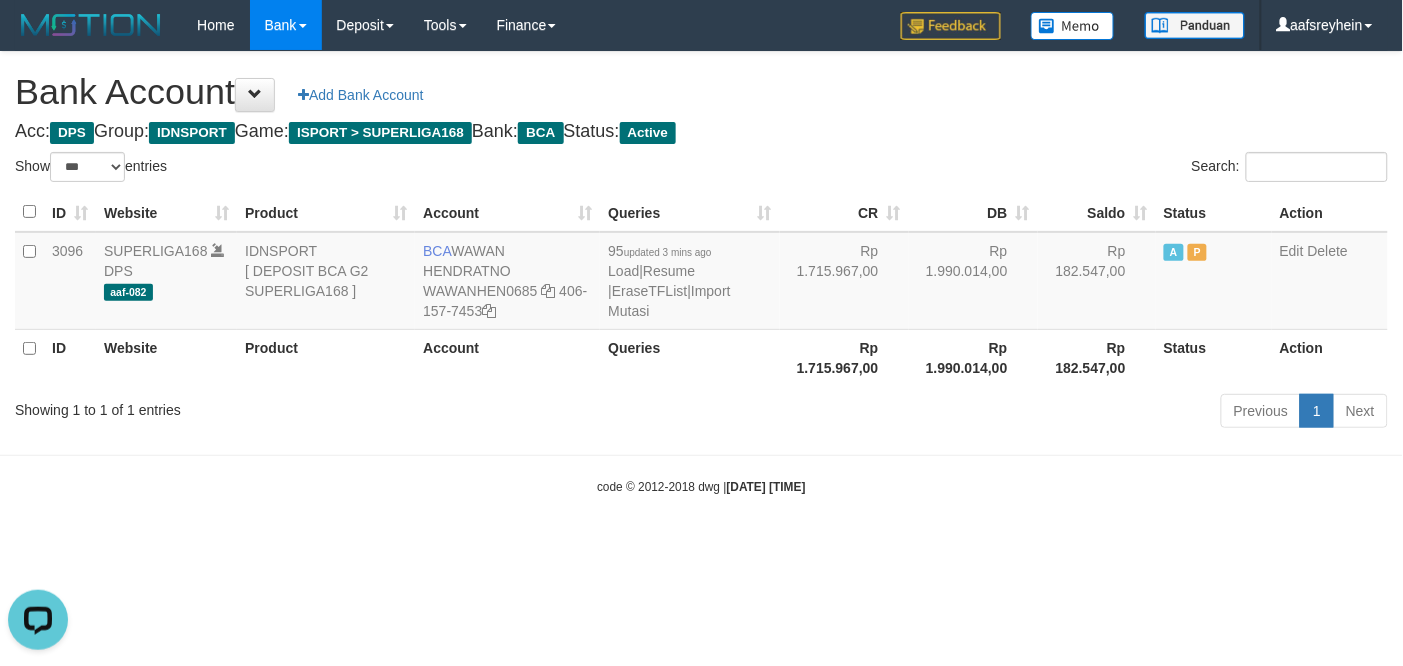 scroll, scrollTop: 0, scrollLeft: 0, axis: both 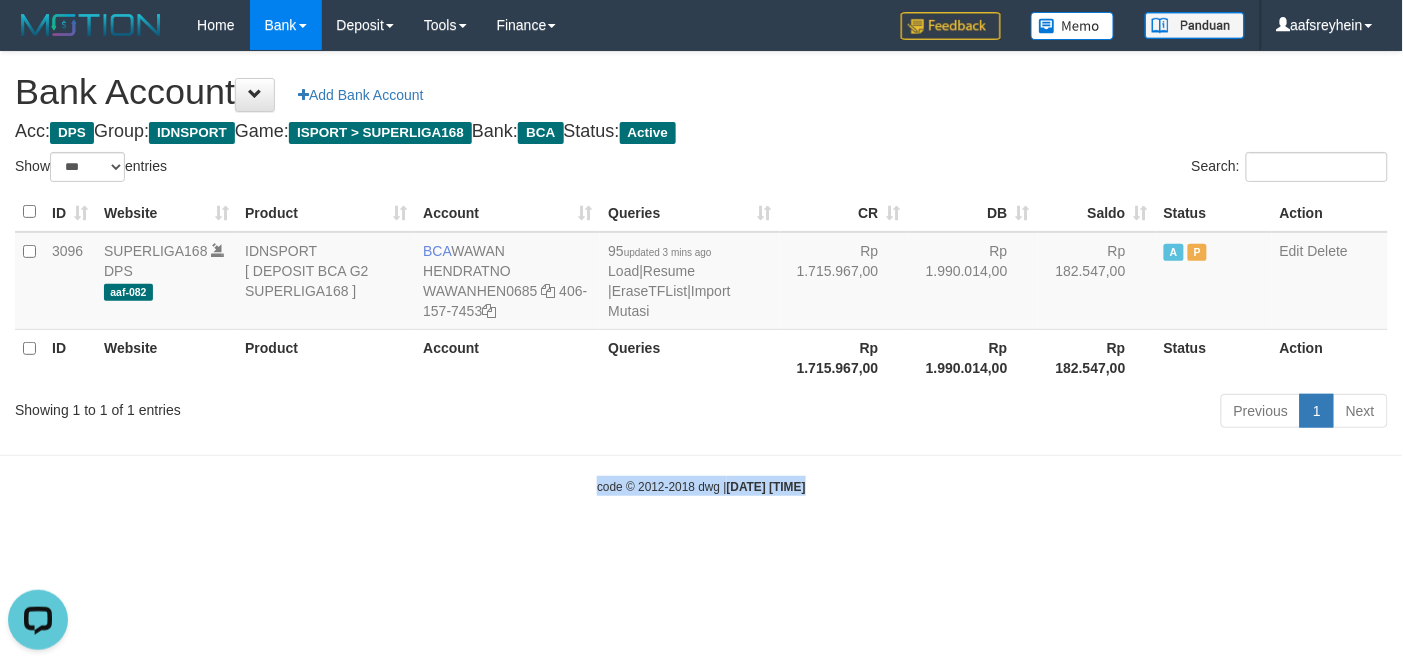 drag, startPoint x: 1027, startPoint y: 551, endPoint x: 1398, endPoint y: 417, distance: 394.45786 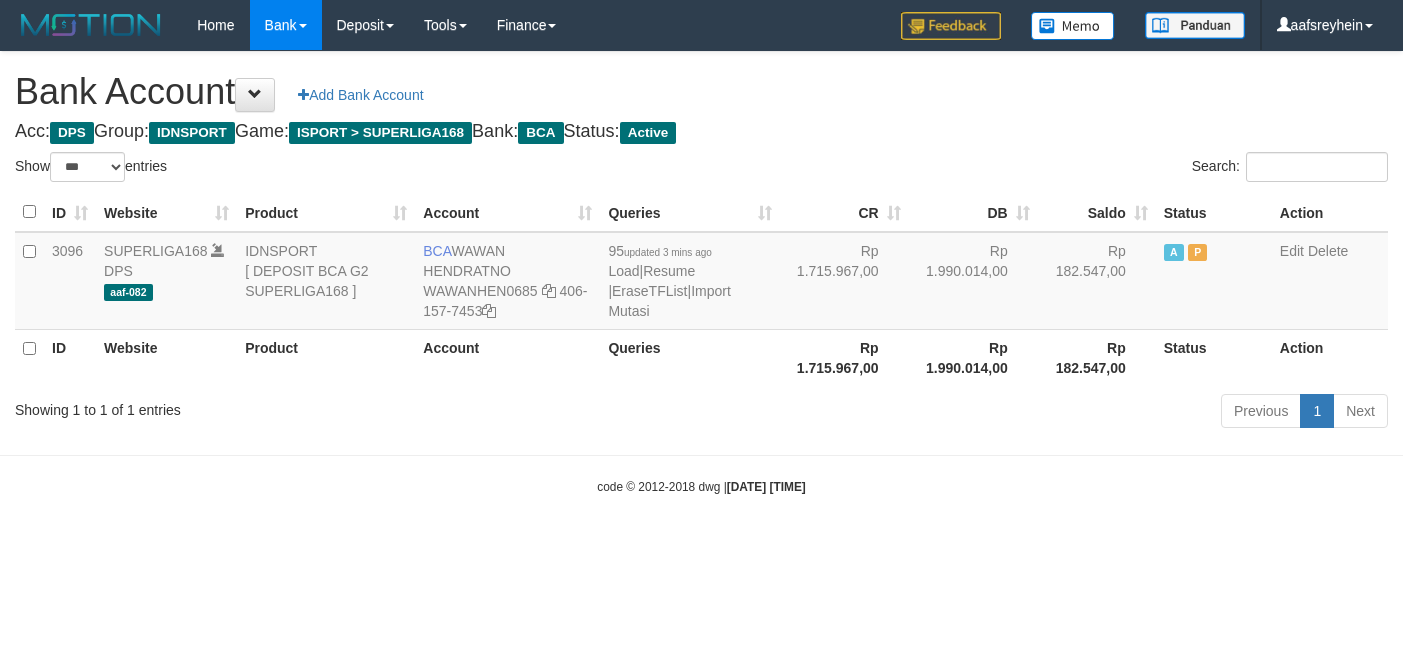 select on "***" 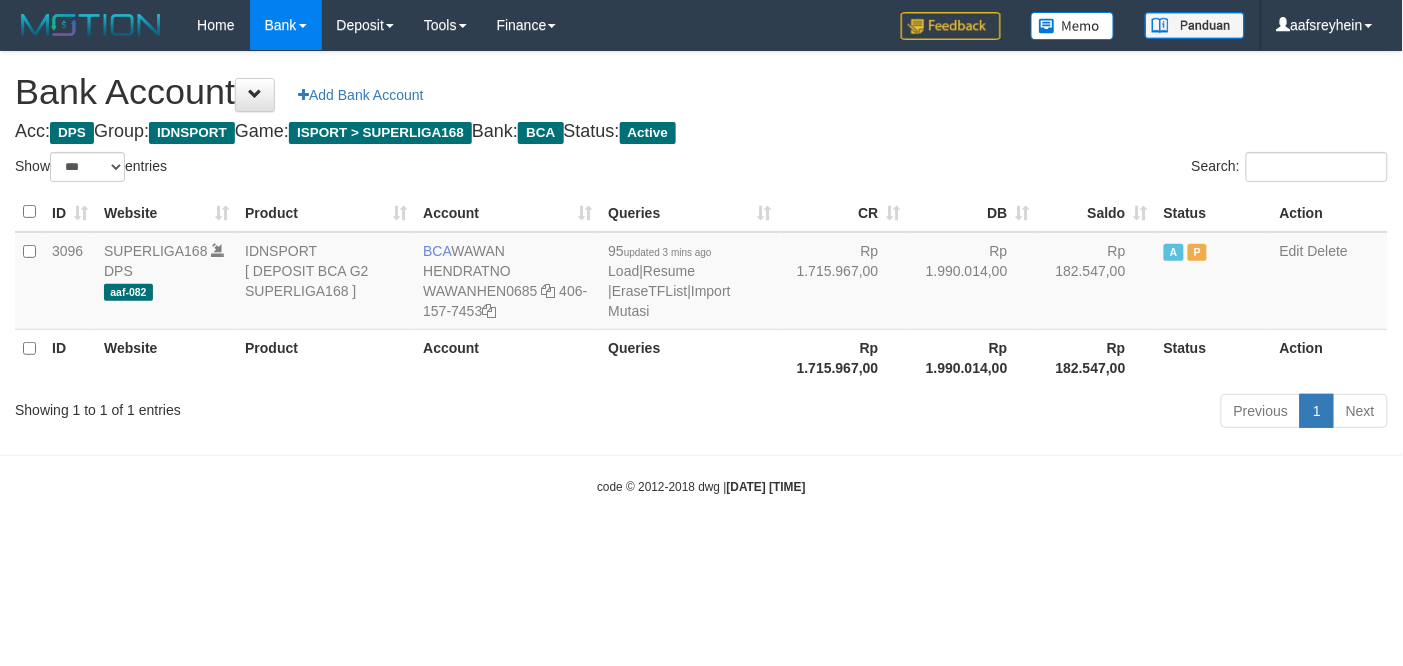 click on "Toggle navigation
Home
Bank
Account List
Load
By Website
Group
[ISPORT]													SUPERLIGA168
By Load Group (DPS)
-" at bounding box center (701, 273) 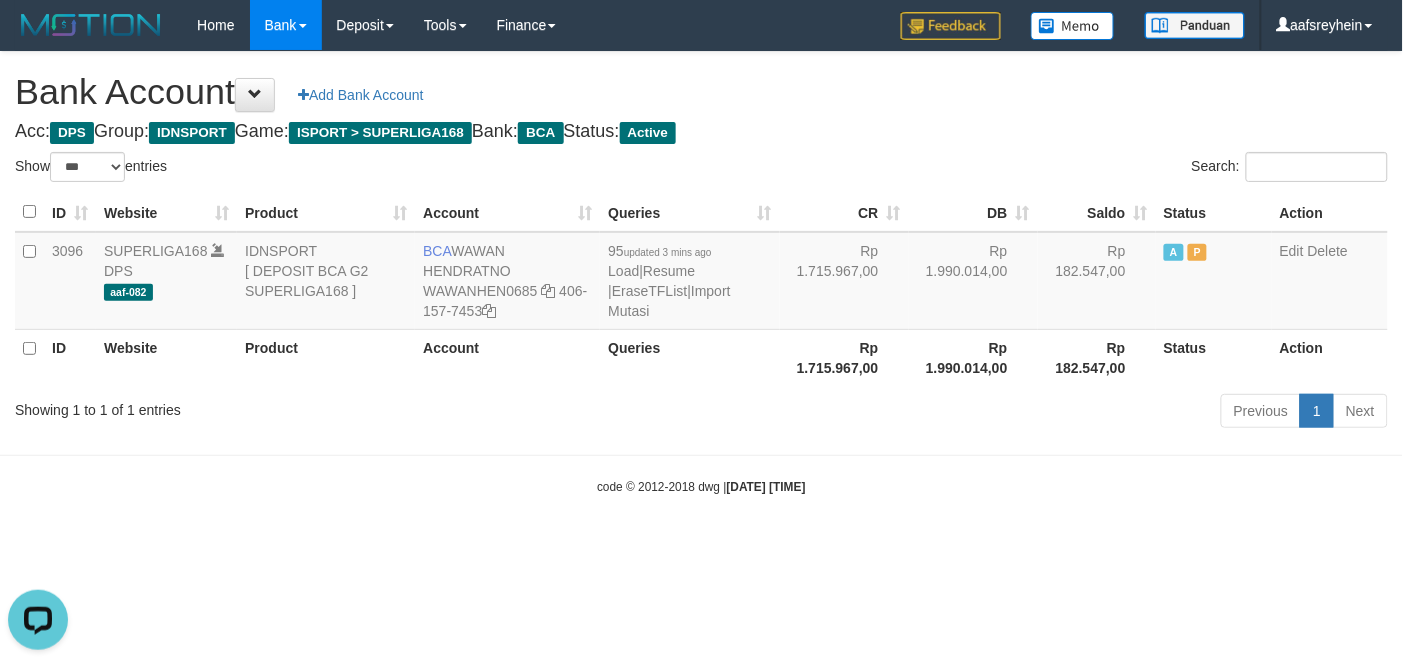 scroll, scrollTop: 0, scrollLeft: 0, axis: both 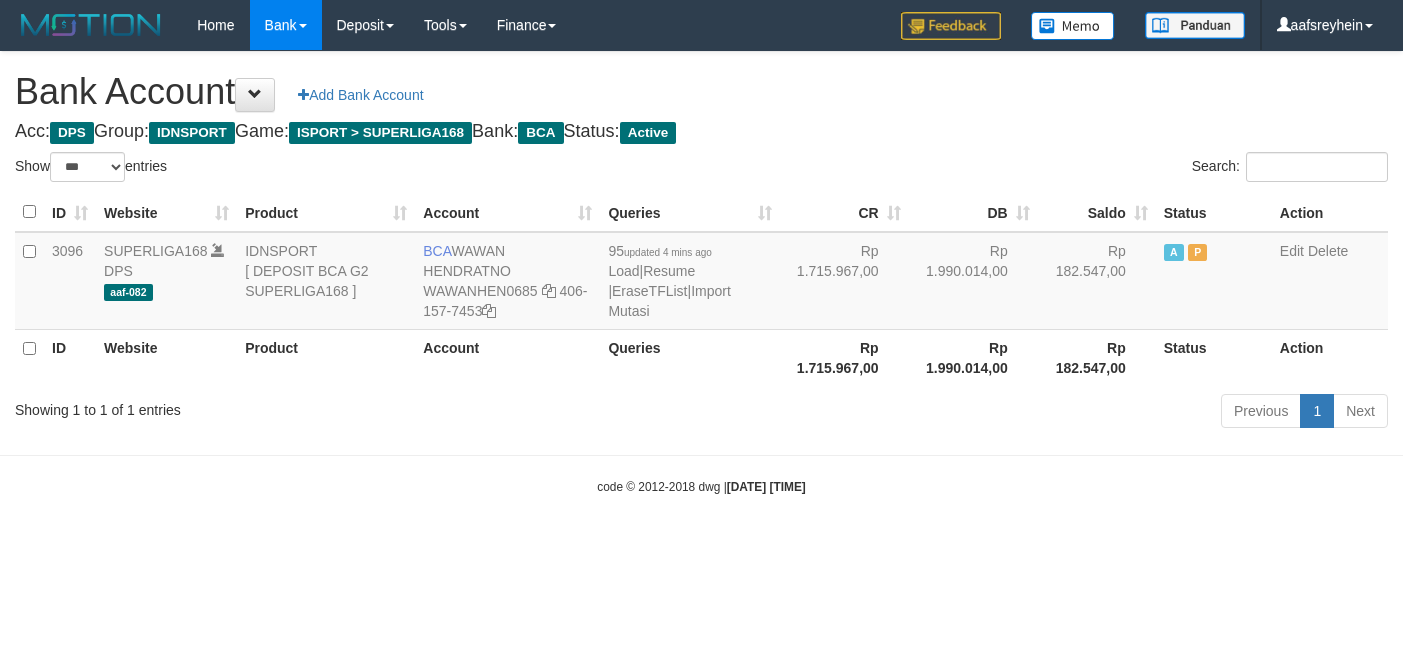 select on "***" 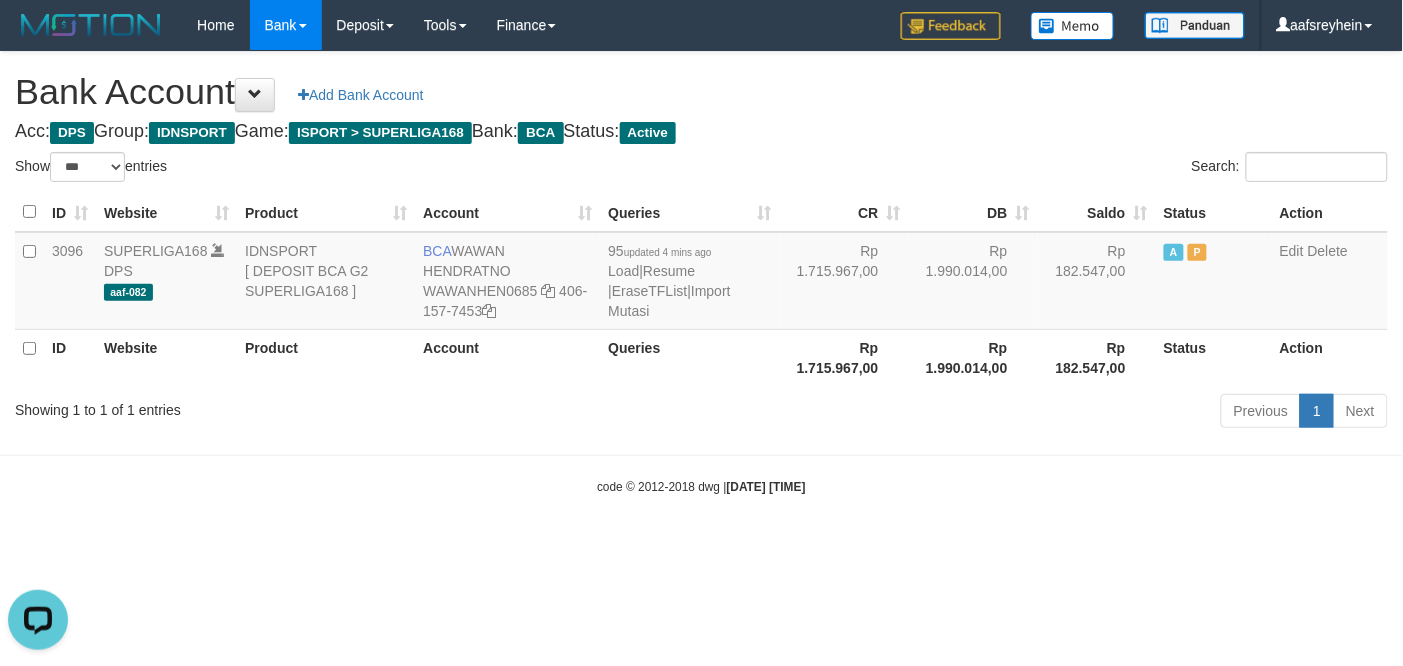 scroll, scrollTop: 0, scrollLeft: 0, axis: both 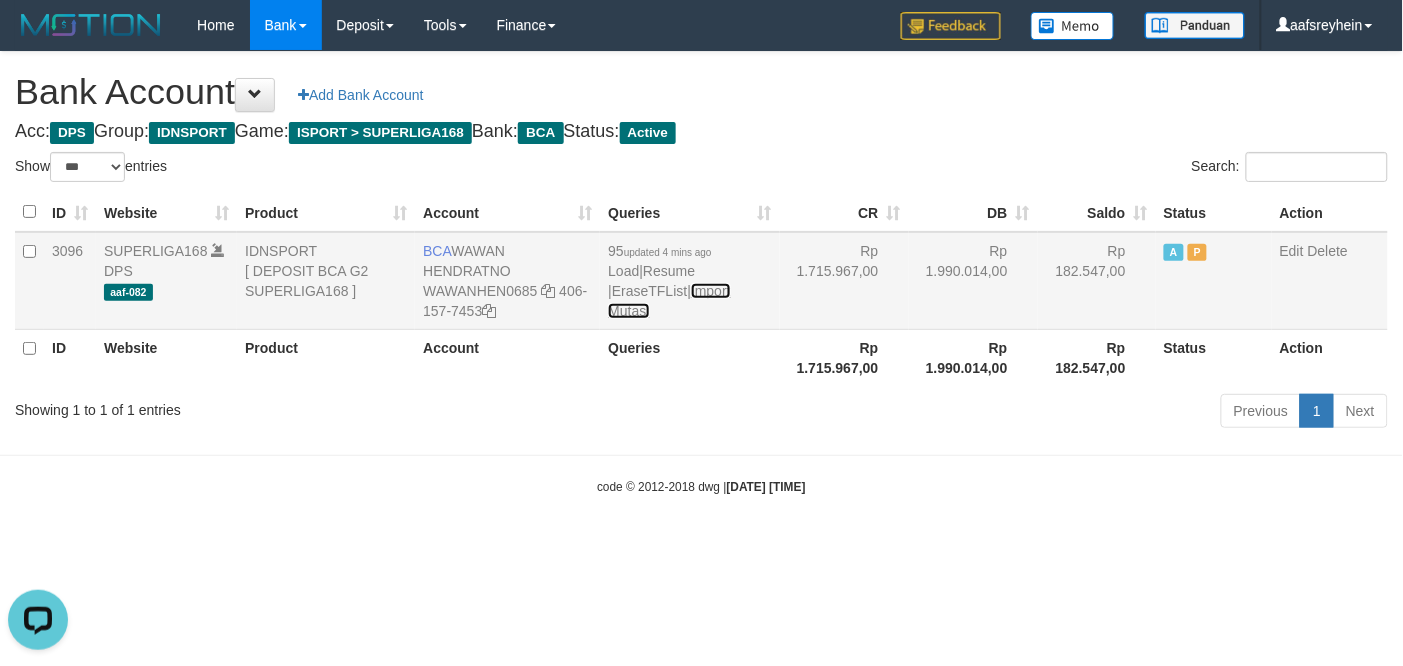 click on "Import Mutasi" at bounding box center (669, 301) 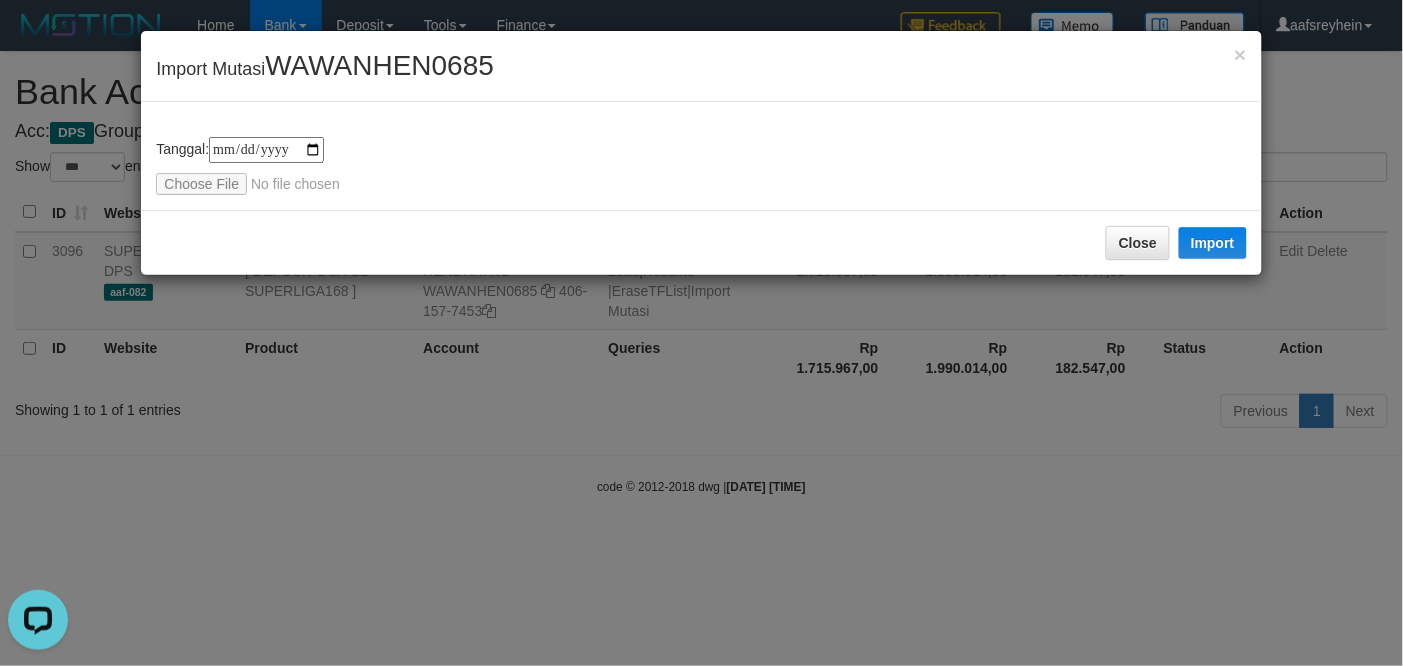 type on "**********" 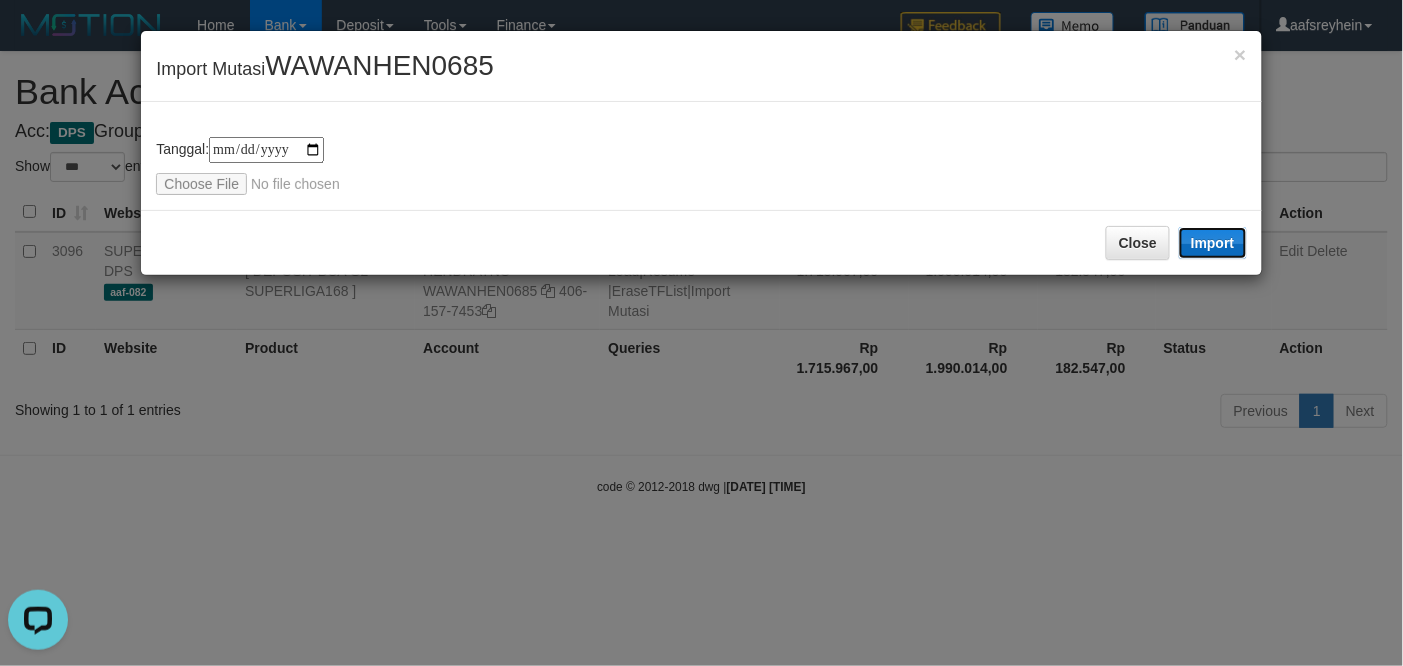 click on "Import" at bounding box center [1213, 243] 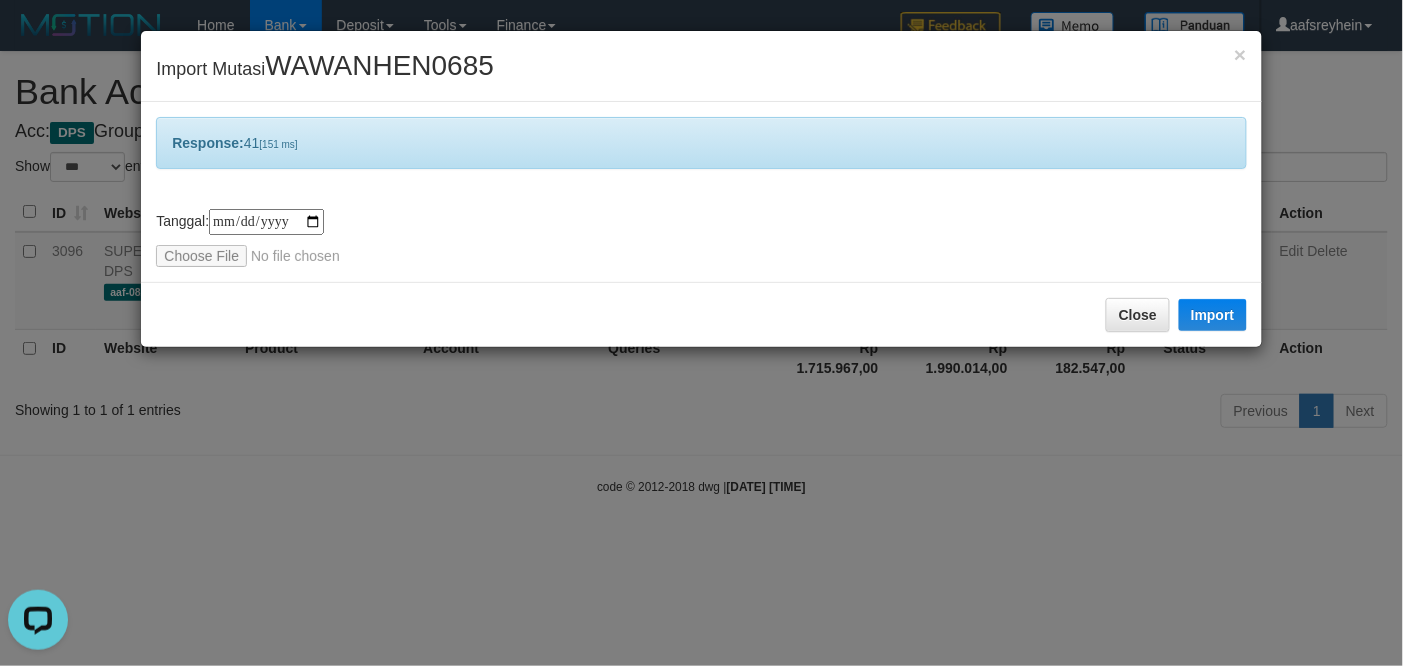 drag, startPoint x: 1105, startPoint y: 506, endPoint x: 1090, endPoint y: 512, distance: 16.155495 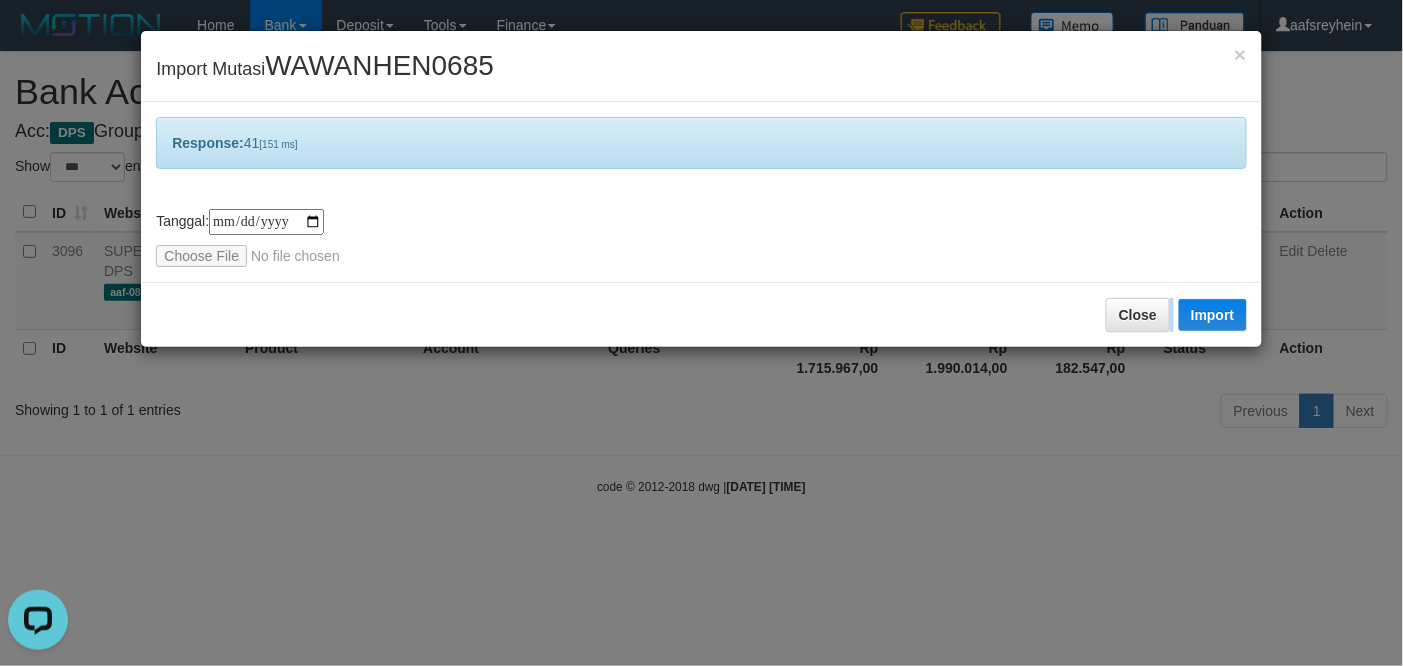 click on "**********" at bounding box center (701, 333) 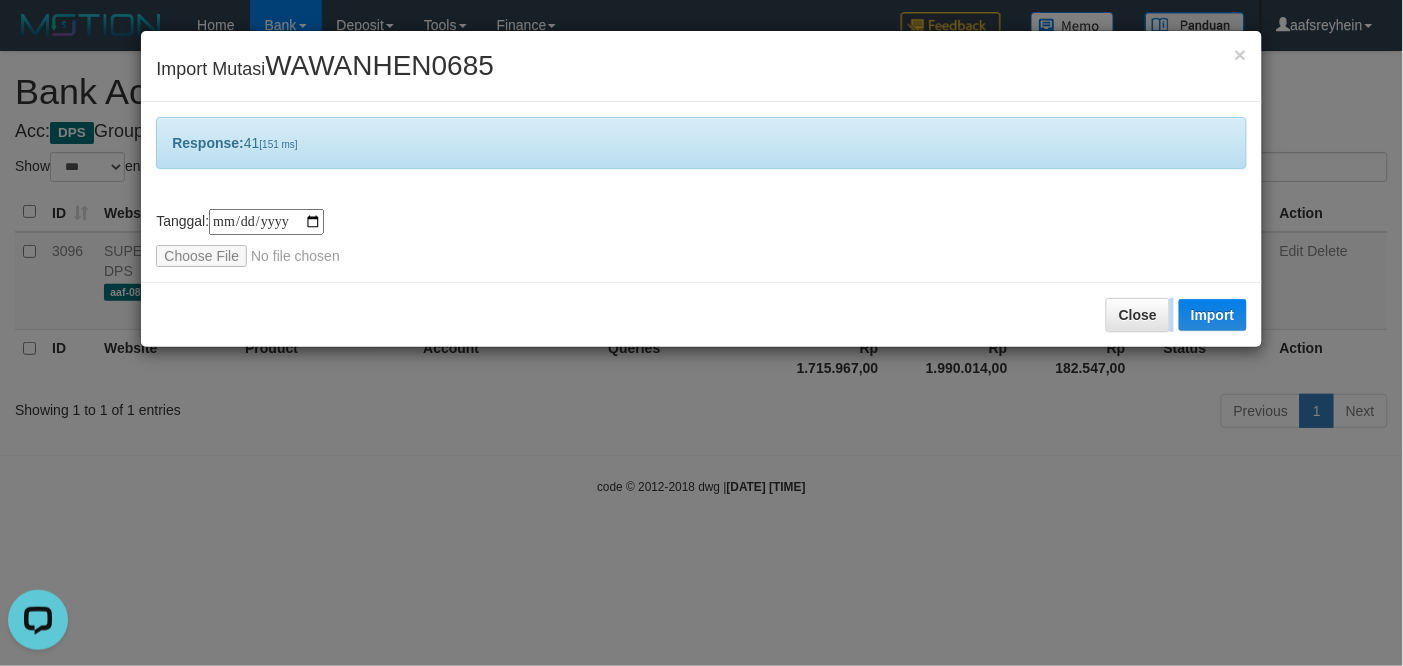 click on "**********" at bounding box center [701, 333] 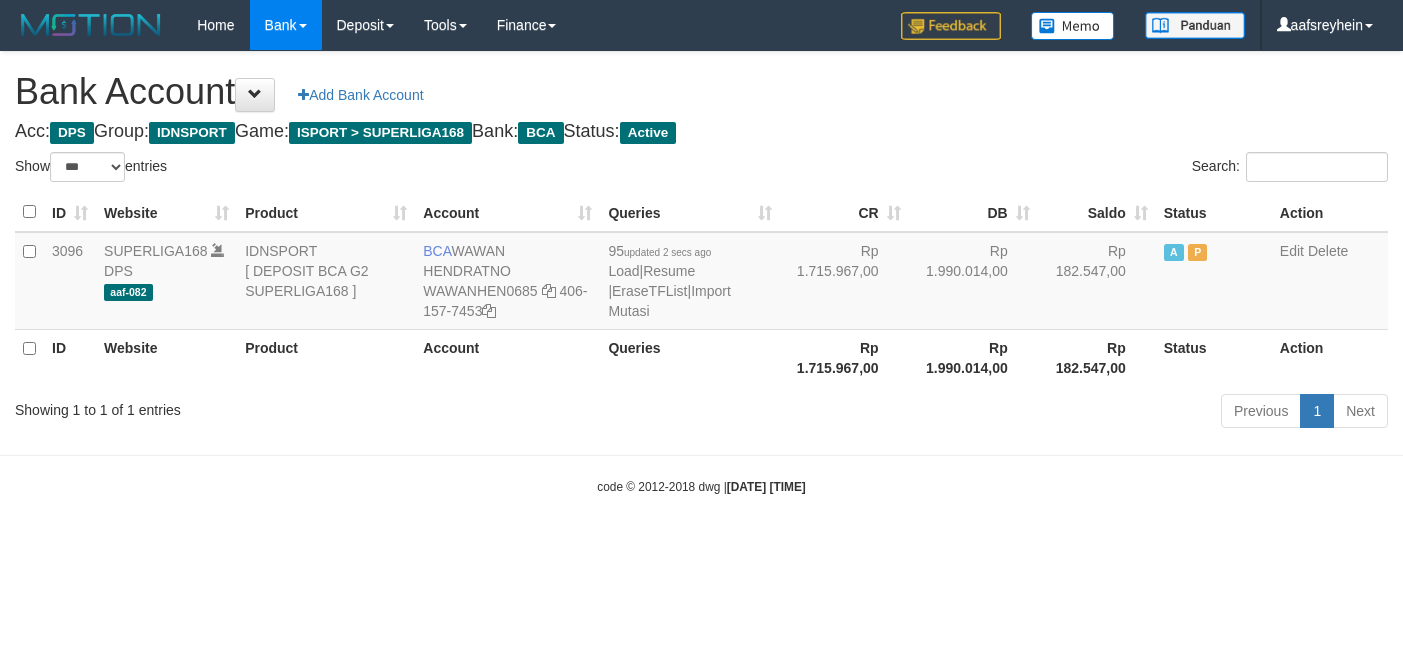 select on "***" 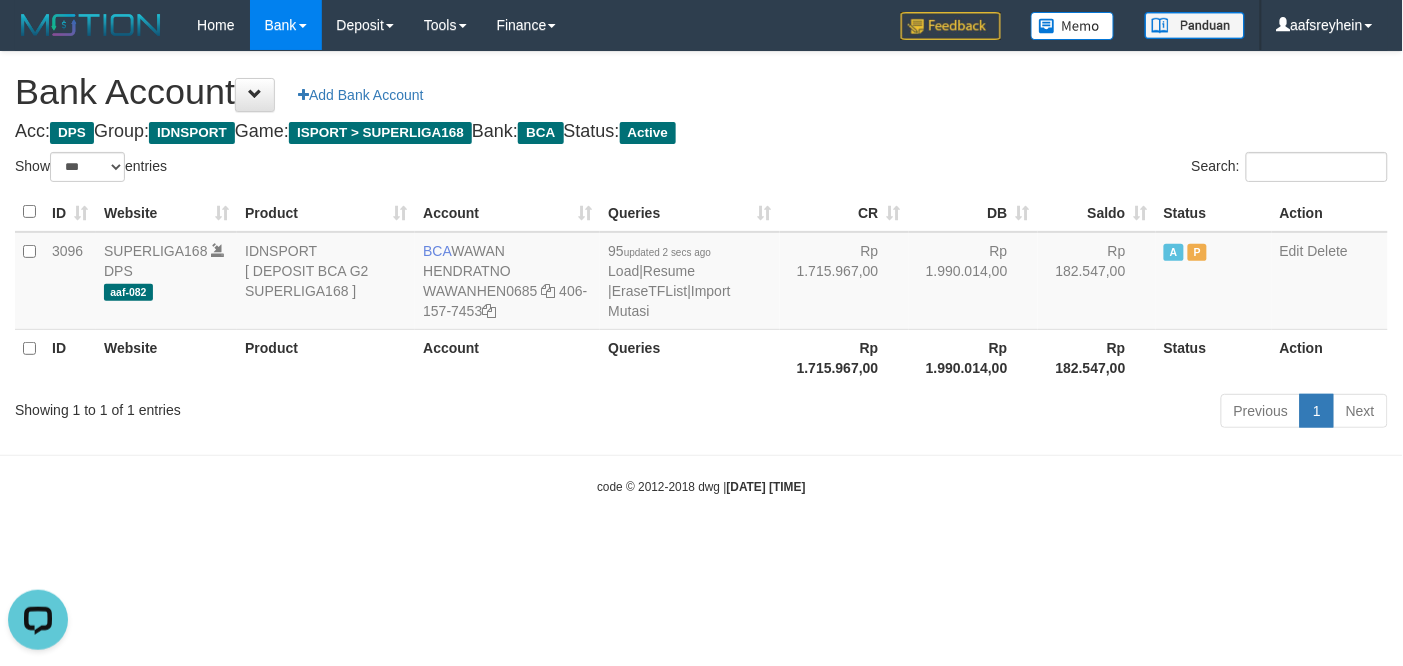 scroll, scrollTop: 0, scrollLeft: 0, axis: both 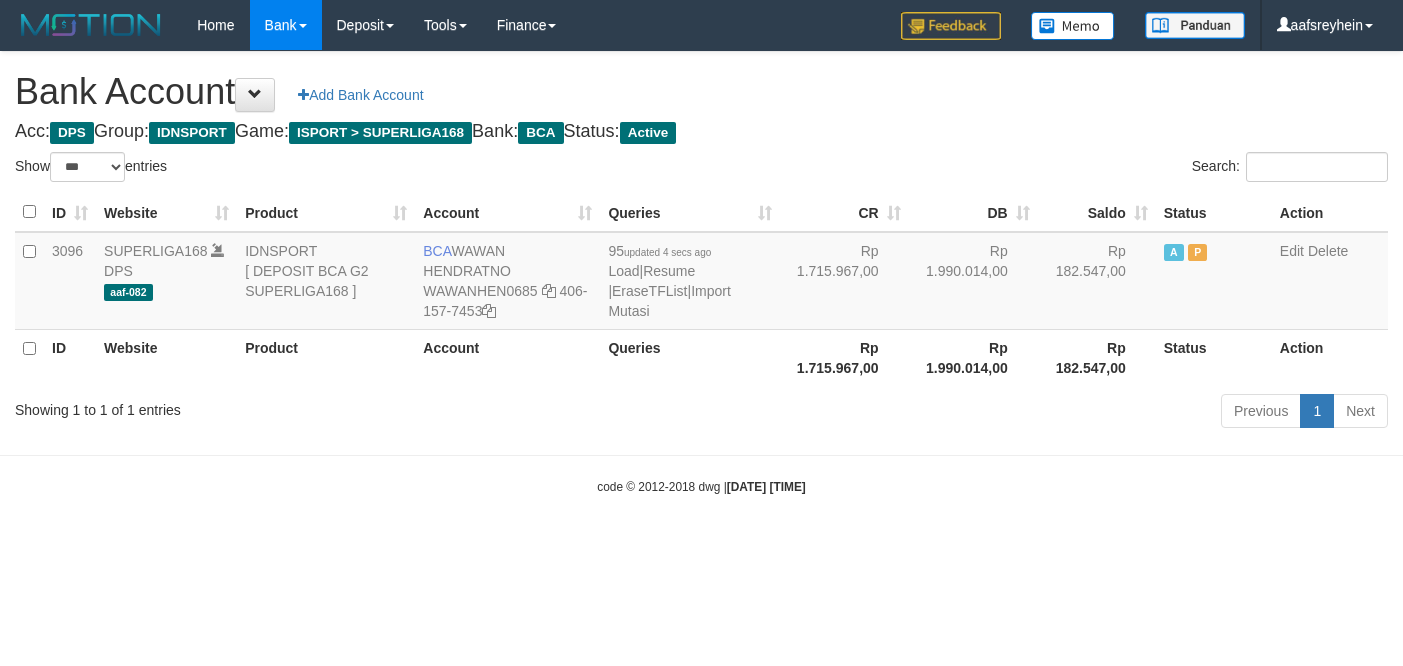 select on "***" 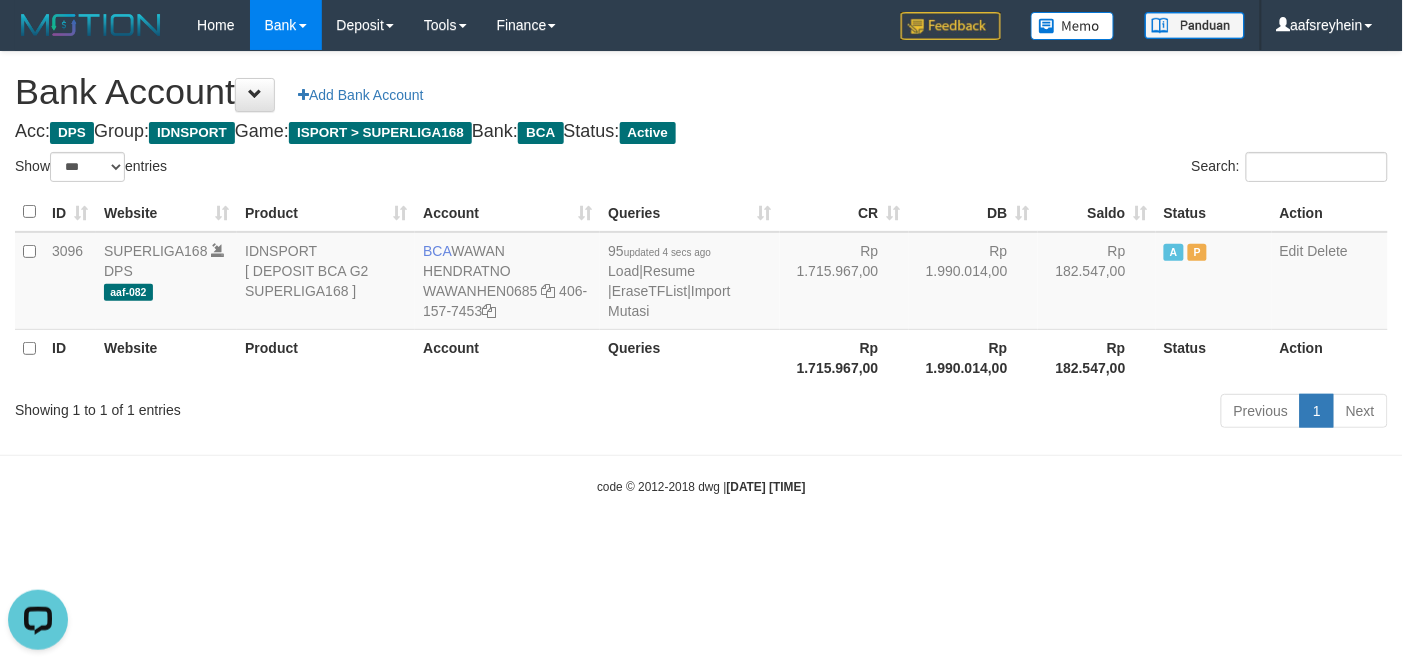 scroll, scrollTop: 0, scrollLeft: 0, axis: both 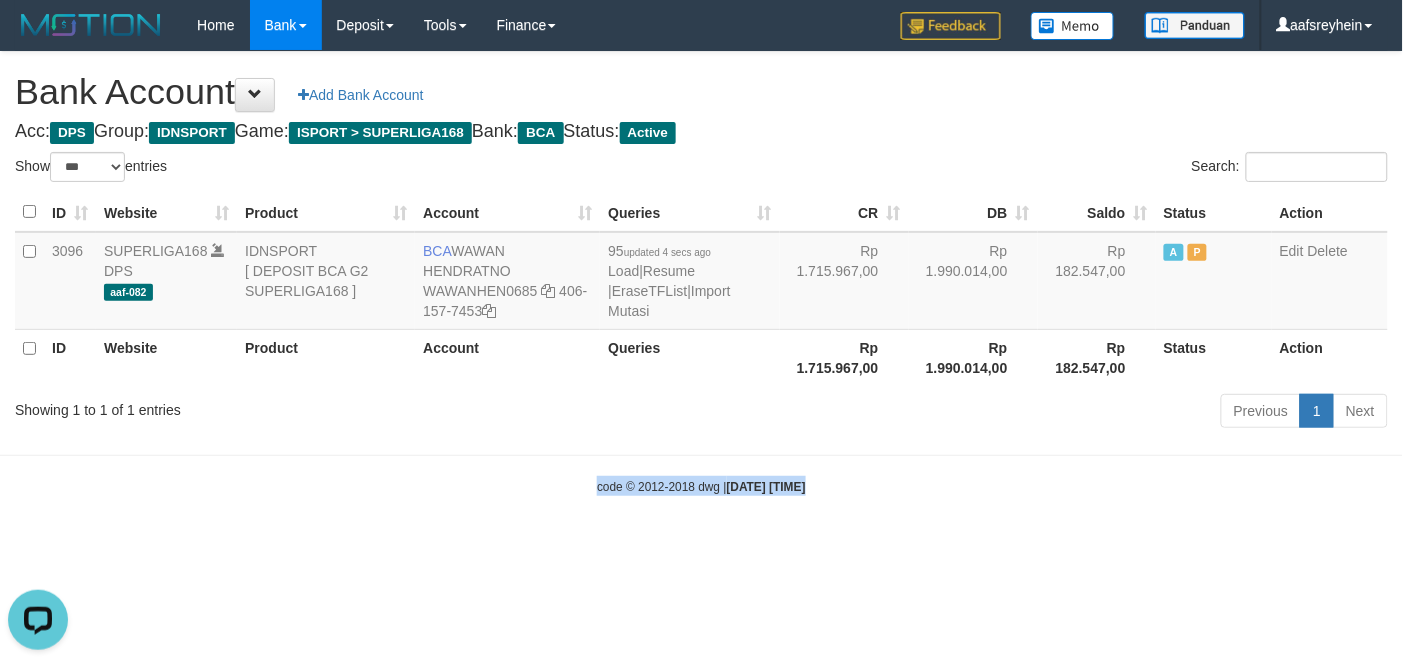 click on "Toggle navigation
Home
Bank
Account List
Load
By Website
Group
[ISPORT]													SUPERLIGA168
By Load Group (DPS)
-" at bounding box center (701, 273) 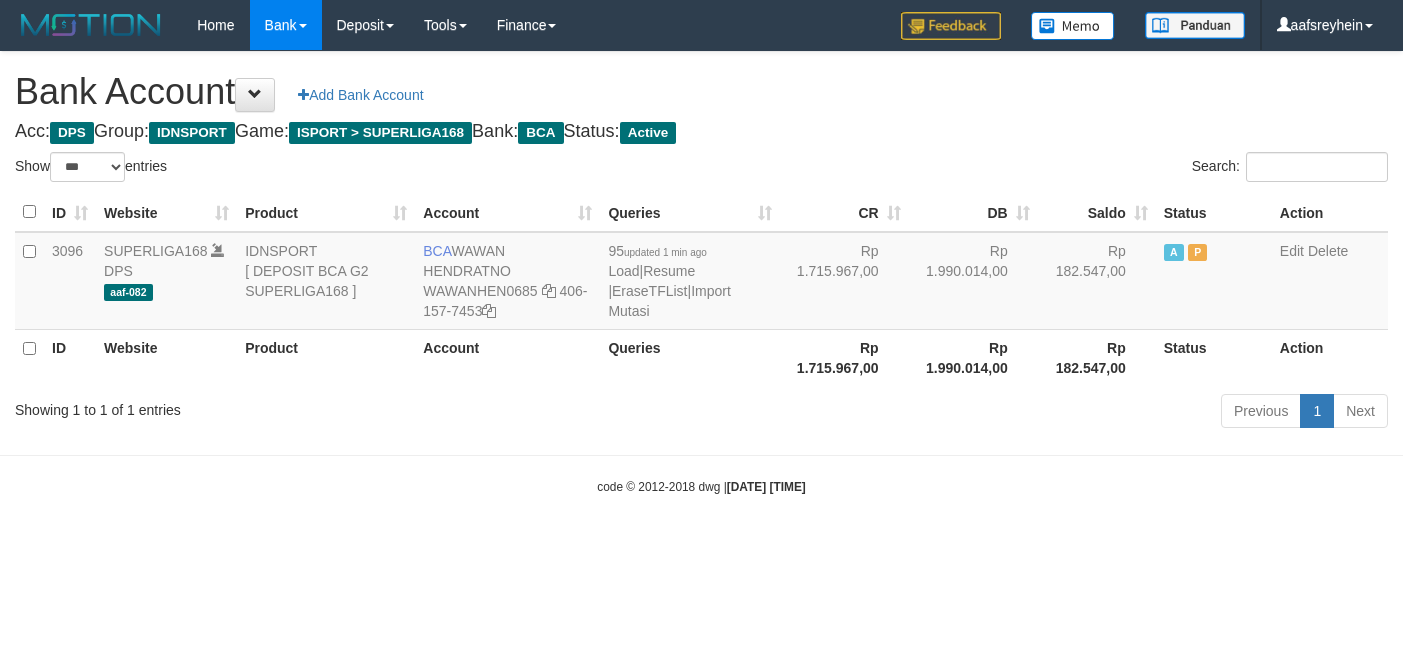 select on "***" 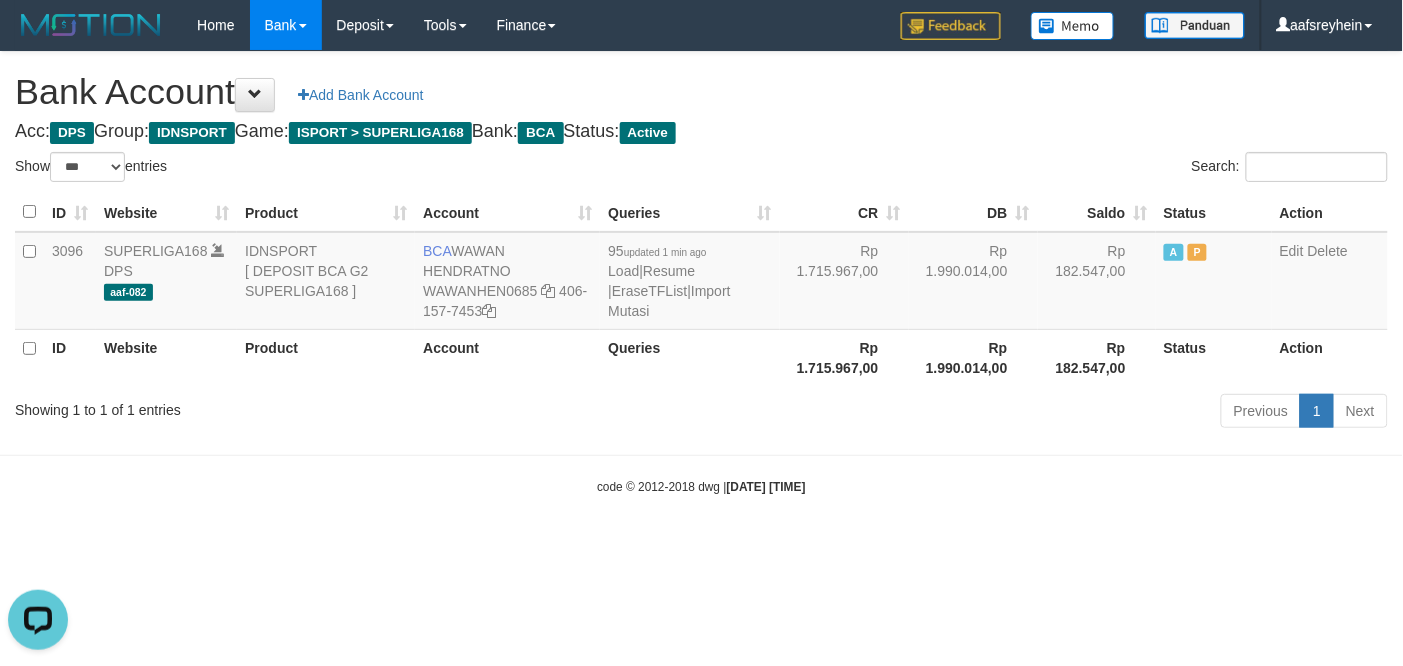 scroll, scrollTop: 0, scrollLeft: 0, axis: both 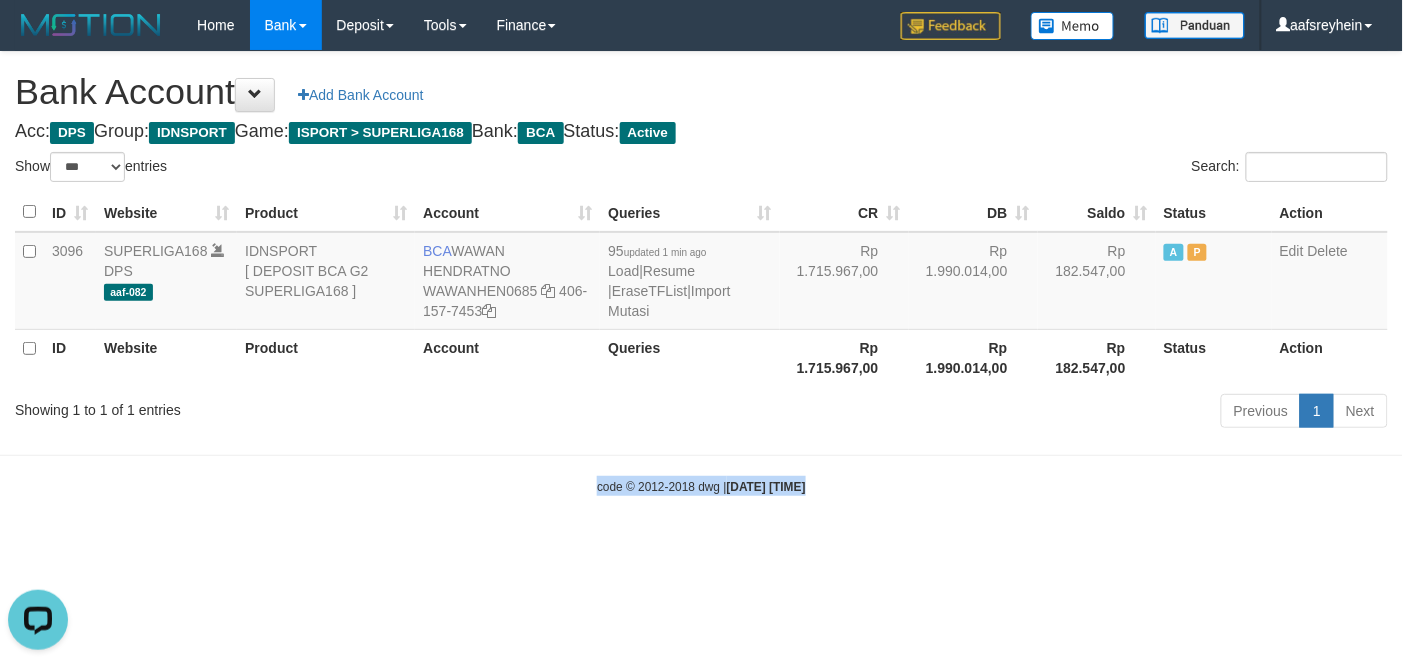 drag, startPoint x: 1075, startPoint y: 568, endPoint x: 1396, endPoint y: 541, distance: 322.1335 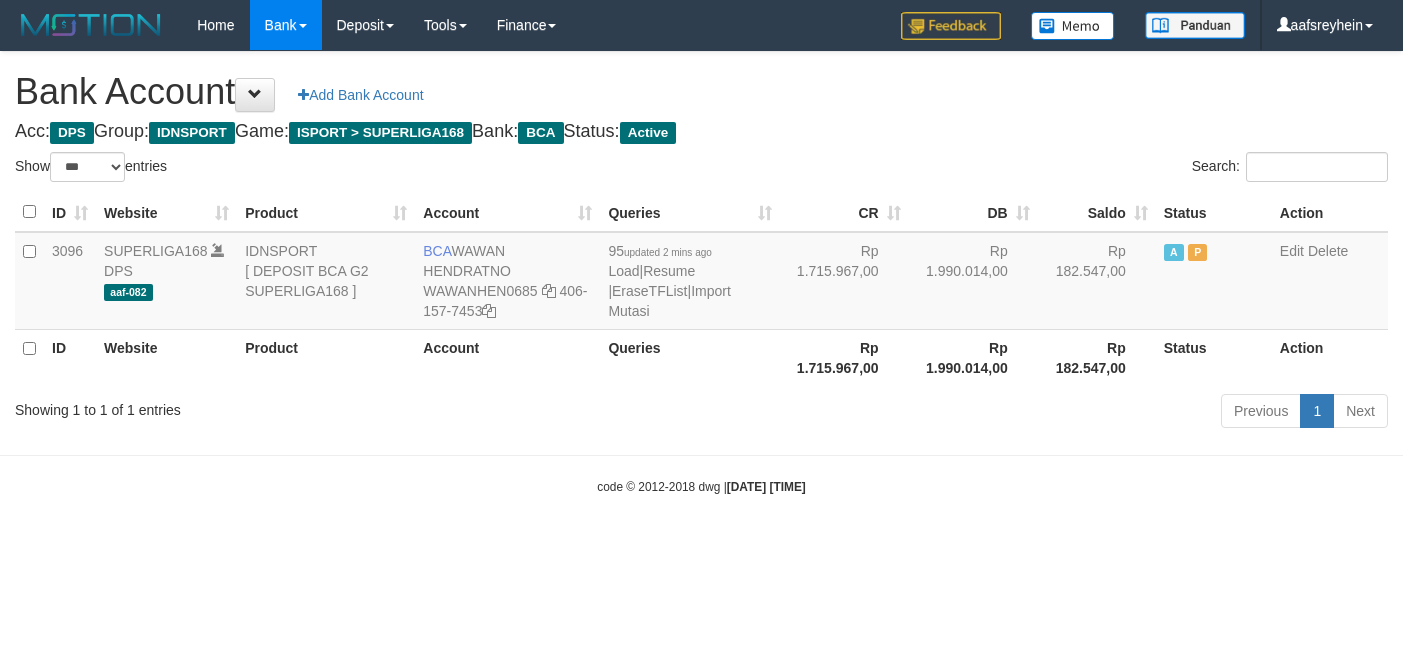 select on "***" 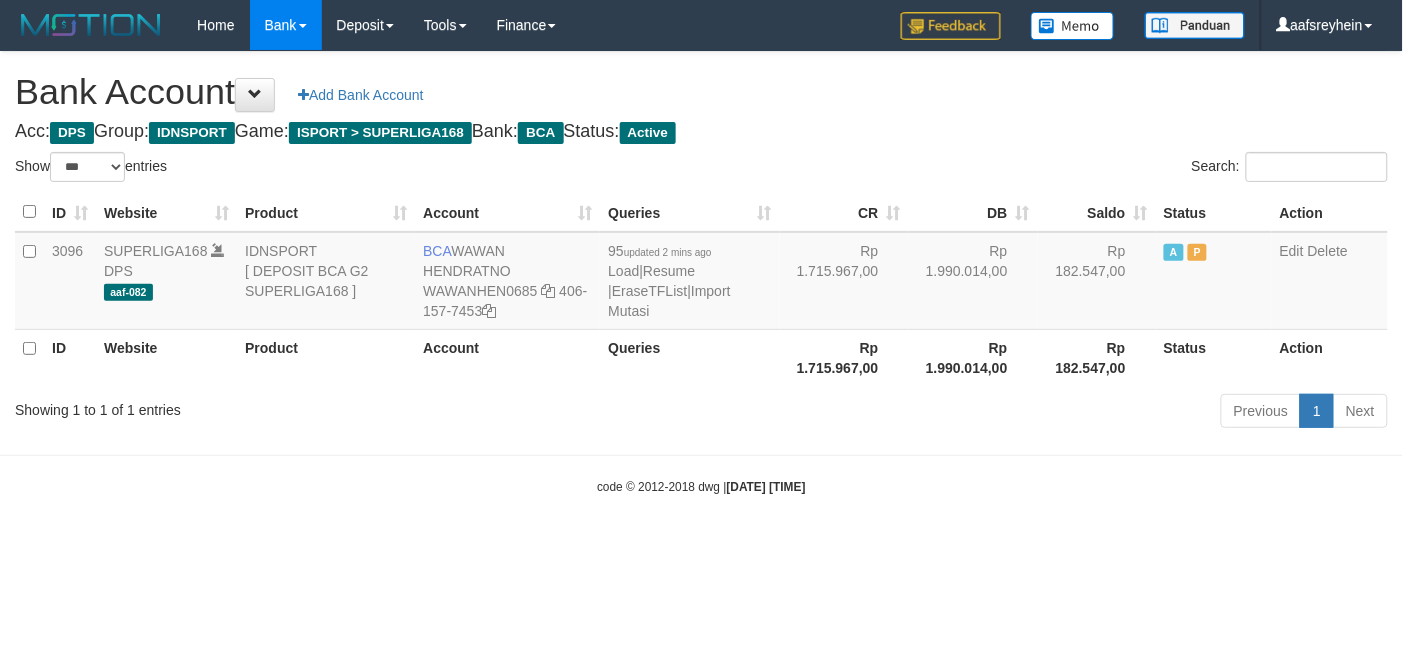 click on "Toggle navigation
Home
Bank
Account List
Load
By Website
Group
[ISPORT]													SUPERLIGA168
By Load Group (DPS)
-" at bounding box center (701, 273) 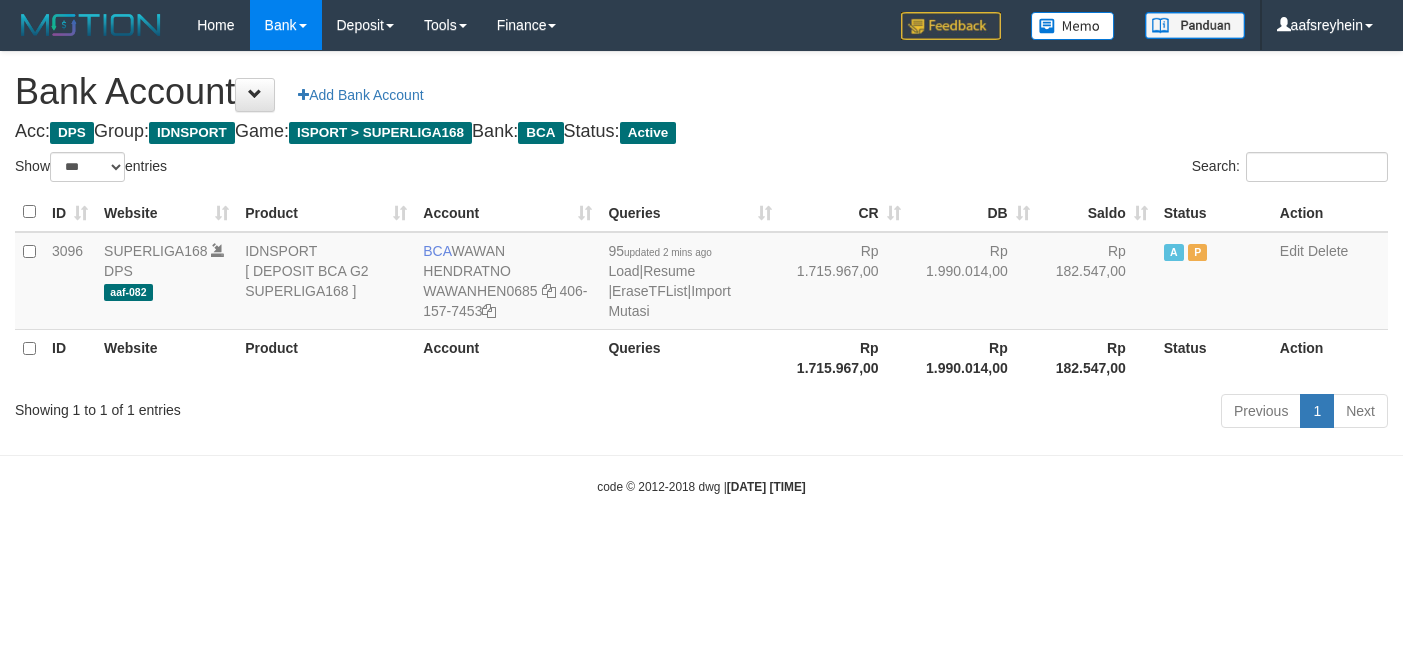 select on "***" 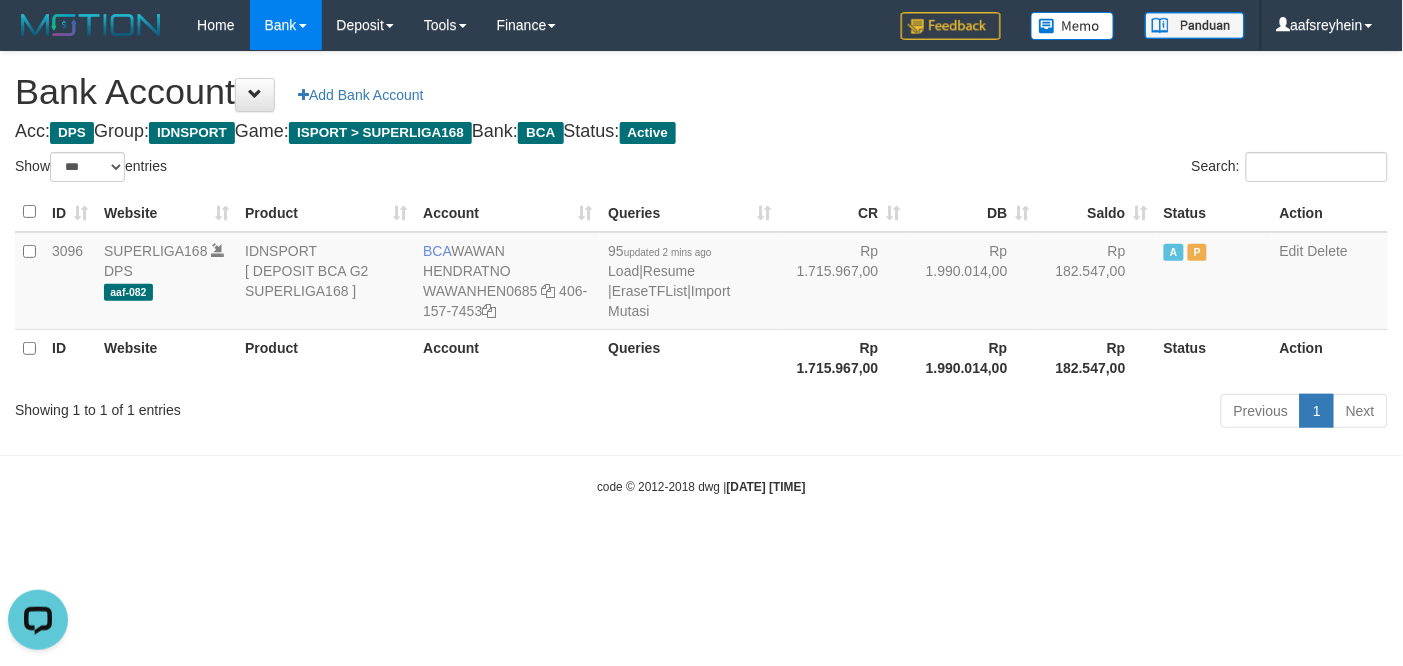 scroll, scrollTop: 0, scrollLeft: 0, axis: both 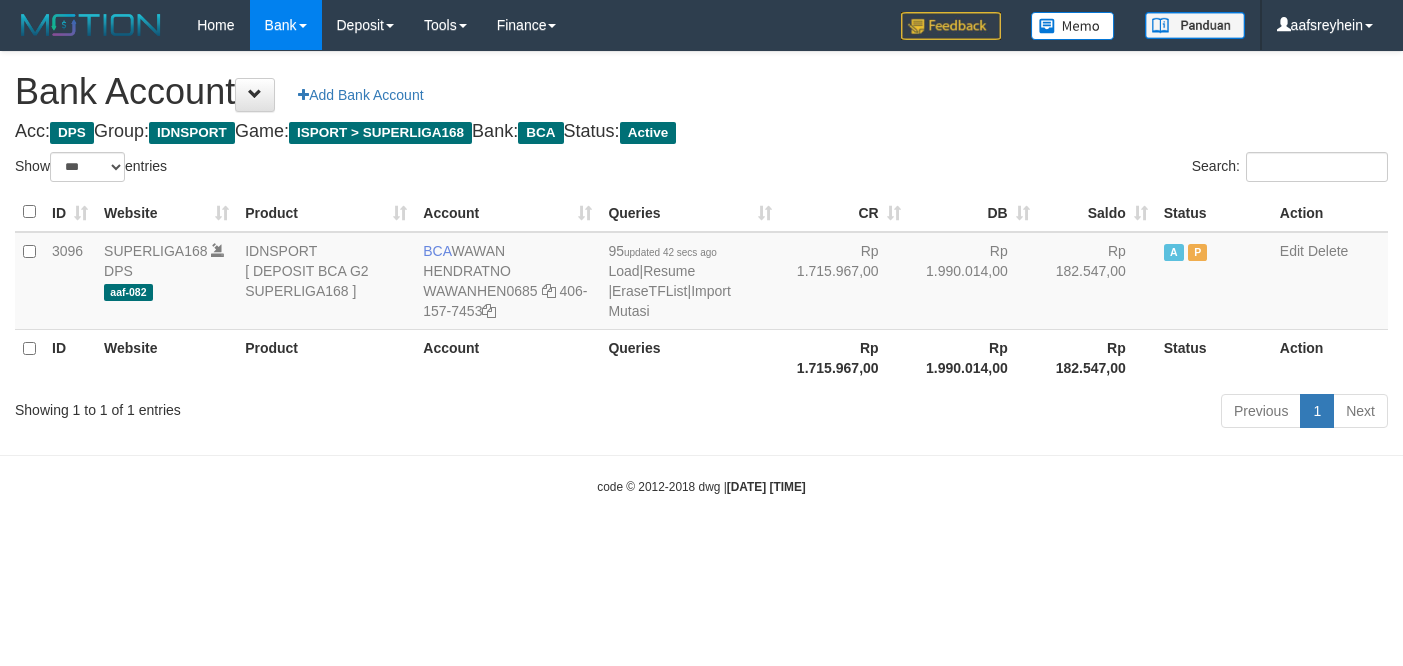 select on "***" 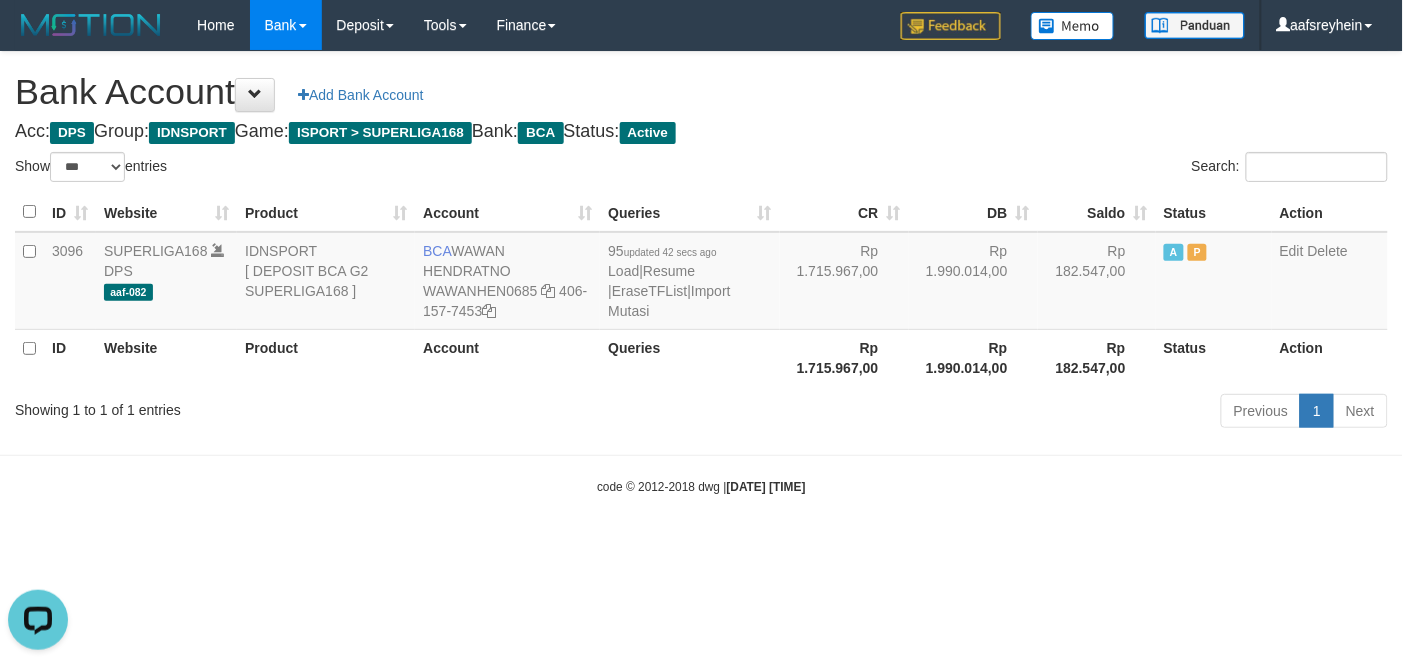 scroll, scrollTop: 0, scrollLeft: 0, axis: both 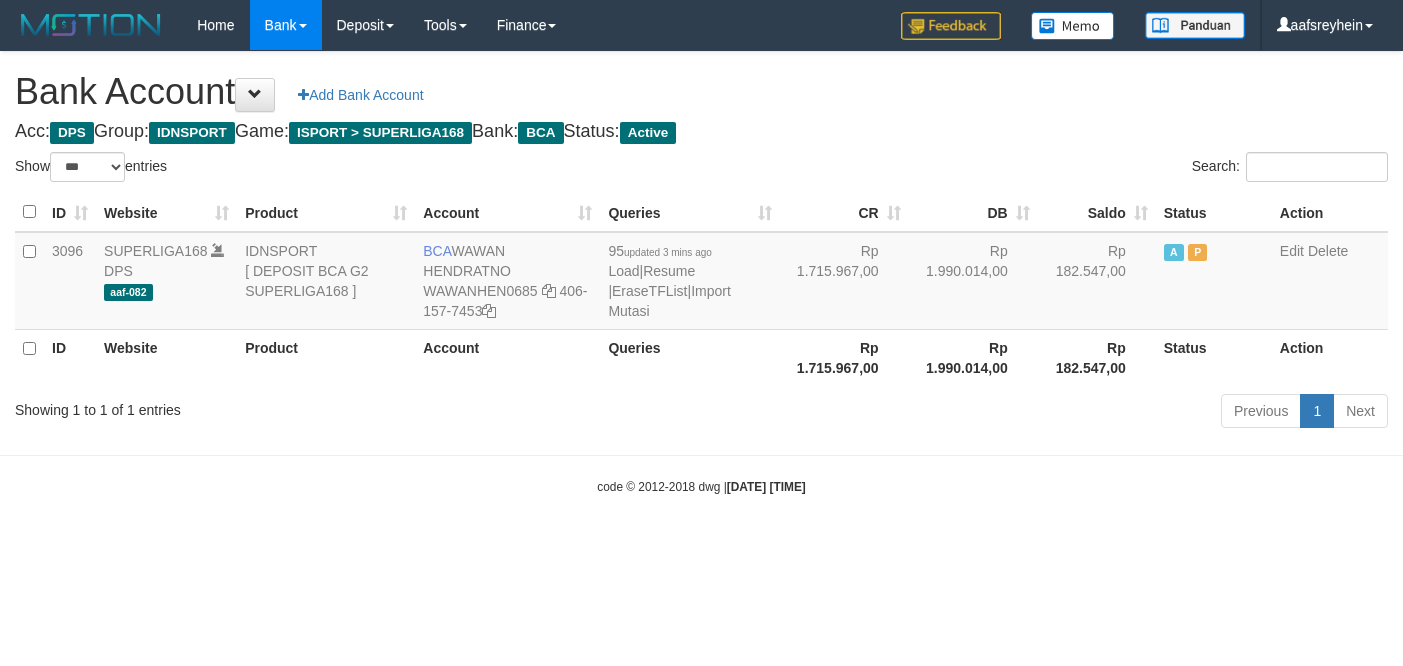 select on "***" 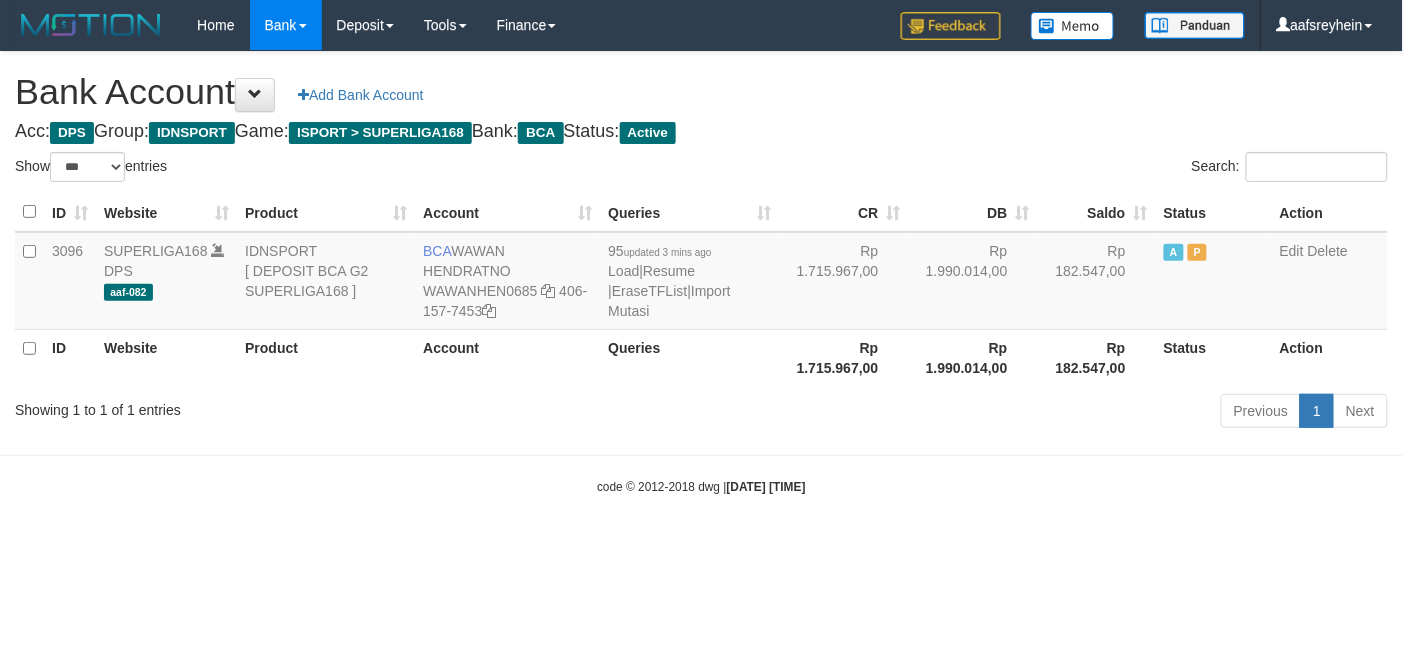 drag, startPoint x: 970, startPoint y: 591, endPoint x: 962, endPoint y: 563, distance: 29.12044 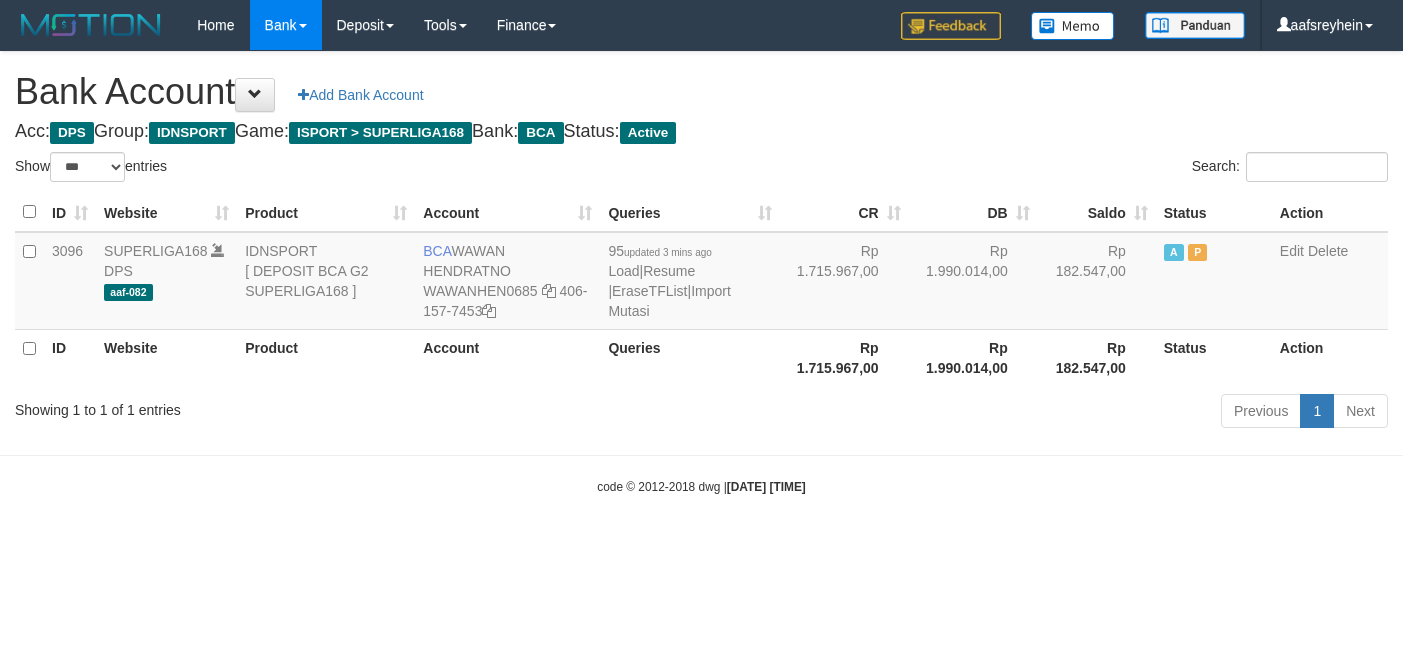 select on "***" 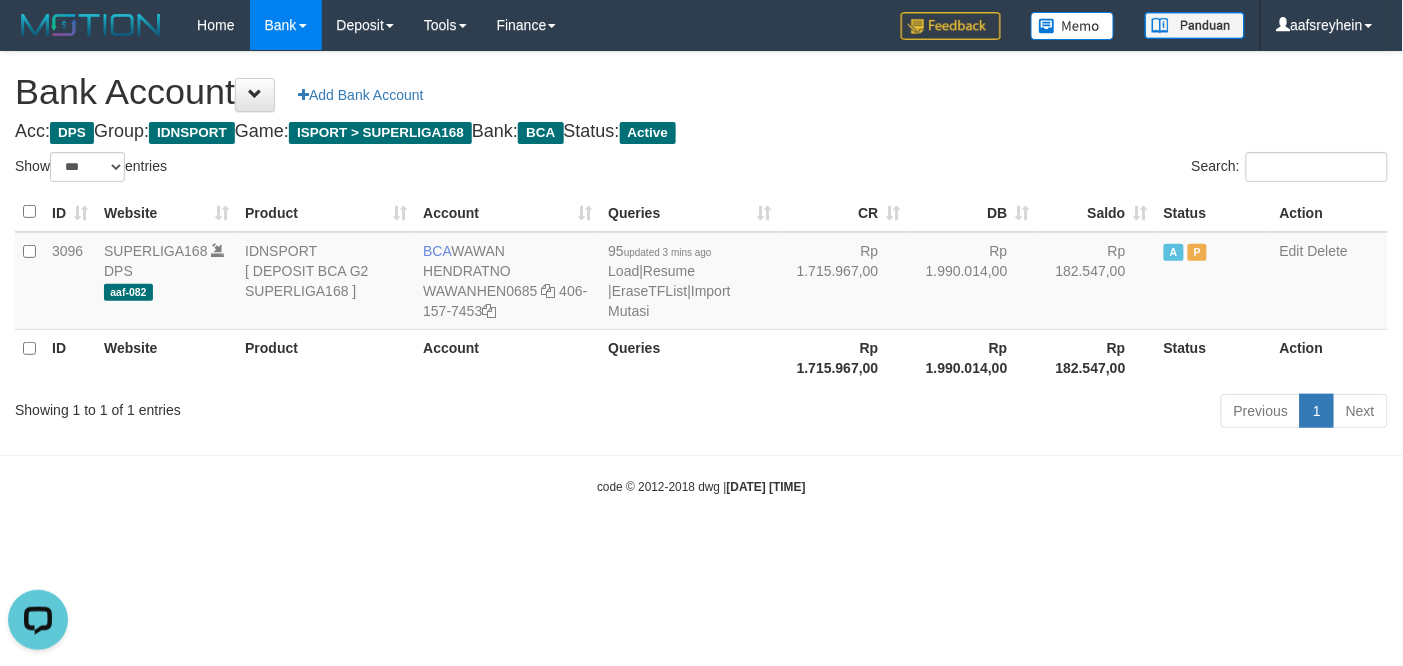 scroll, scrollTop: 0, scrollLeft: 0, axis: both 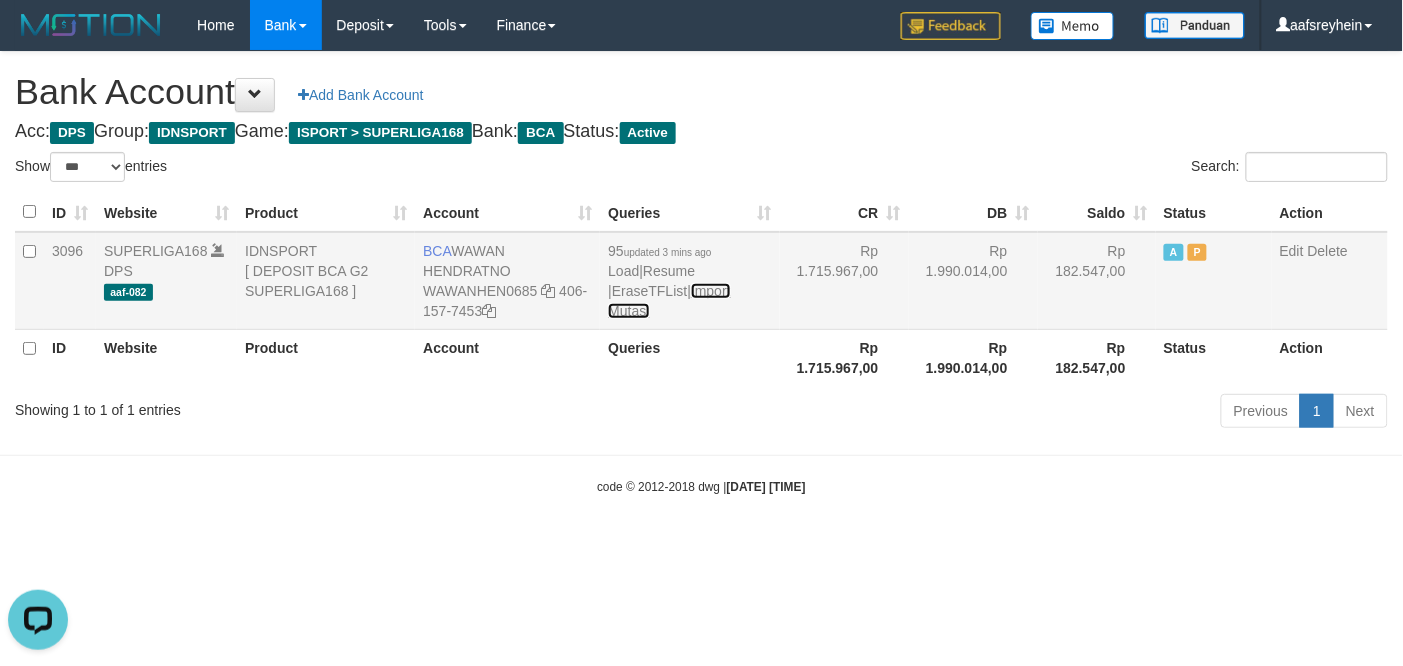 click on "Import Mutasi" at bounding box center [669, 301] 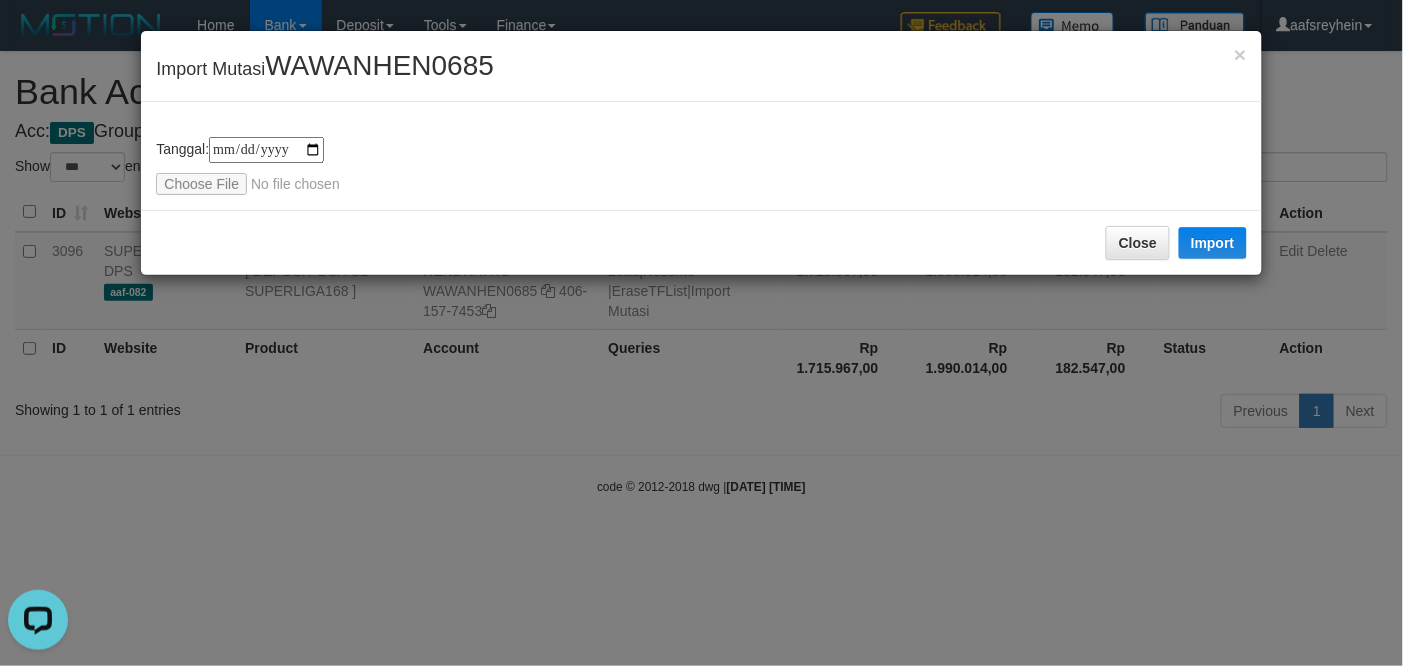 type on "**********" 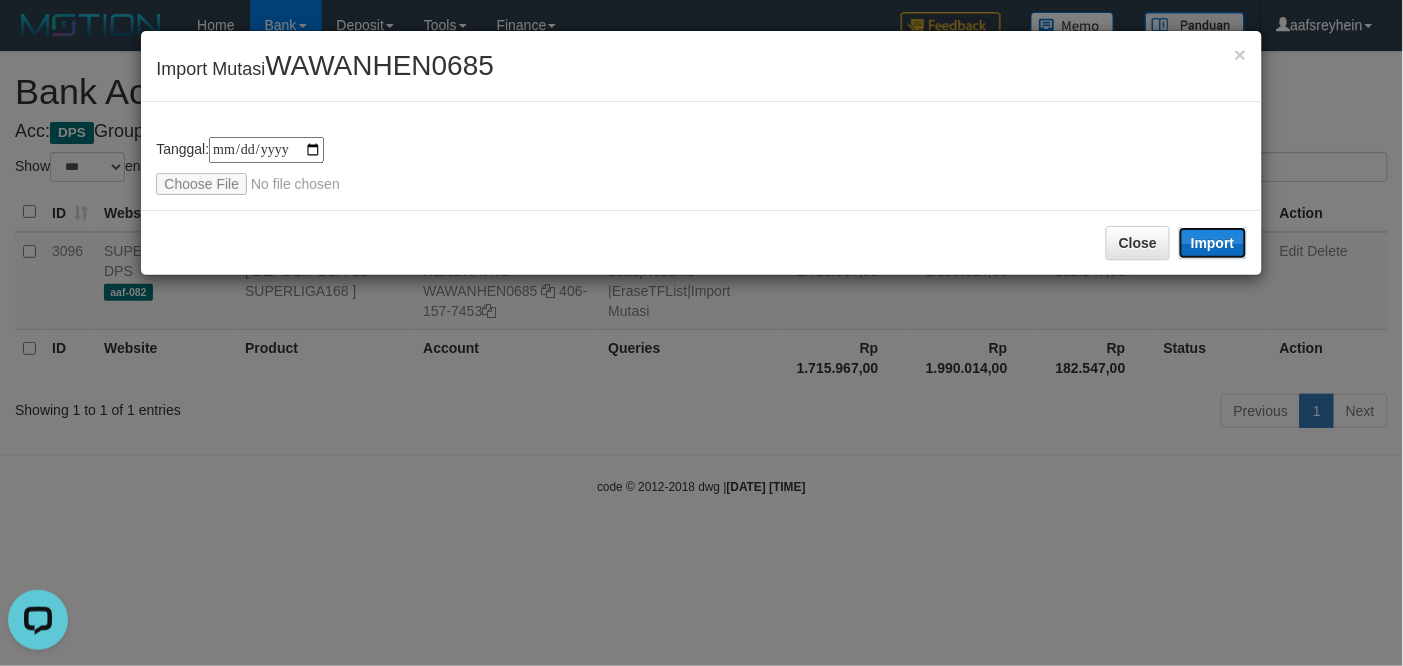 click on "Import" at bounding box center (1213, 243) 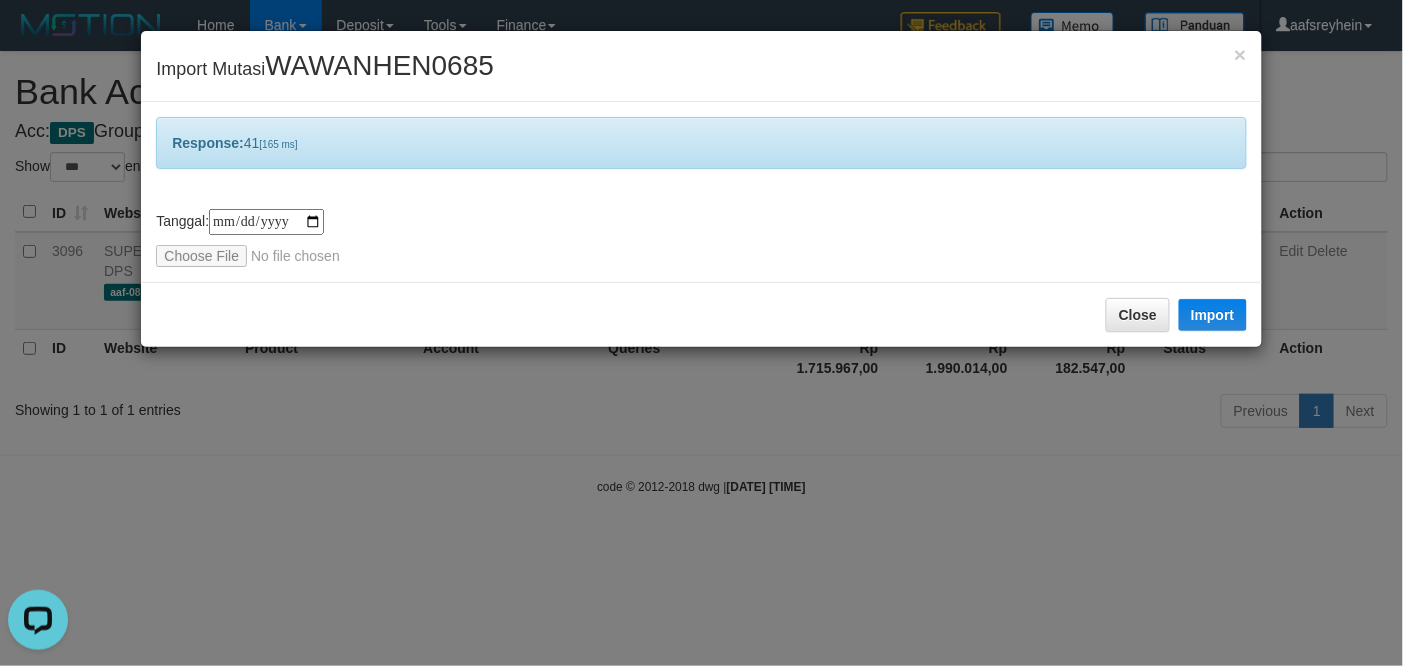 click on "**********" at bounding box center [701, 333] 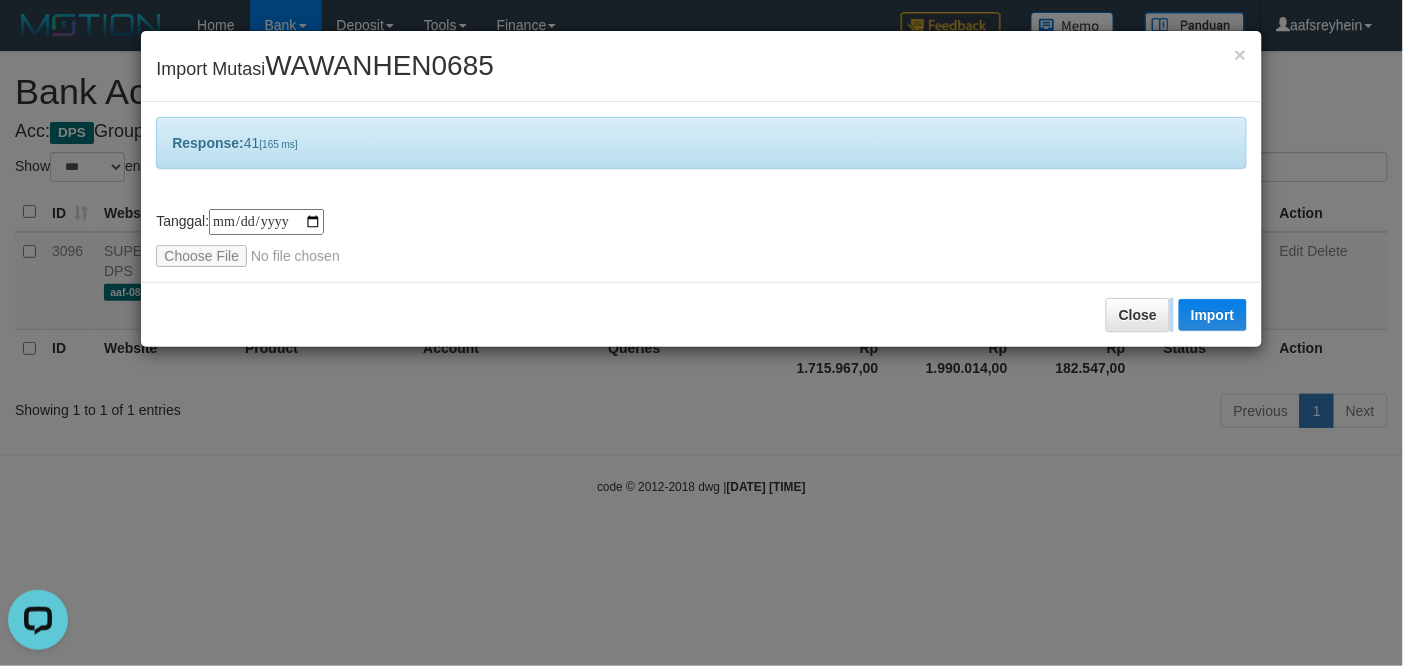 click on "**********" at bounding box center [701, 333] 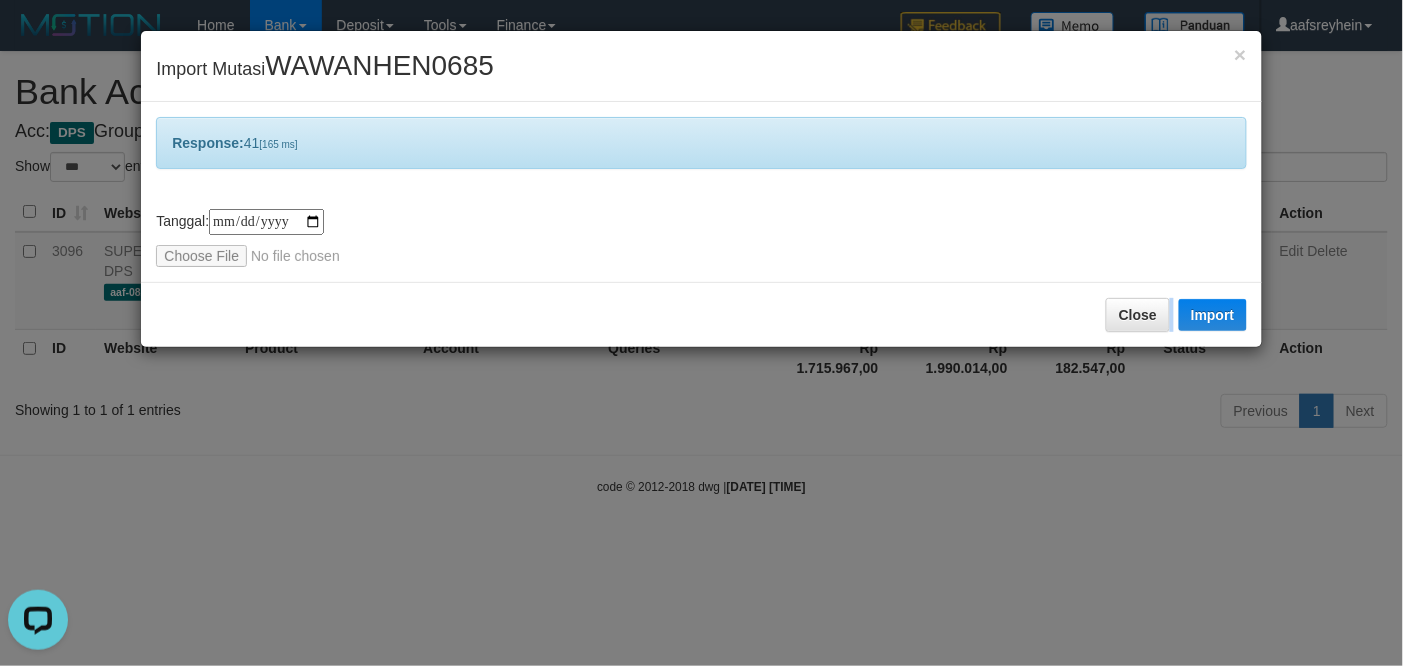 click on "**********" at bounding box center (701, 333) 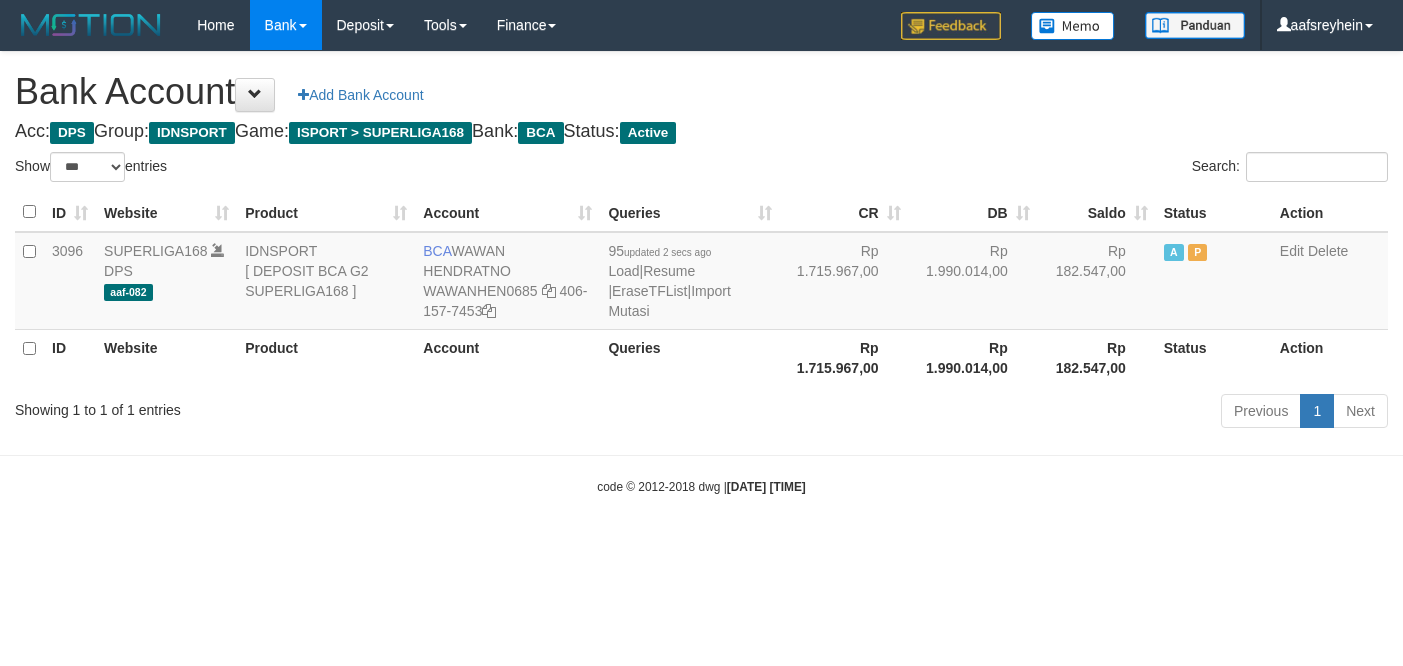 select on "***" 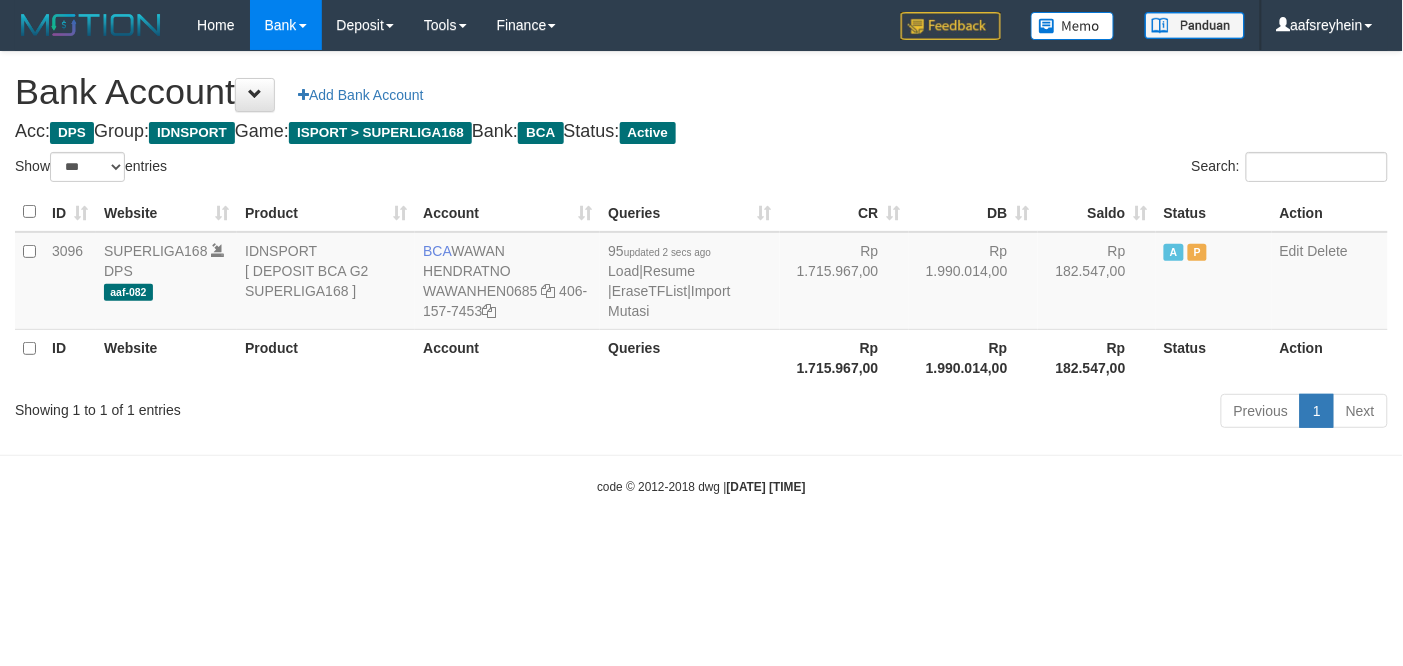 click on "Toggle navigation
Home
Bank
Account List
Load
By Website
Group
[ISPORT]													SUPERLIGA168
By Load Group (DPS)" at bounding box center [701, 273] 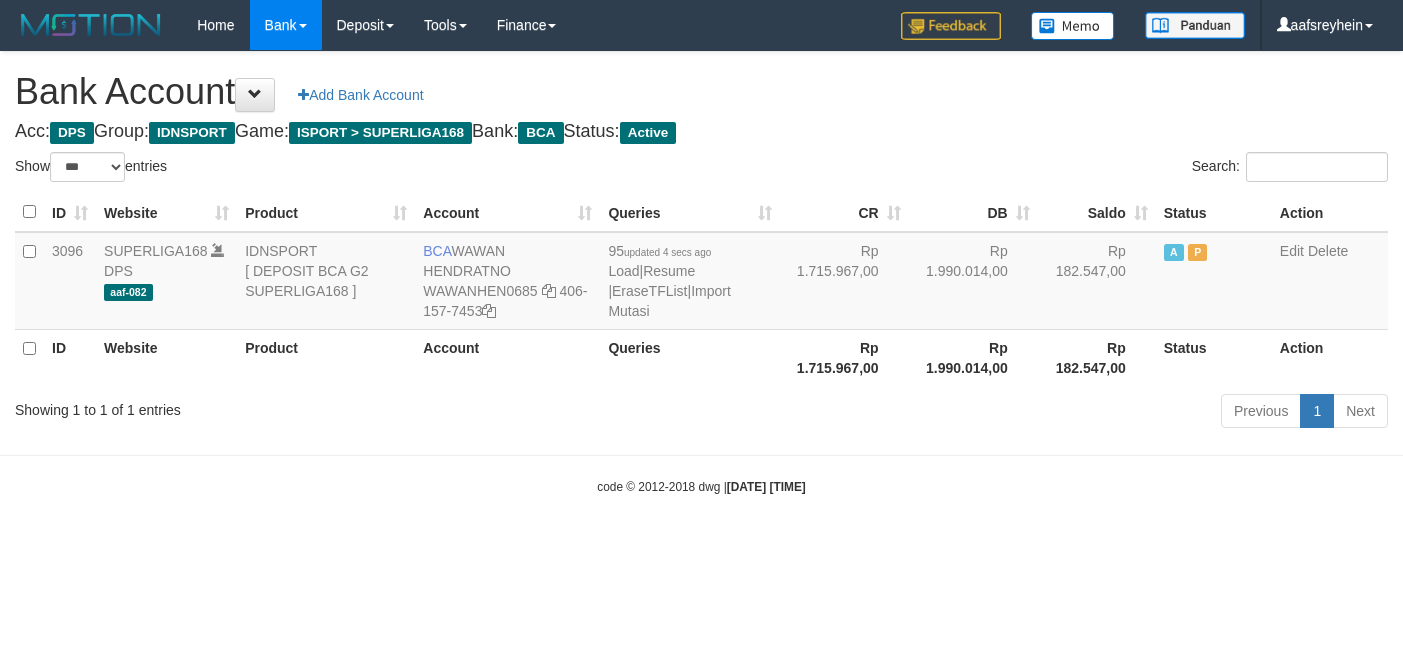 select on "***" 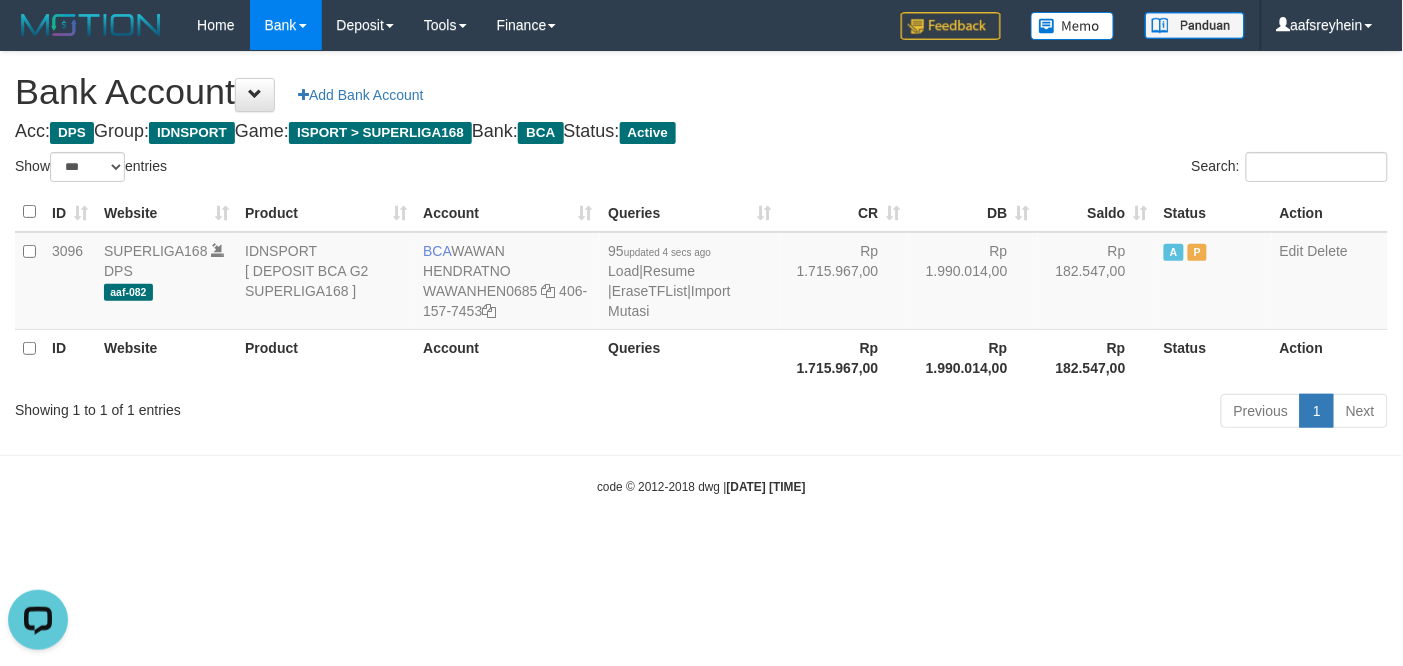 scroll, scrollTop: 0, scrollLeft: 0, axis: both 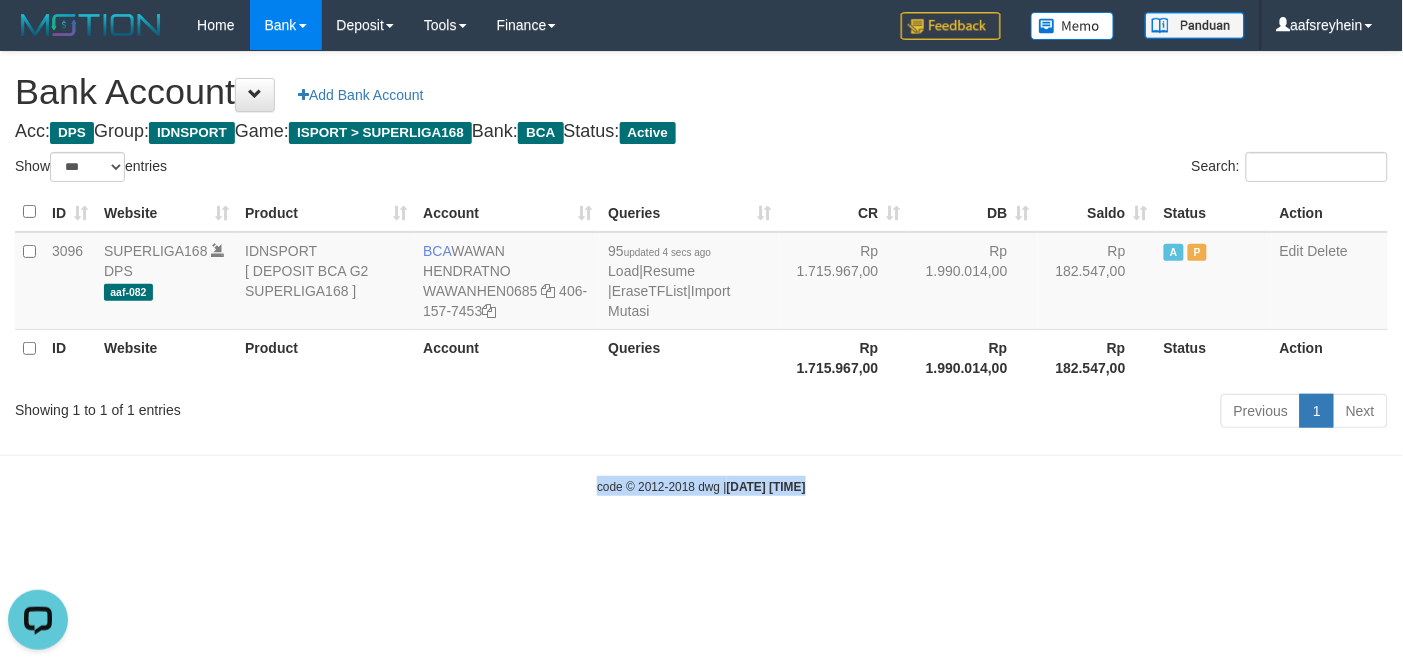 drag, startPoint x: 1080, startPoint y: 572, endPoint x: 1206, endPoint y: 532, distance: 132.19682 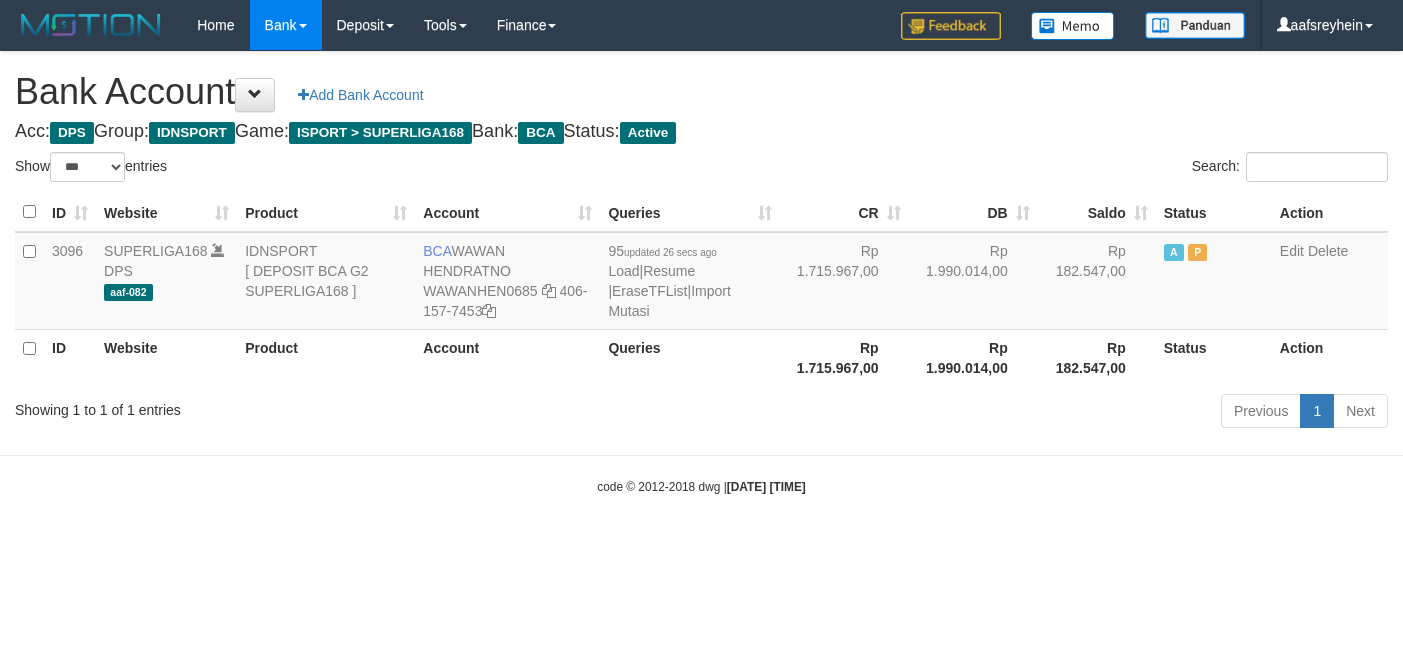 select on "***" 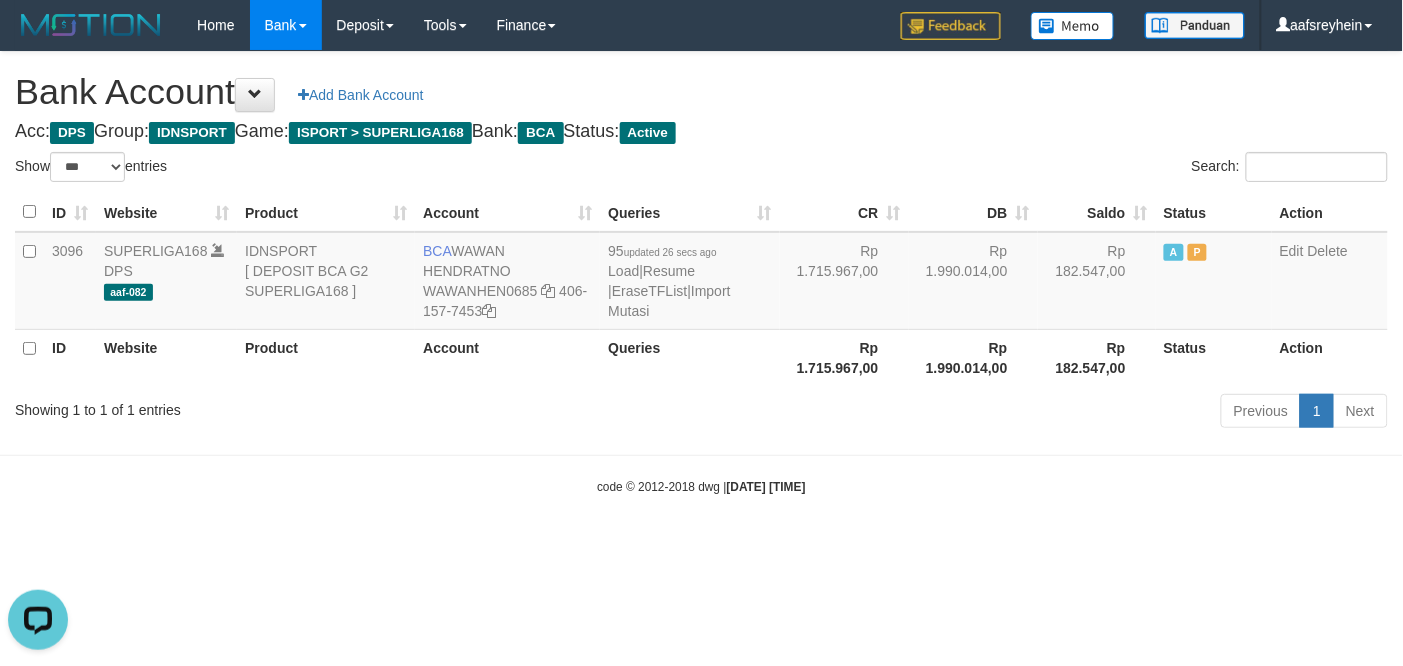 scroll, scrollTop: 0, scrollLeft: 0, axis: both 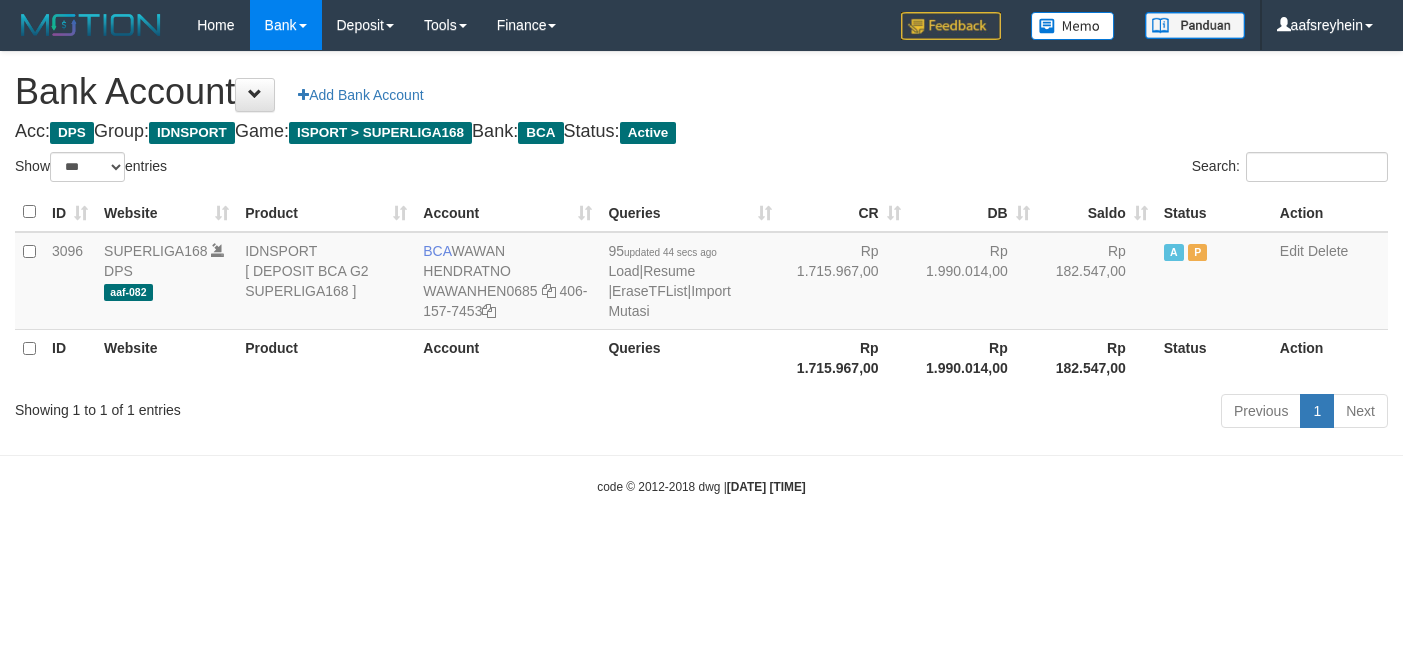 select on "***" 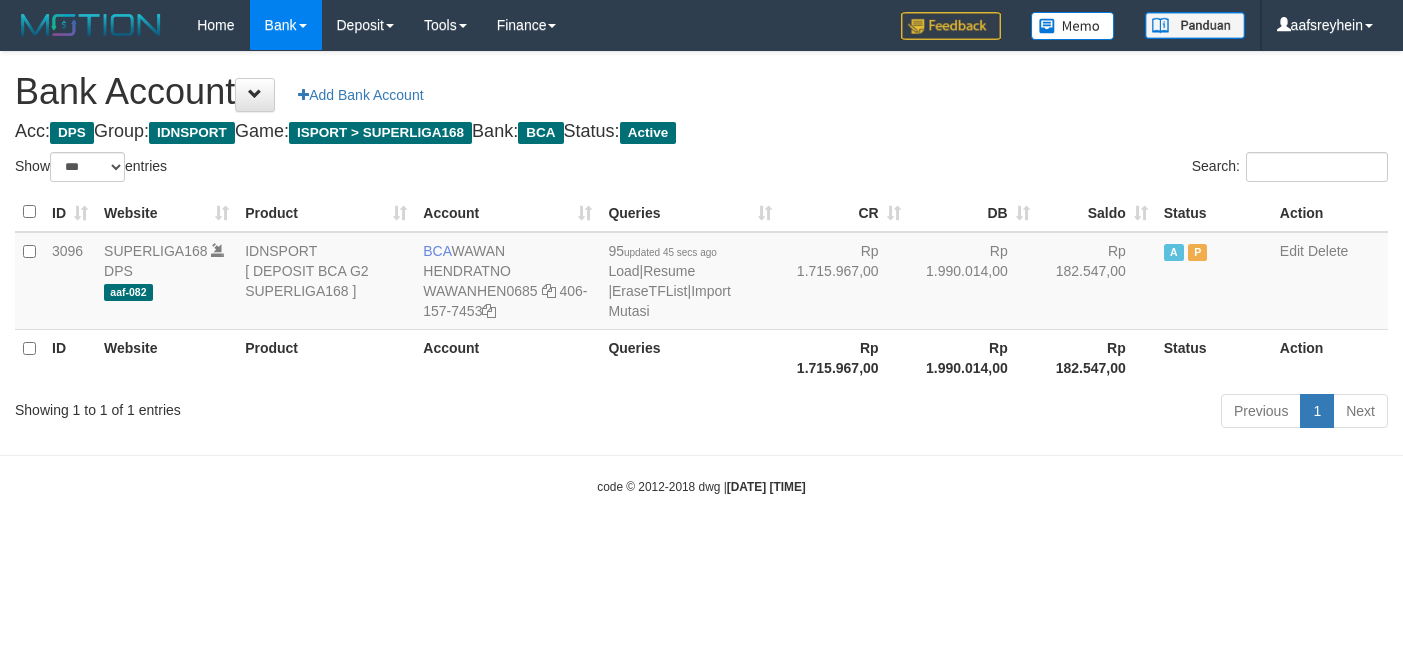 select on "***" 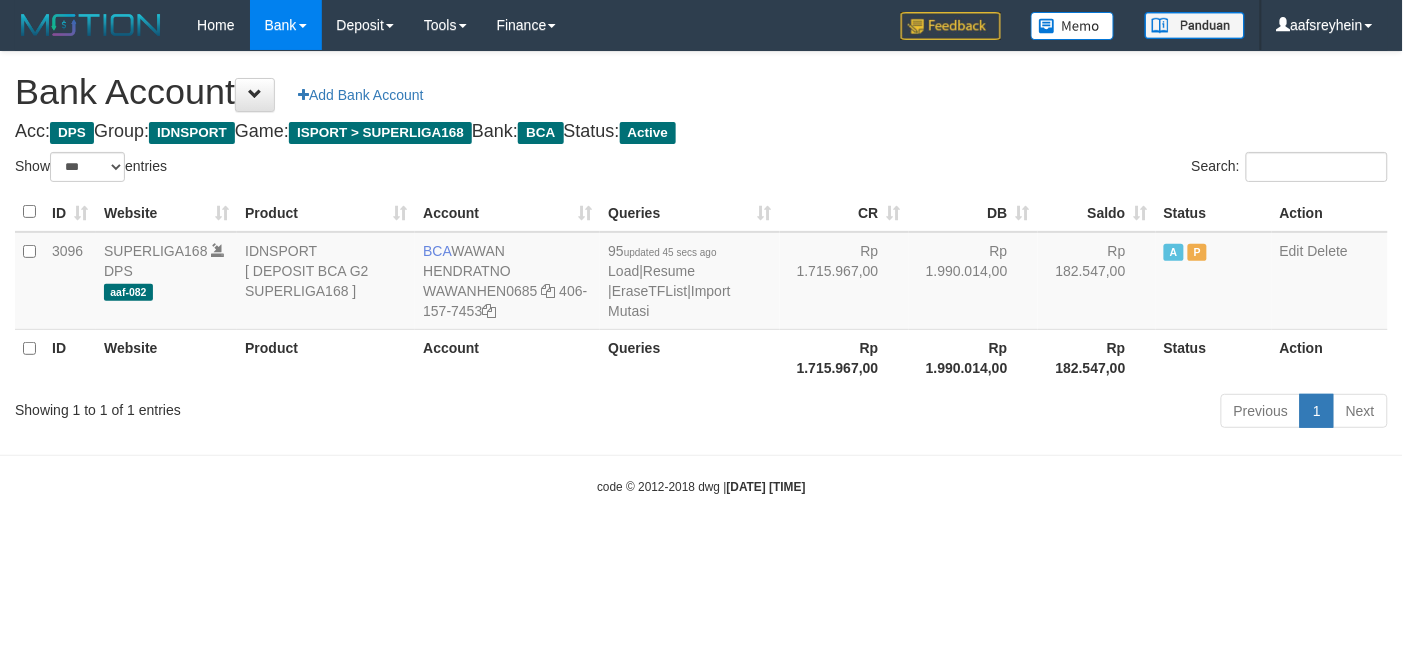 click on "Toggle navigation
Home
Bank
Account List
Load
By Website
Group
[ISPORT]													SUPERLIGA168
By Load Group (DPS)
-" at bounding box center [701, 273] 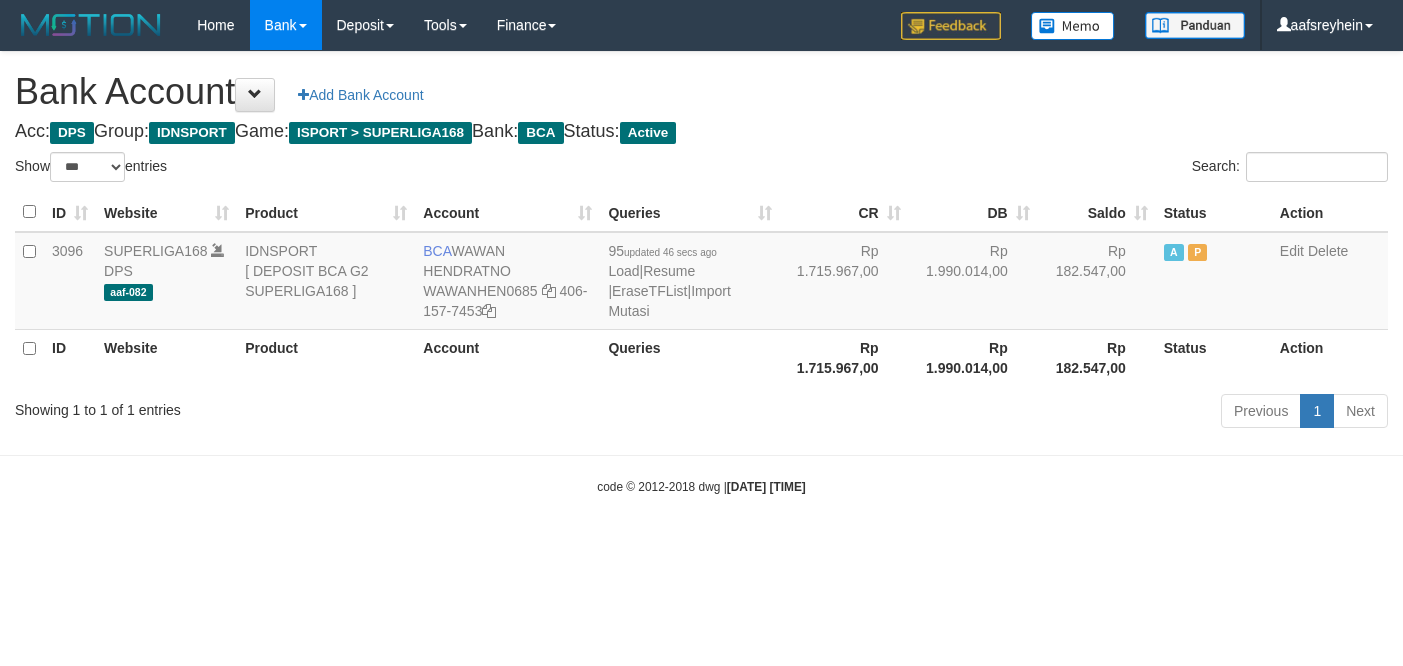 select on "***" 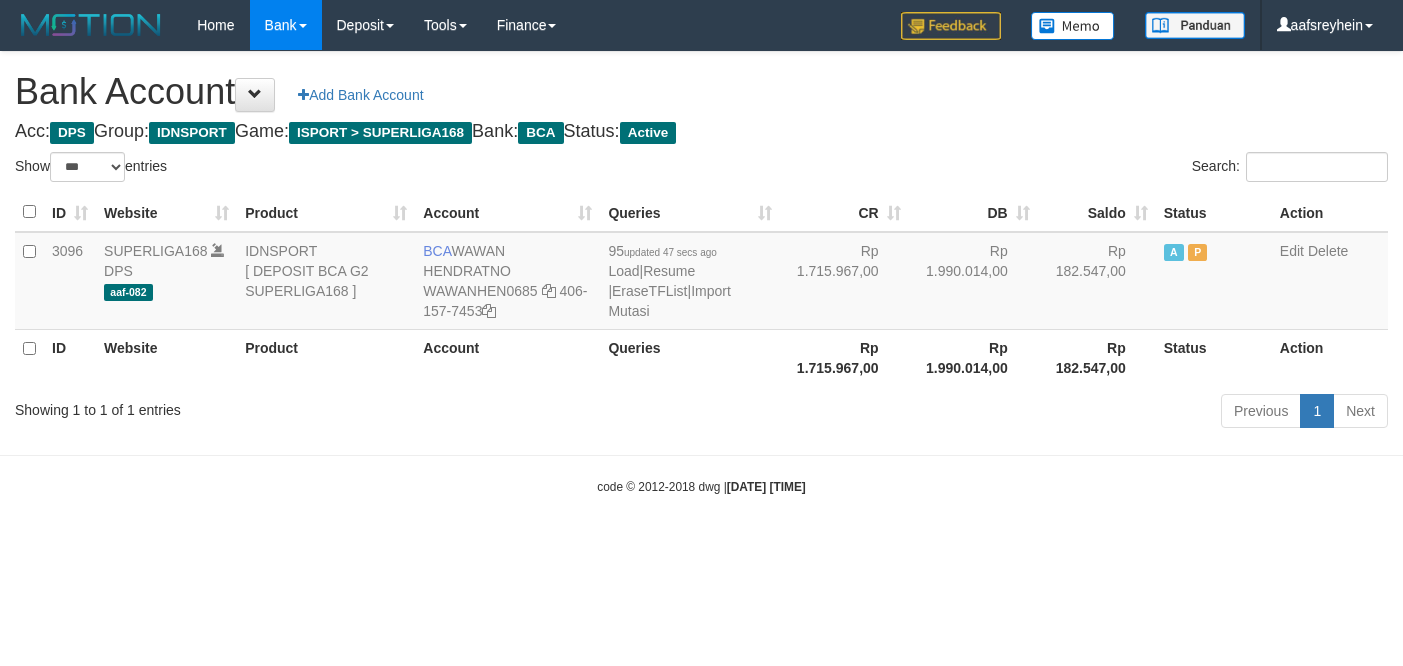 select on "***" 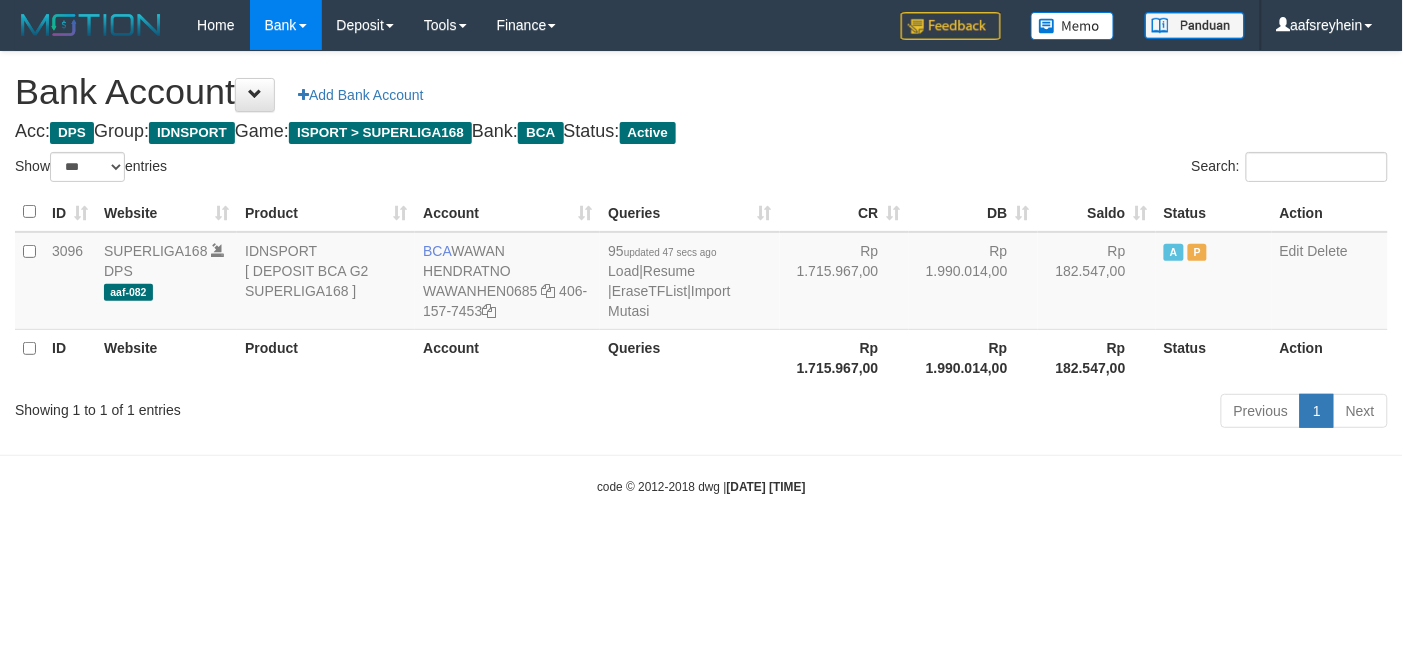 click on "Toggle navigation
Home
Bank
Account List
Load
By Website
Group
[ISPORT]													SUPERLIGA168
By Load Group (DPS)
-" at bounding box center (701, 273) 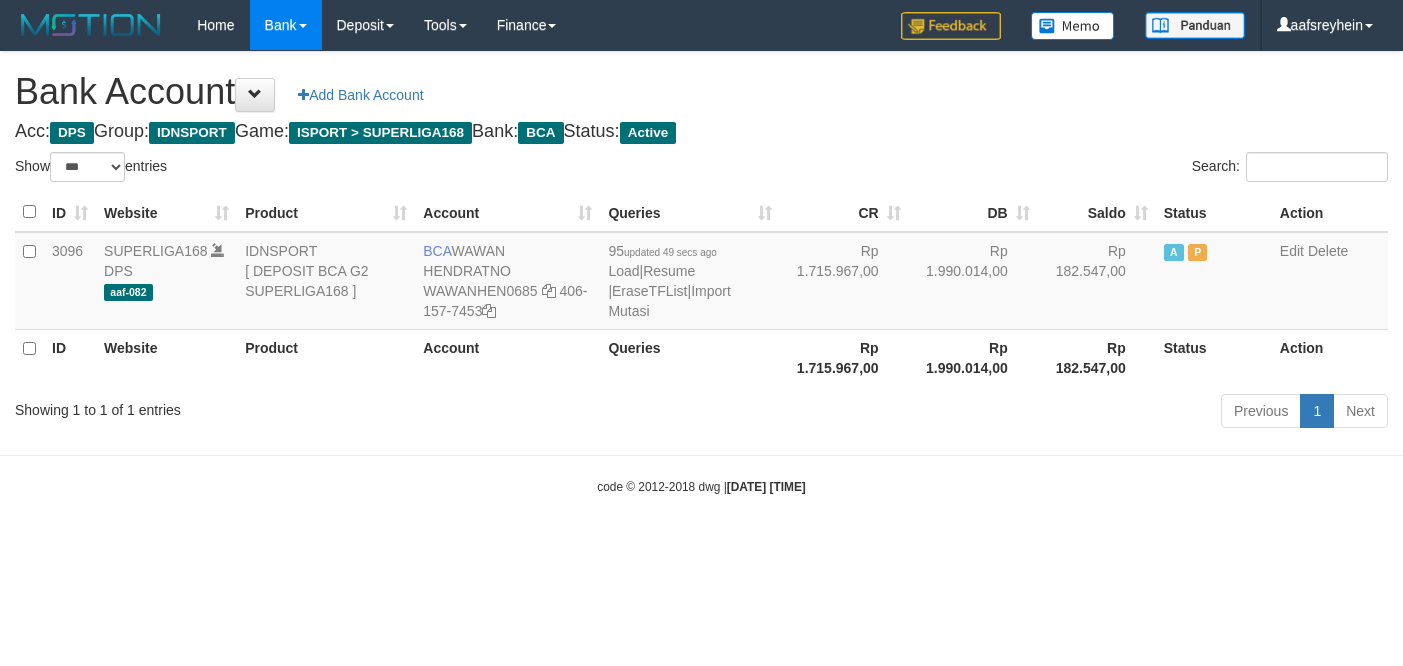 select on "***" 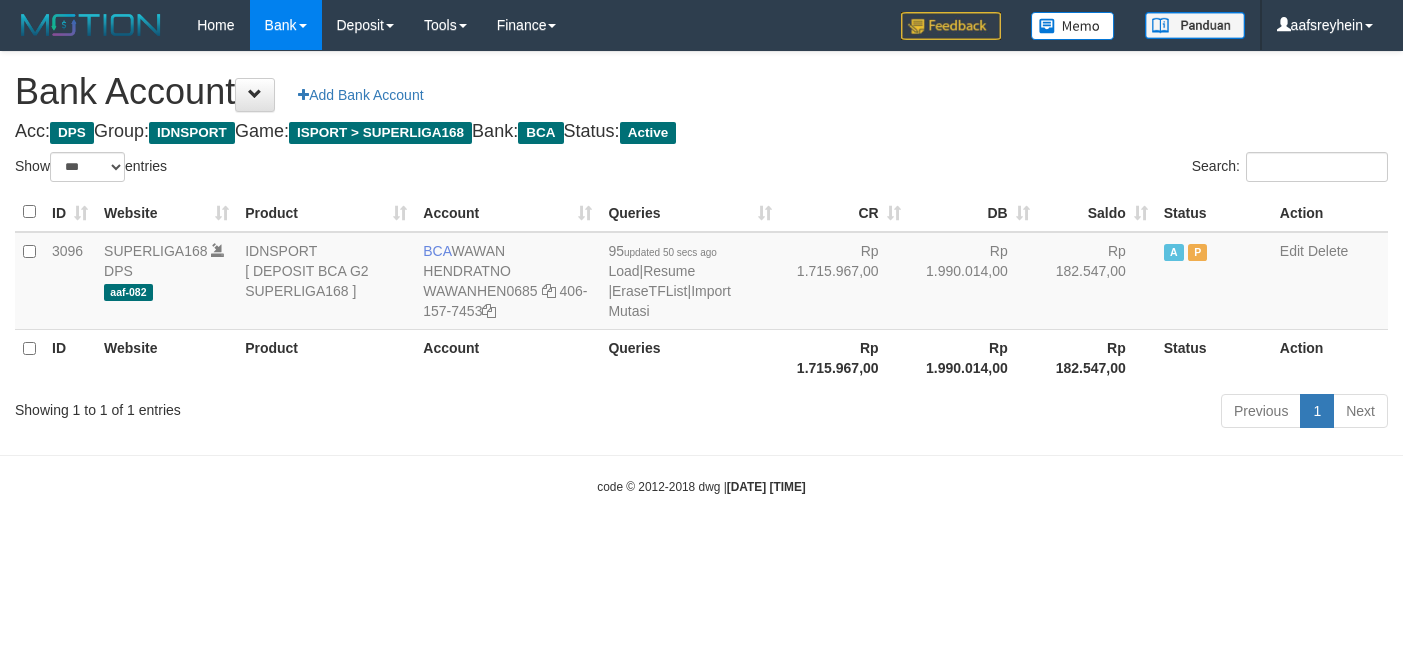 select on "***" 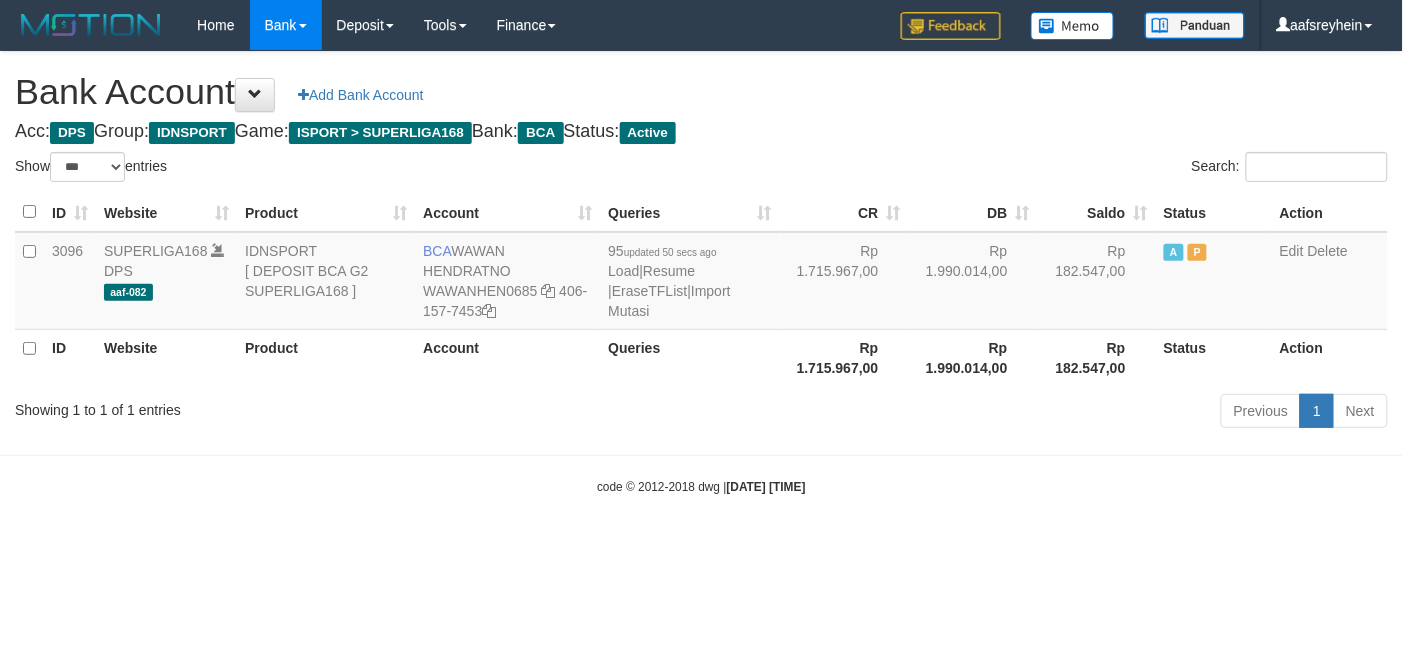 click on "code © 2012-2018 dwg |  2025/07/13 08:48:04" at bounding box center [701, 486] 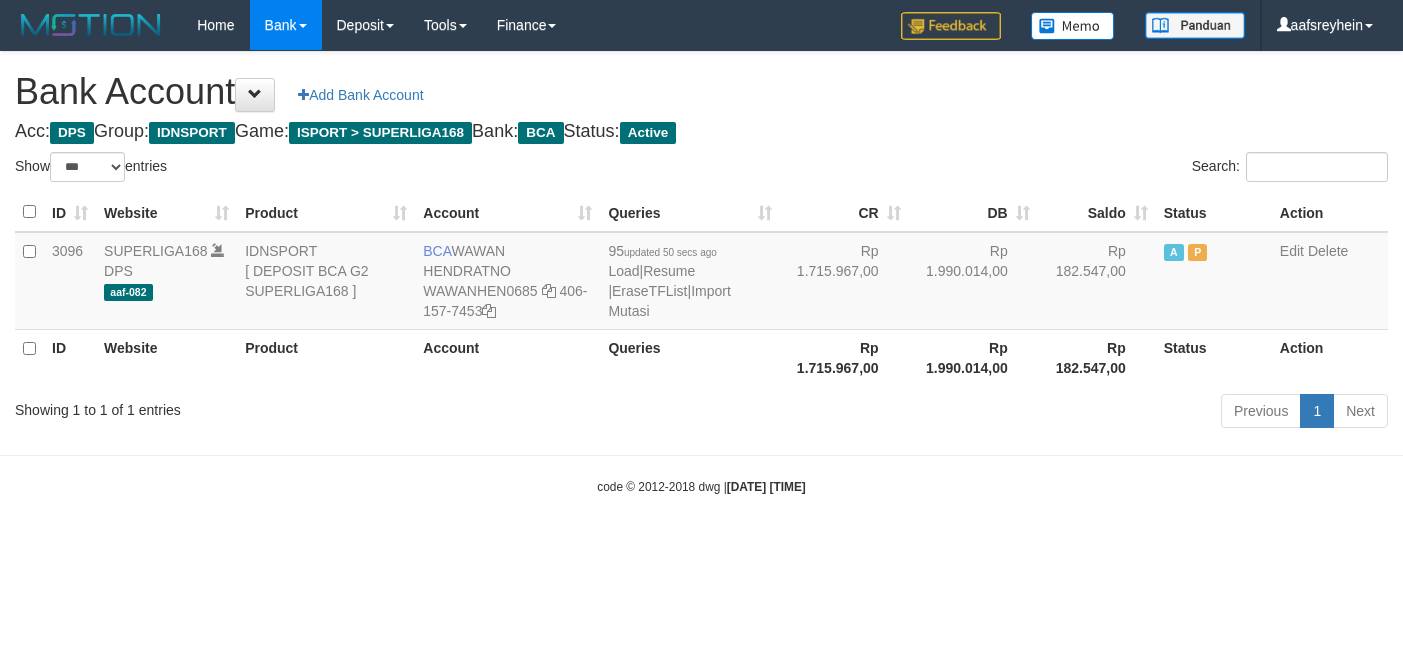 select on "***" 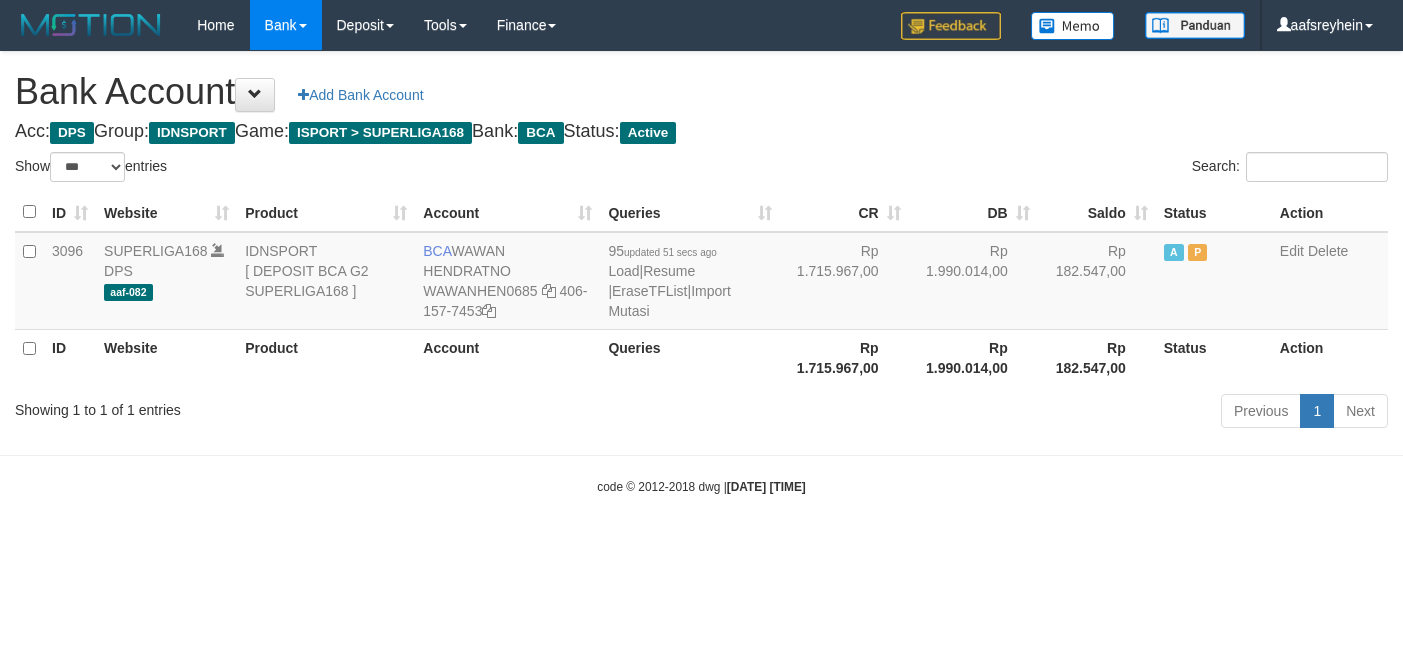 select on "***" 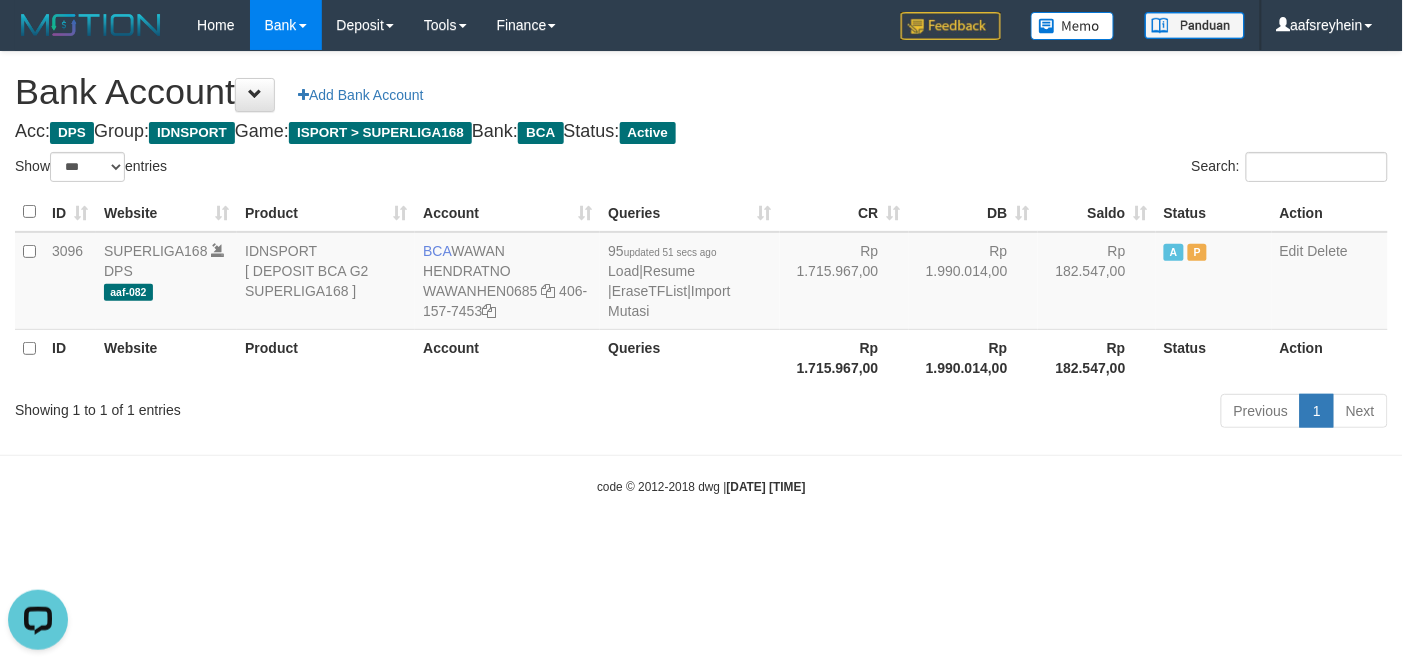 scroll, scrollTop: 0, scrollLeft: 0, axis: both 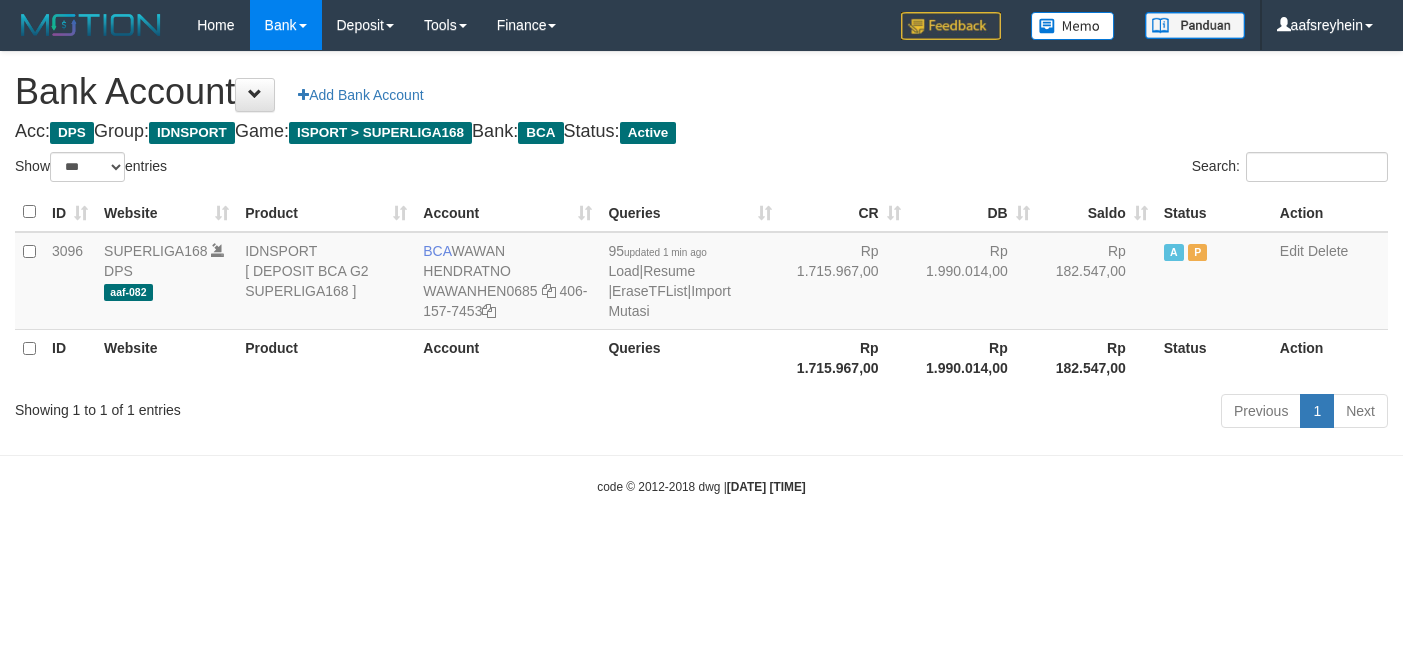 select on "***" 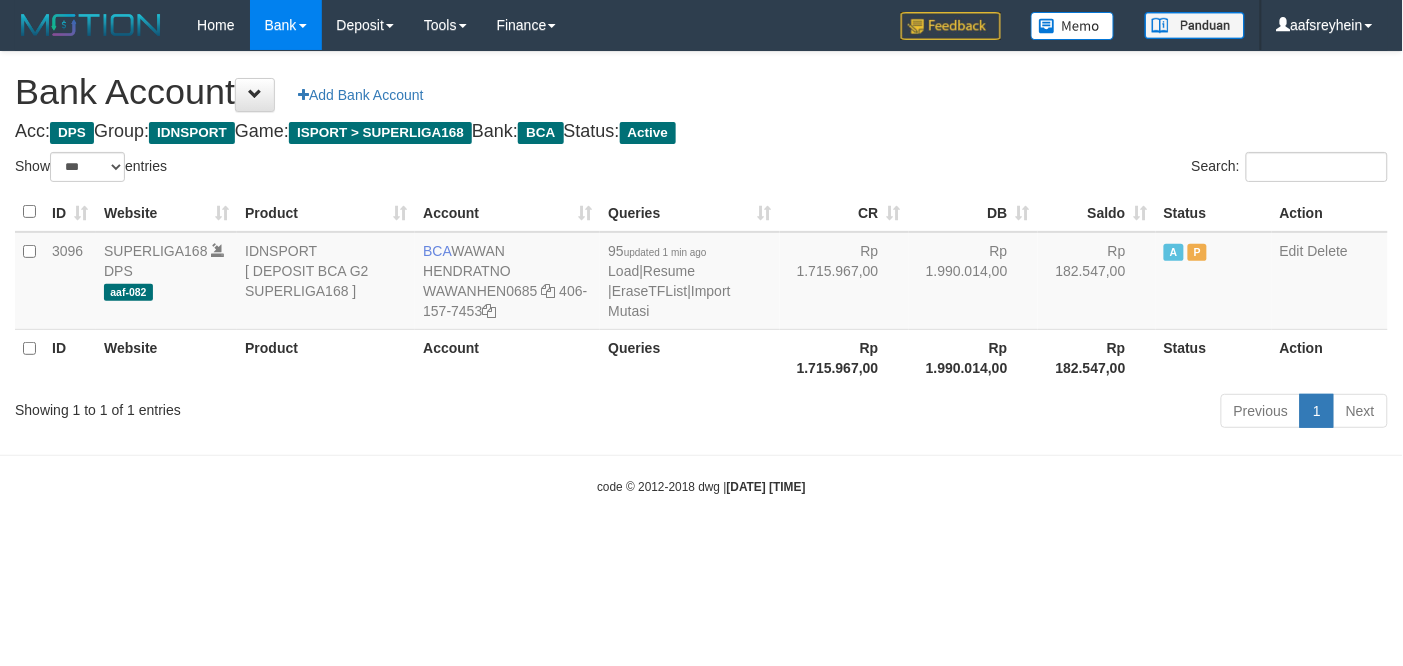 click on "Toggle navigation
Home
Bank
Account List
Load
By Website
Group
[ISPORT]													SUPERLIGA168
By Load Group (DPS)
-" at bounding box center (701, 273) 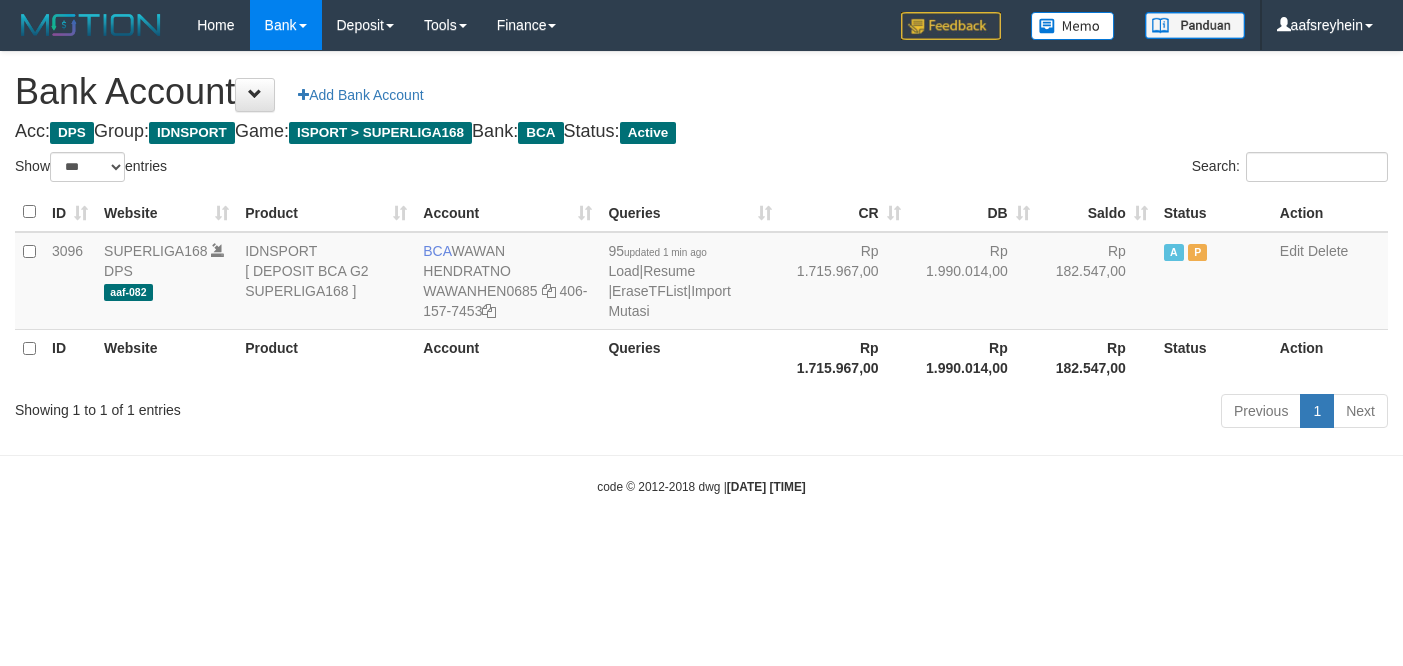select on "***" 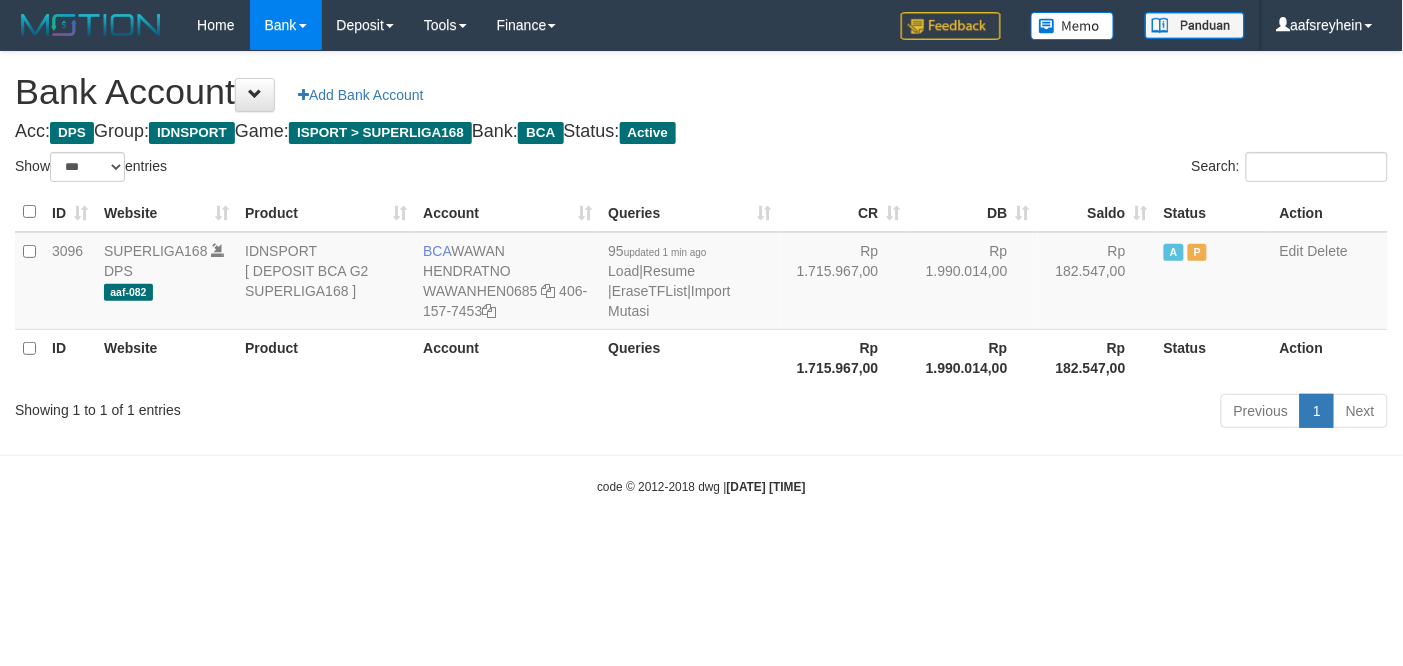 click on "Toggle navigation
Home
Bank
Account List
Load
By Website
Group
[ISPORT]													SUPERLIGA168
By Load Group (DPS)
-" at bounding box center [701, 273] 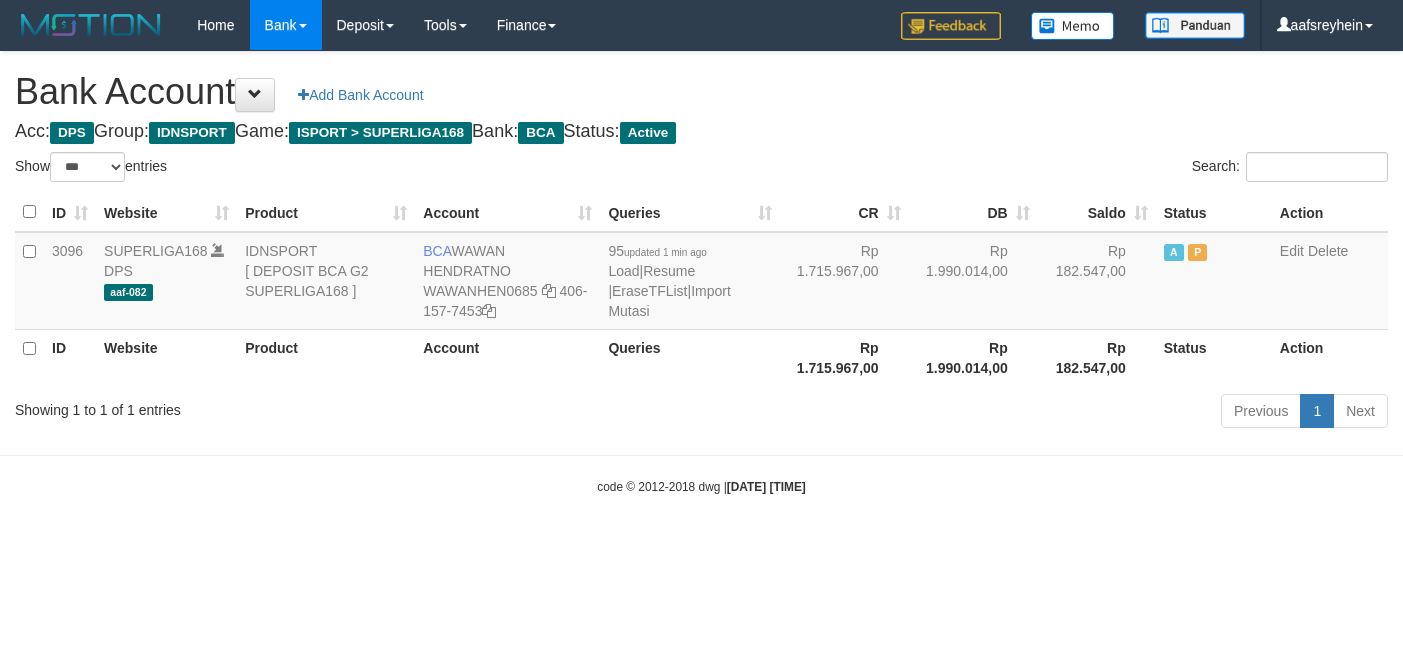 select on "***" 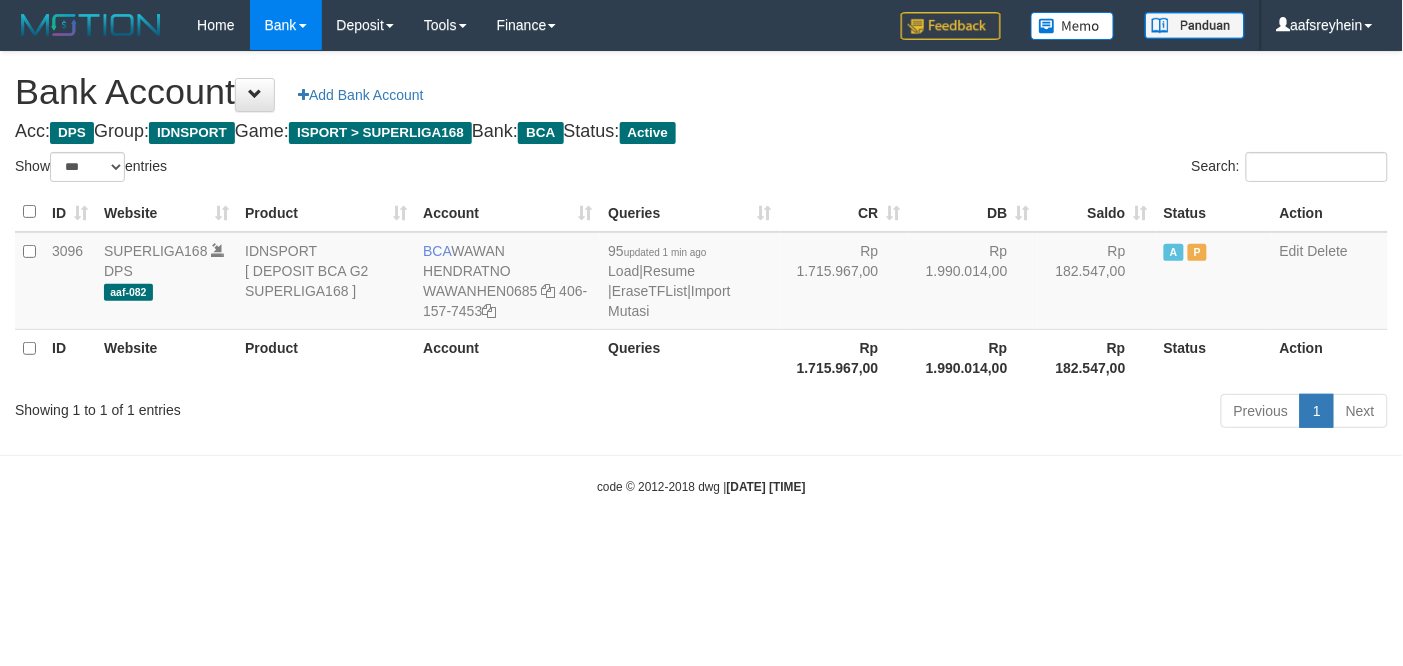 click on "Toggle navigation
Home
Bank
Account List
Load
By Website
Group
[ISPORT]													SUPERLIGA168
By Load Group (DPS)" at bounding box center [701, 273] 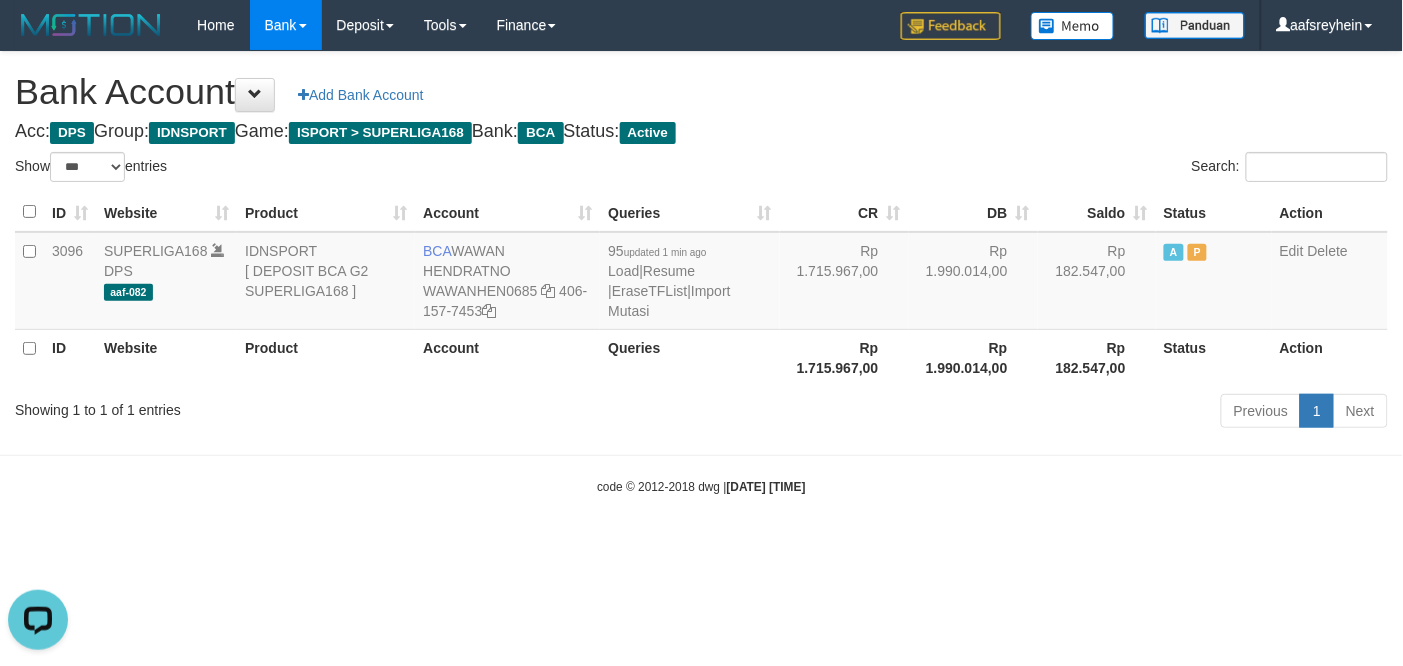 scroll, scrollTop: 0, scrollLeft: 0, axis: both 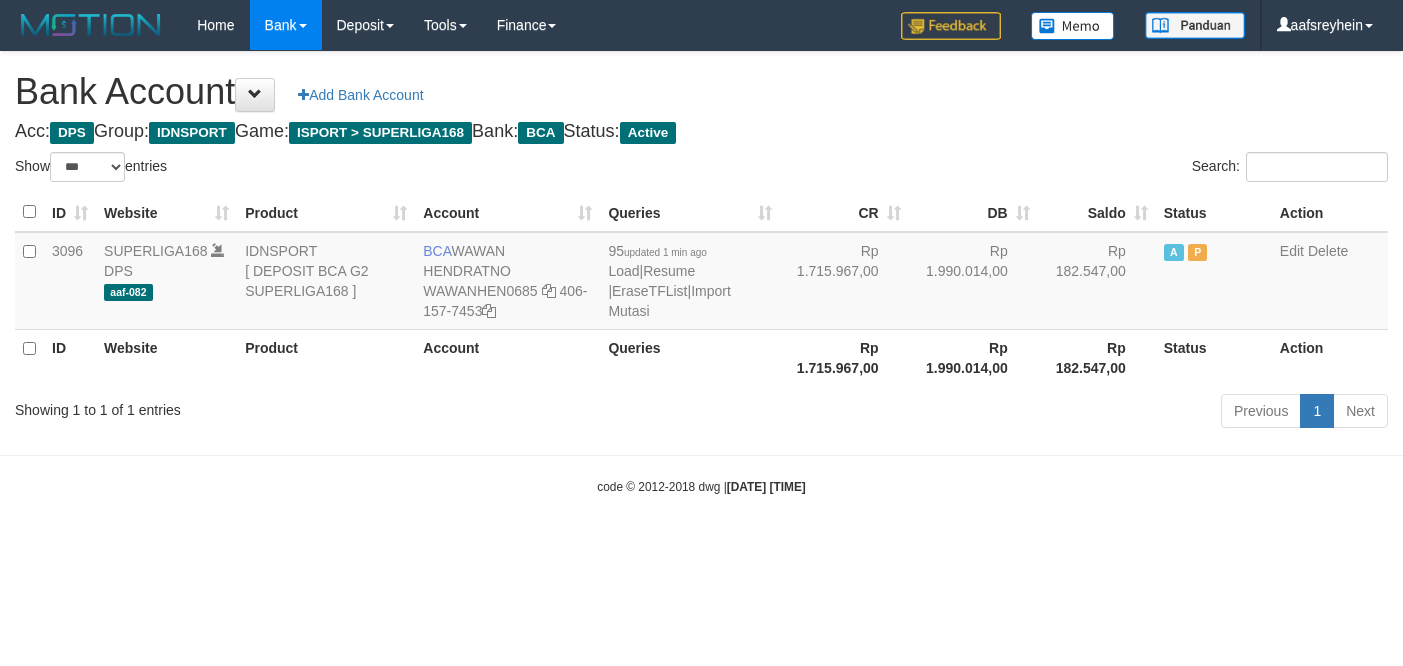 select on "***" 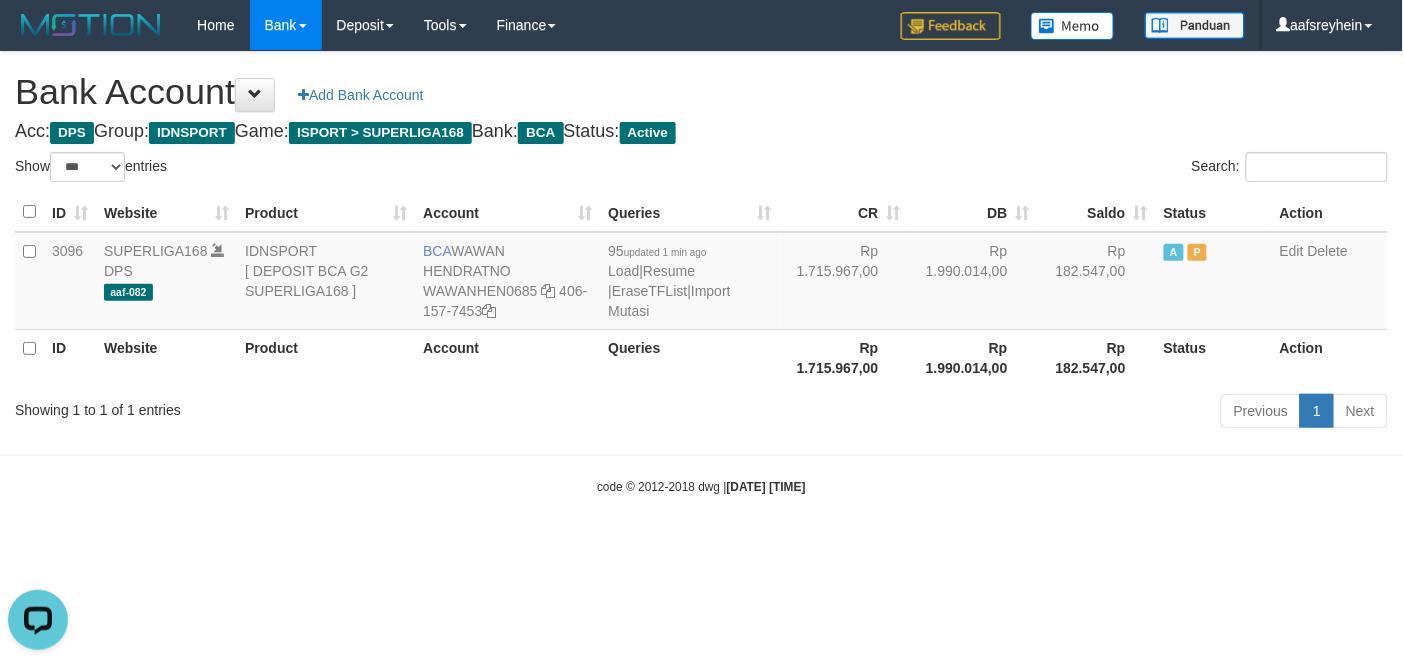 scroll, scrollTop: 0, scrollLeft: 0, axis: both 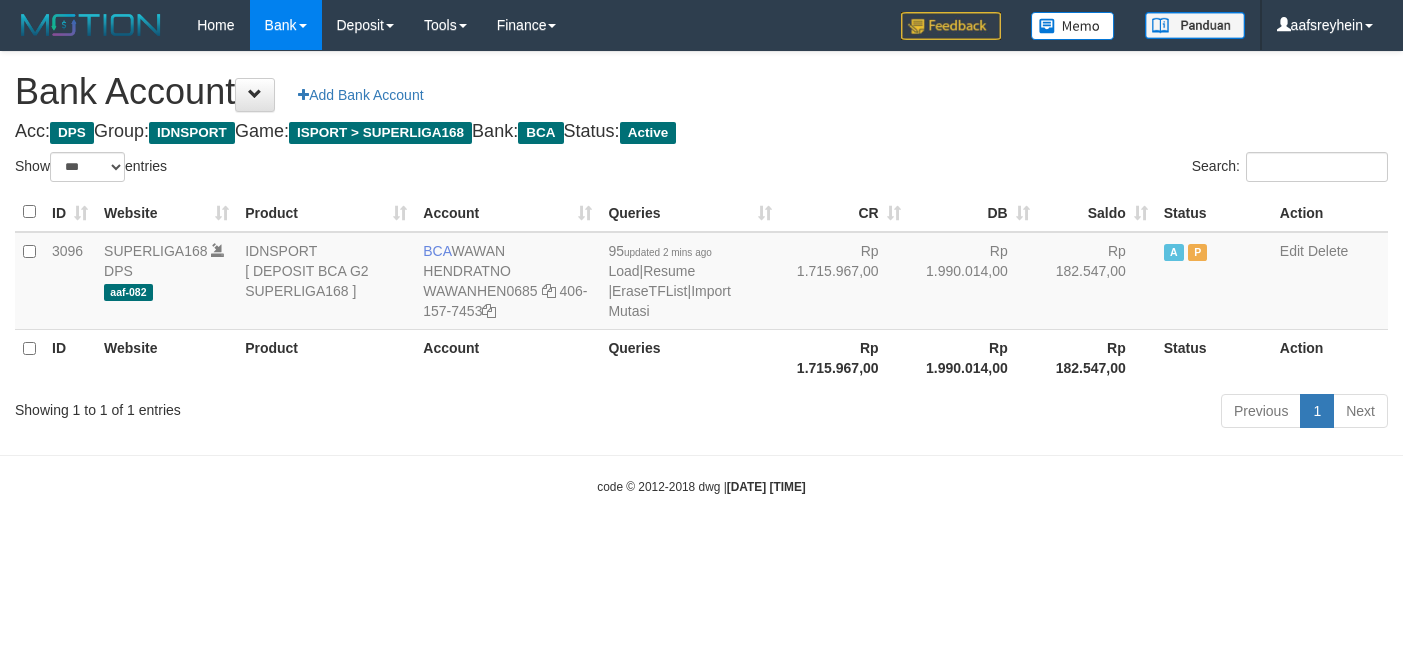 select on "***" 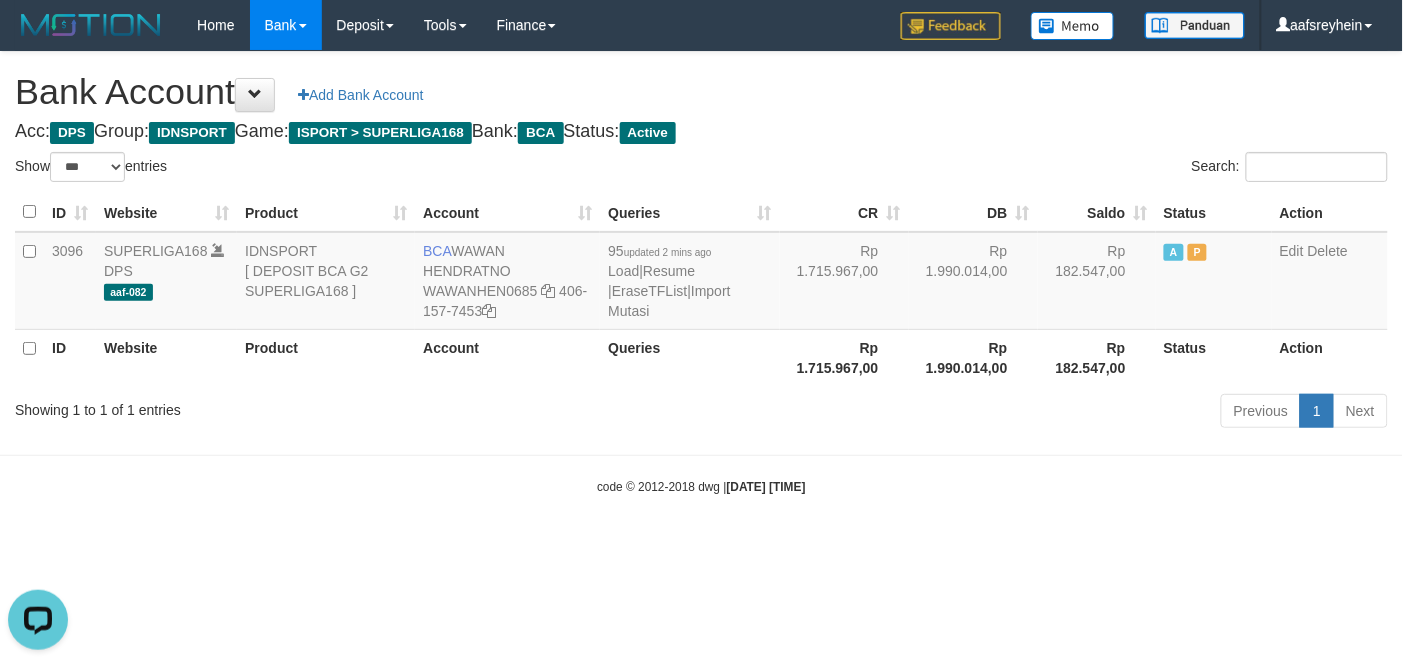 scroll, scrollTop: 0, scrollLeft: 0, axis: both 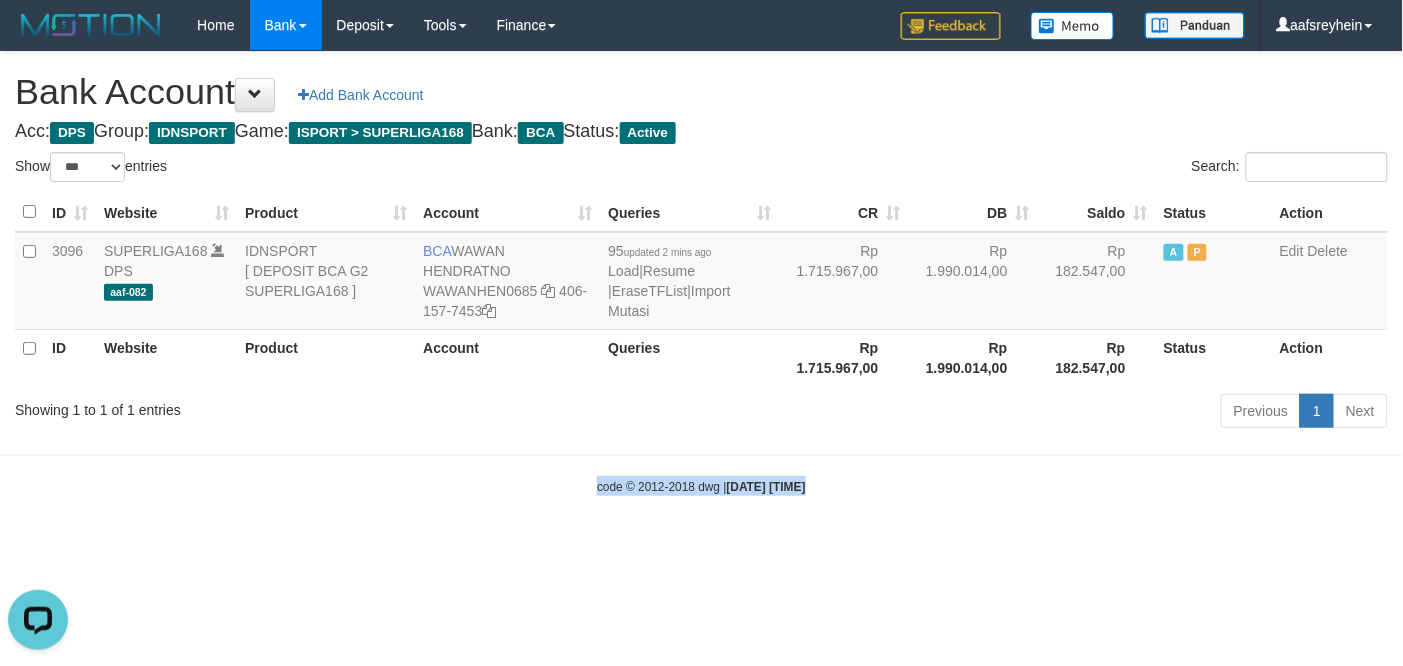 click on "Toggle navigation
Home
Bank
Account List
Load
By Website
Group
[ISPORT]													SUPERLIGA168
By Load Group (DPS)
-" at bounding box center (701, 273) 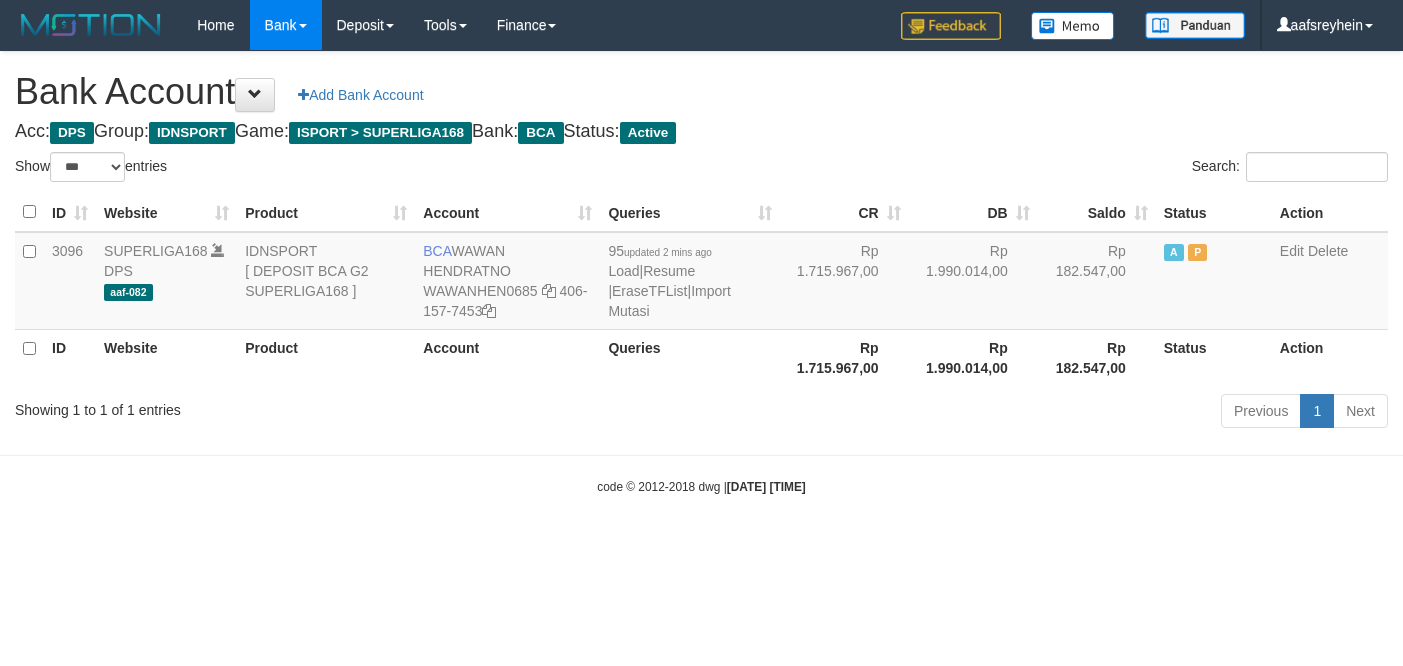 select on "***" 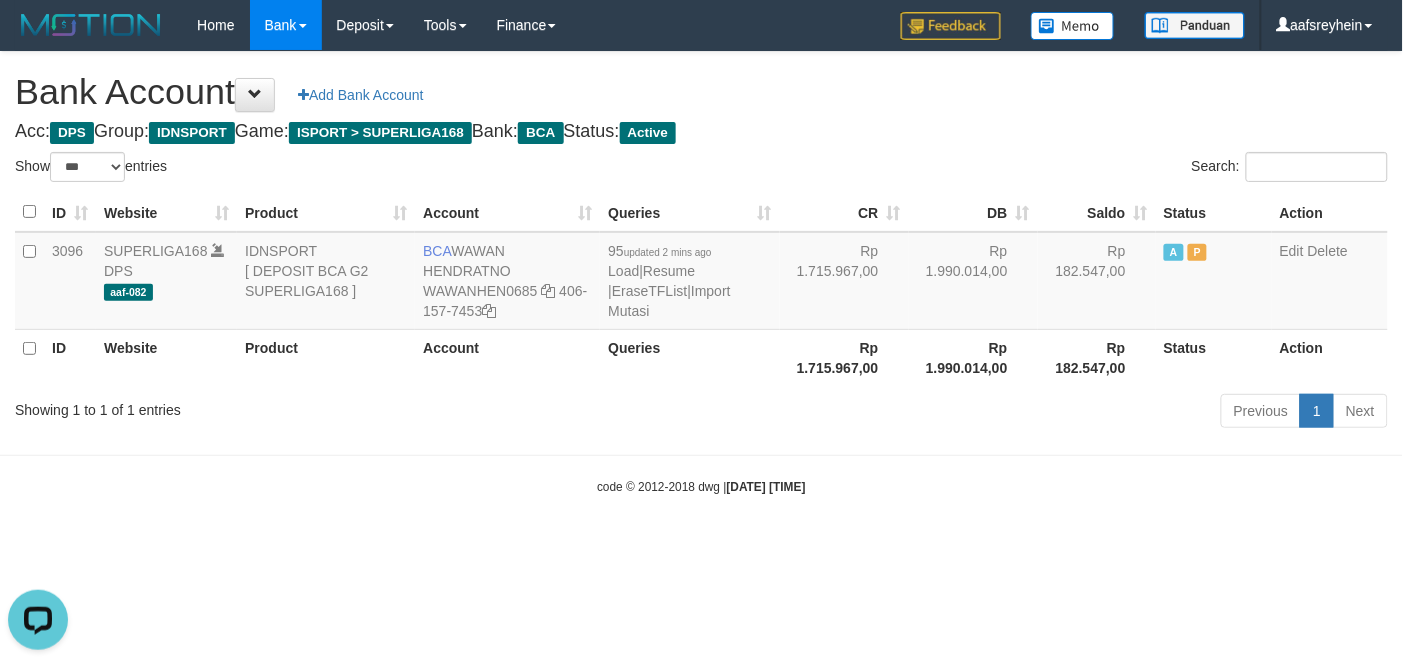 scroll, scrollTop: 0, scrollLeft: 0, axis: both 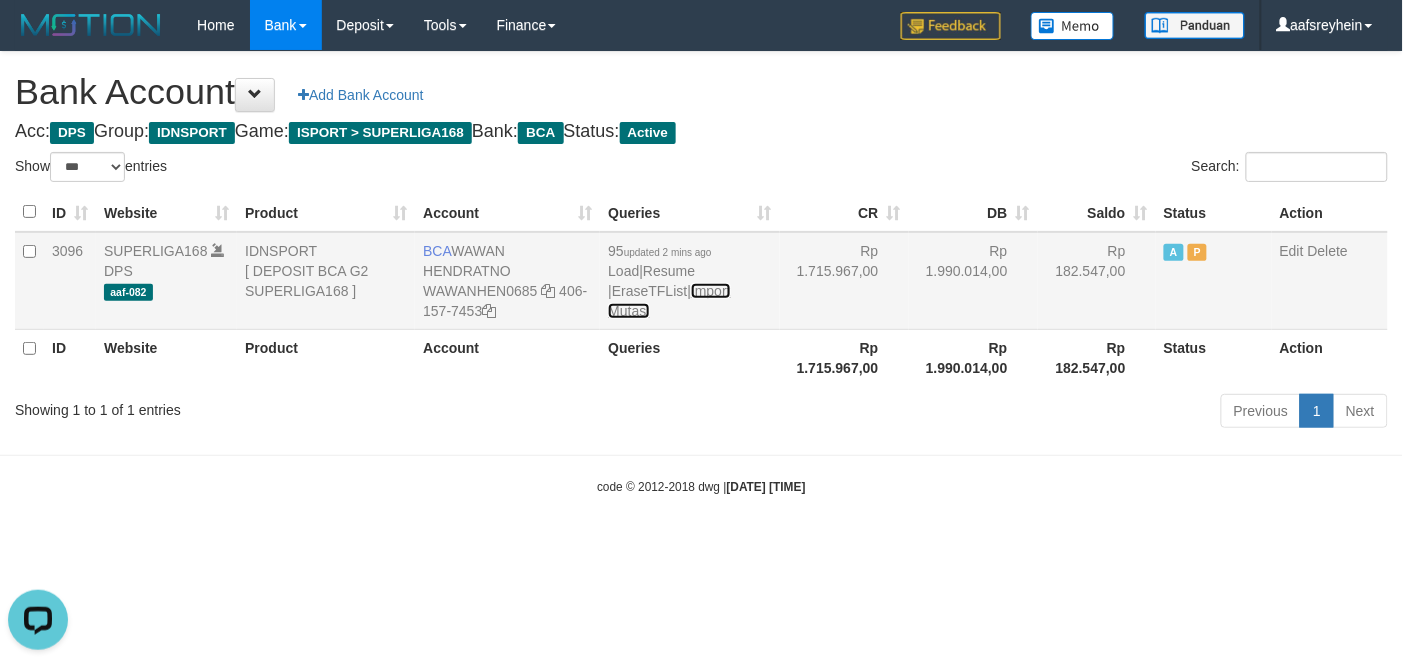 click on "Import Mutasi" at bounding box center (669, 301) 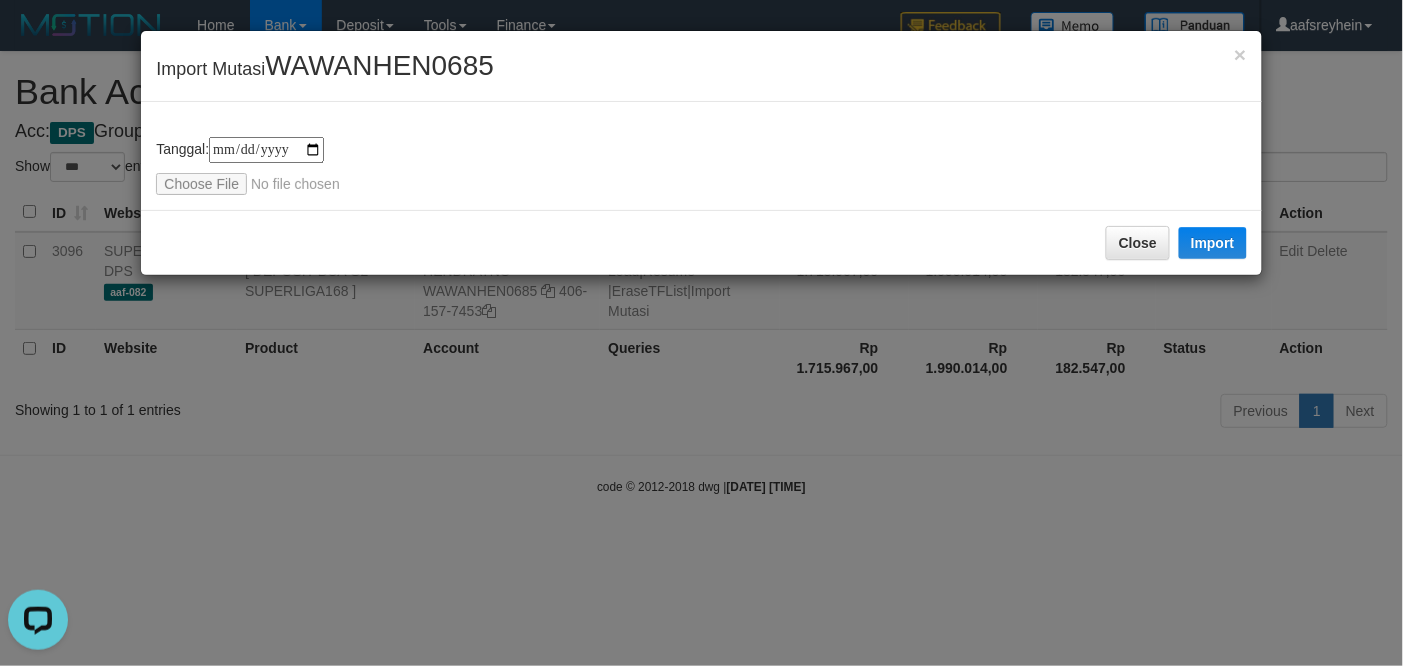 type on "**********" 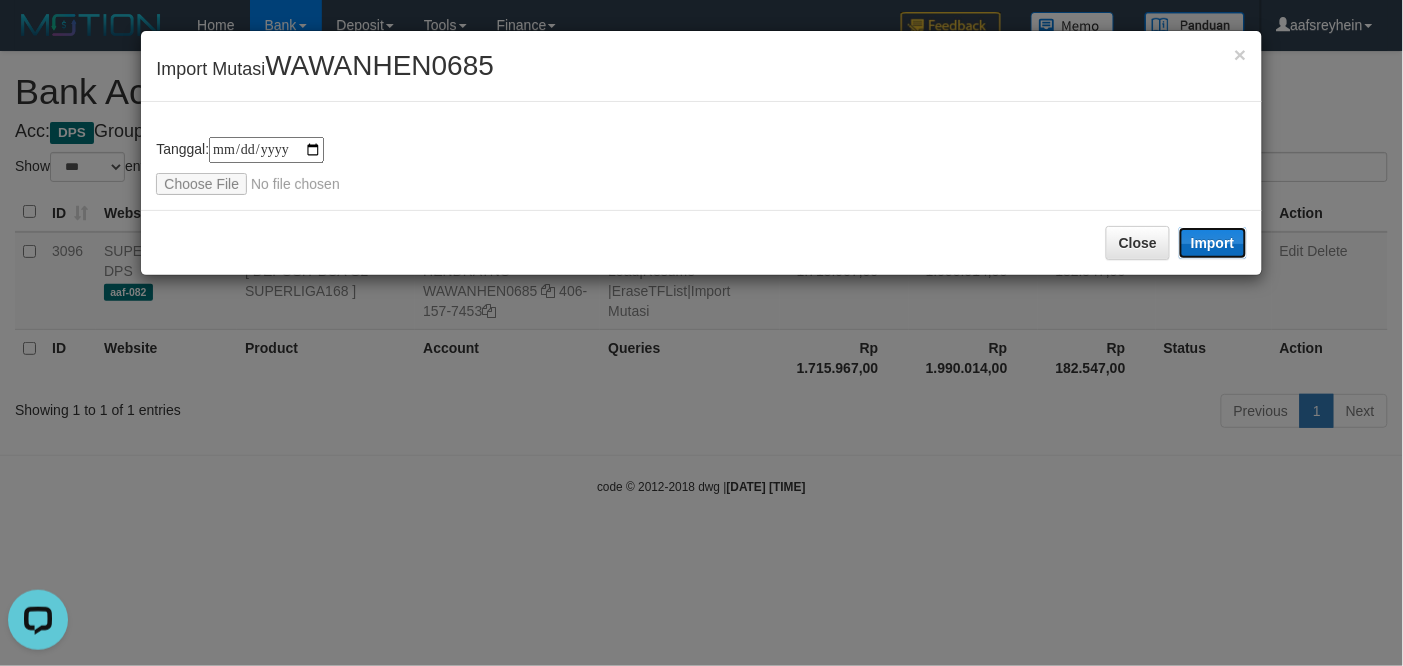 click on "Import" at bounding box center (1213, 243) 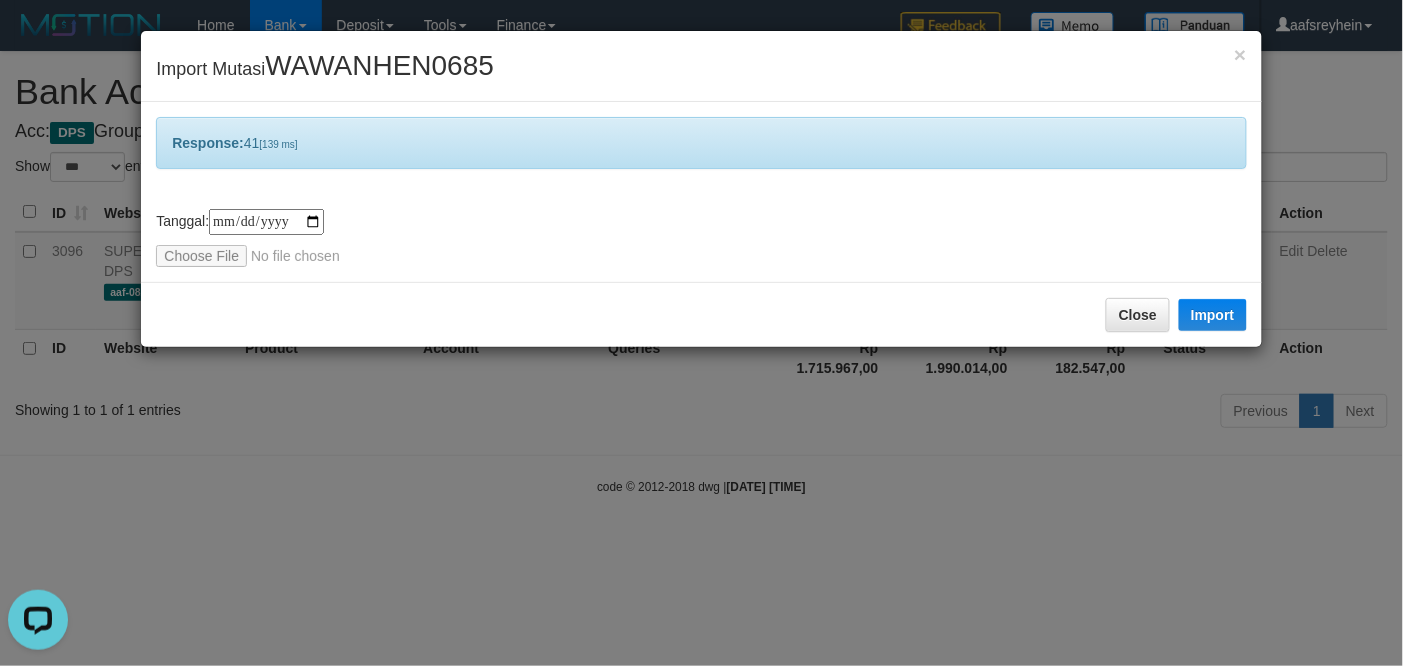 click on "**********" at bounding box center [701, 333] 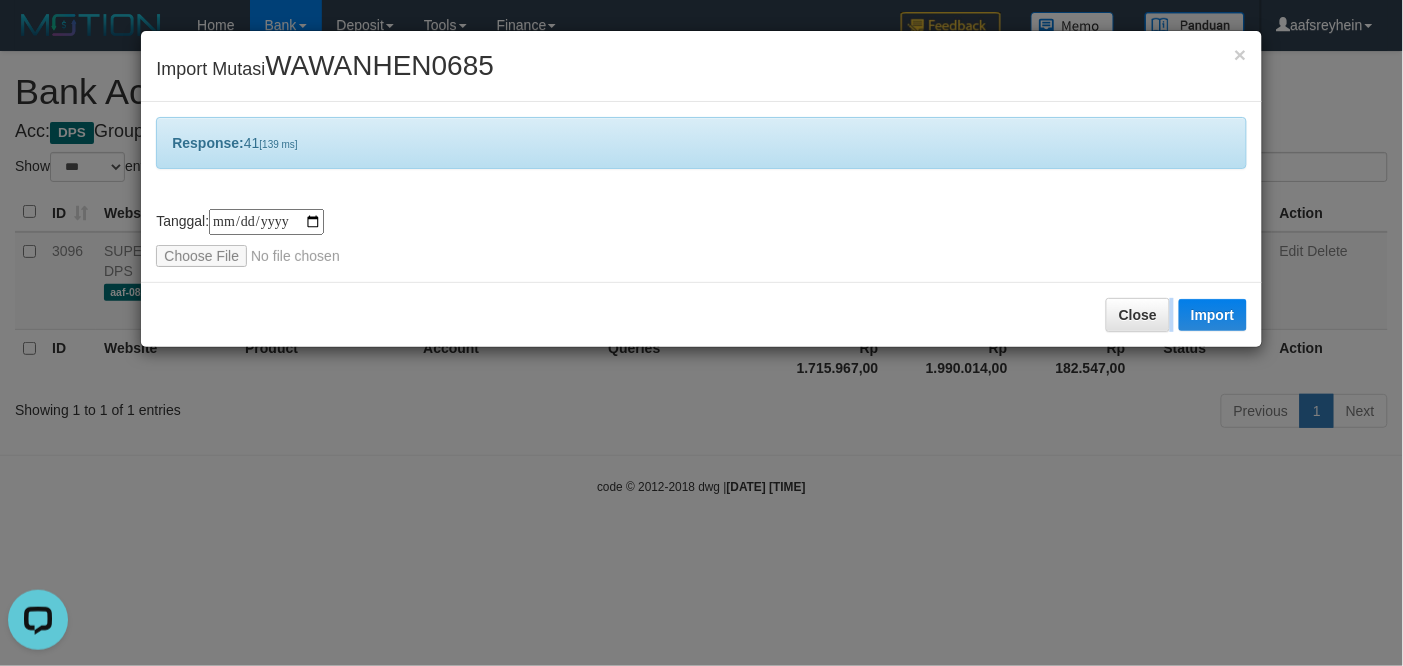 click on "**********" at bounding box center [701, 333] 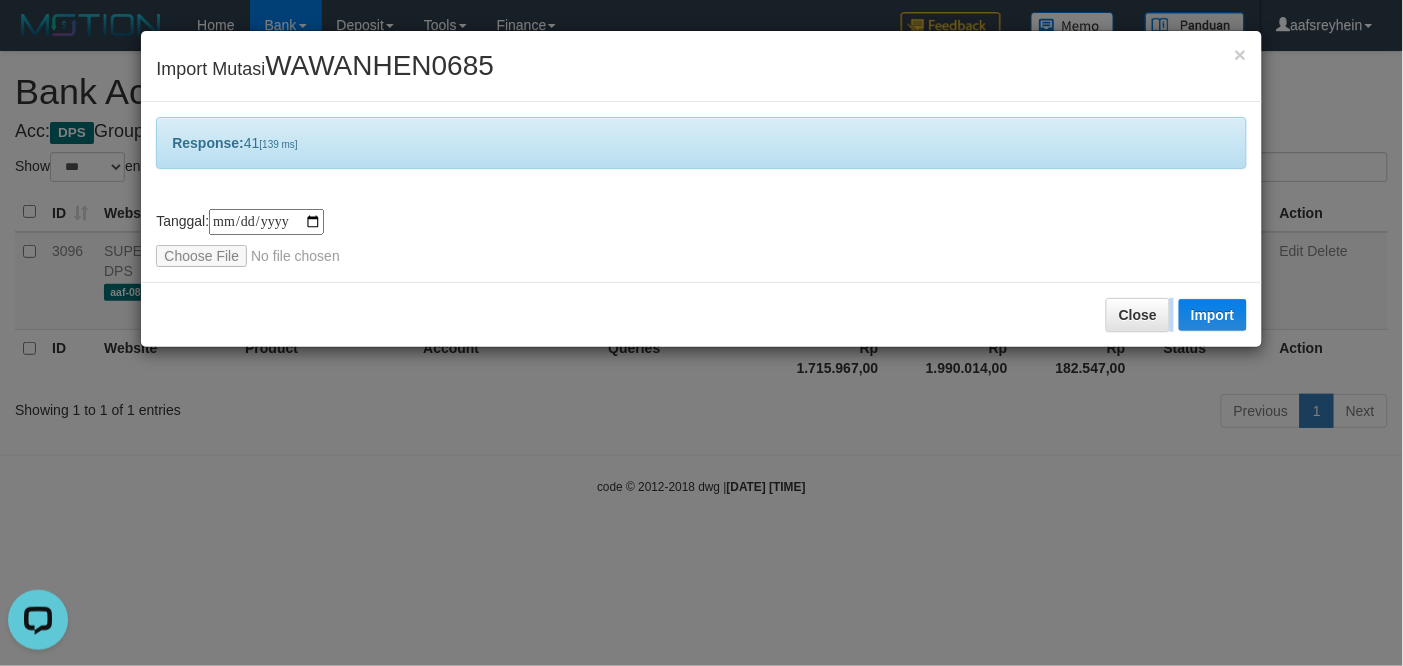 click on "**********" at bounding box center [701, 333] 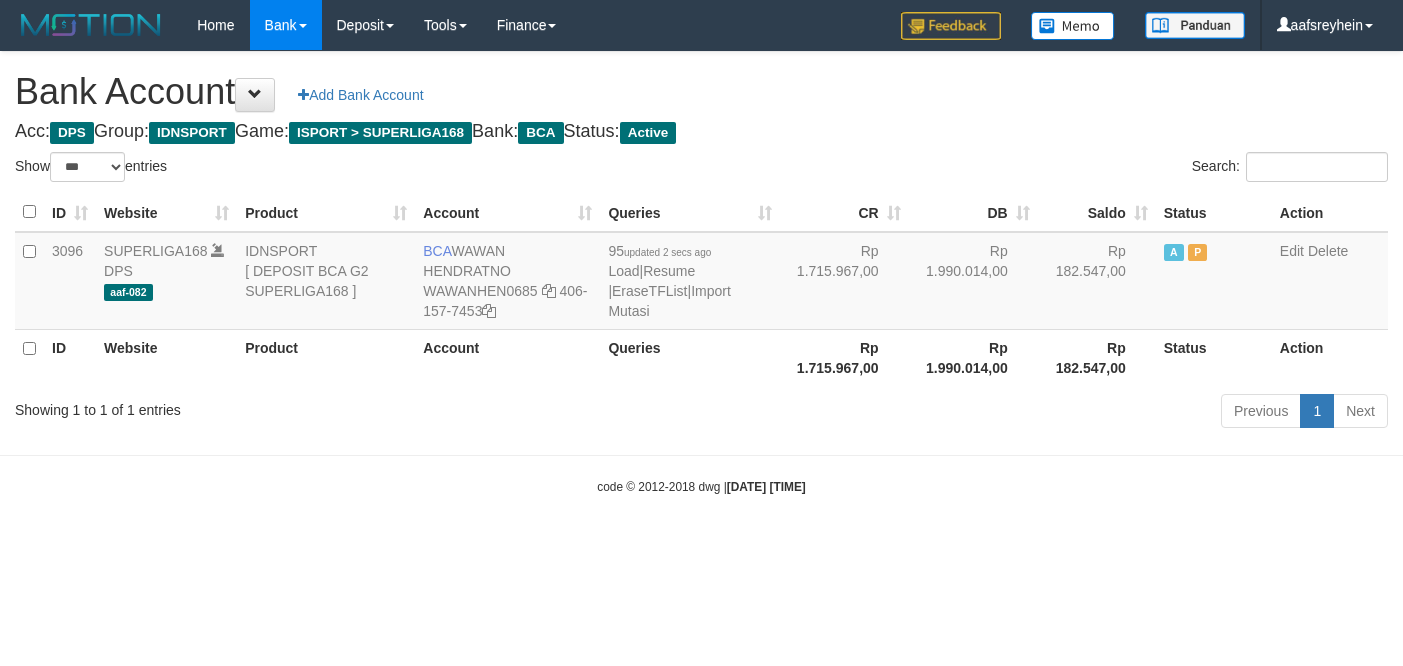 select on "***" 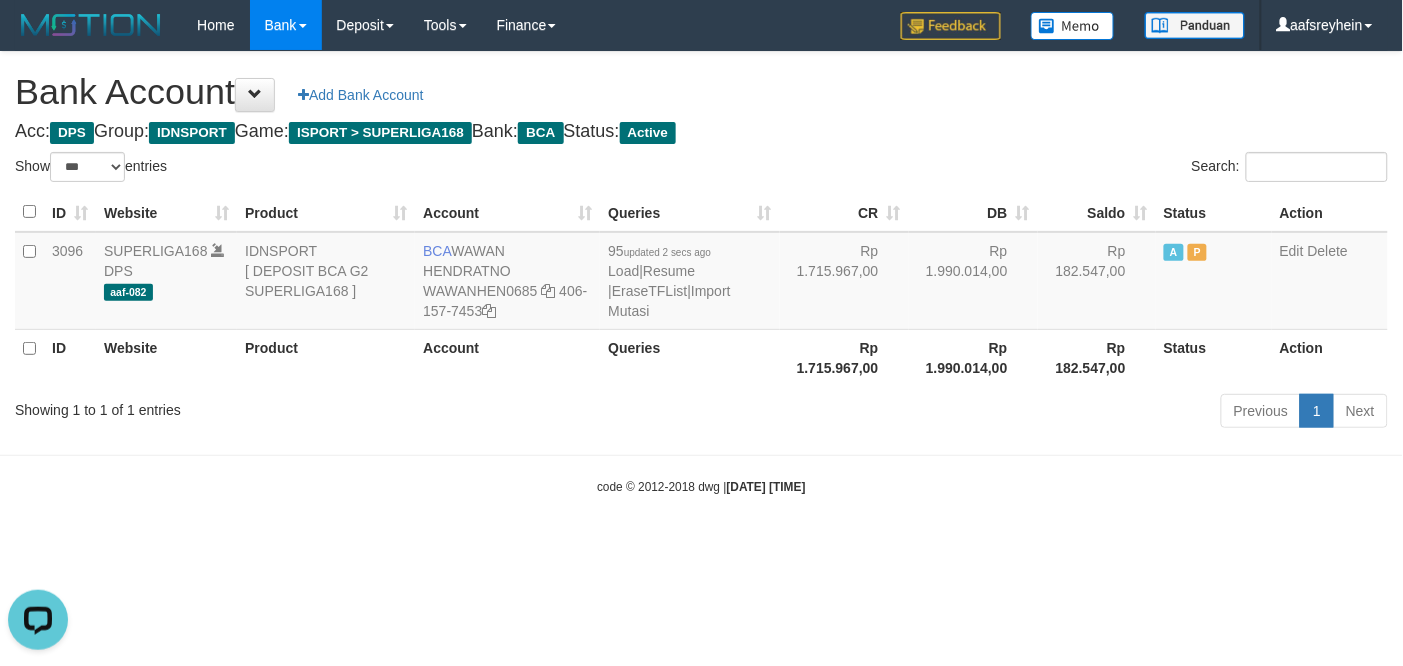 scroll, scrollTop: 0, scrollLeft: 0, axis: both 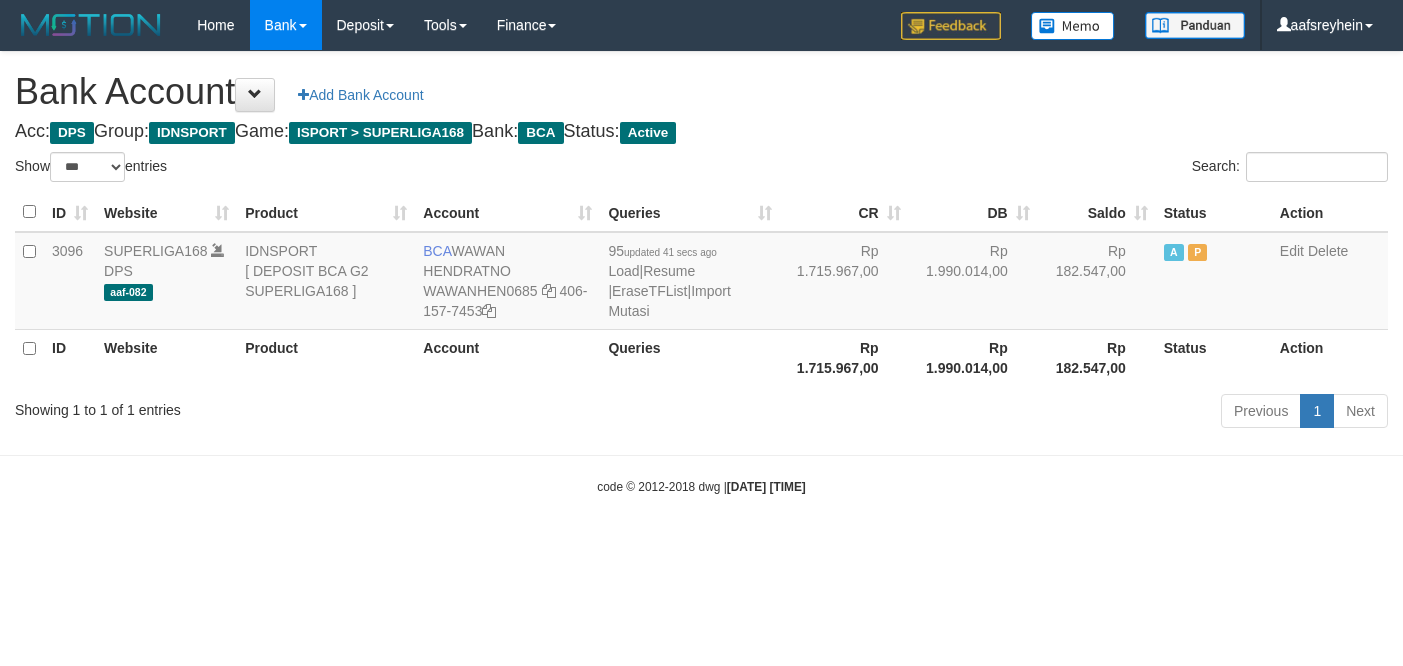 select on "***" 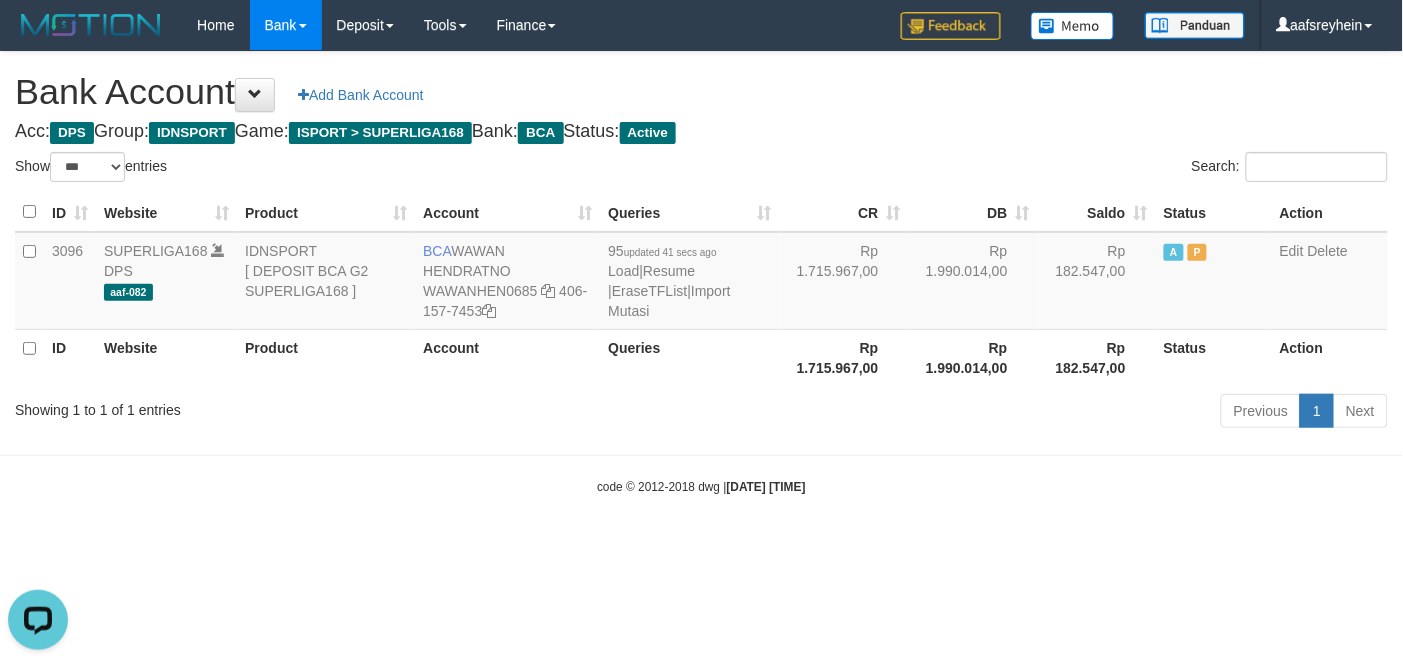 scroll, scrollTop: 0, scrollLeft: 0, axis: both 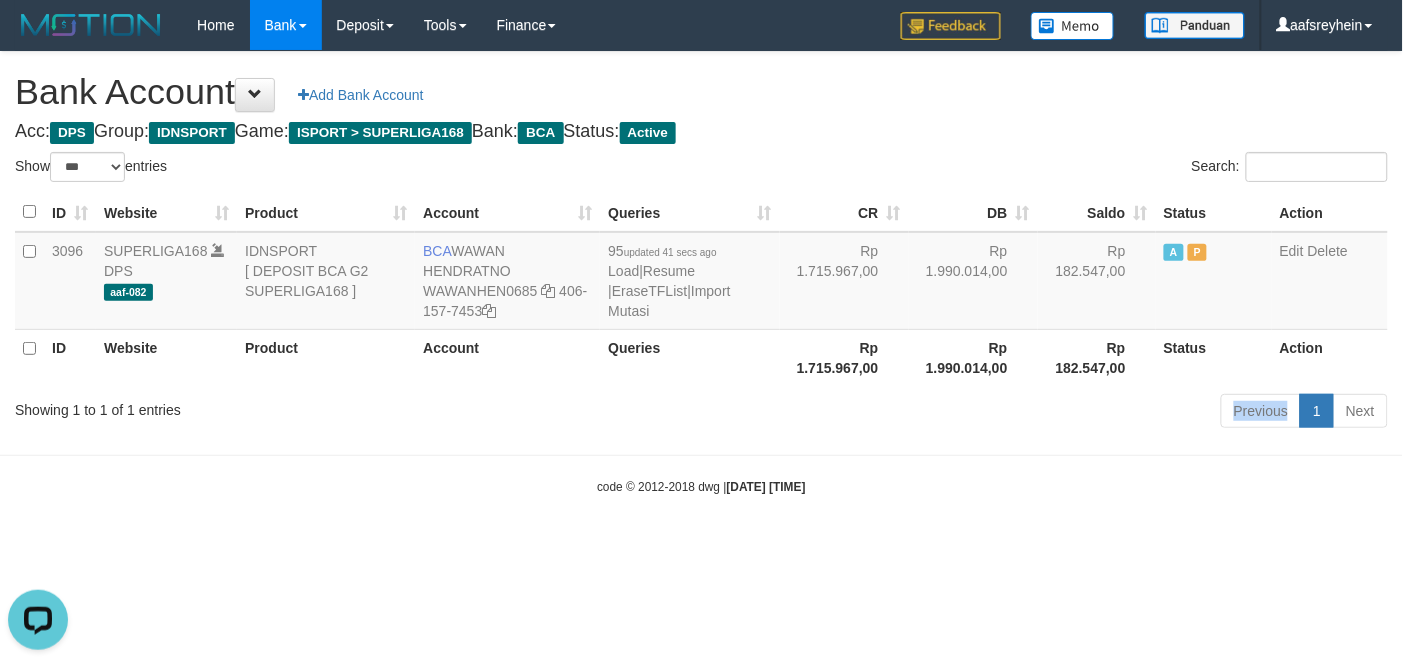 drag, startPoint x: 960, startPoint y: 408, endPoint x: 1397, endPoint y: 322, distance: 445.38187 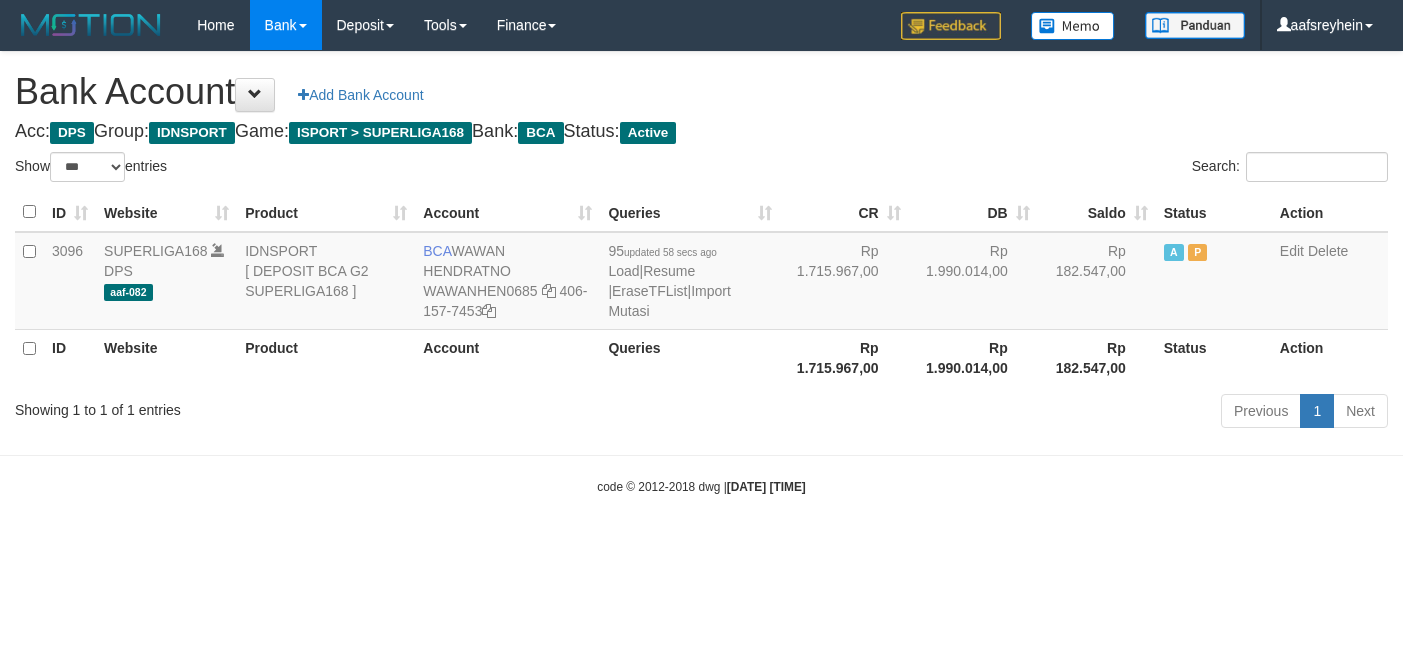 select on "***" 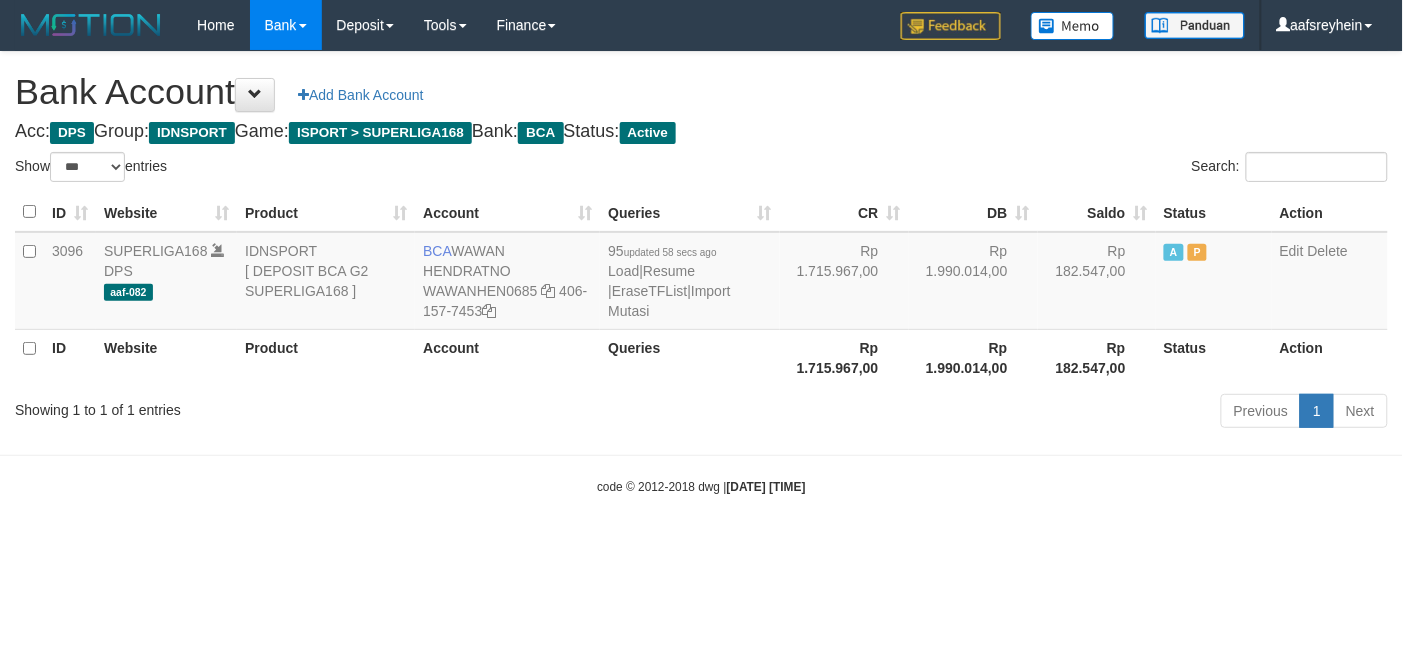 click on "Acc: 										 DPS
Group:   IDNSPORT    		Game:   ISPORT > SUPERLIGA168    		Bank:   BCA    		Status:  Active" at bounding box center [701, 132] 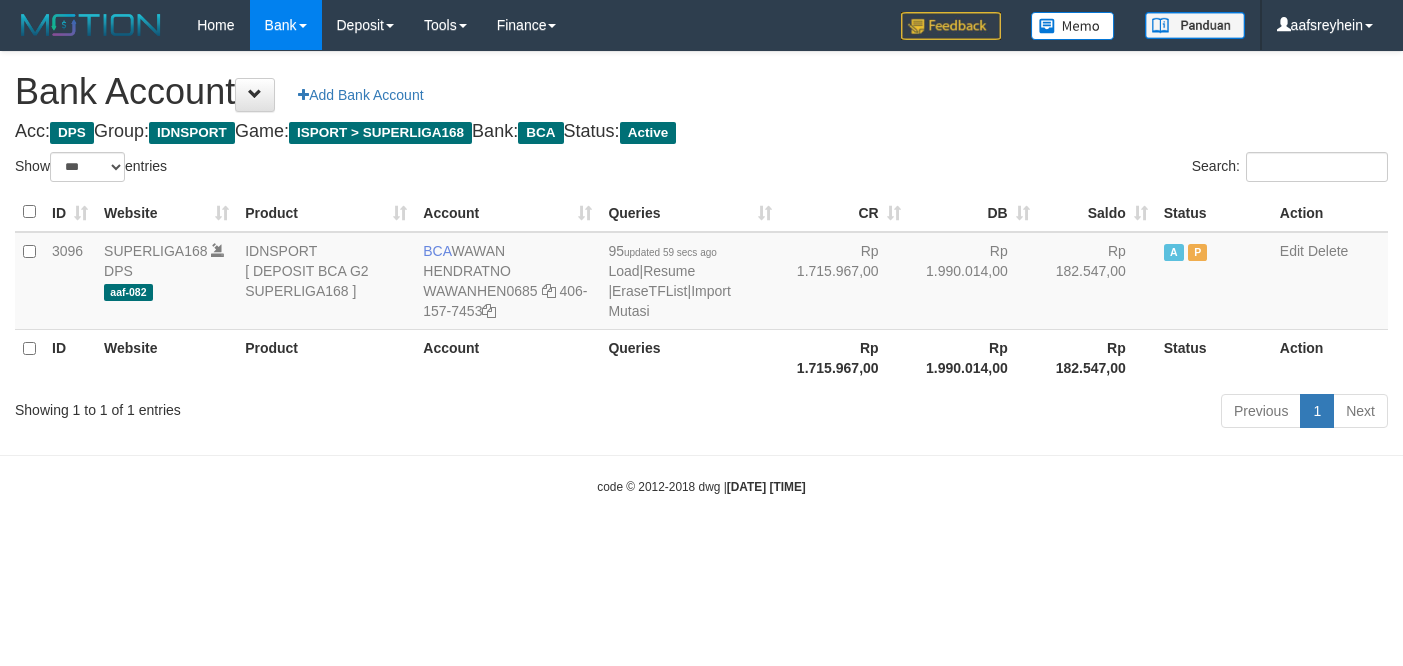 select on "***" 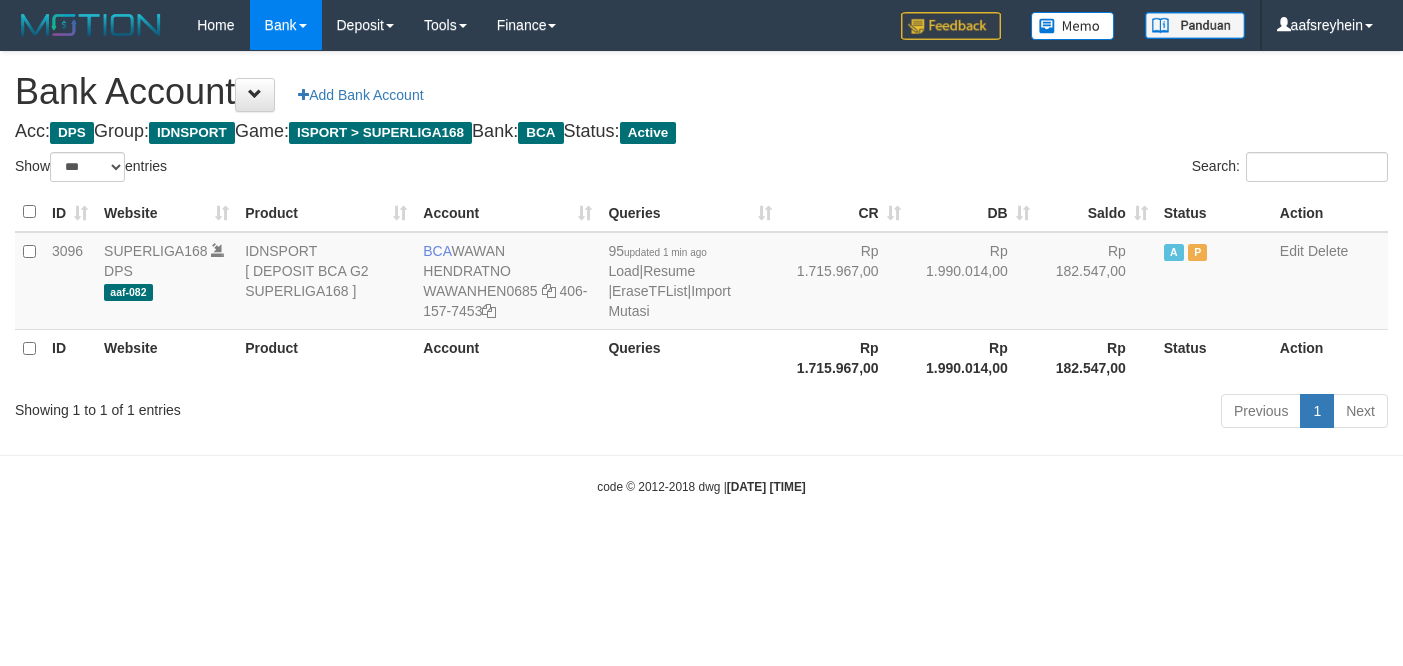 select on "***" 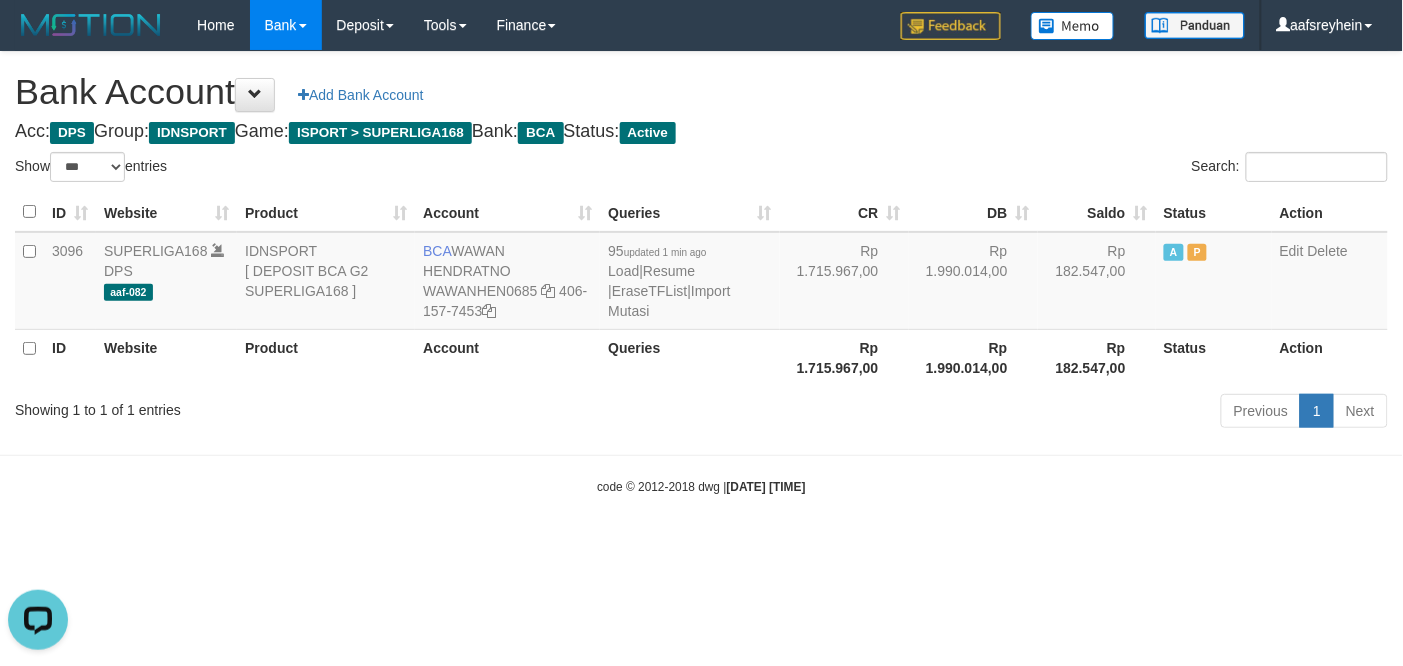 scroll, scrollTop: 0, scrollLeft: 0, axis: both 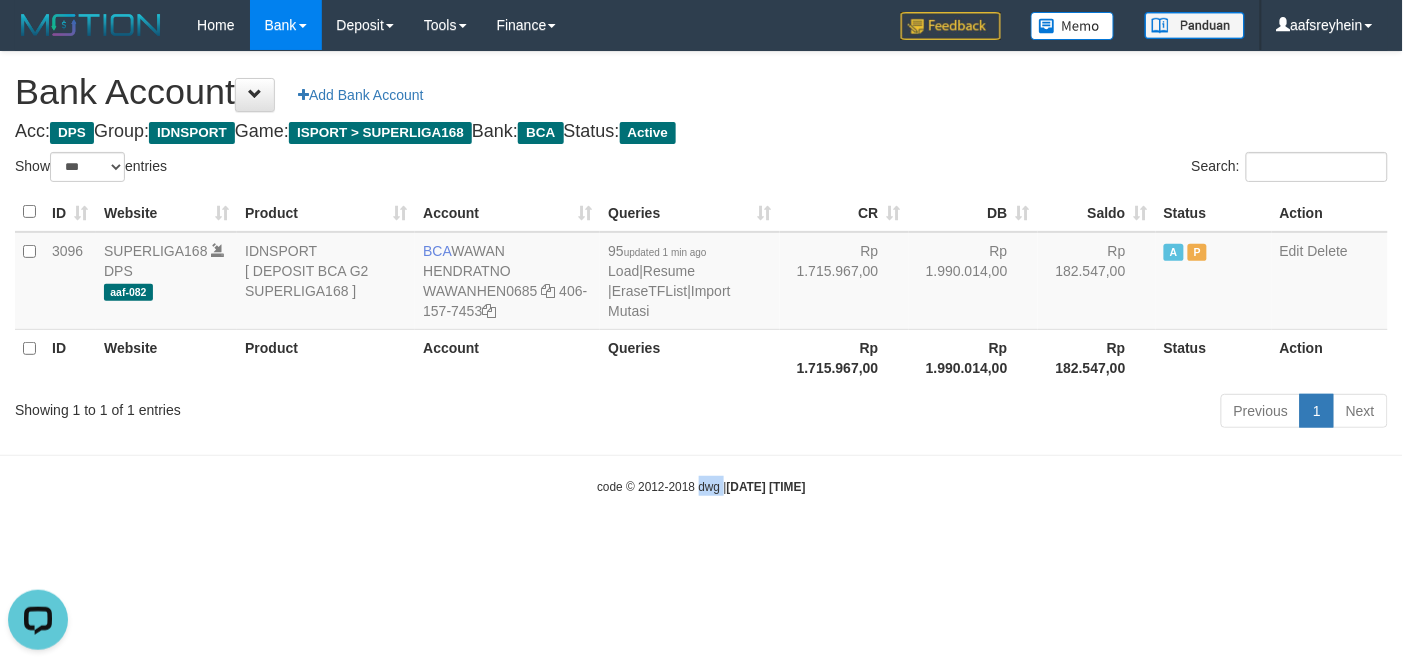 click on "Toggle navigation
Home
Bank
Account List
Load
By Website
Group
[ISPORT]													SUPERLIGA168
By Load Group (DPS)
-" at bounding box center (701, 273) 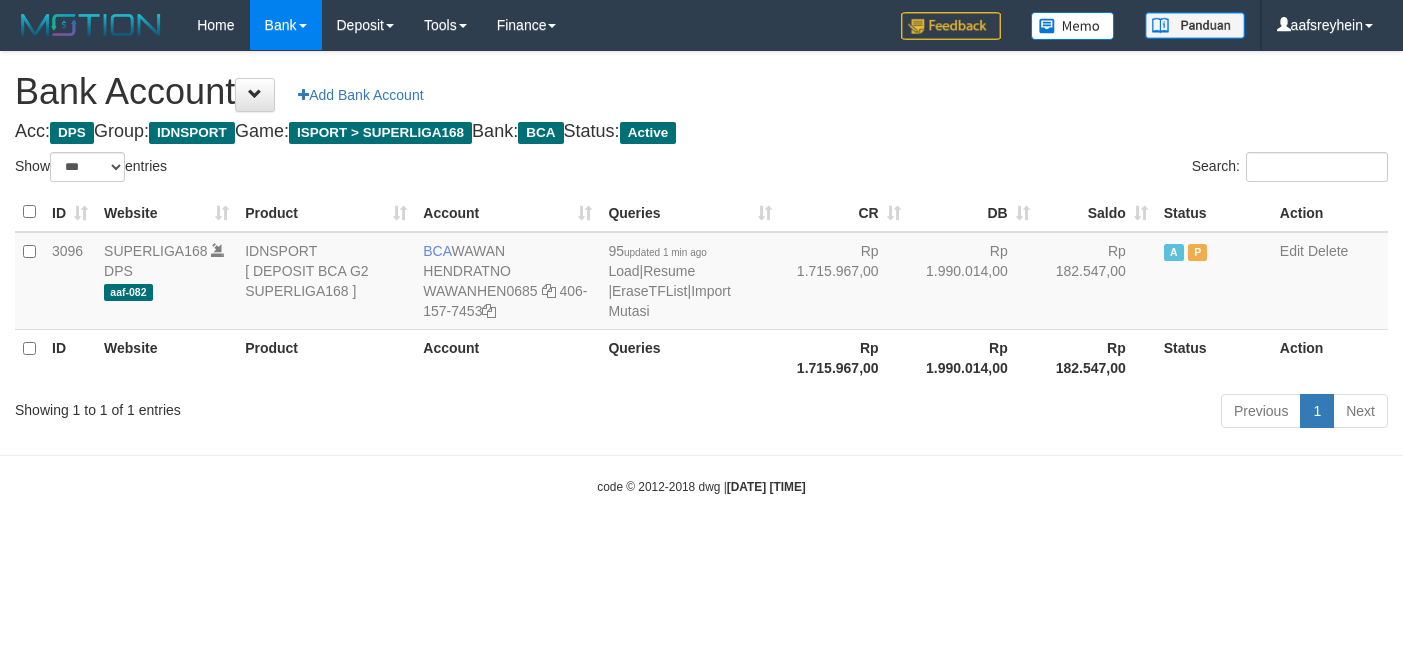 select on "***" 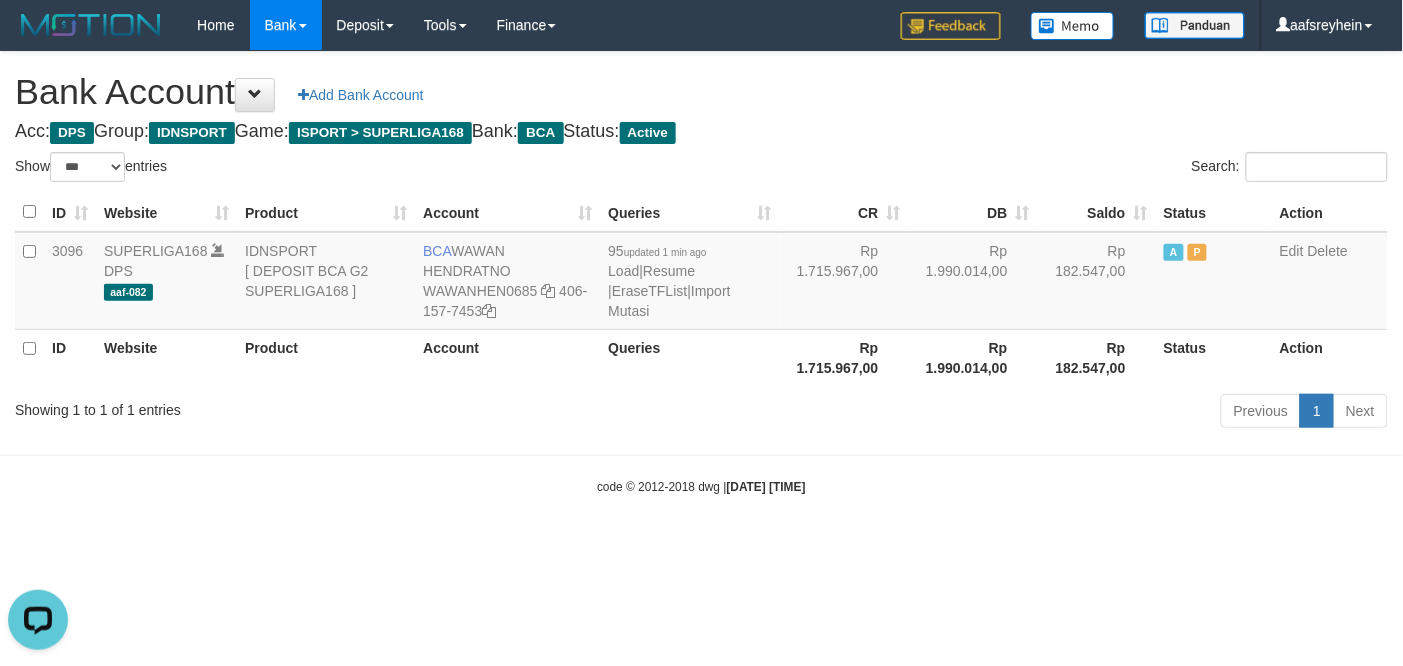 scroll, scrollTop: 0, scrollLeft: 0, axis: both 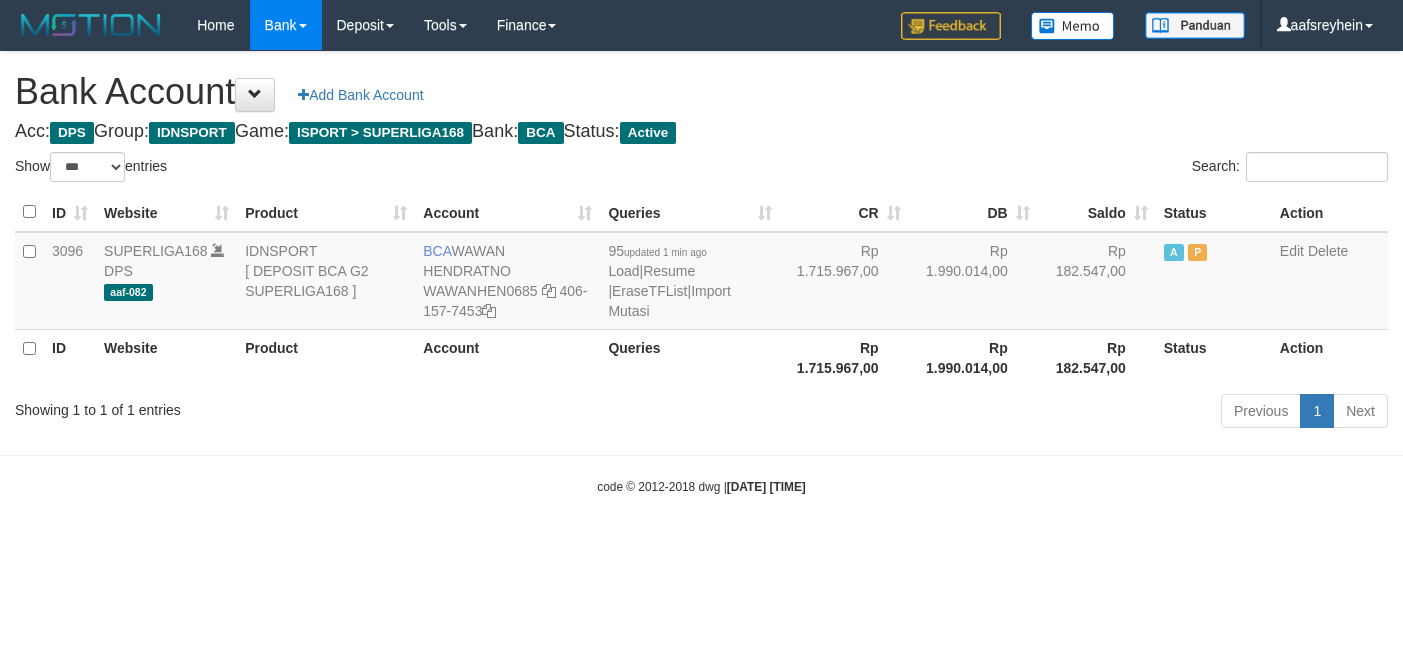 select on "***" 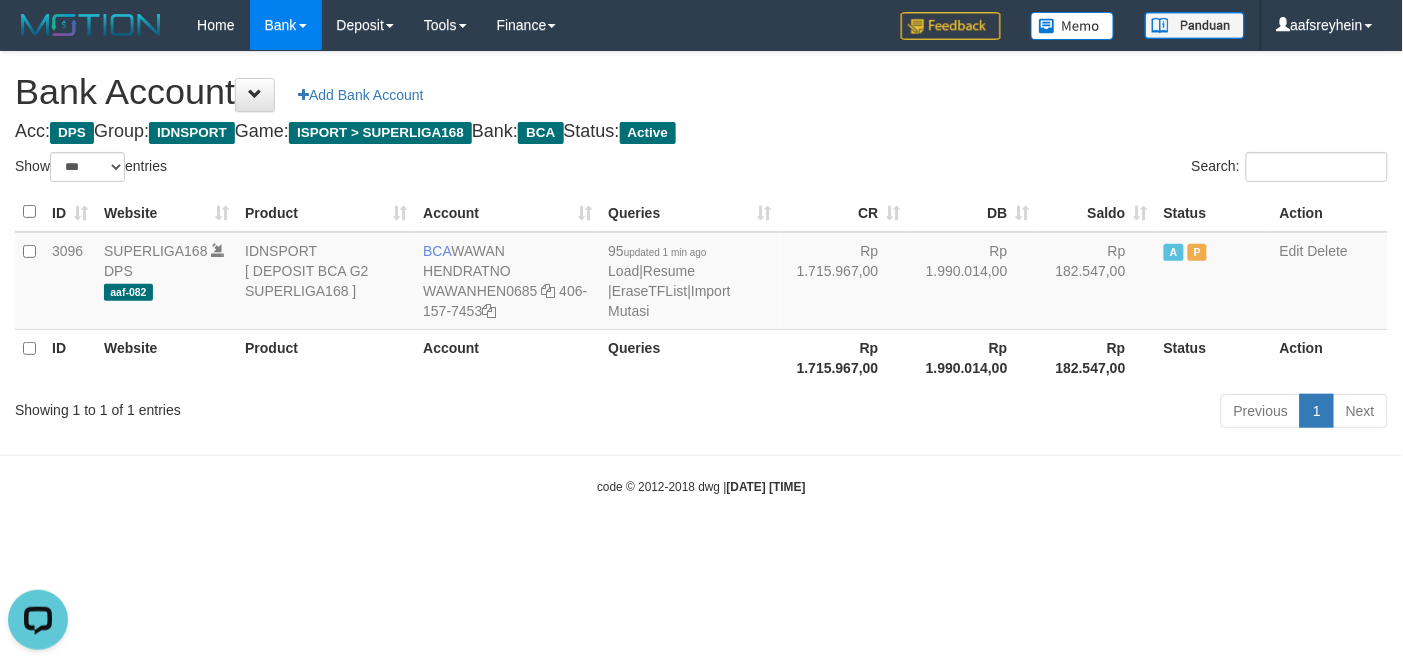 scroll, scrollTop: 0, scrollLeft: 0, axis: both 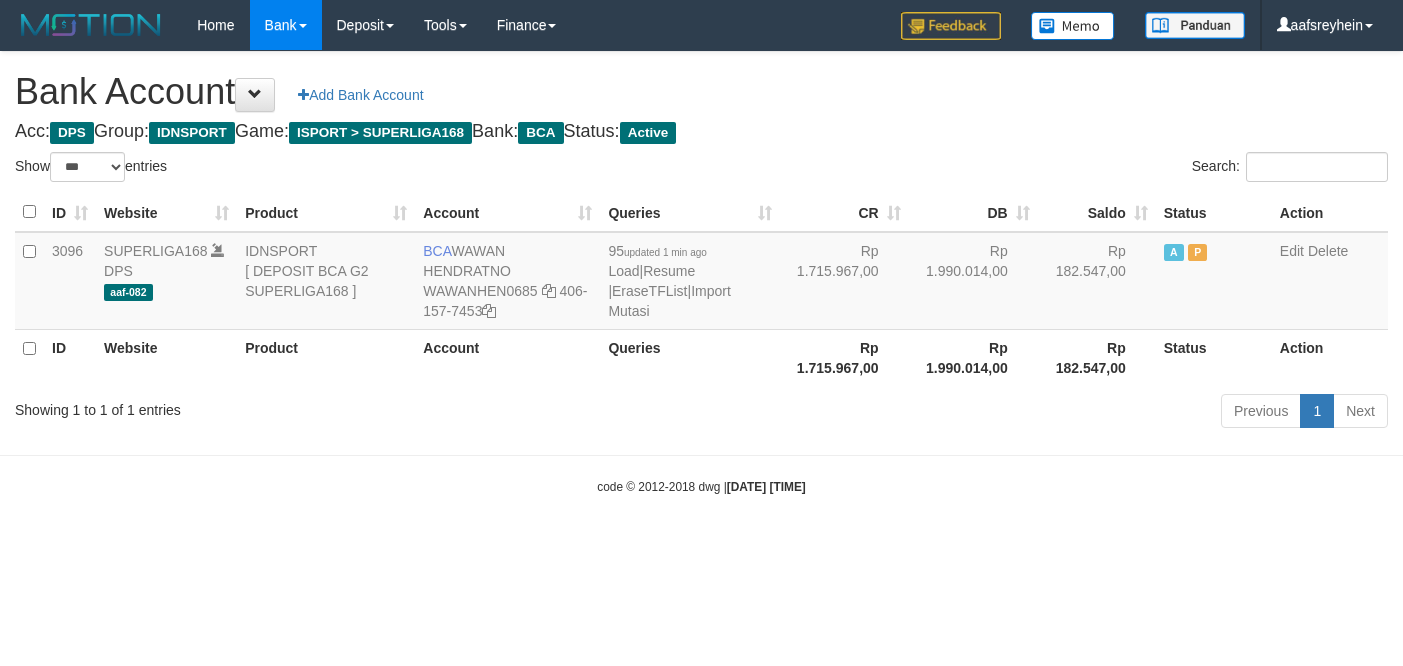 select on "***" 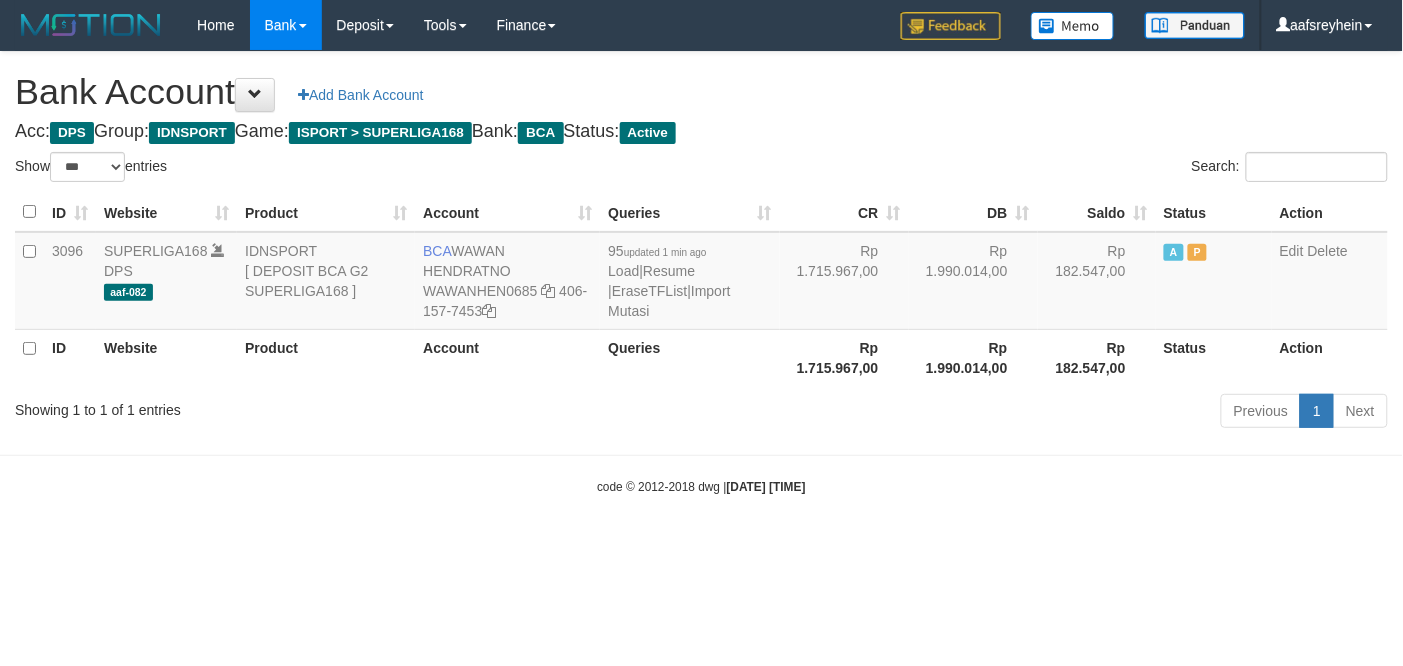 drag, startPoint x: 0, startPoint y: 0, endPoint x: 1195, endPoint y: 497, distance: 1294.2311 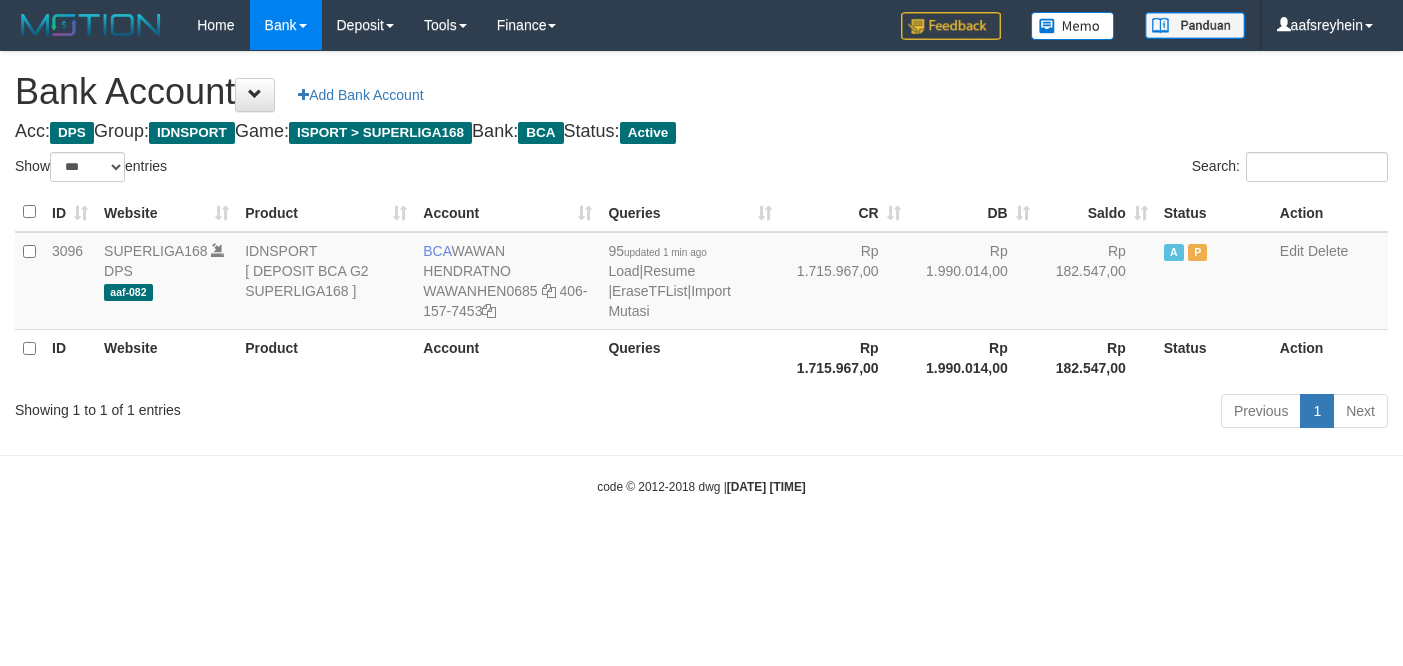 select on "***" 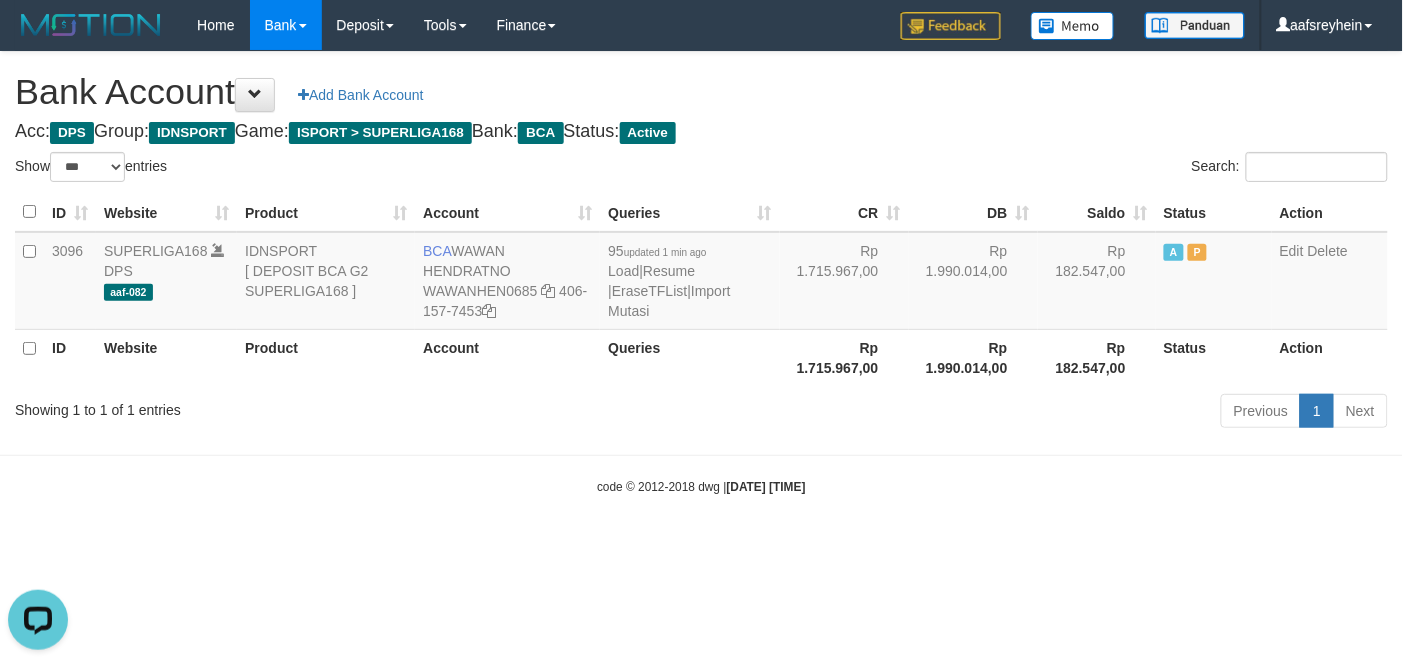 scroll, scrollTop: 0, scrollLeft: 0, axis: both 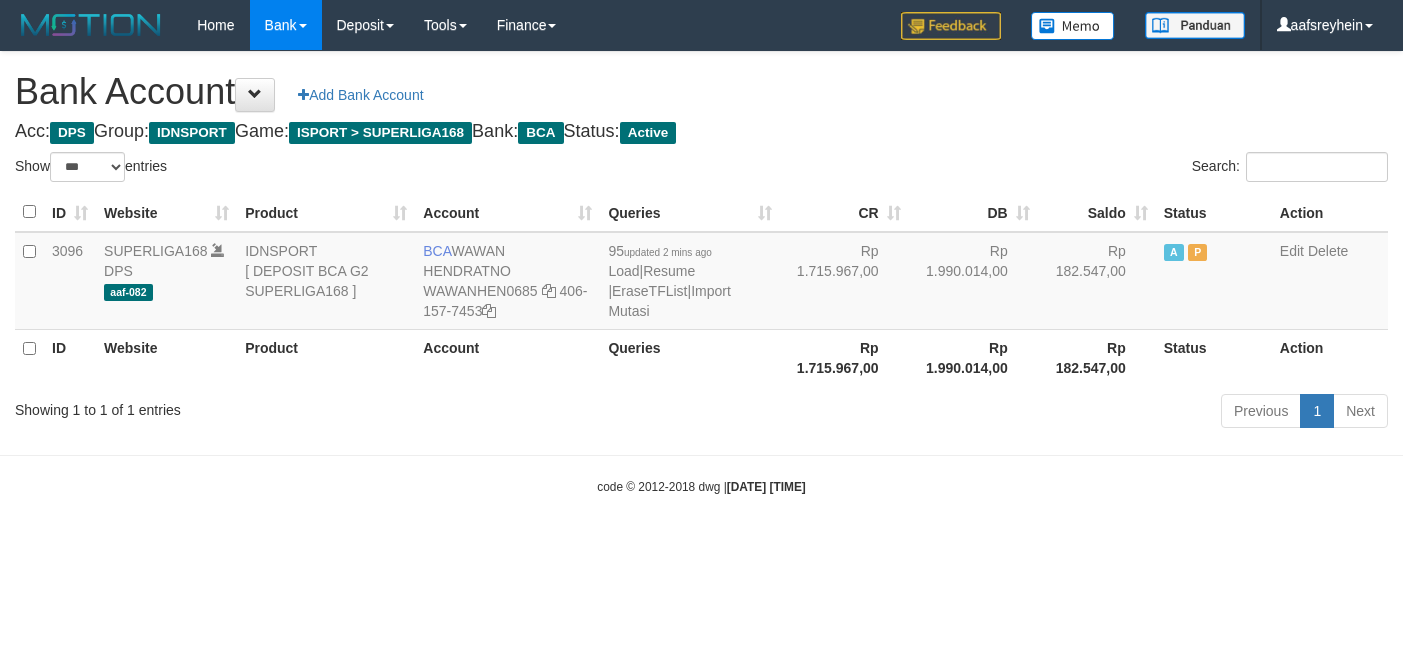 select on "***" 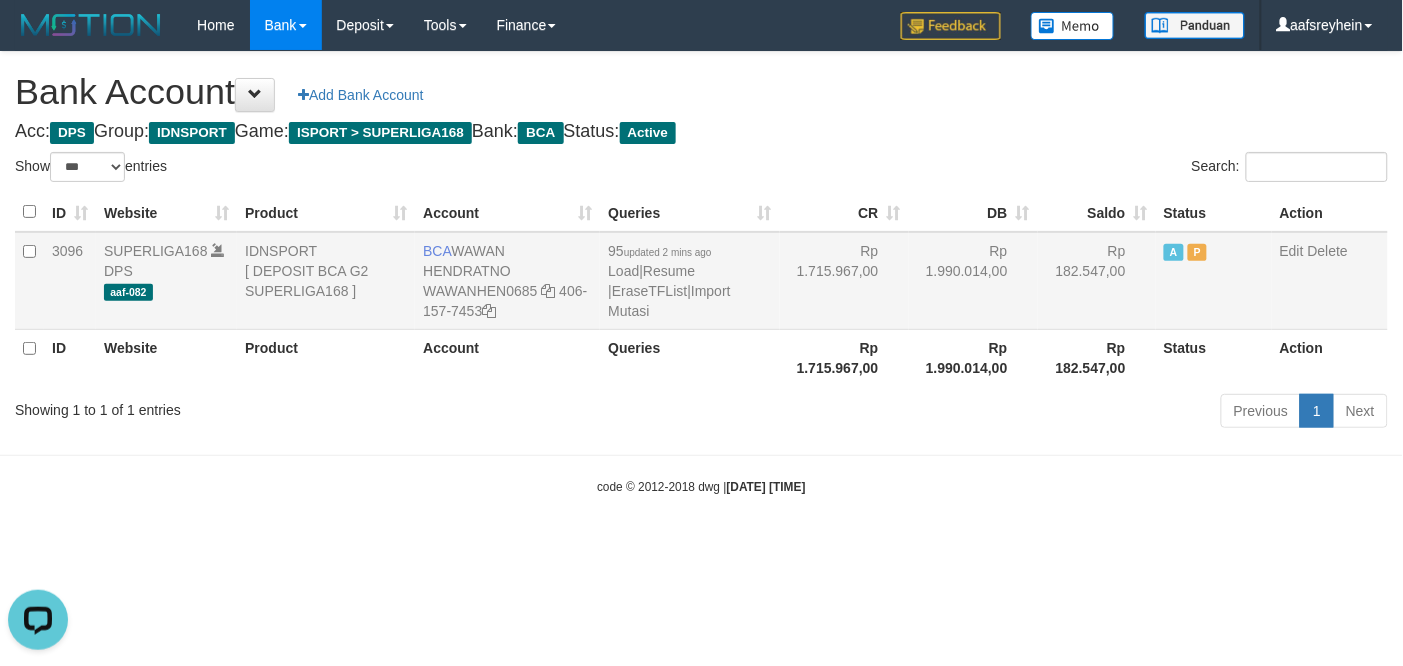 scroll, scrollTop: 0, scrollLeft: 0, axis: both 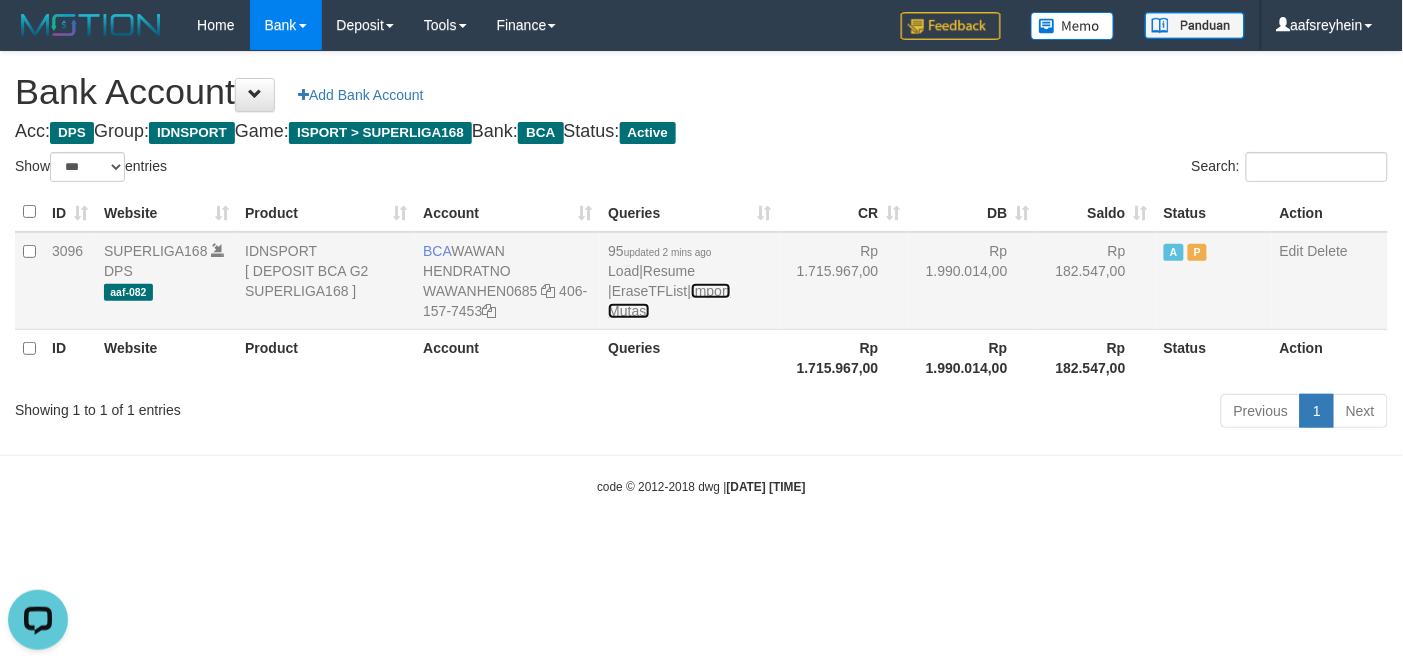 click on "Import Mutasi" at bounding box center [669, 301] 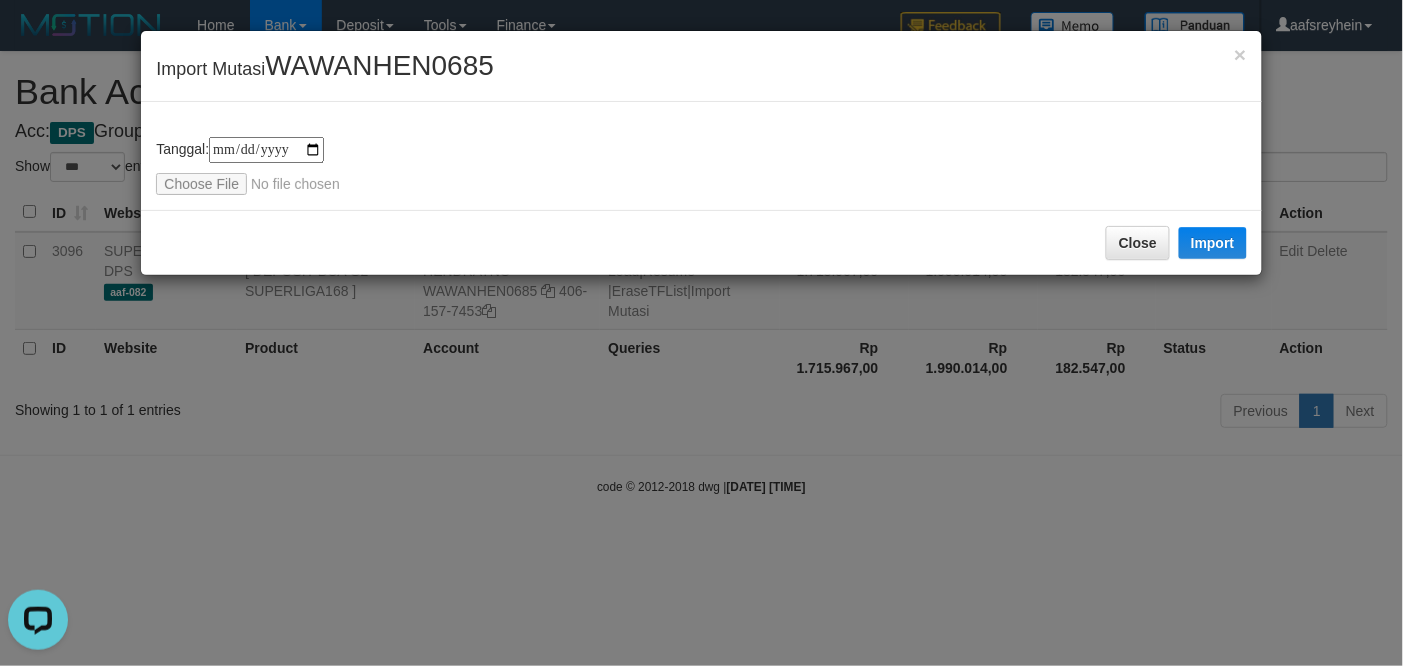 type on "**********" 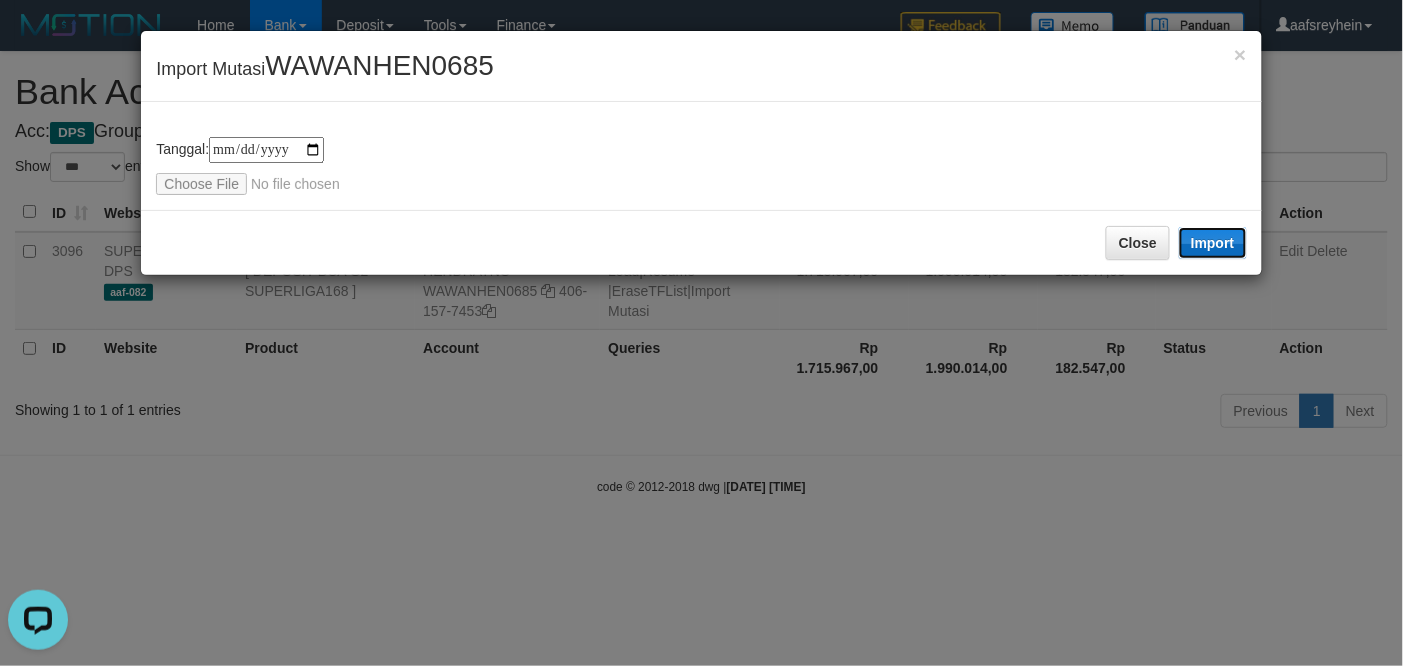 click on "Import" at bounding box center (1213, 243) 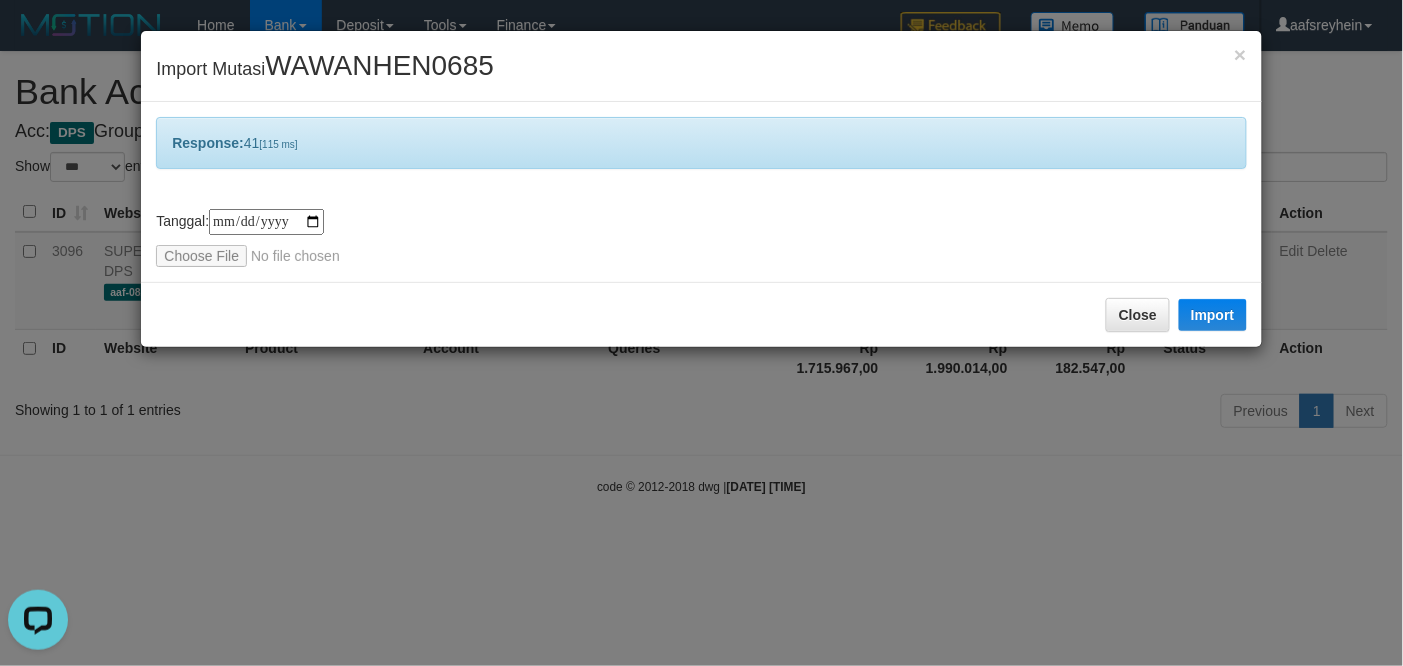 click on "**********" at bounding box center [701, 333] 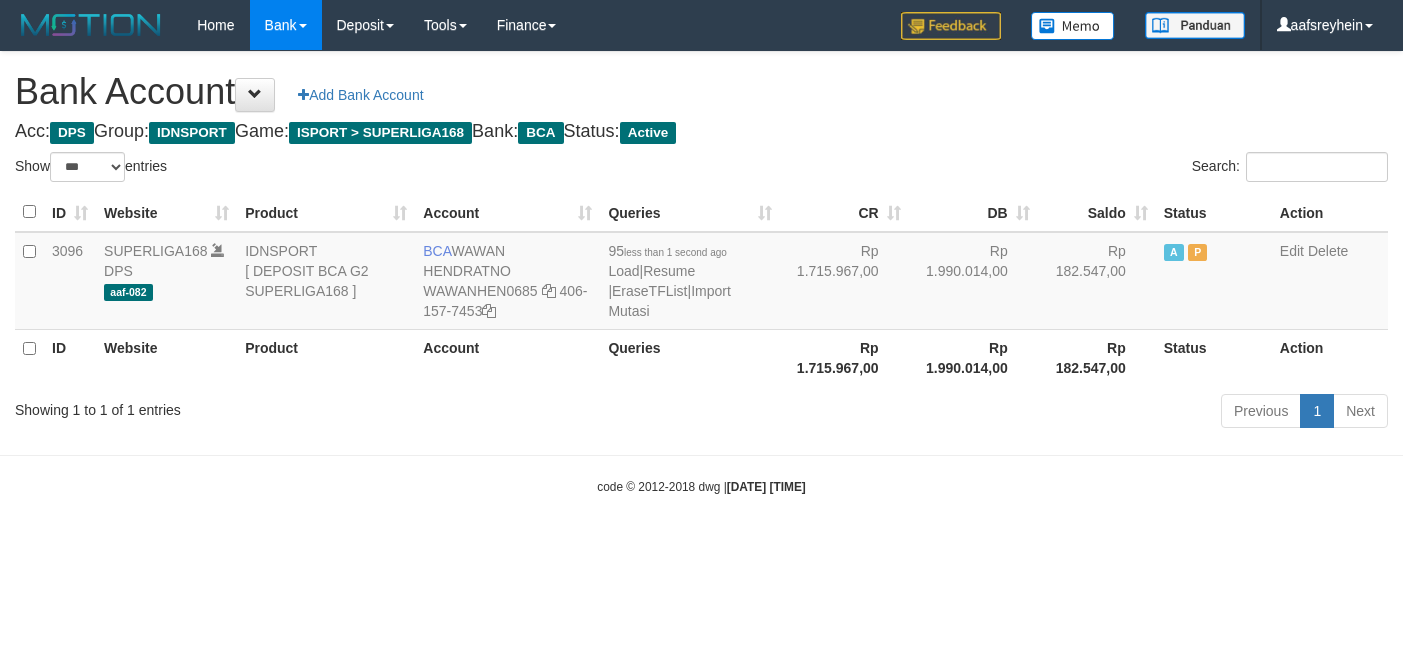 select on "***" 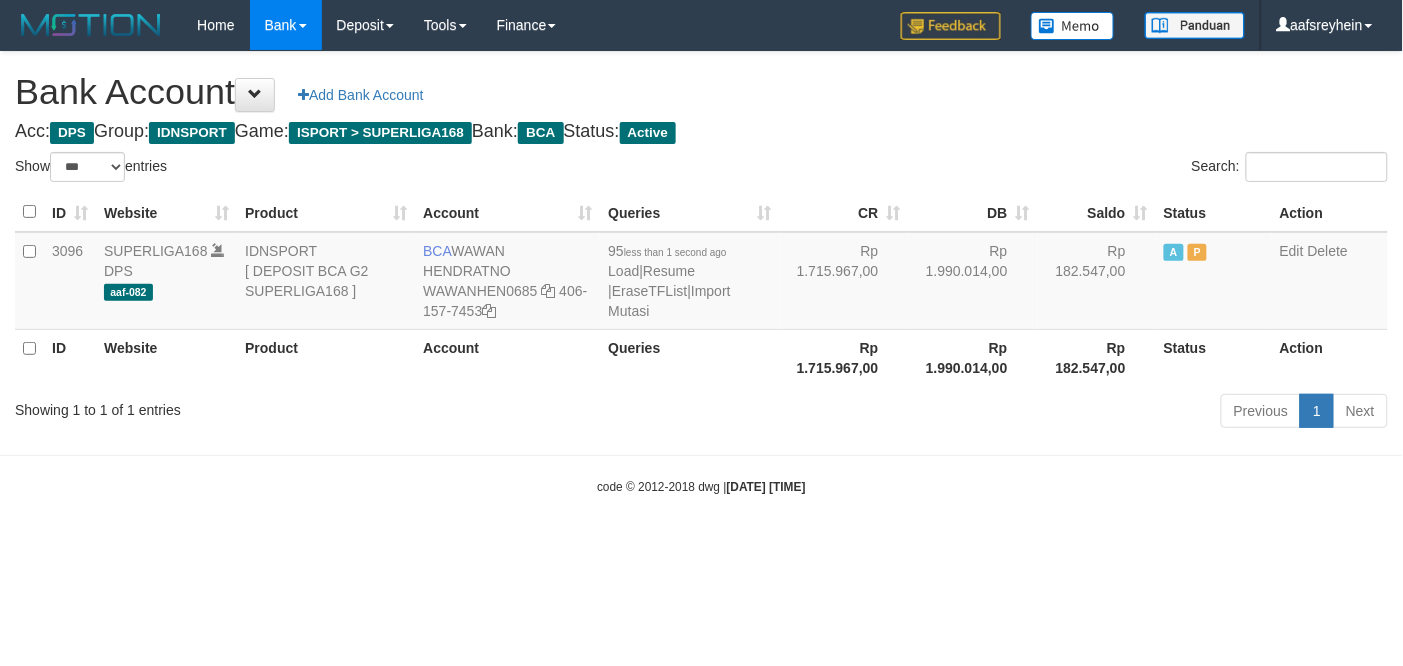 drag, startPoint x: 752, startPoint y: 550, endPoint x: 713, endPoint y: 550, distance: 39 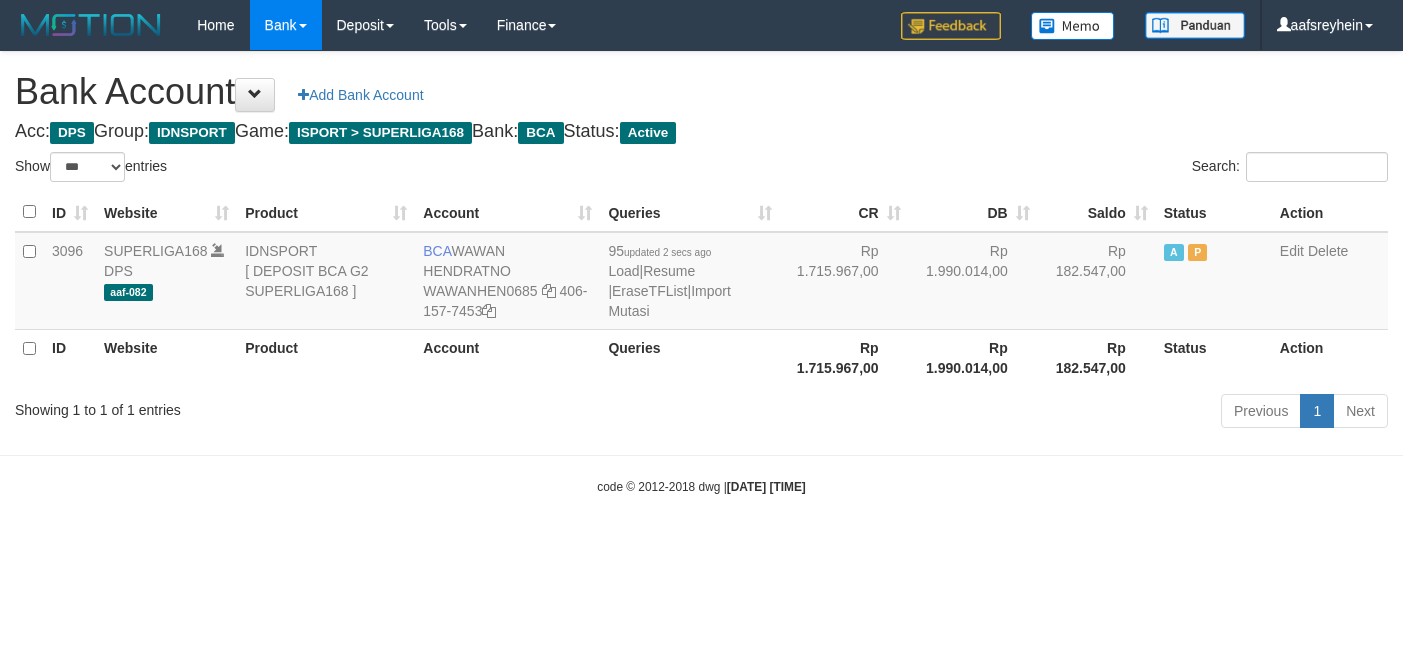 select on "***" 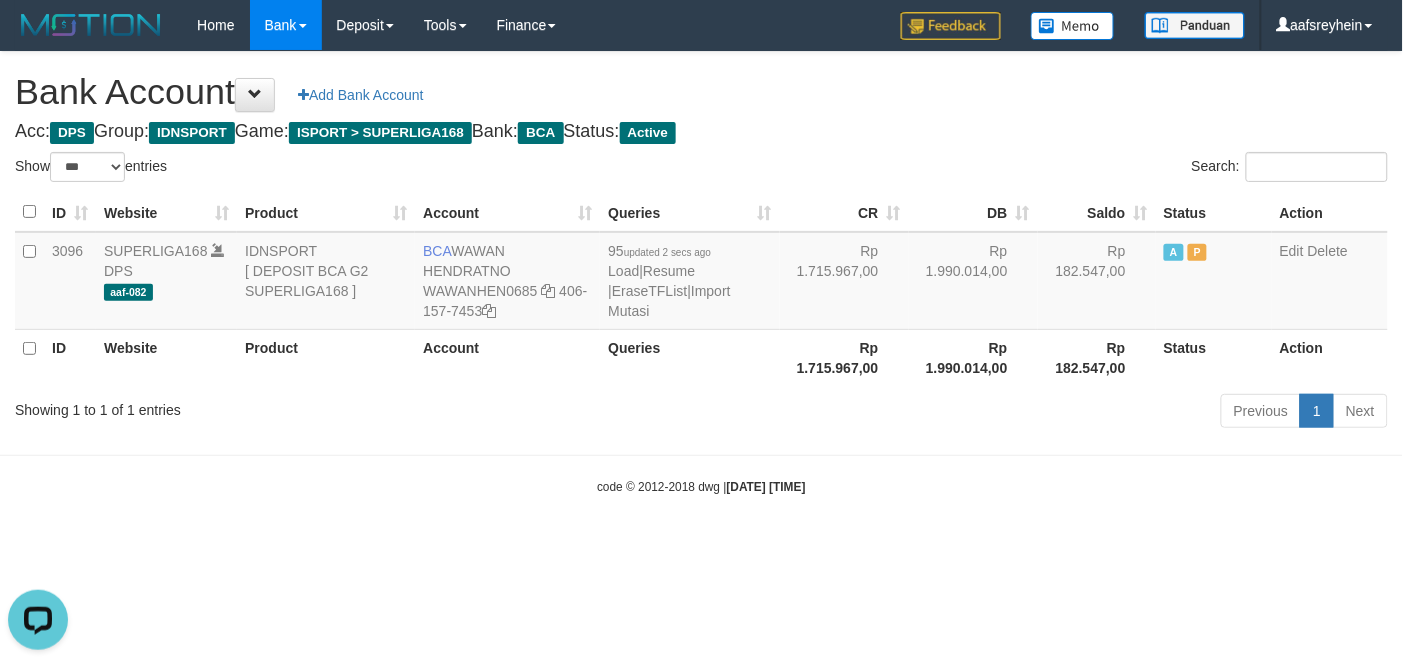 scroll, scrollTop: 0, scrollLeft: 0, axis: both 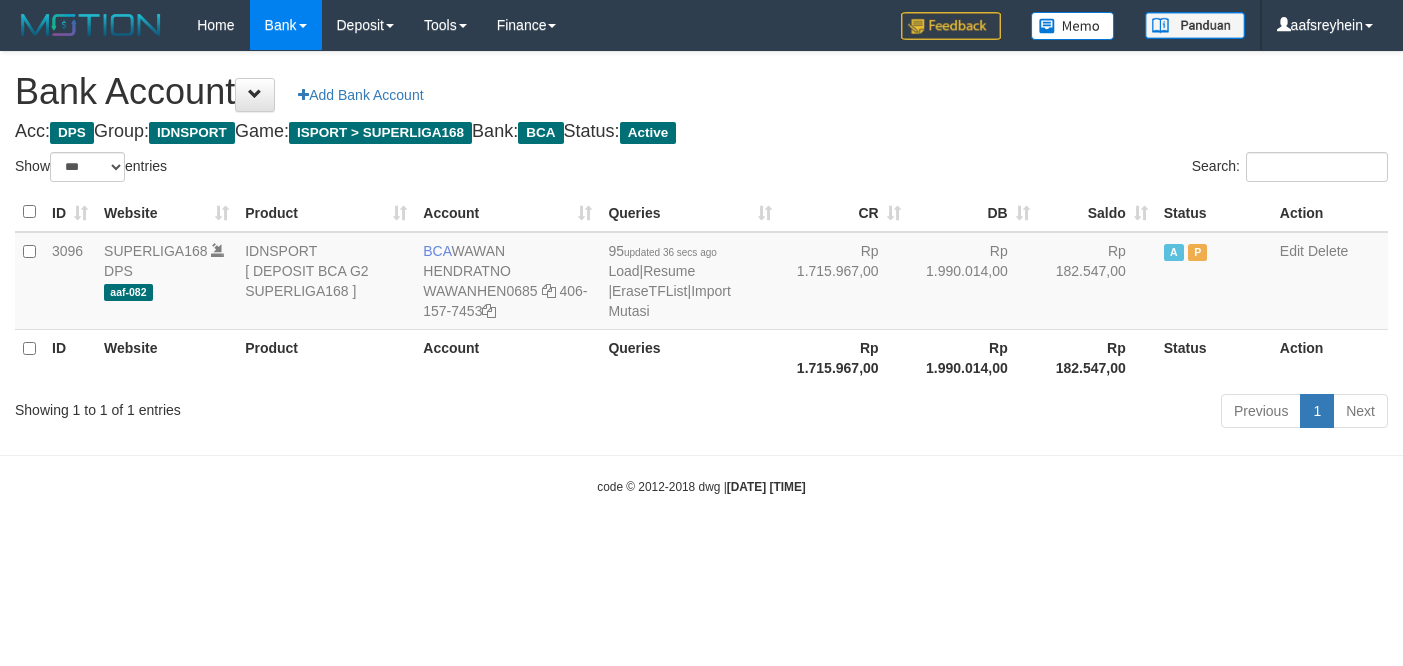 select on "***" 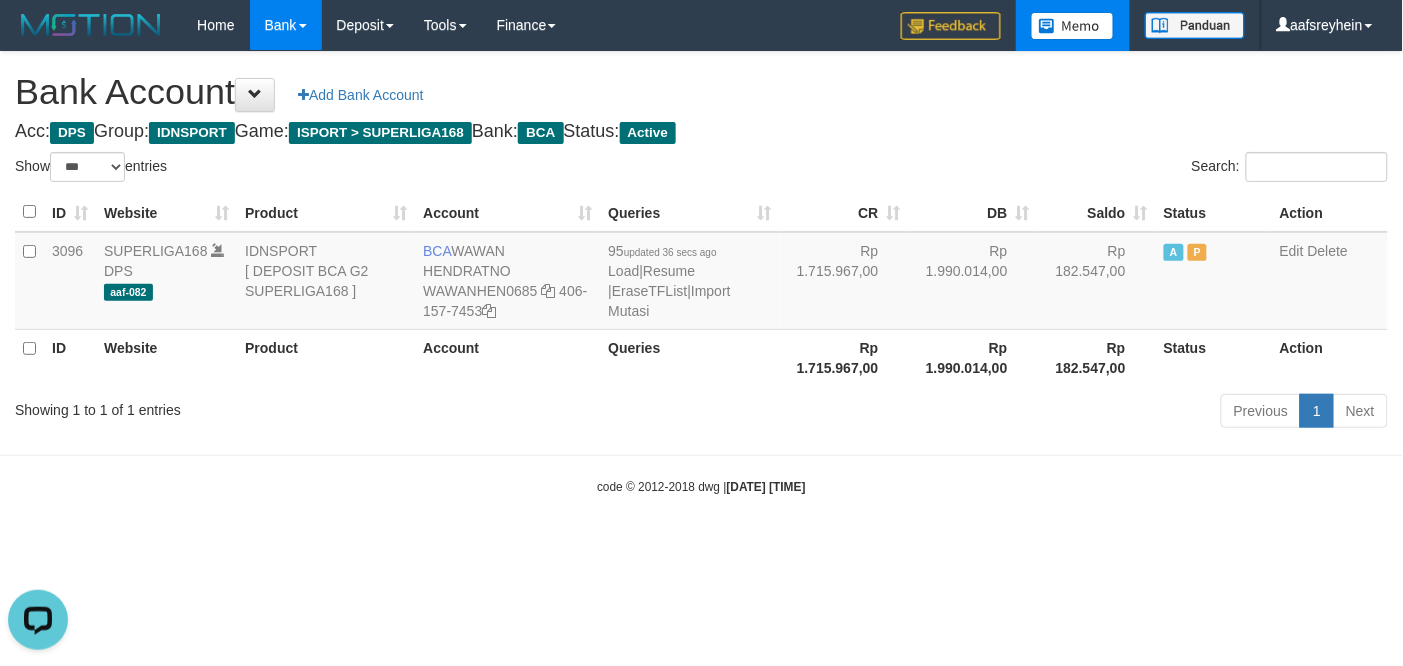 scroll, scrollTop: 0, scrollLeft: 0, axis: both 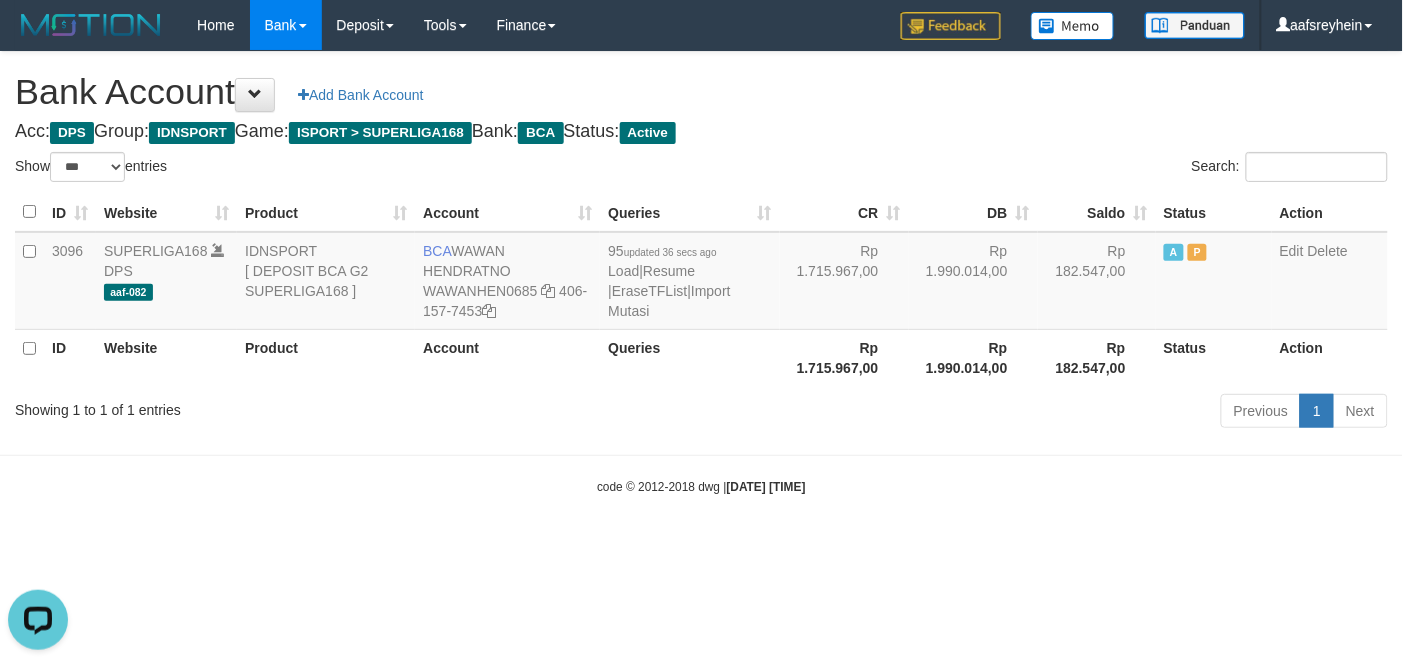 click on "Toggle navigation
Home
Bank
Account List
Load
By Website
Group
[ISPORT]													SUPERLIGA168
By Load Group (DPS)
-" at bounding box center (701, 273) 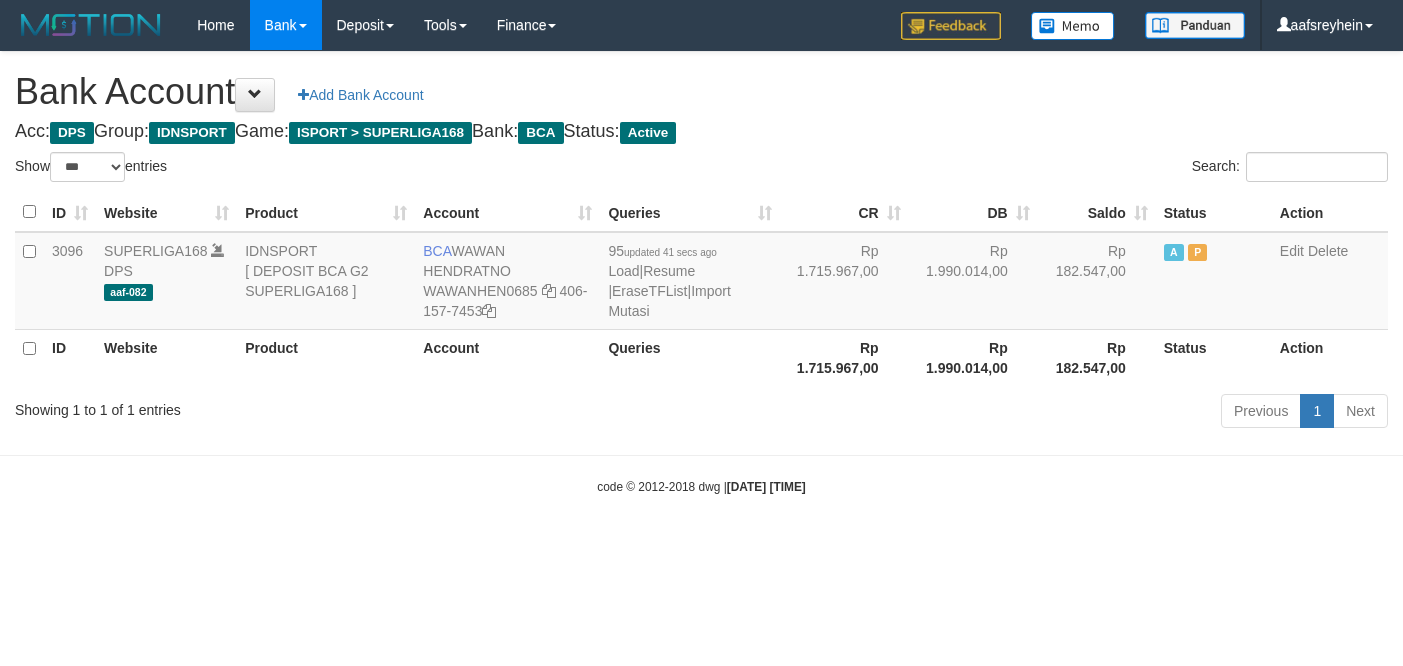 select on "***" 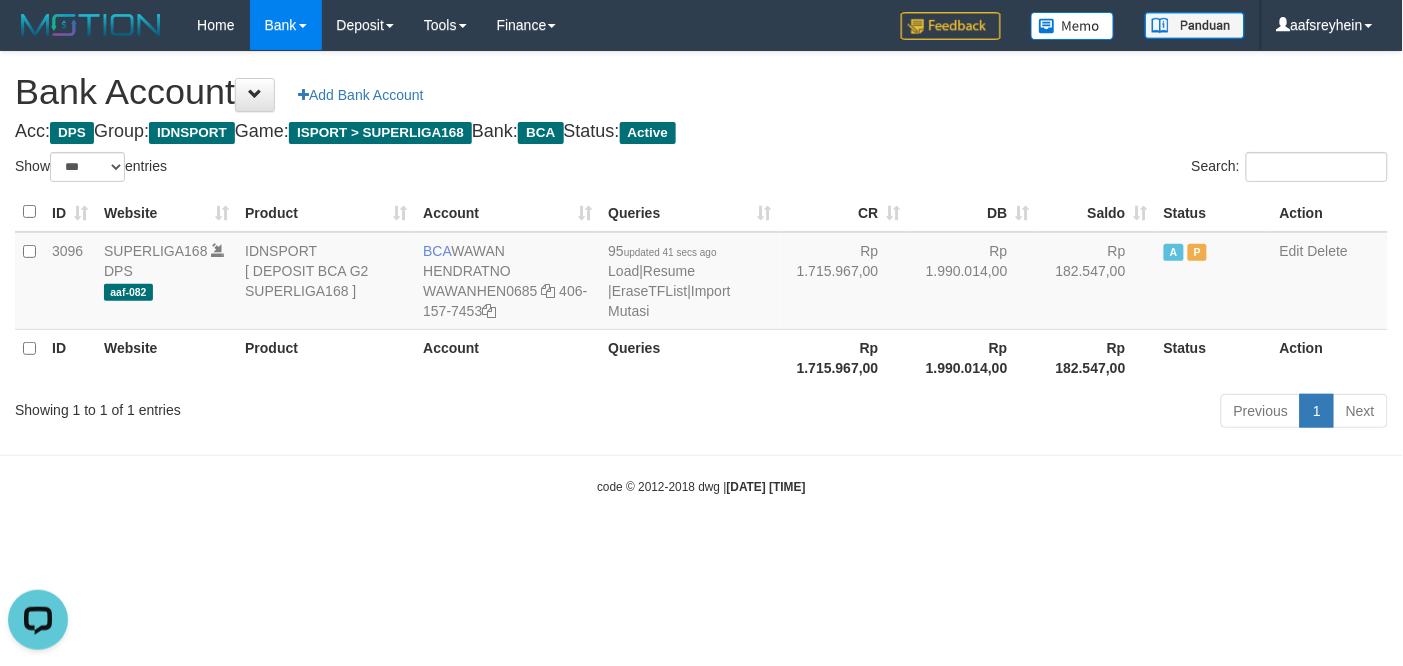 scroll, scrollTop: 0, scrollLeft: 0, axis: both 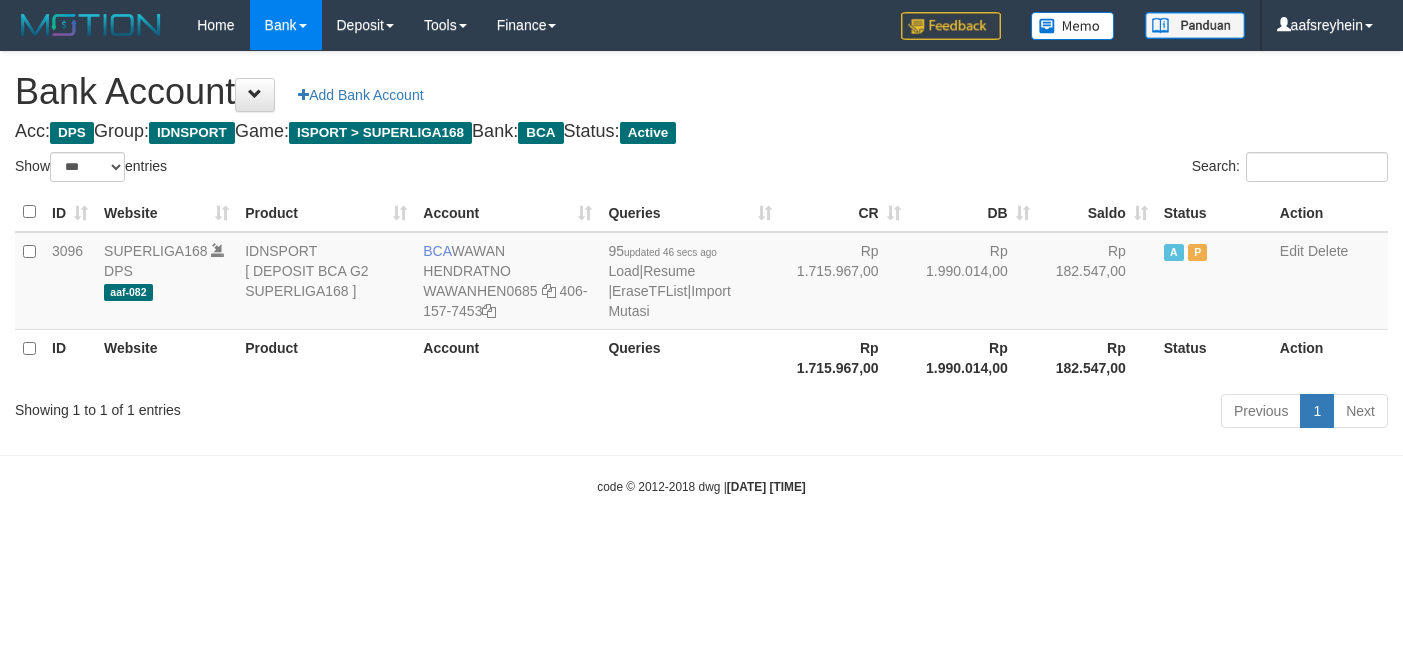 select on "***" 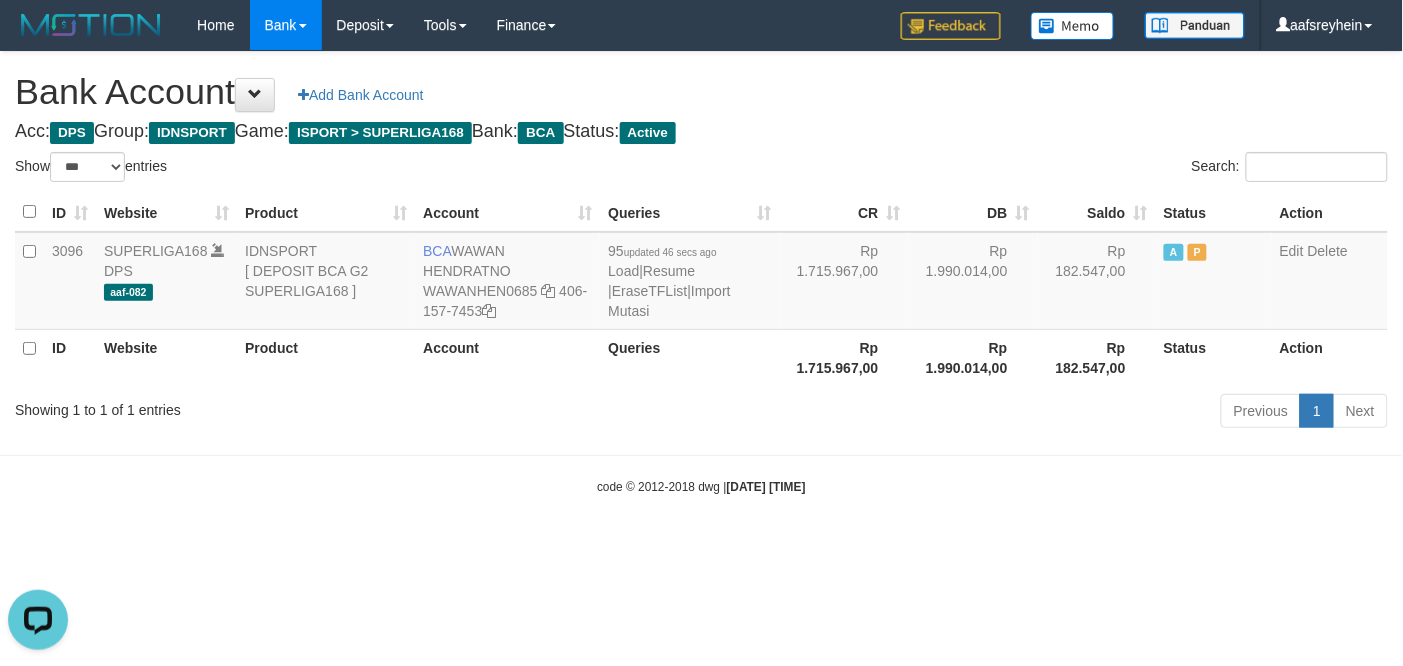 scroll, scrollTop: 0, scrollLeft: 0, axis: both 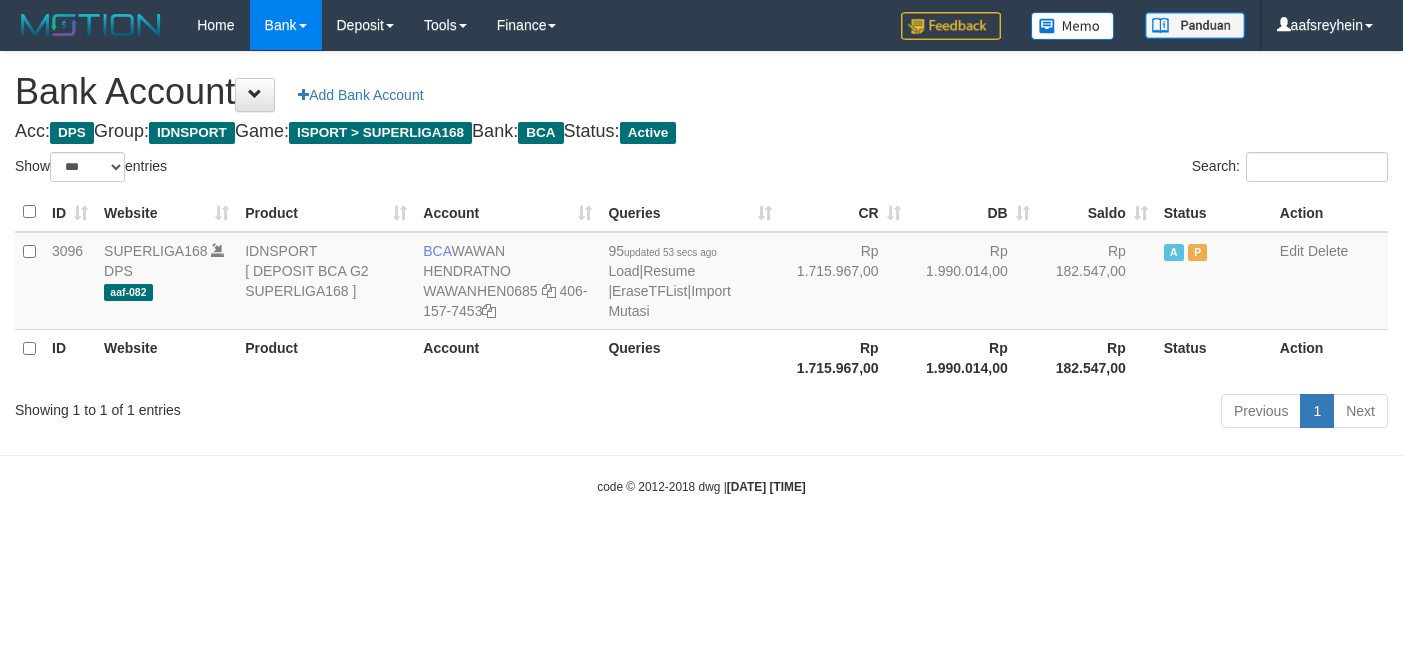 select on "***" 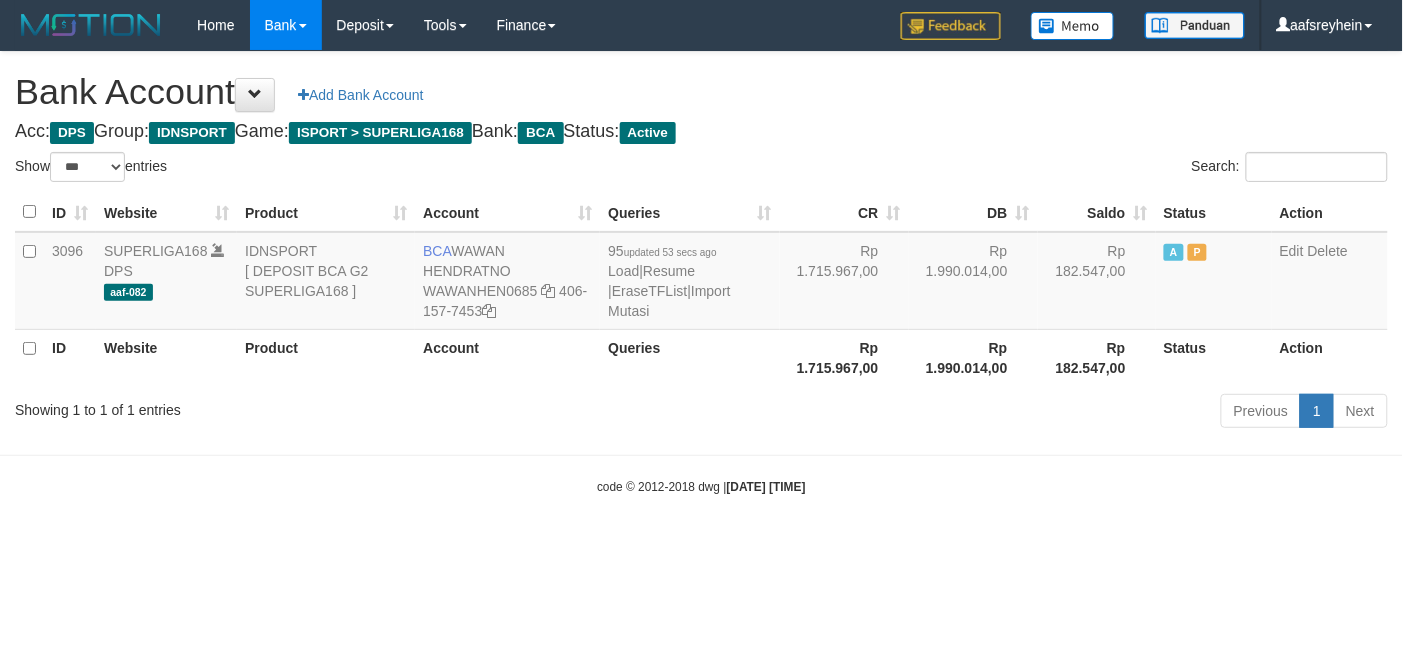 click on "Acc: 										 DPS
Group:   IDNSPORT    		Game:   ISPORT > SUPERLIGA168    		Bank:   BCA    		Status:  Active" at bounding box center (701, 132) 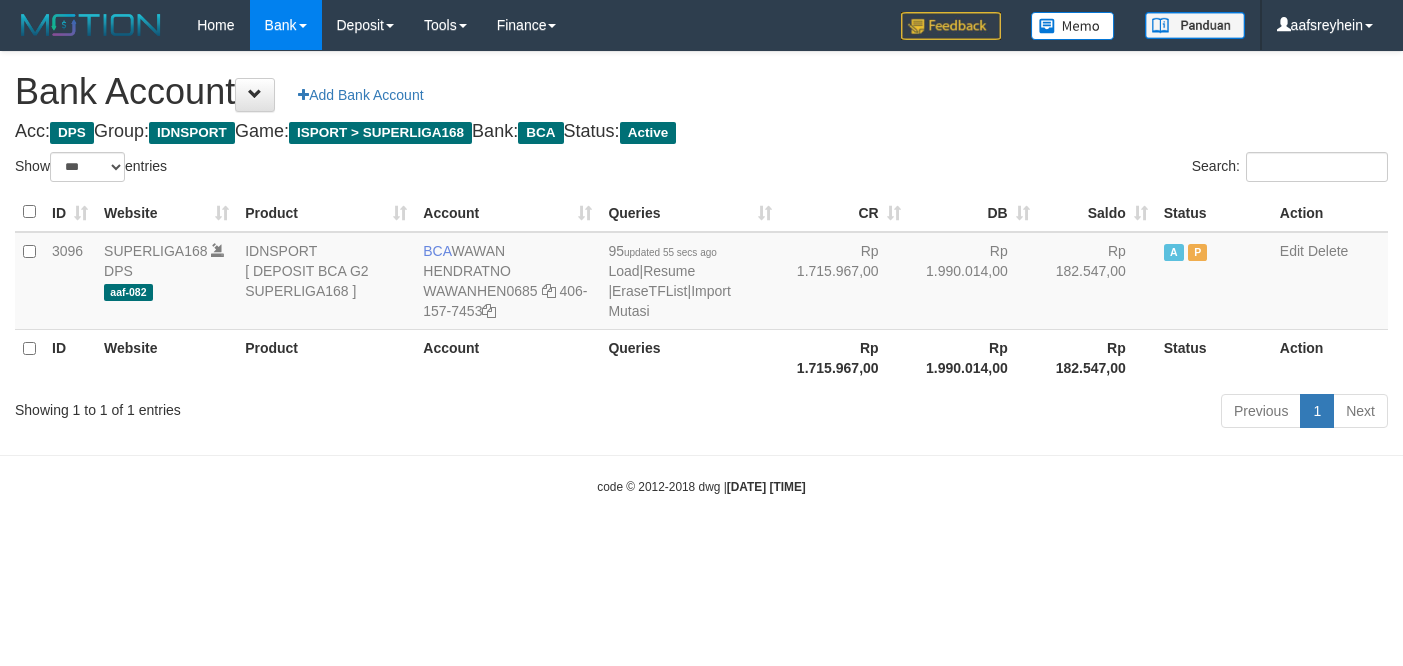 select on "***" 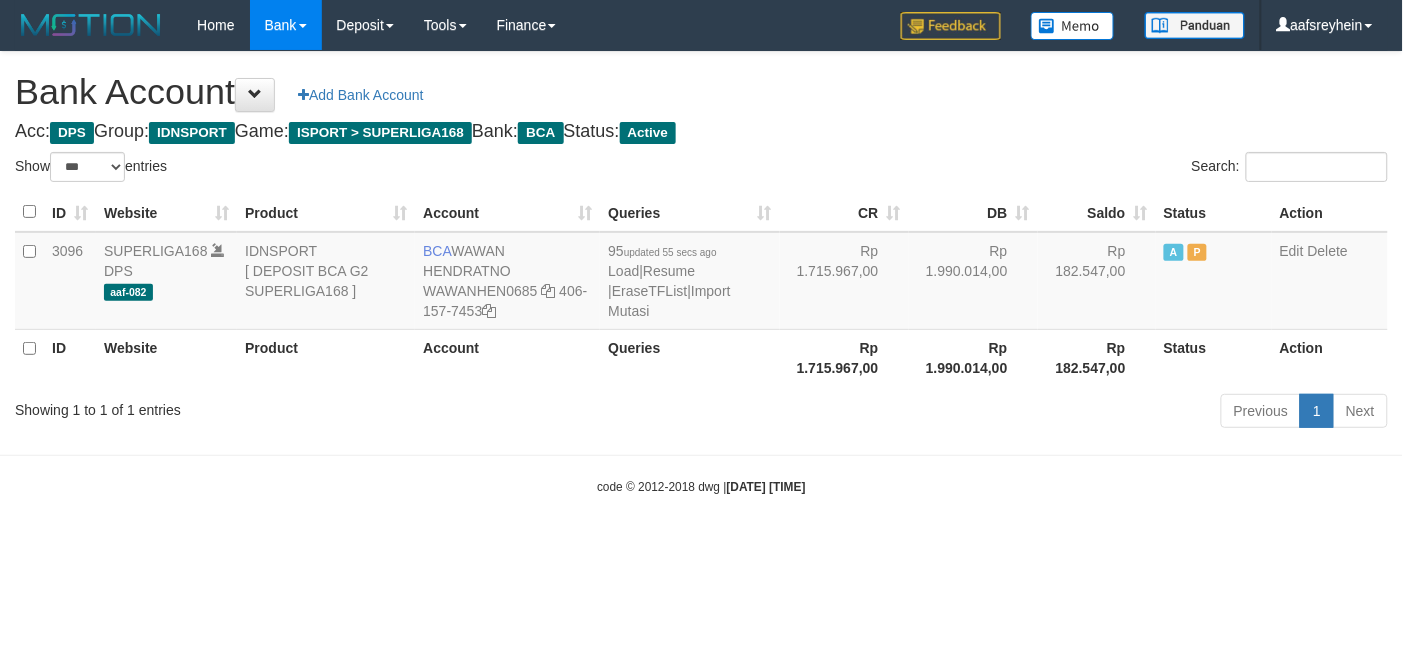 click on "Toggle navigation
Home
Bank
Account List
Load
By Website
Group
[ISPORT]													SUPERLIGA168
By Load Group (DPS)" at bounding box center [701, 273] 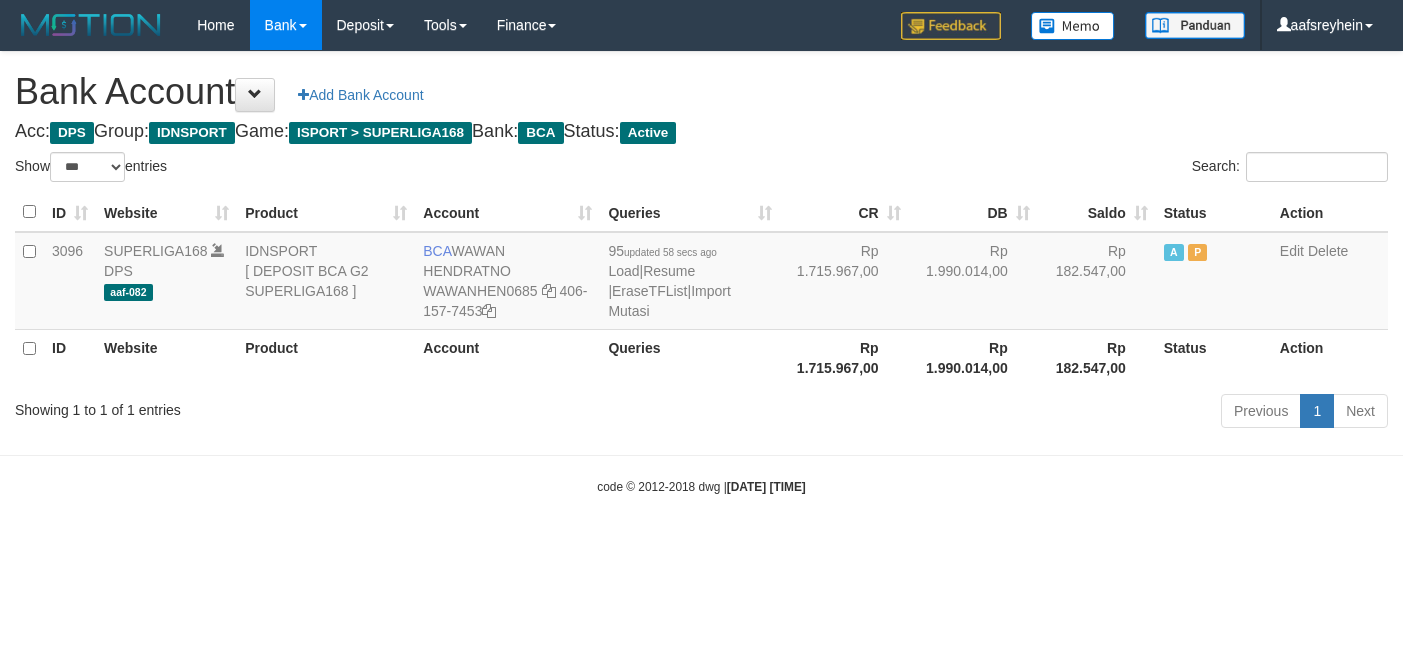 select on "***" 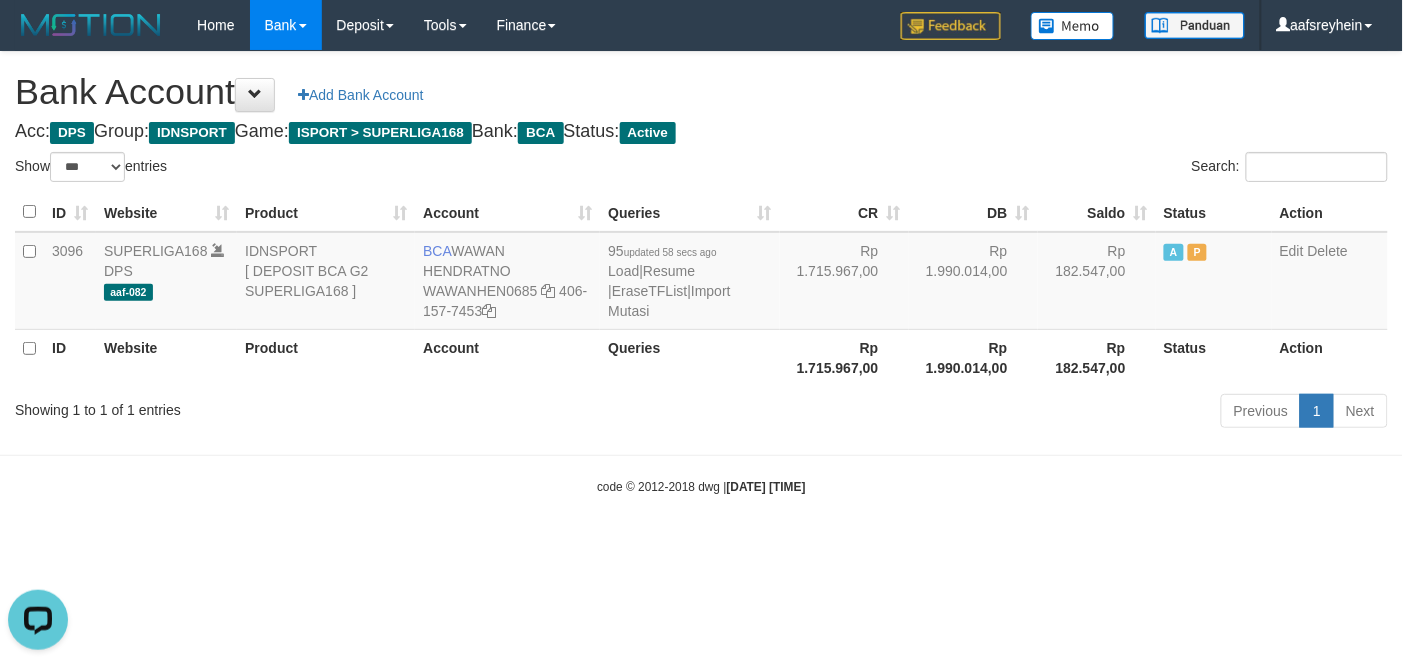 scroll, scrollTop: 0, scrollLeft: 0, axis: both 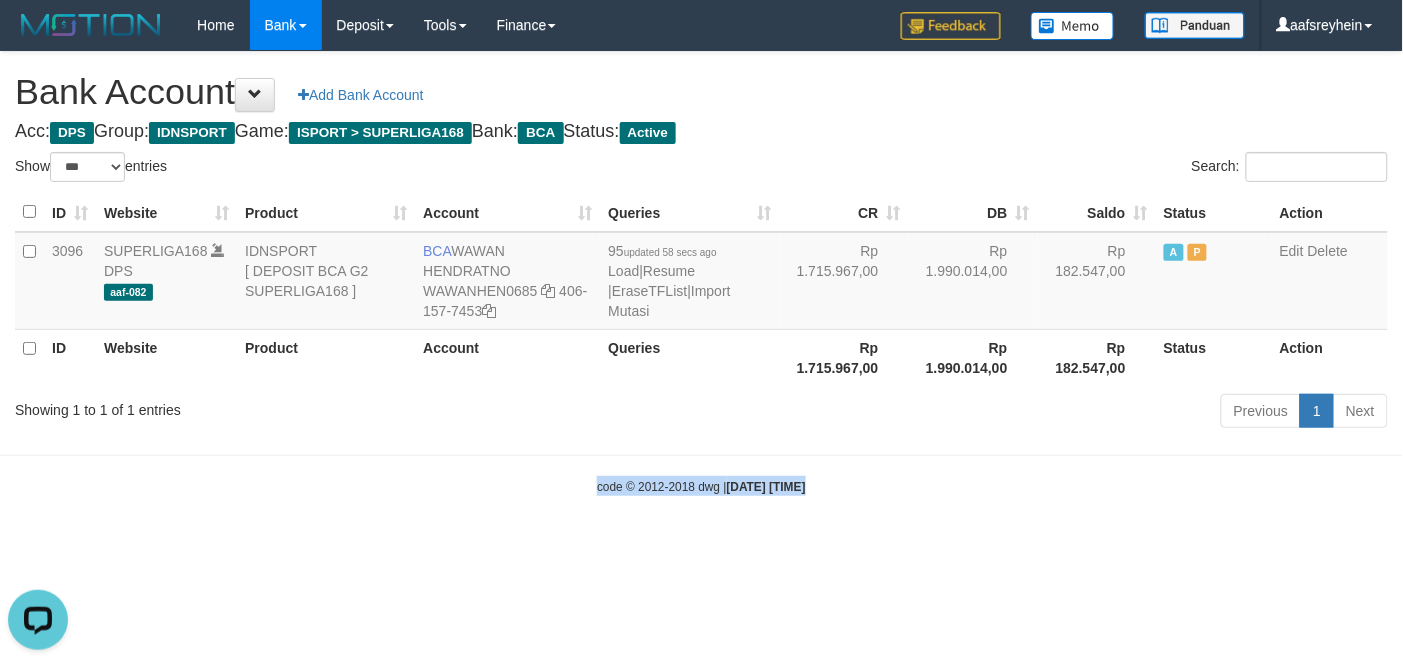 click on "Toggle navigation
Home
Bank
Account List
Load
By Website
Group
[ISPORT]													SUPERLIGA168
By Load Group (DPS)" at bounding box center [701, 273] 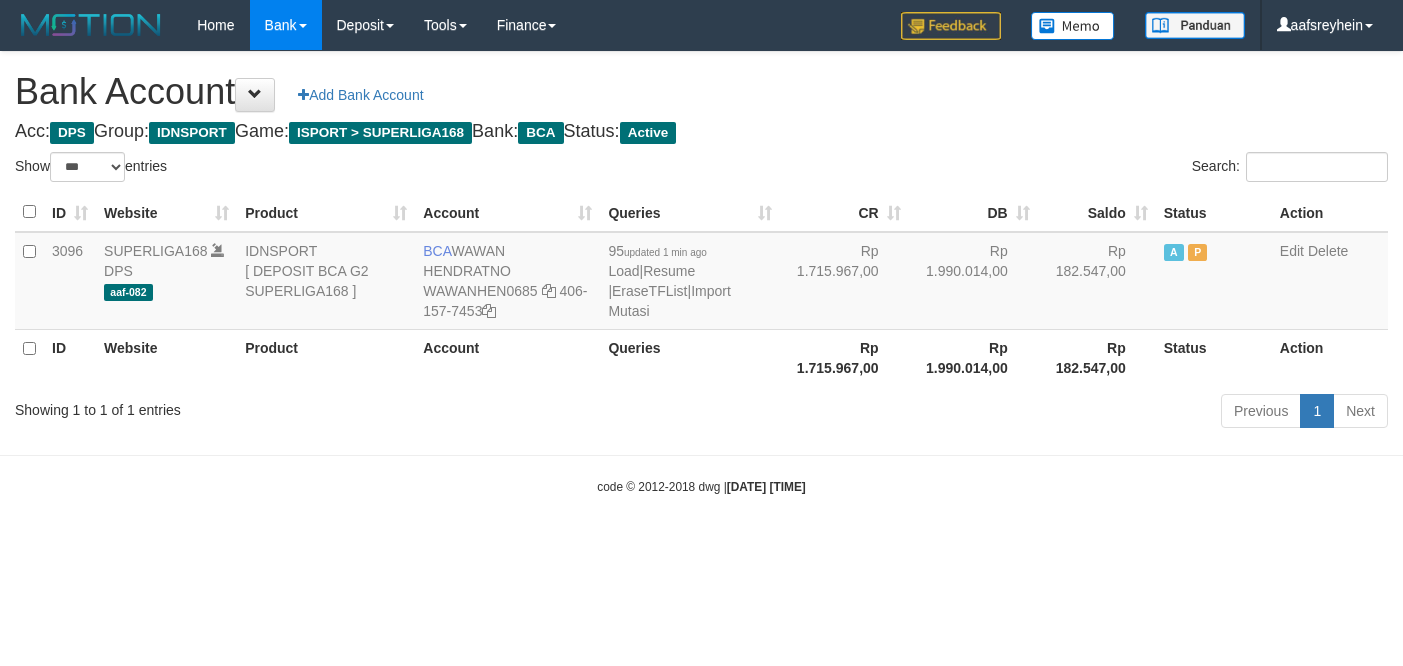 select on "***" 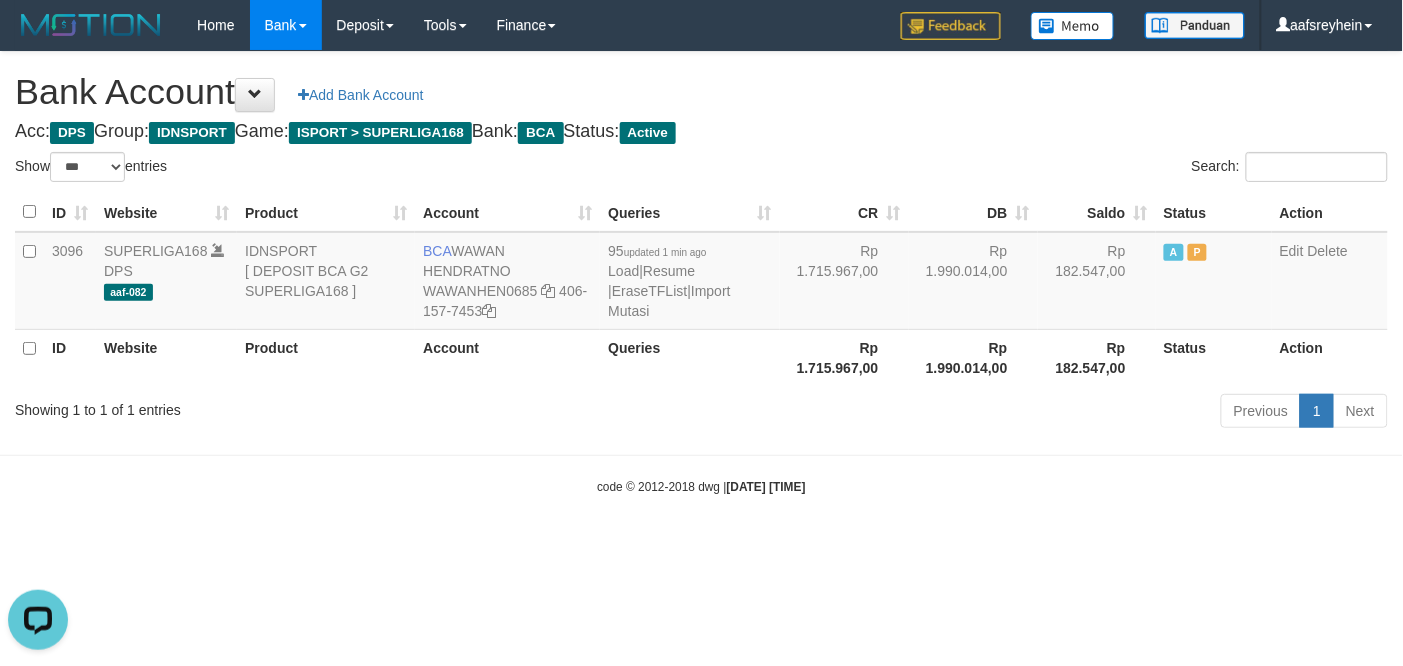 scroll, scrollTop: 0, scrollLeft: 0, axis: both 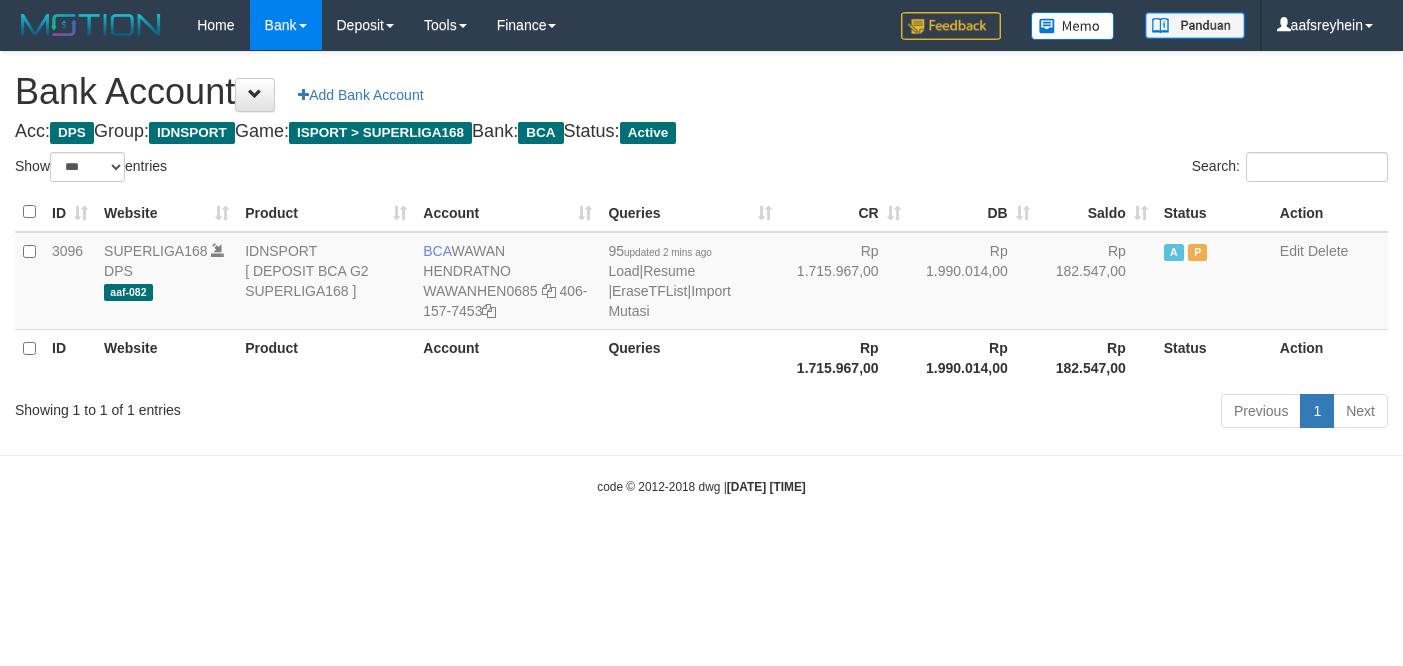 select on "***" 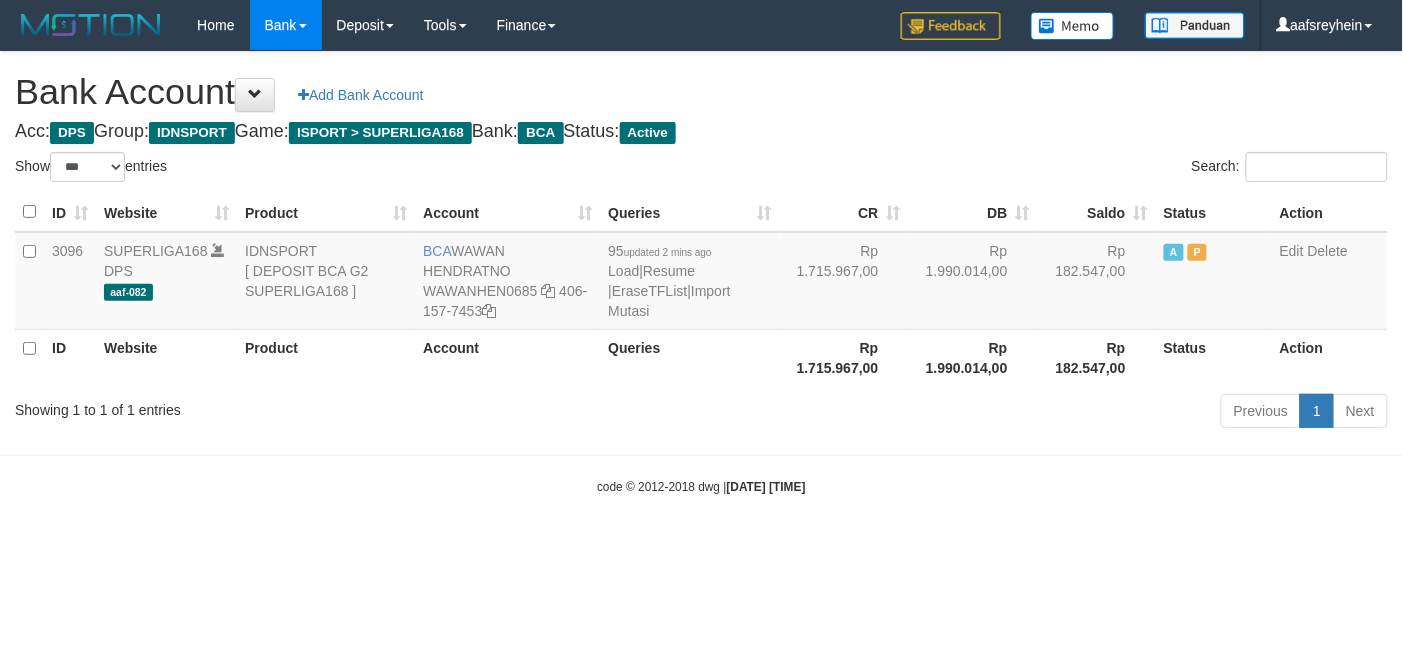 drag, startPoint x: 941, startPoint y: 637, endPoint x: 955, endPoint y: 595, distance: 44.27189 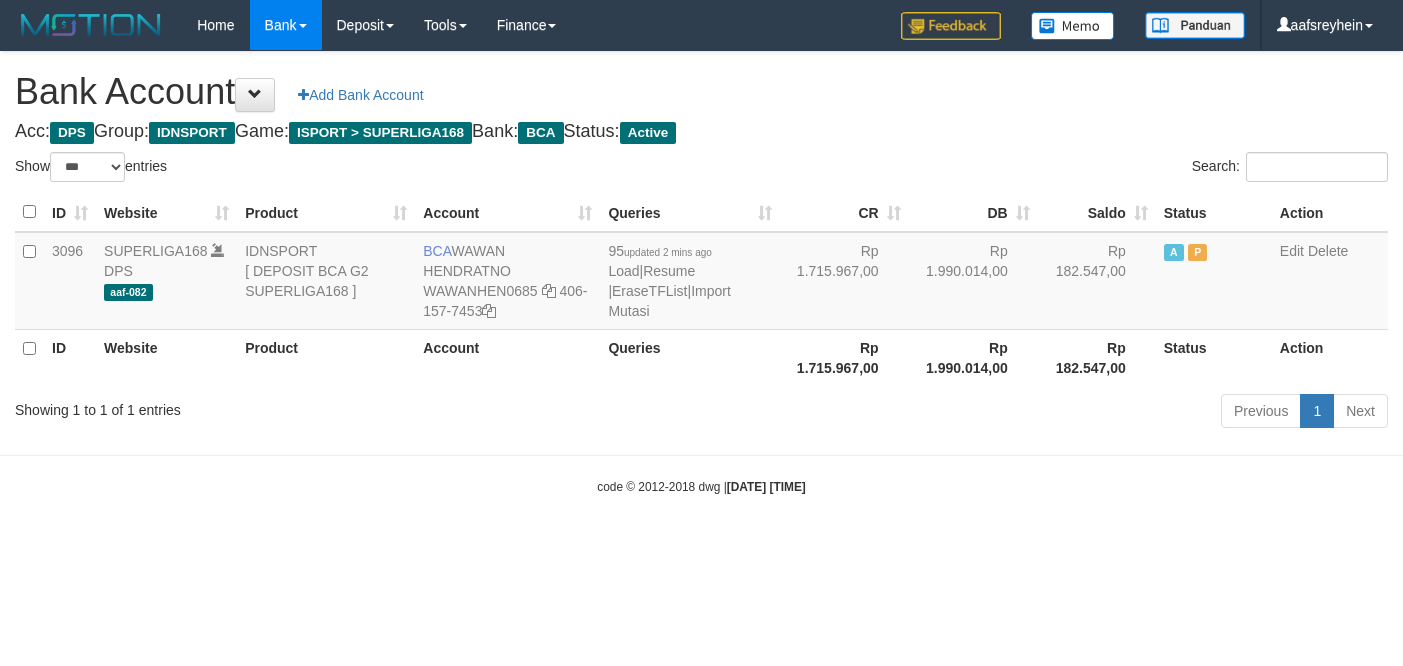 select on "***" 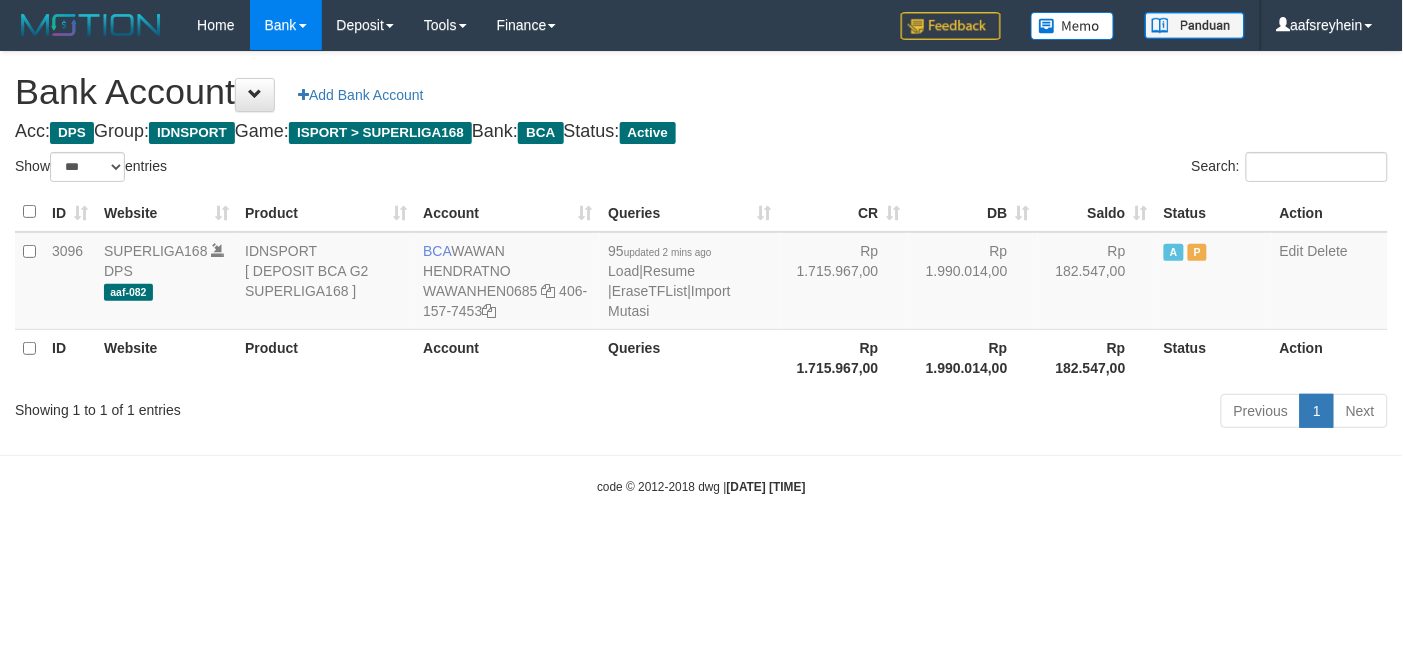drag, startPoint x: 0, startPoint y: 0, endPoint x: 1183, endPoint y: 500, distance: 1284.3243 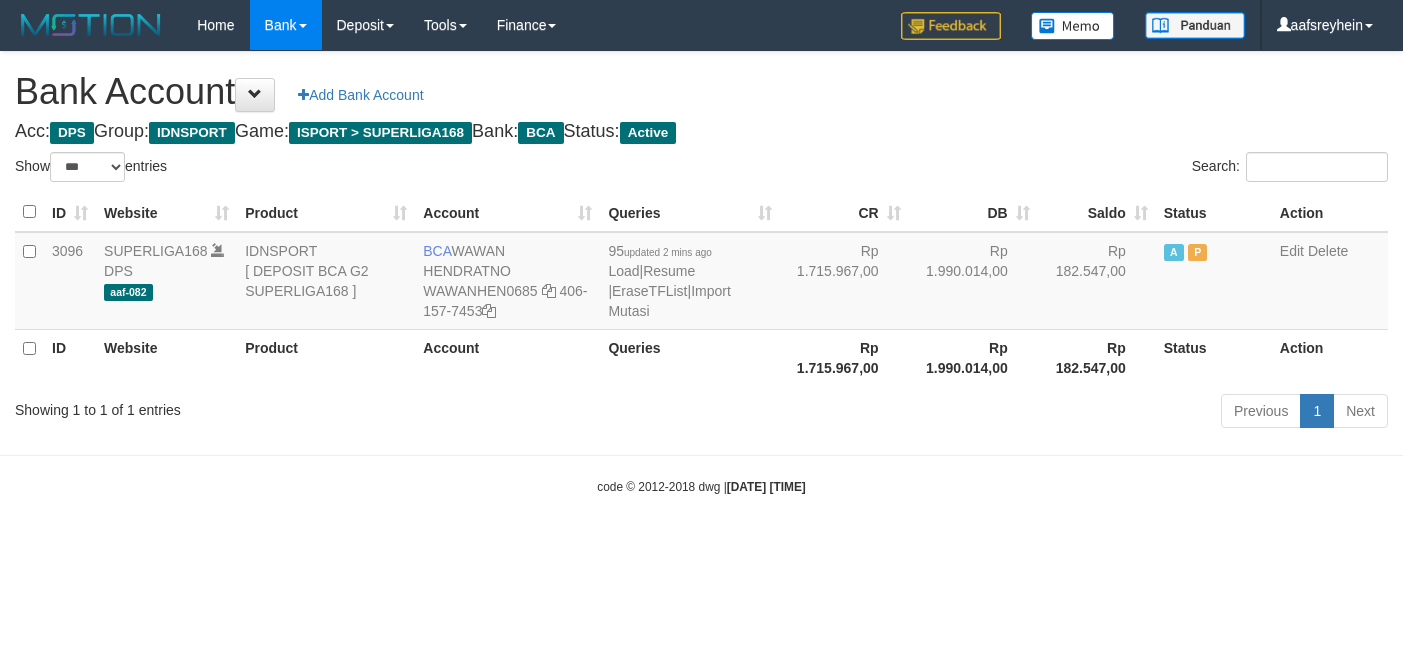 select on "***" 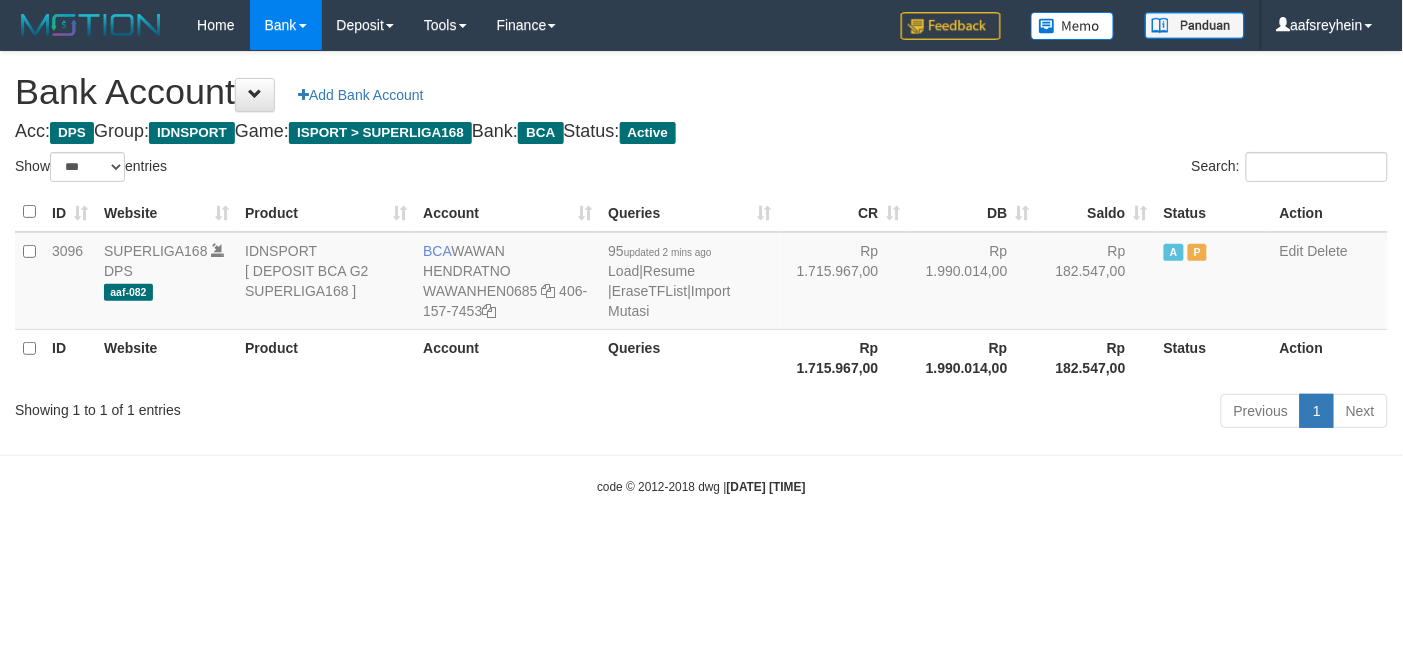 click on "code © 2012-2018 dwg |  [DATE] [TIME]" at bounding box center [701, 486] 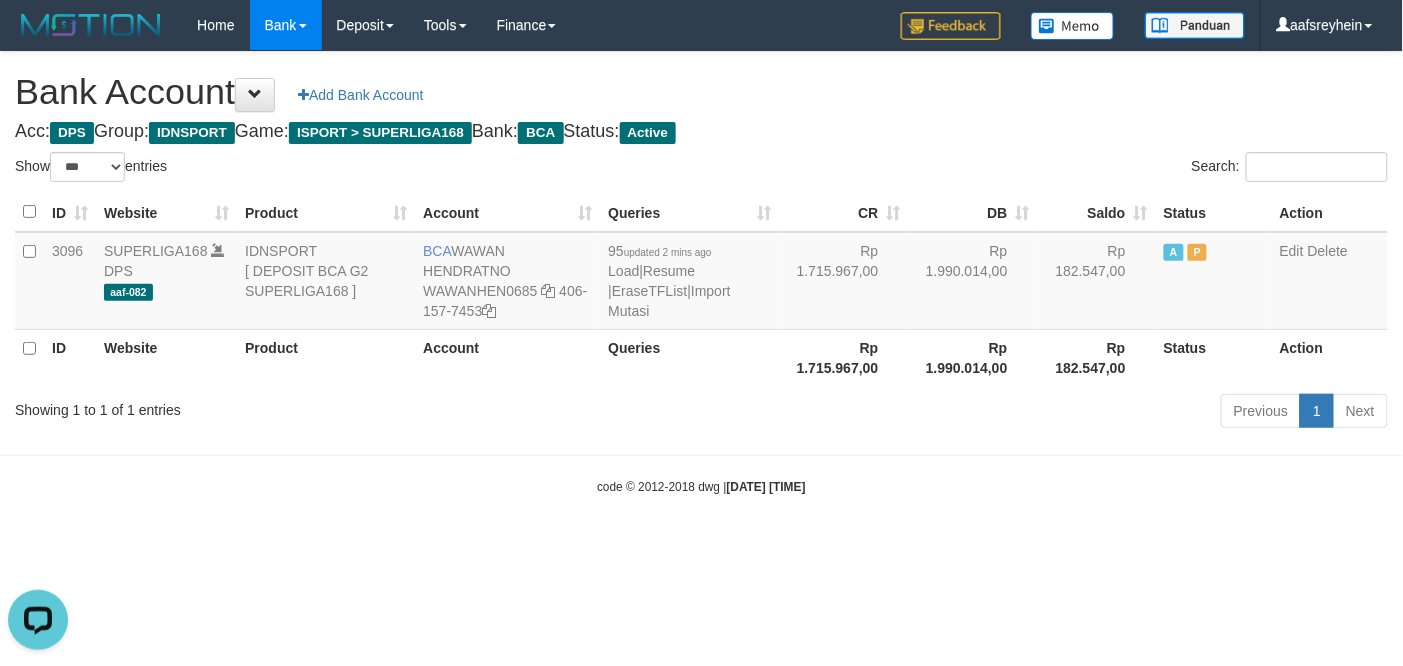 scroll, scrollTop: 0, scrollLeft: 0, axis: both 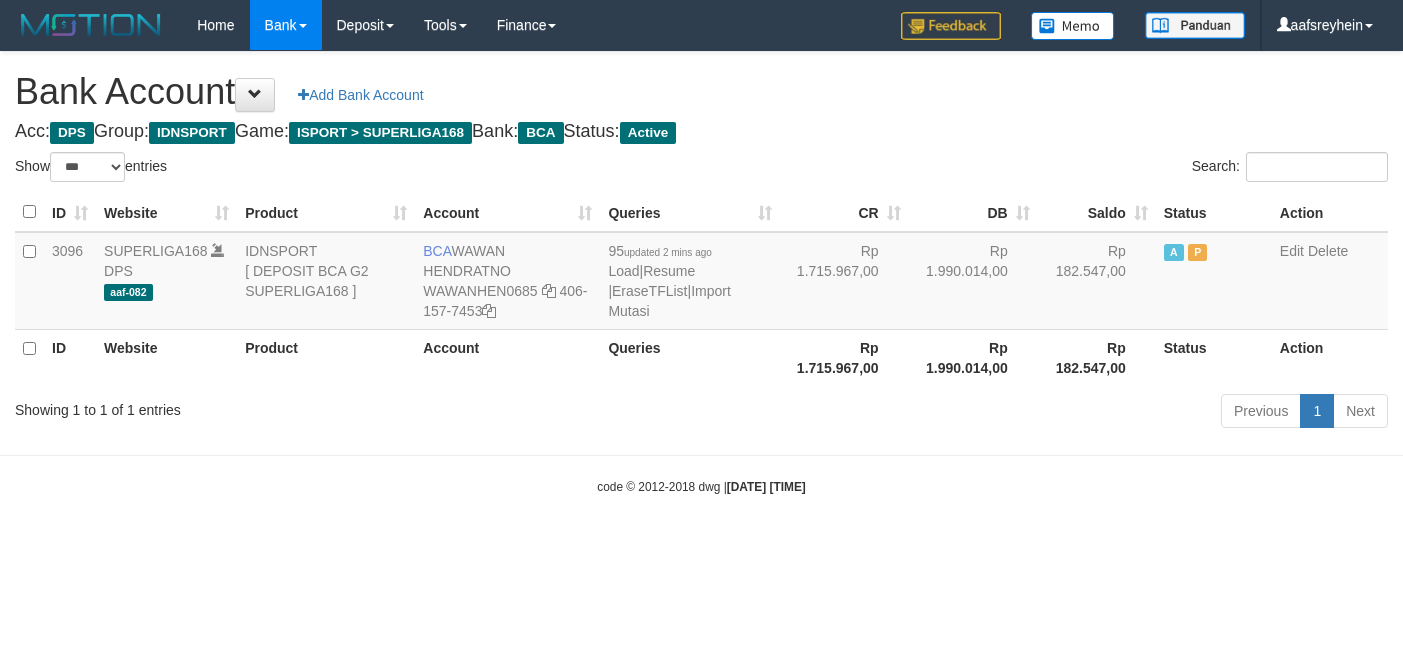 select on "***" 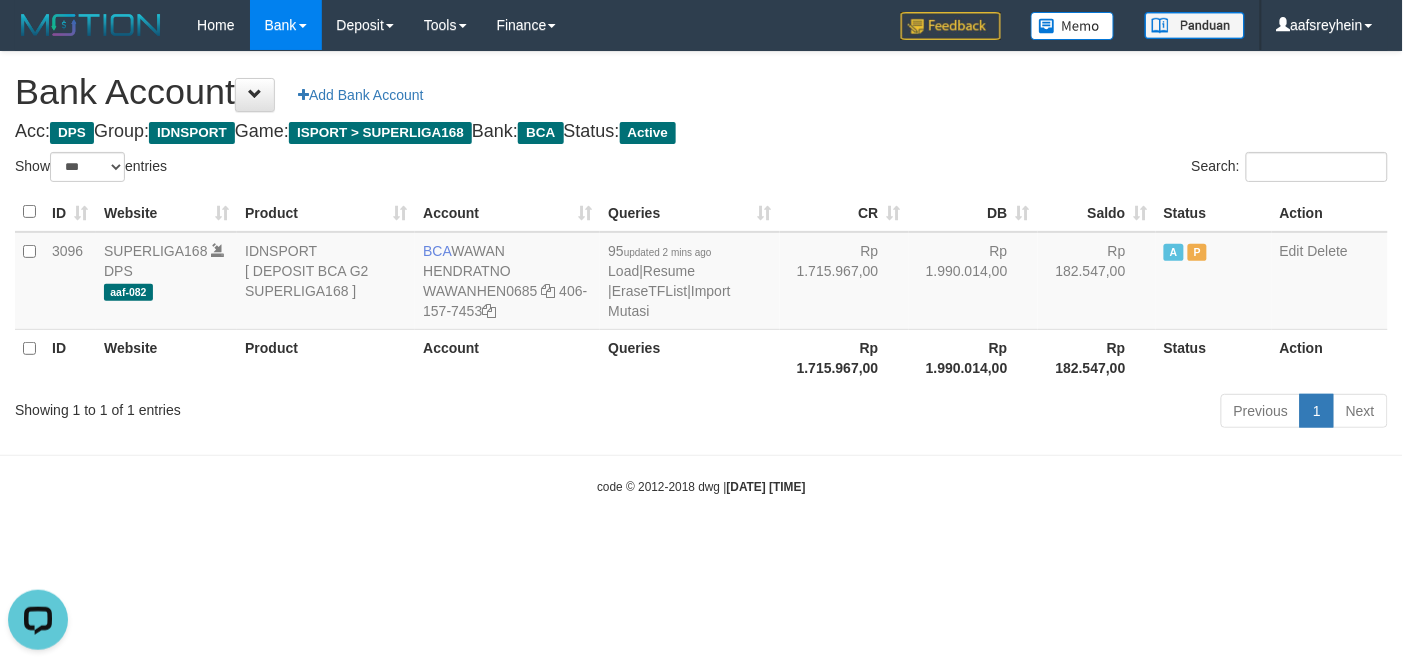 scroll, scrollTop: 0, scrollLeft: 0, axis: both 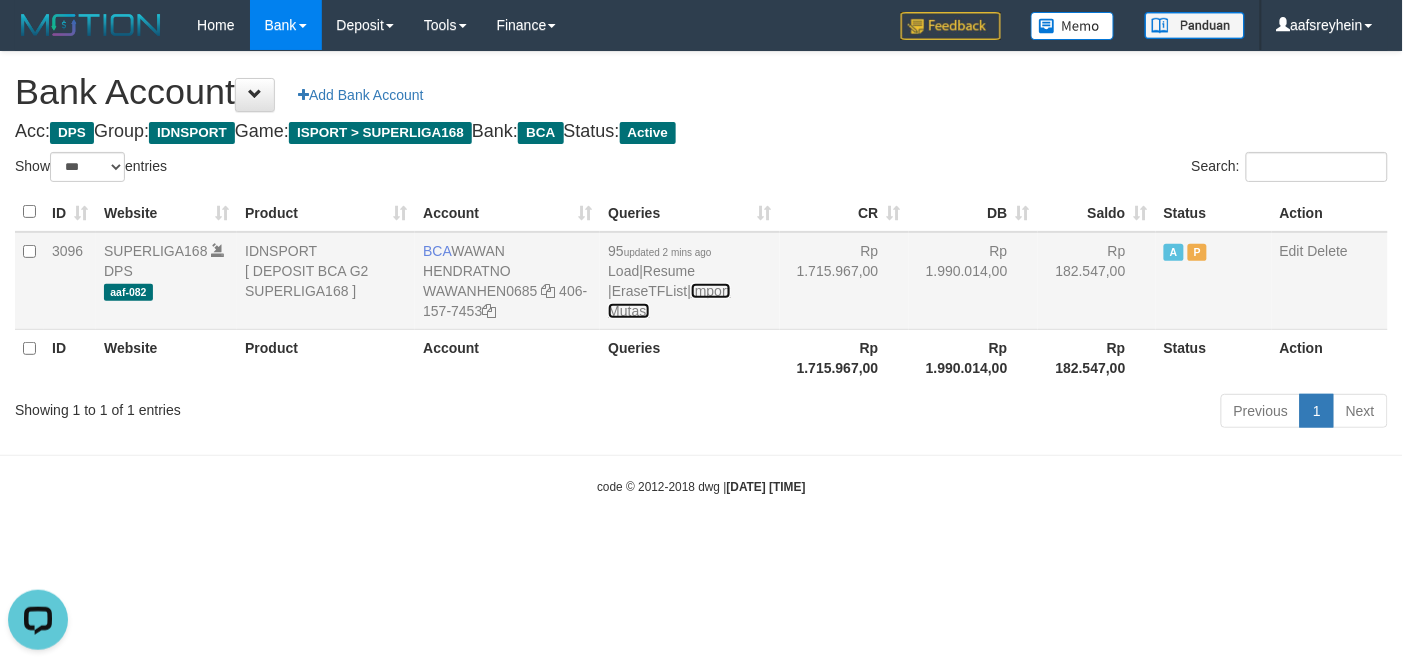 click on "Import Mutasi" at bounding box center [669, 301] 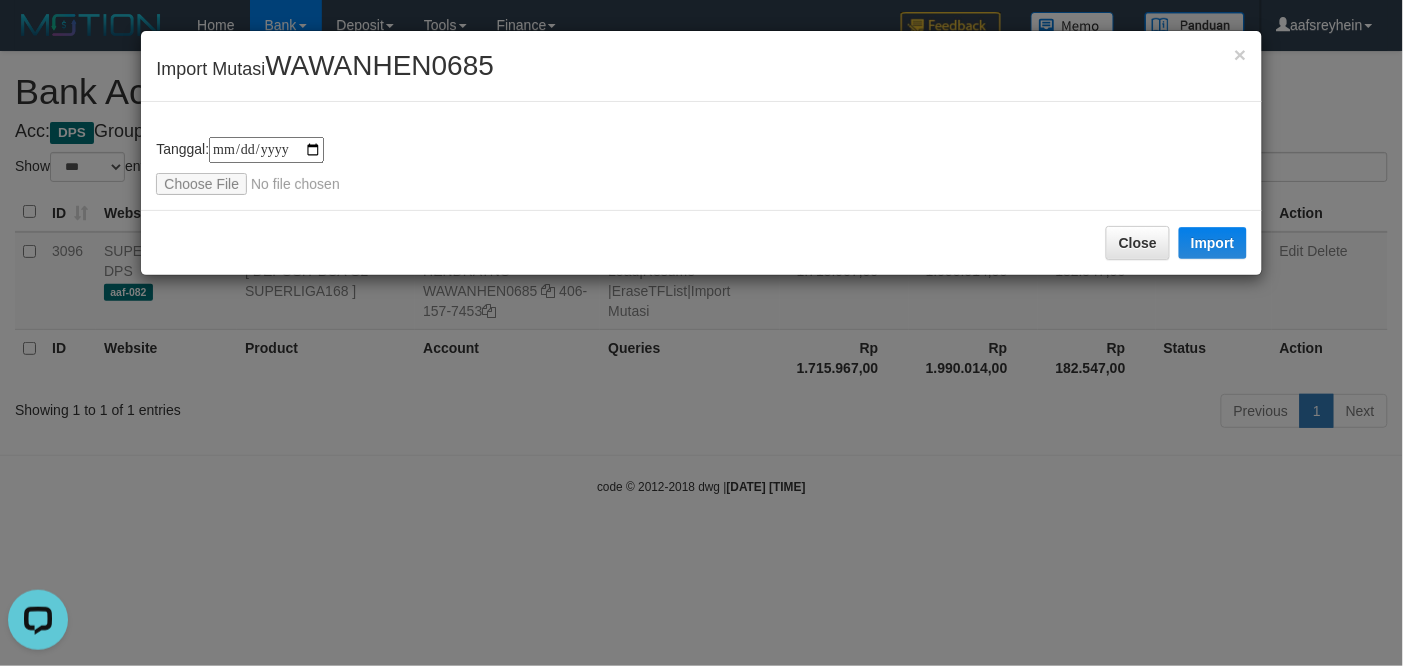 type on "**********" 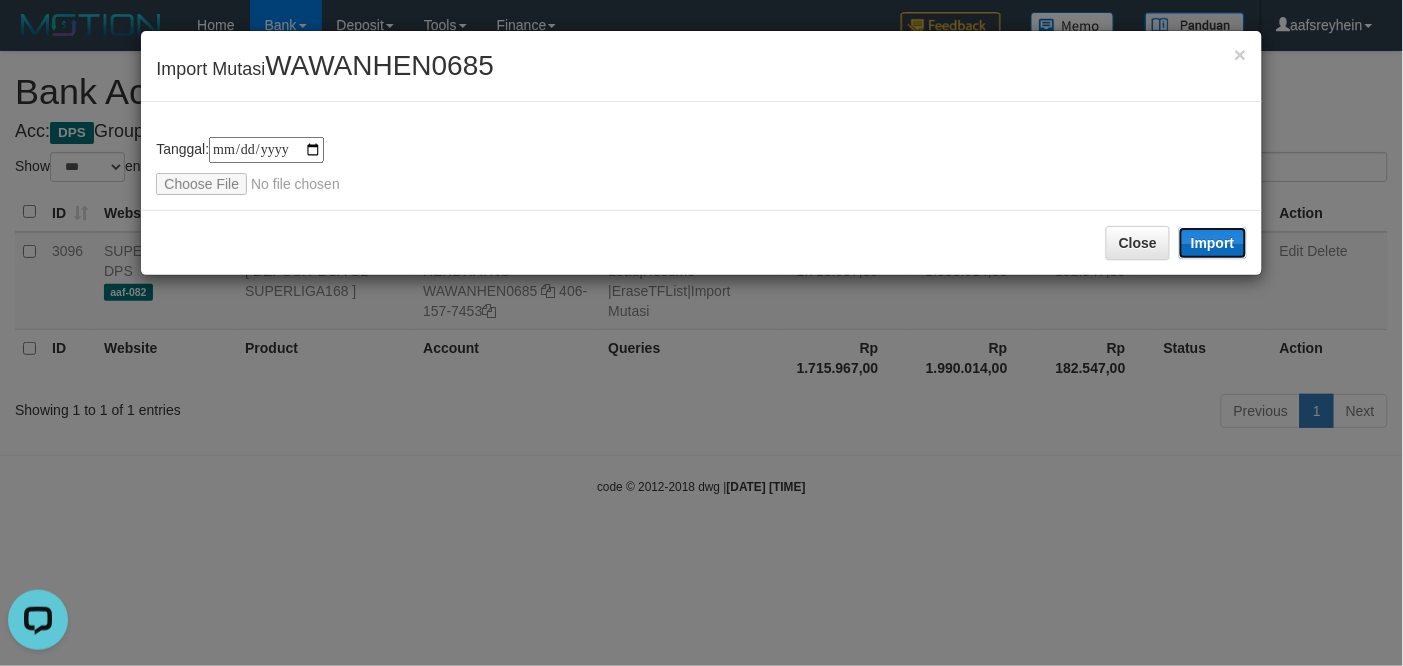 click on "Import" at bounding box center (1213, 243) 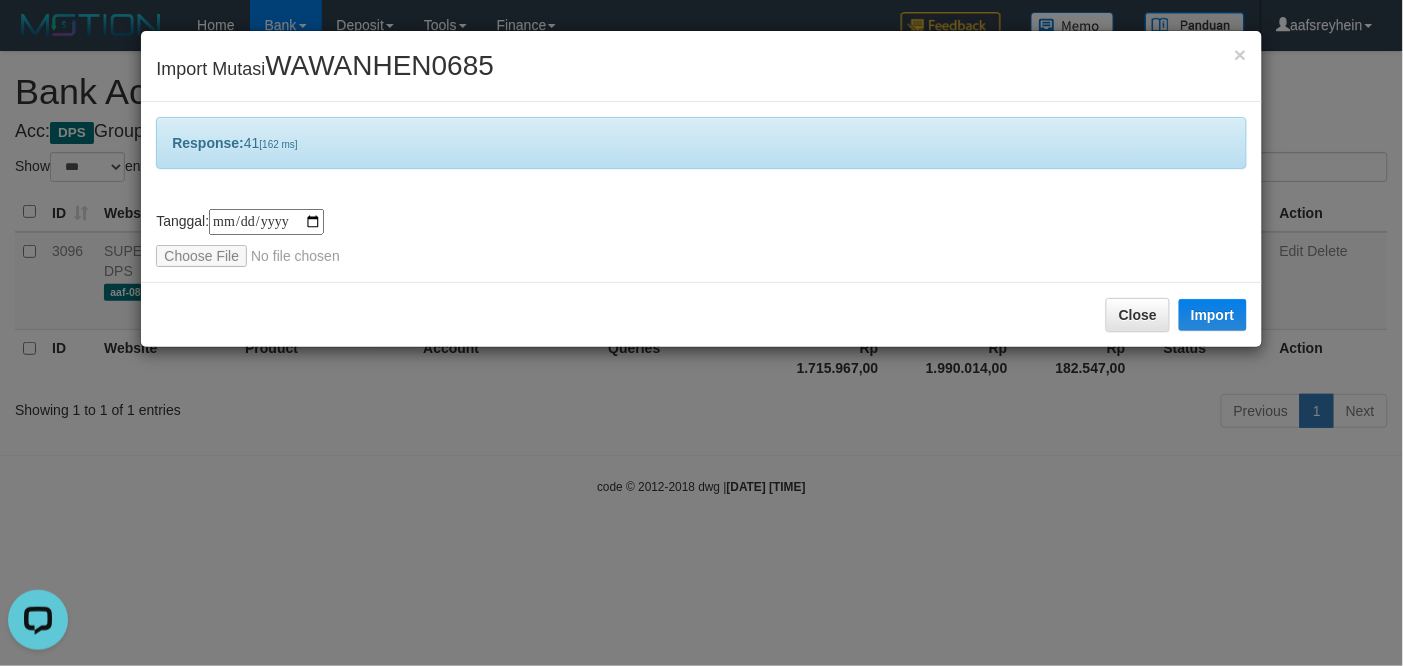 click on "**********" at bounding box center (701, 333) 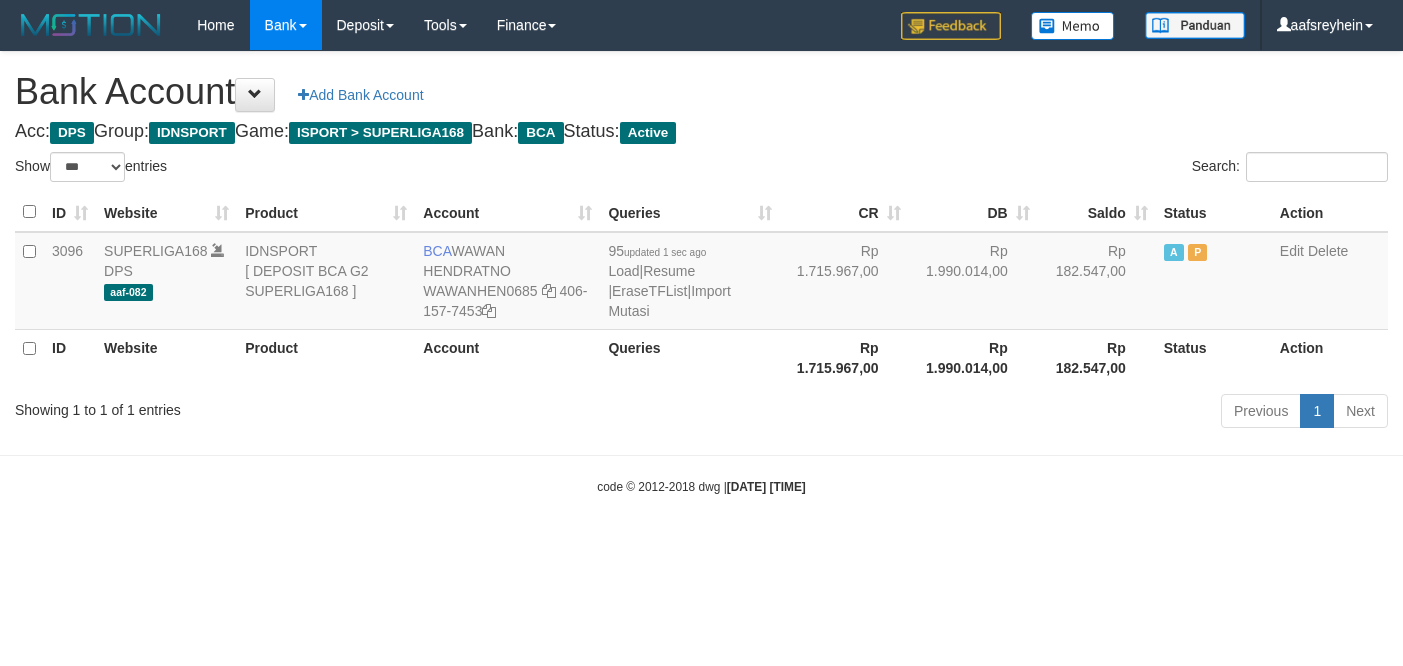 select on "***" 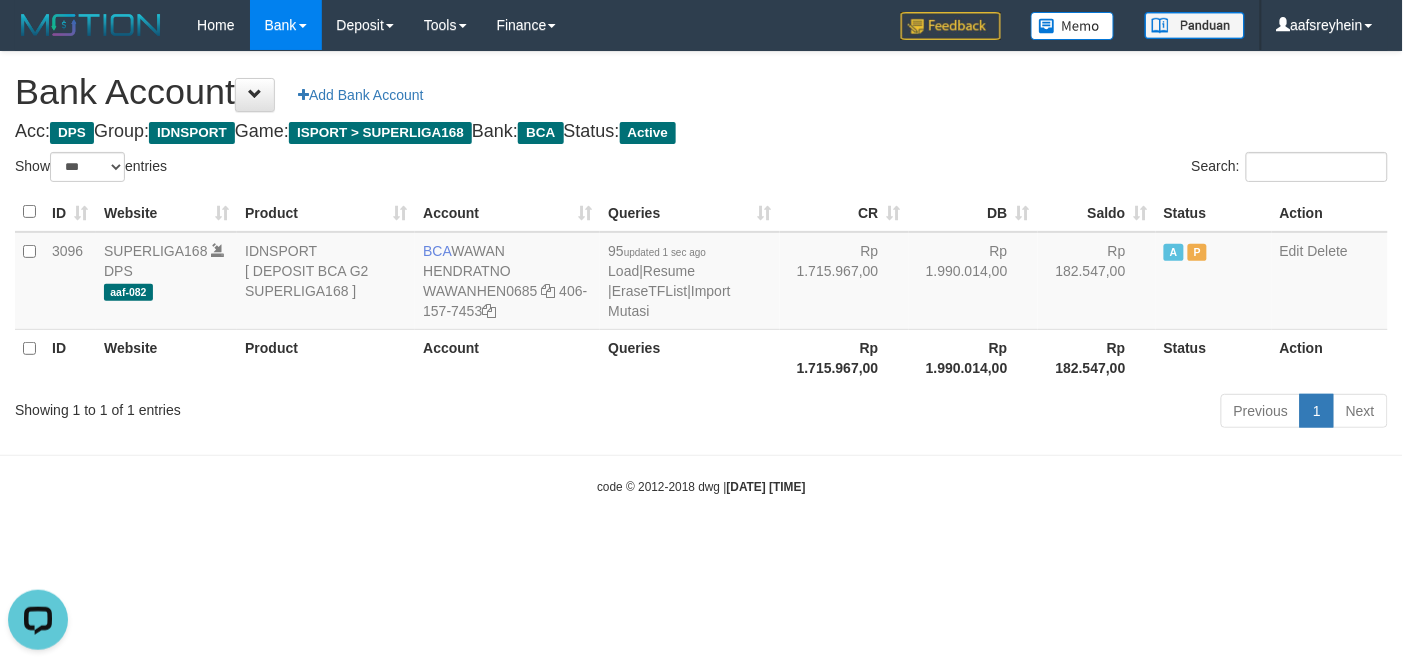 scroll, scrollTop: 0, scrollLeft: 0, axis: both 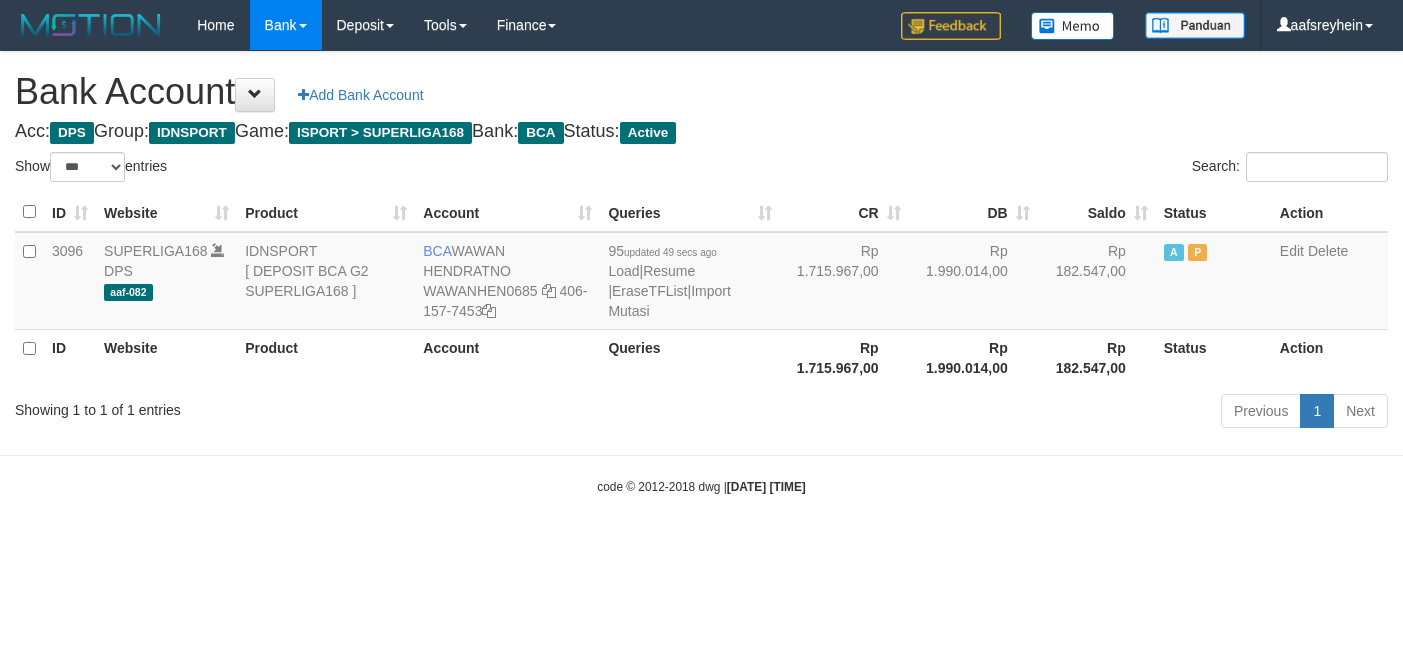 select on "***" 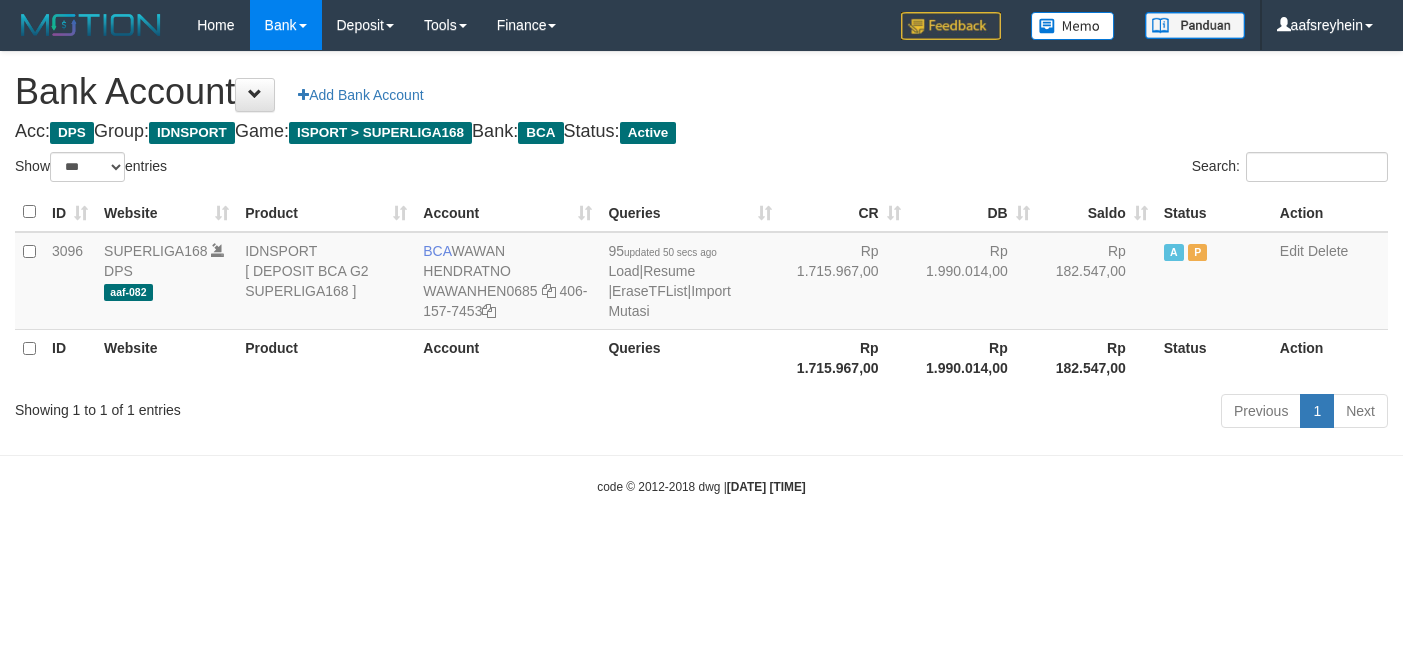 select on "***" 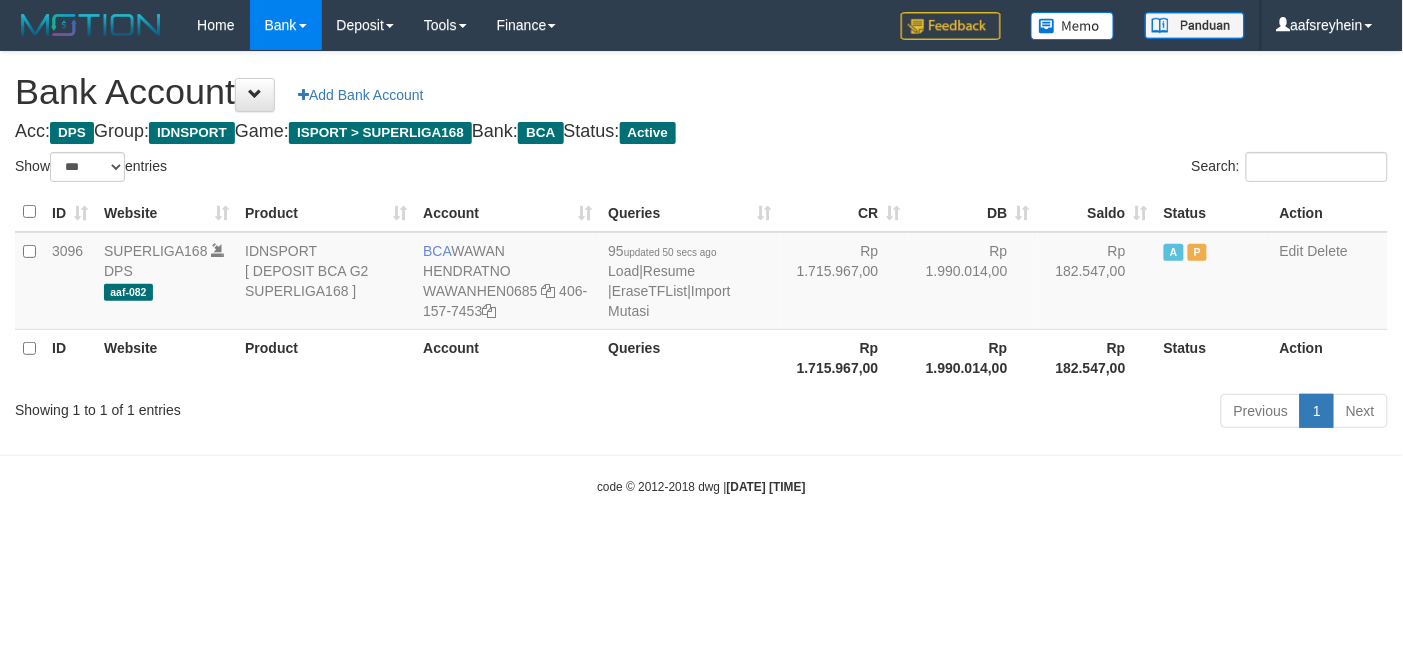 click on "Toggle navigation
Home
Bank
Account List
Load
By Website
Group
[ISPORT]													SUPERLIGA168
By Load Group (DPS)" at bounding box center (701, 273) 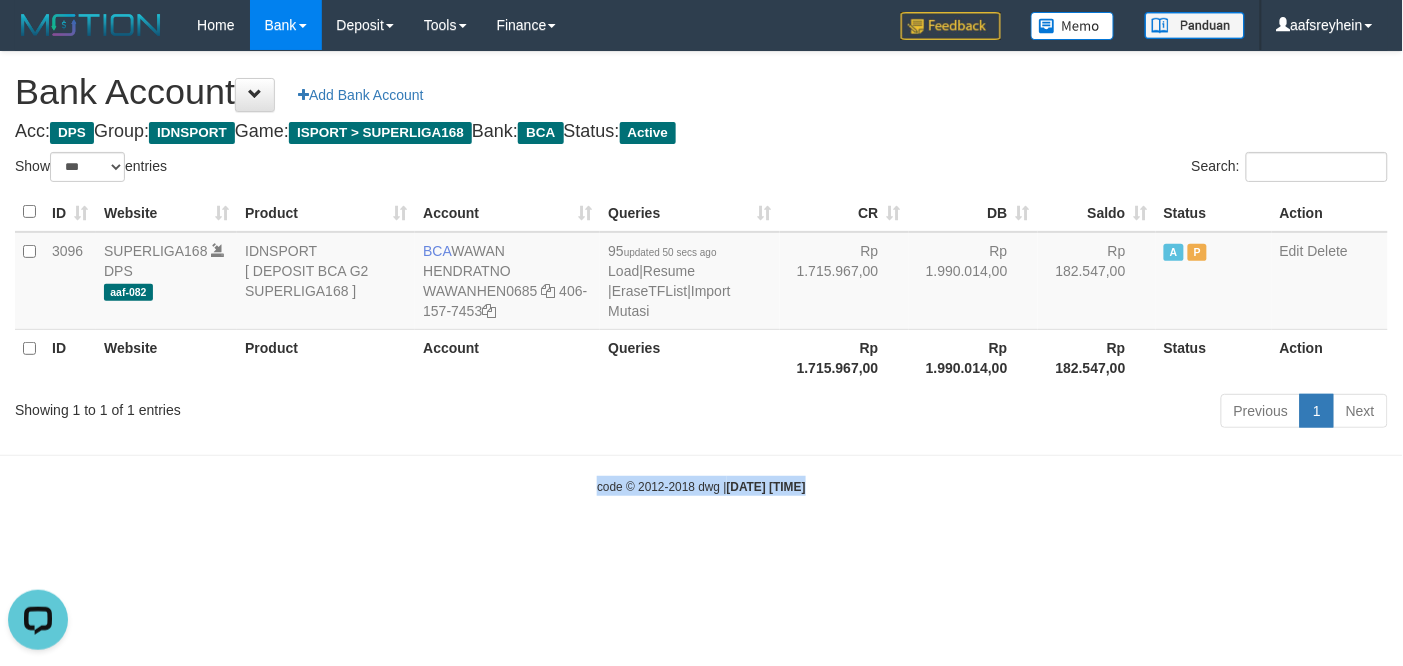 scroll, scrollTop: 0, scrollLeft: 0, axis: both 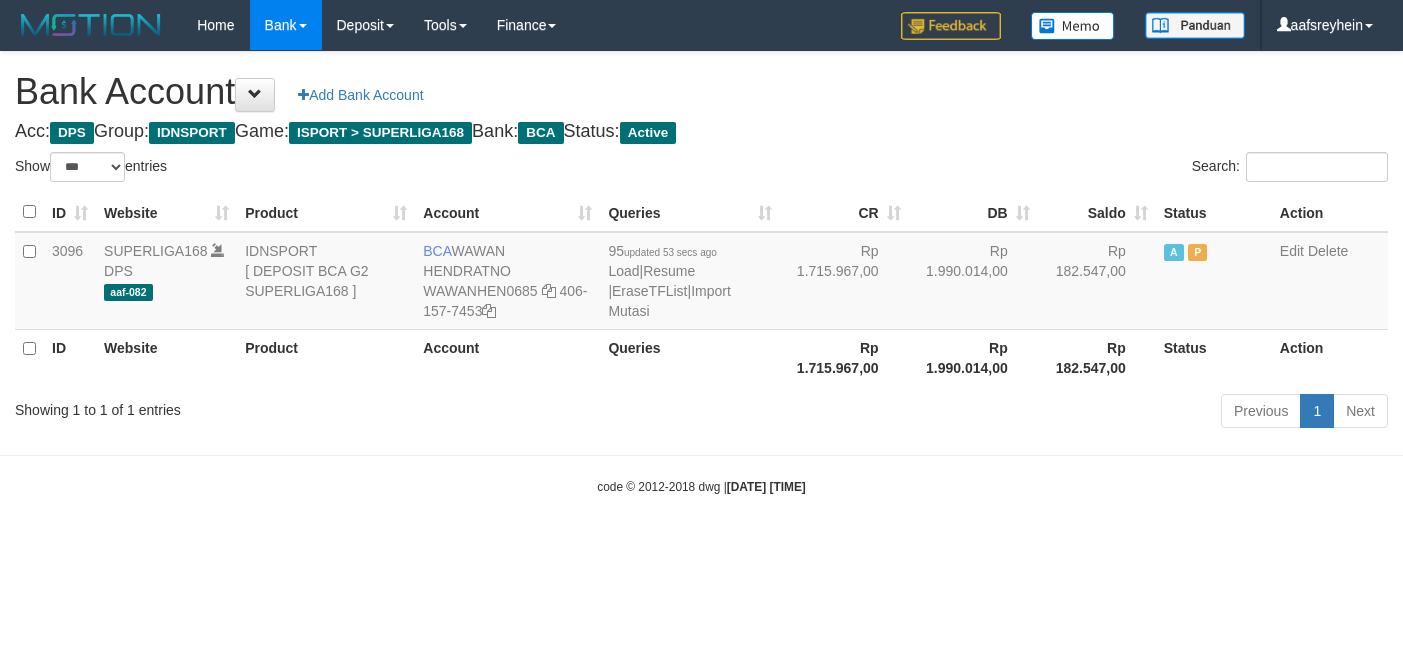 select on "***" 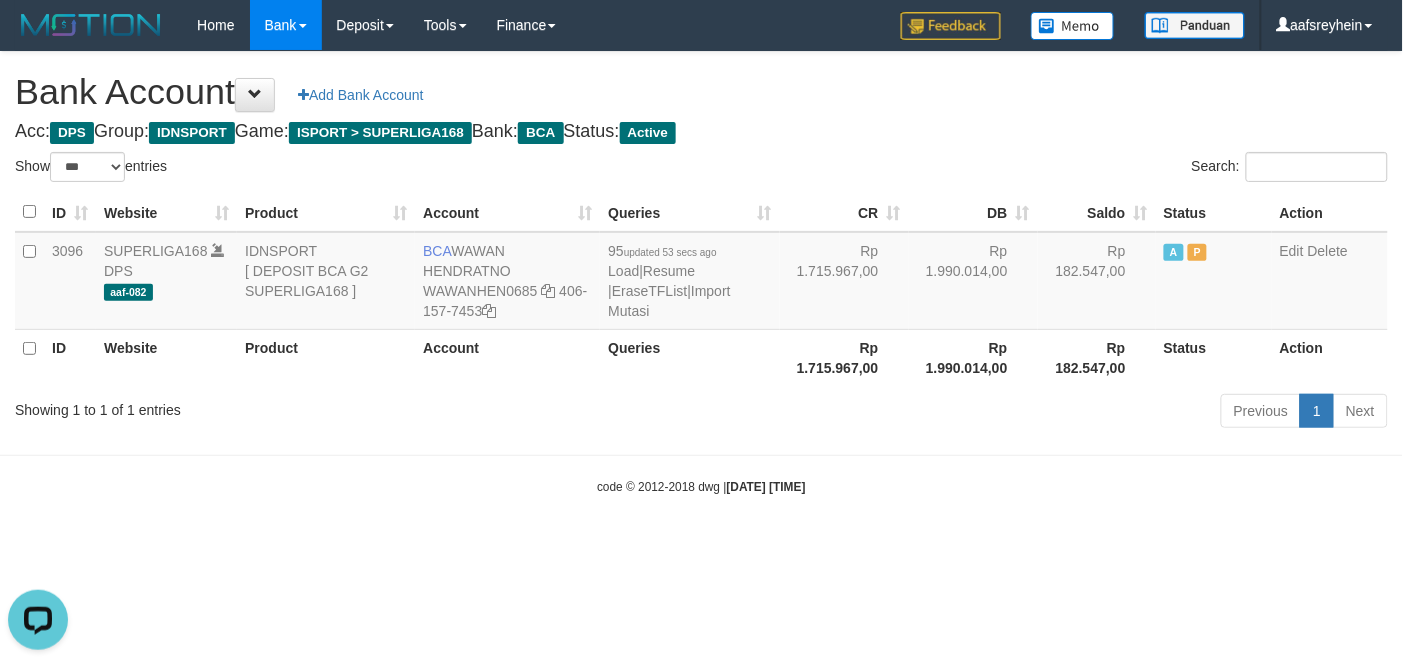 scroll, scrollTop: 0, scrollLeft: 0, axis: both 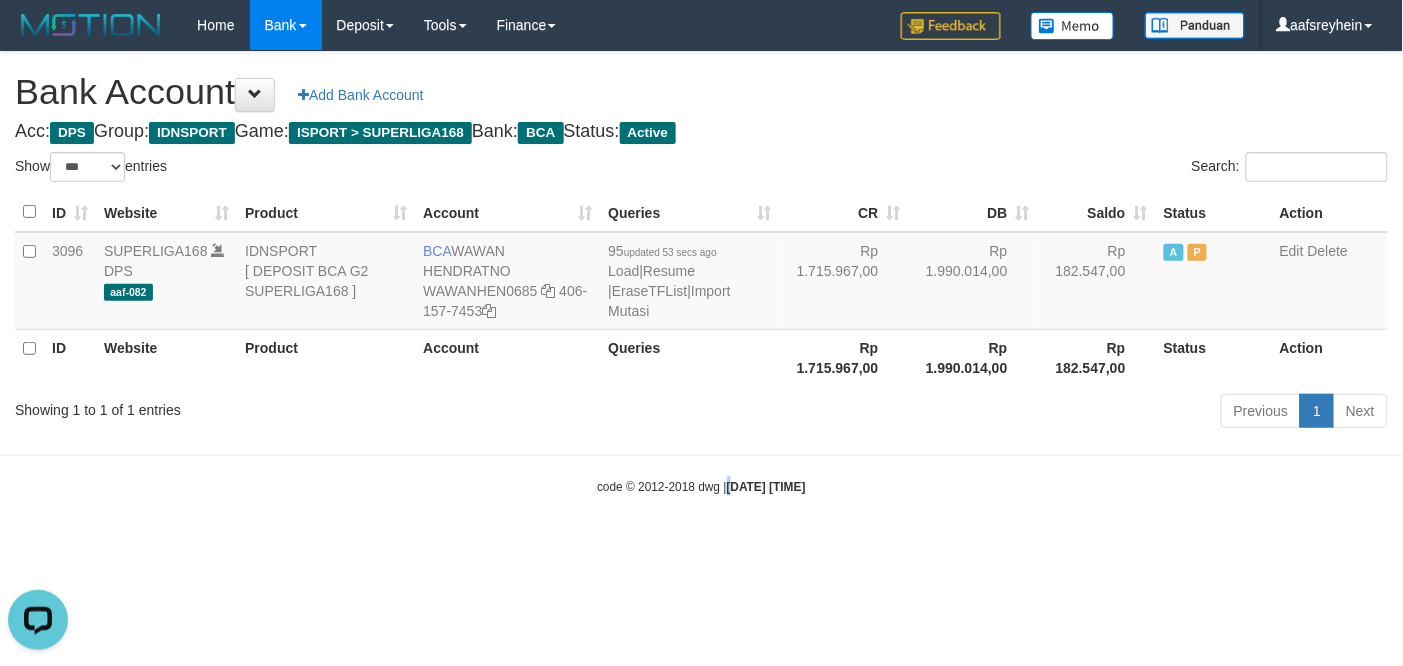 click on "Toggle navigation
Home
Bank
Account List
Load
By Website
Group
[ISPORT]													SUPERLIGA168
By Load Group (DPS)" at bounding box center (701, 273) 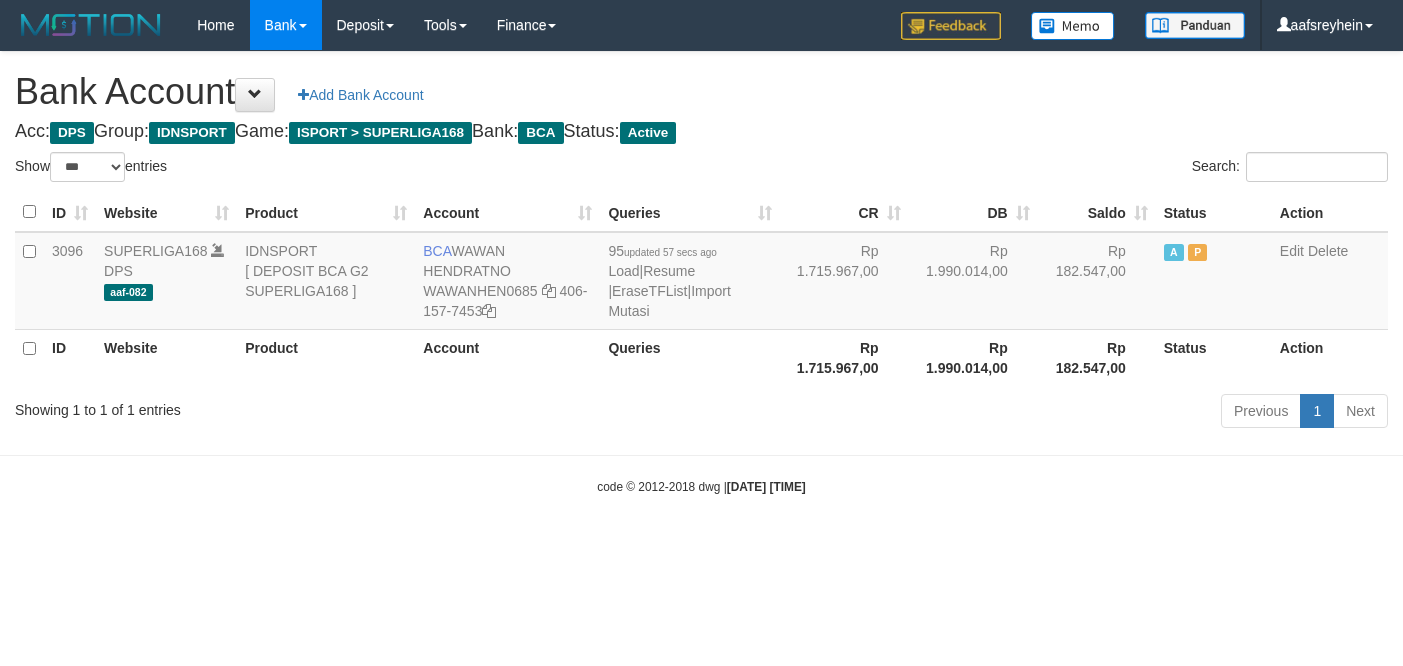 select on "***" 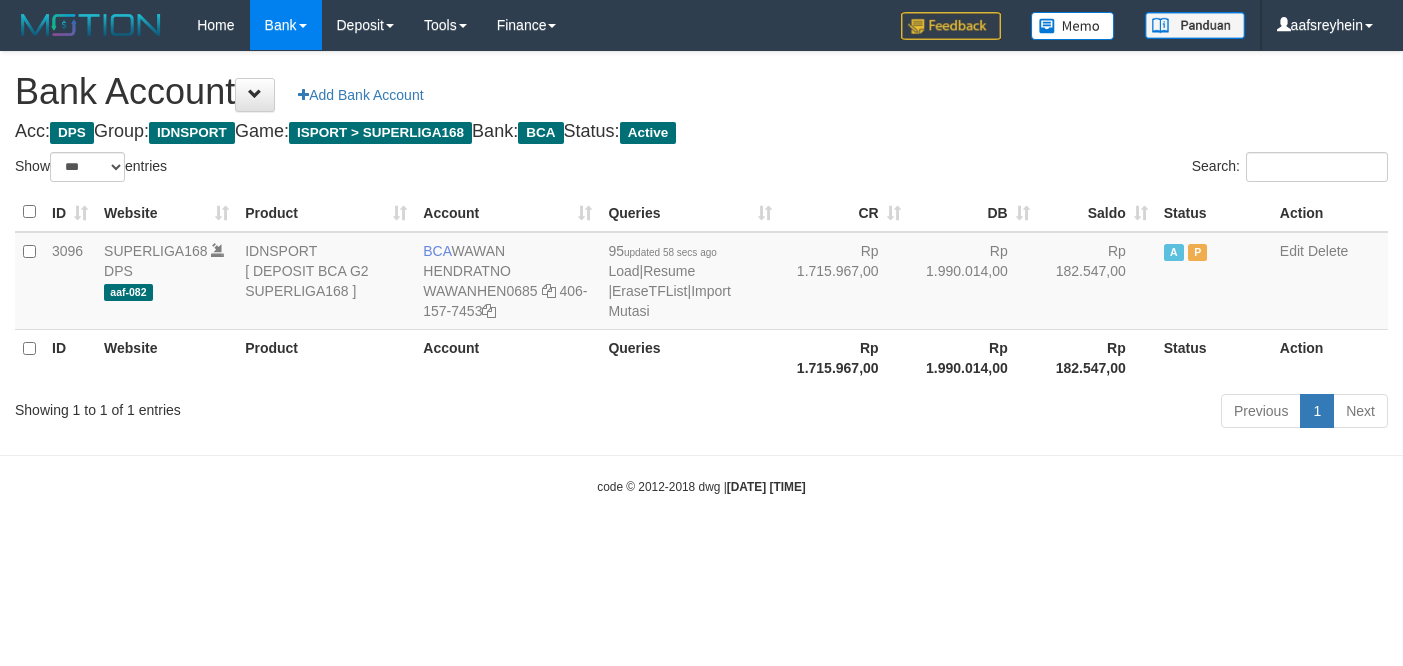 select on "***" 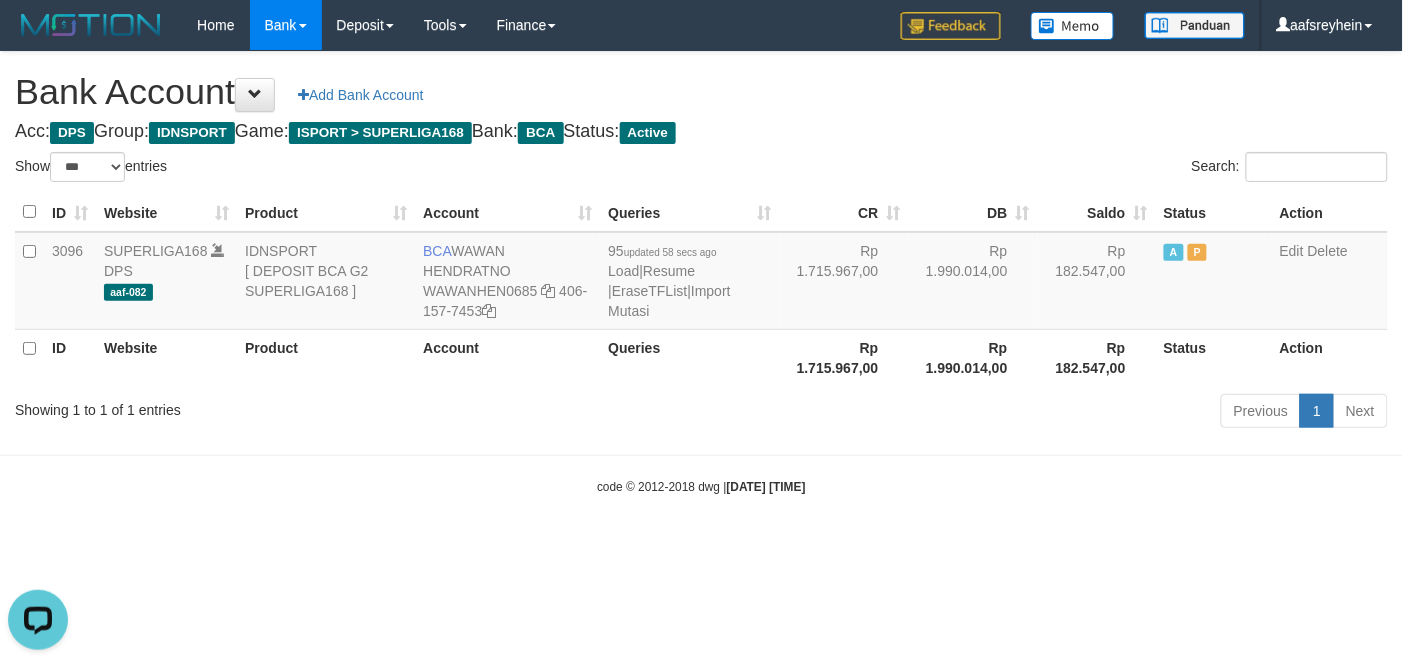 scroll, scrollTop: 0, scrollLeft: 0, axis: both 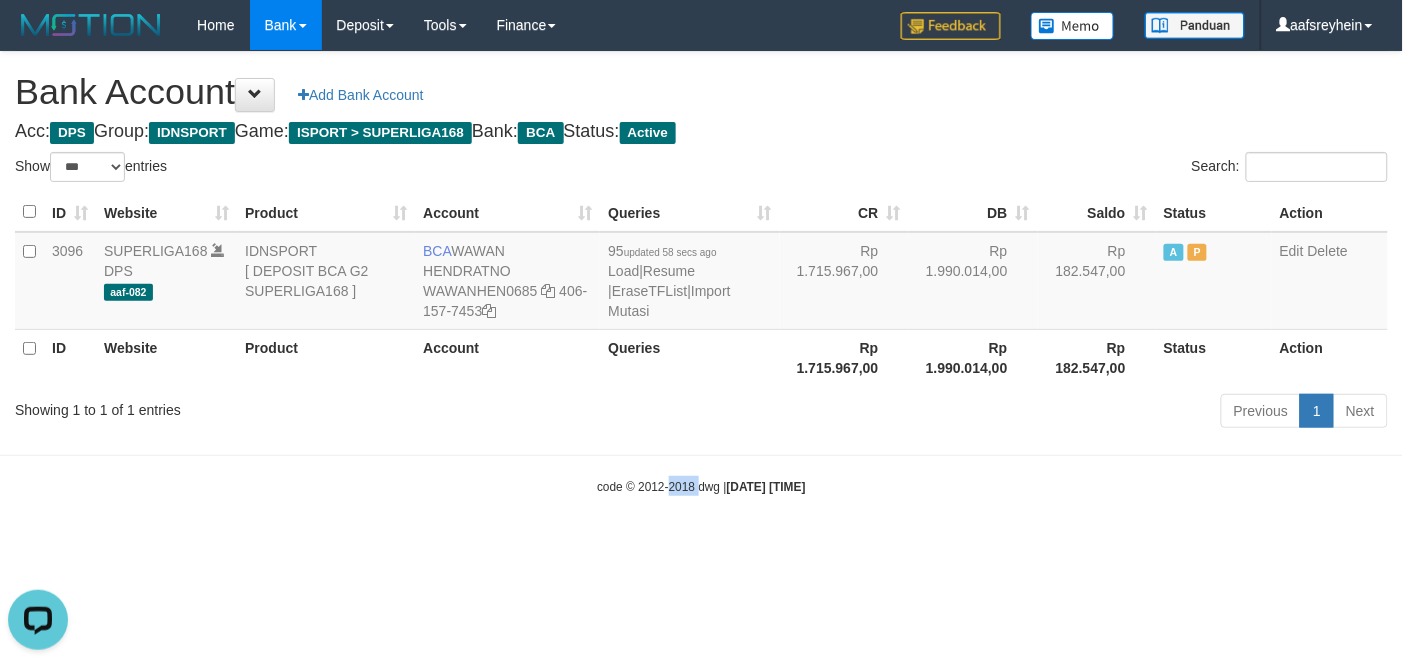 drag, startPoint x: 661, startPoint y: 610, endPoint x: 882, endPoint y: 663, distance: 227.26636 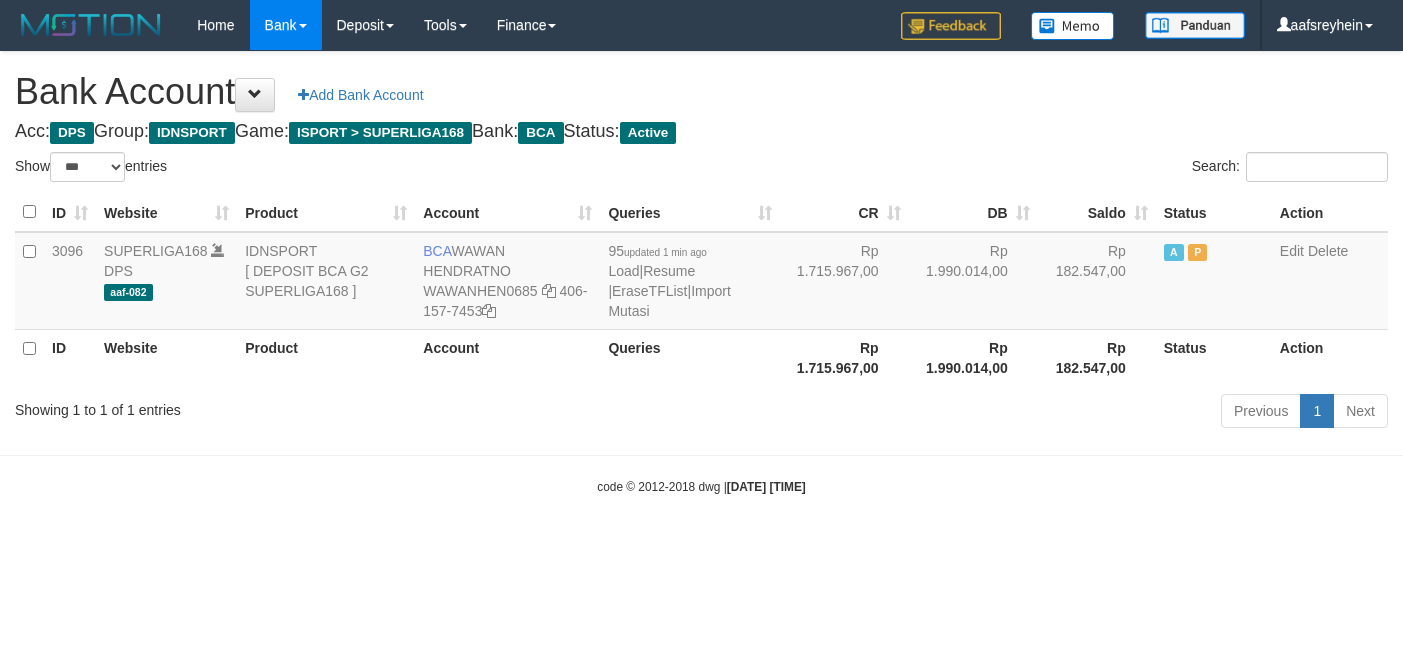 select on "***" 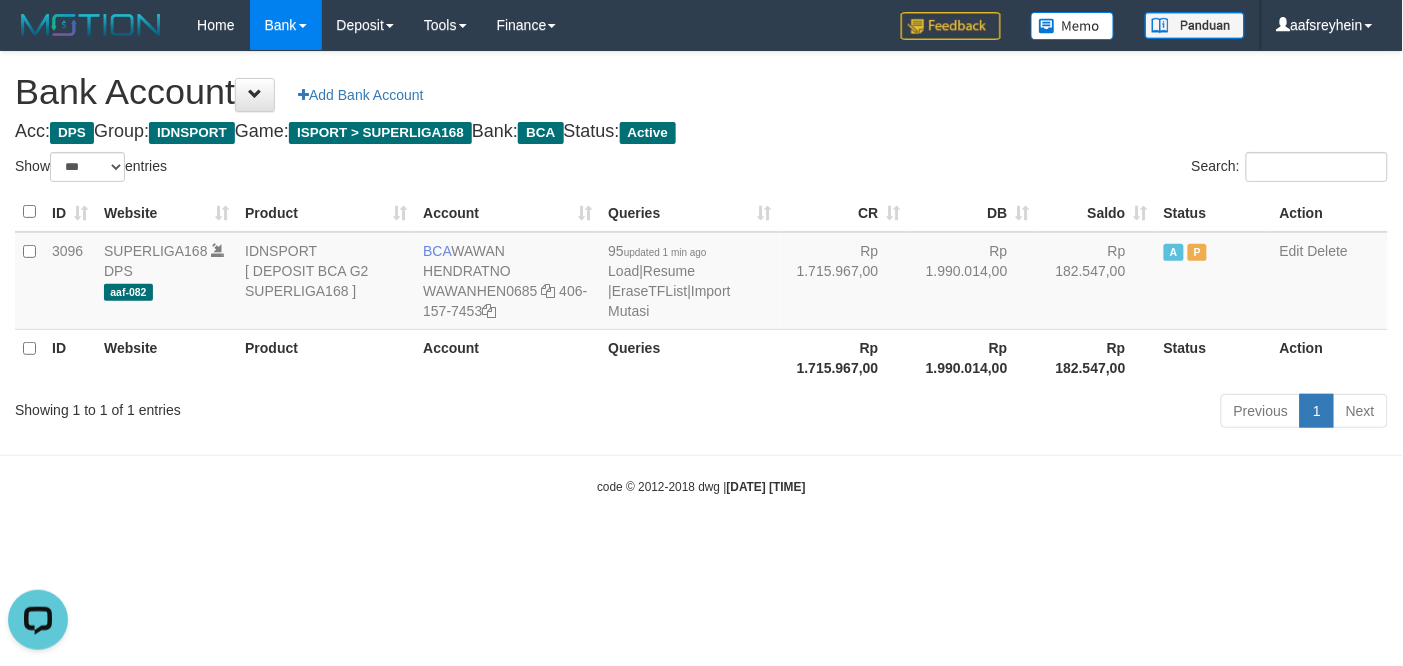 scroll, scrollTop: 0, scrollLeft: 0, axis: both 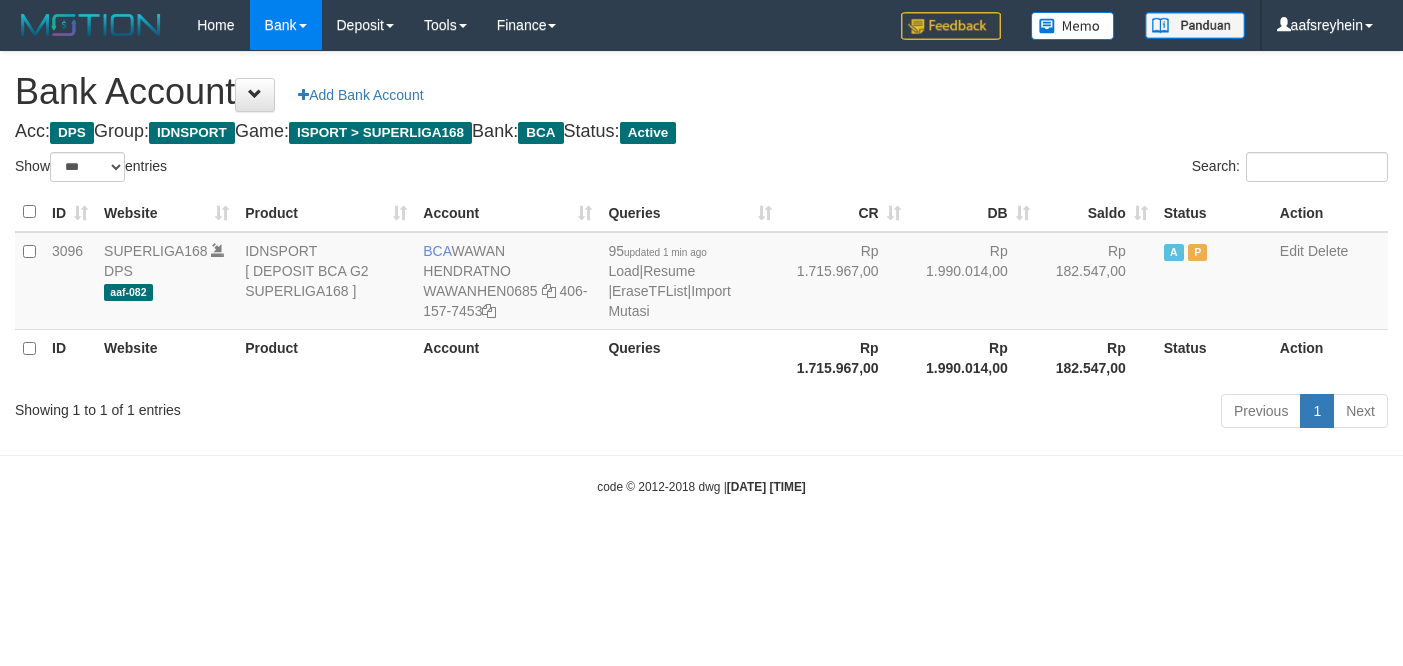 select on "***" 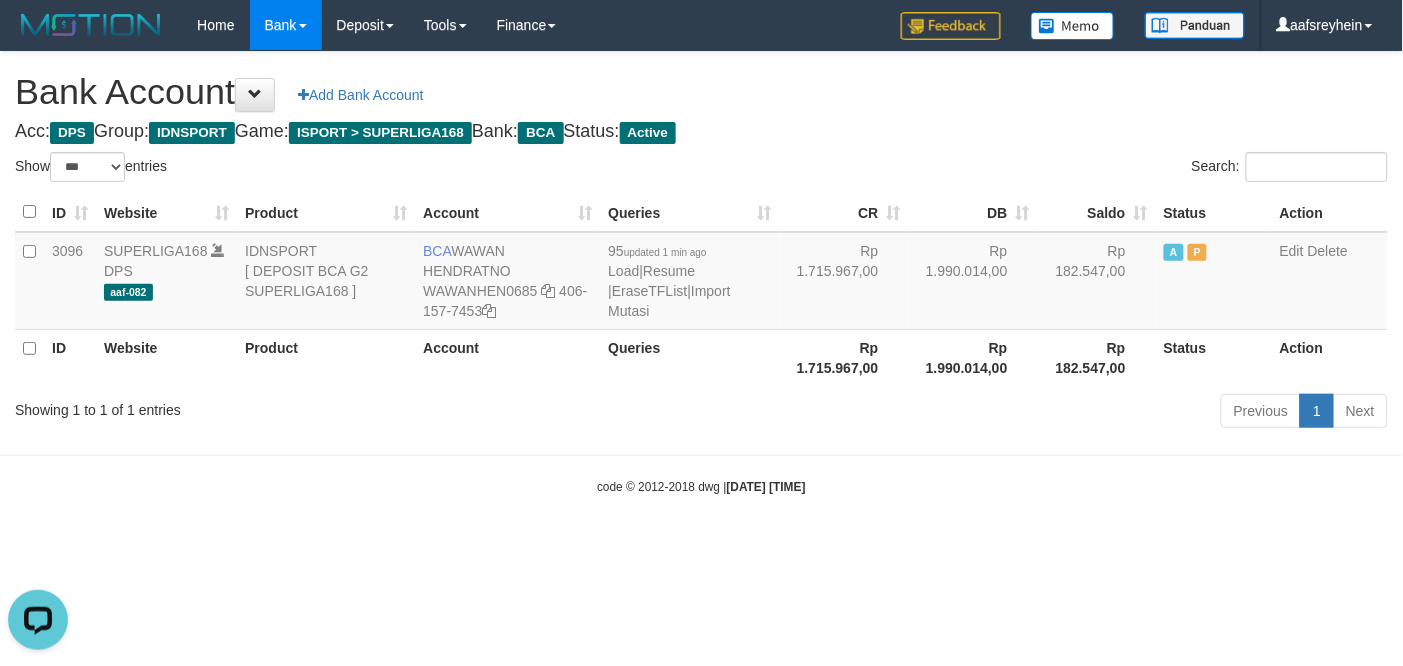 scroll, scrollTop: 0, scrollLeft: 0, axis: both 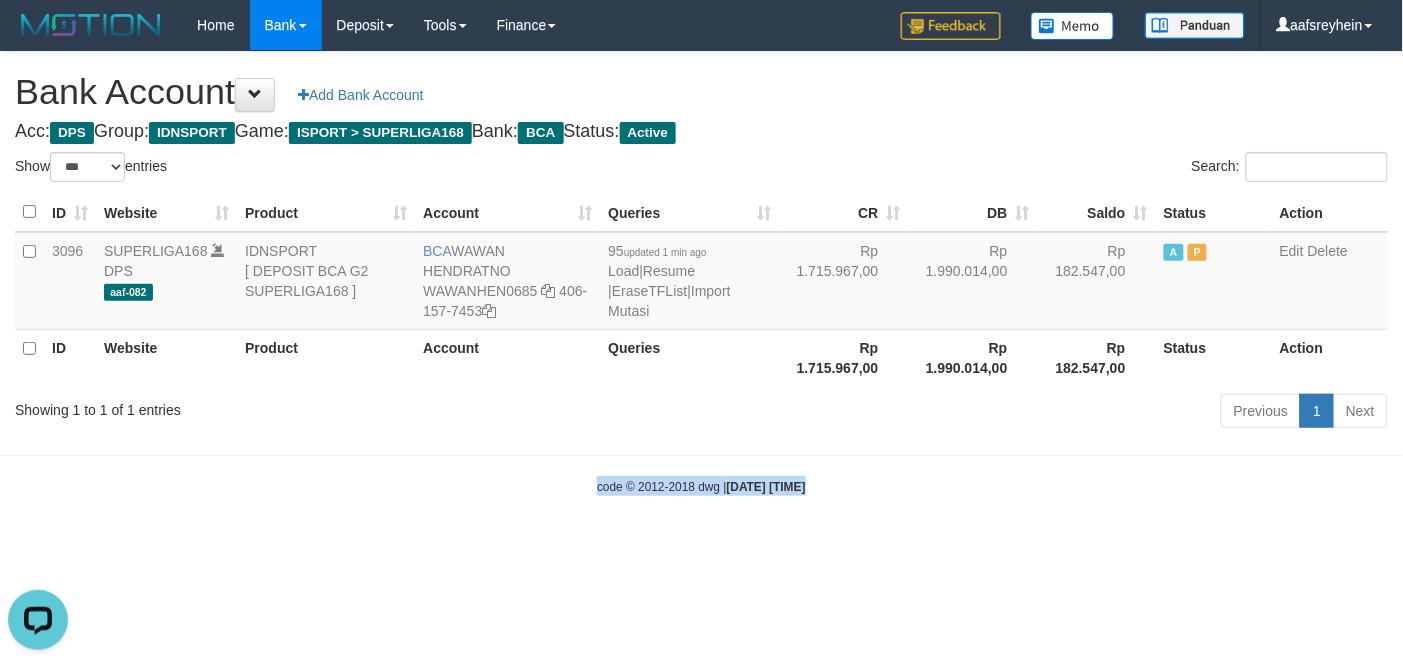 click on "Toggle navigation
Home
Bank
Account List
Load
By Website
Group
[ISPORT]													SUPERLIGA168
By Load Group (DPS)" at bounding box center (701, 273) 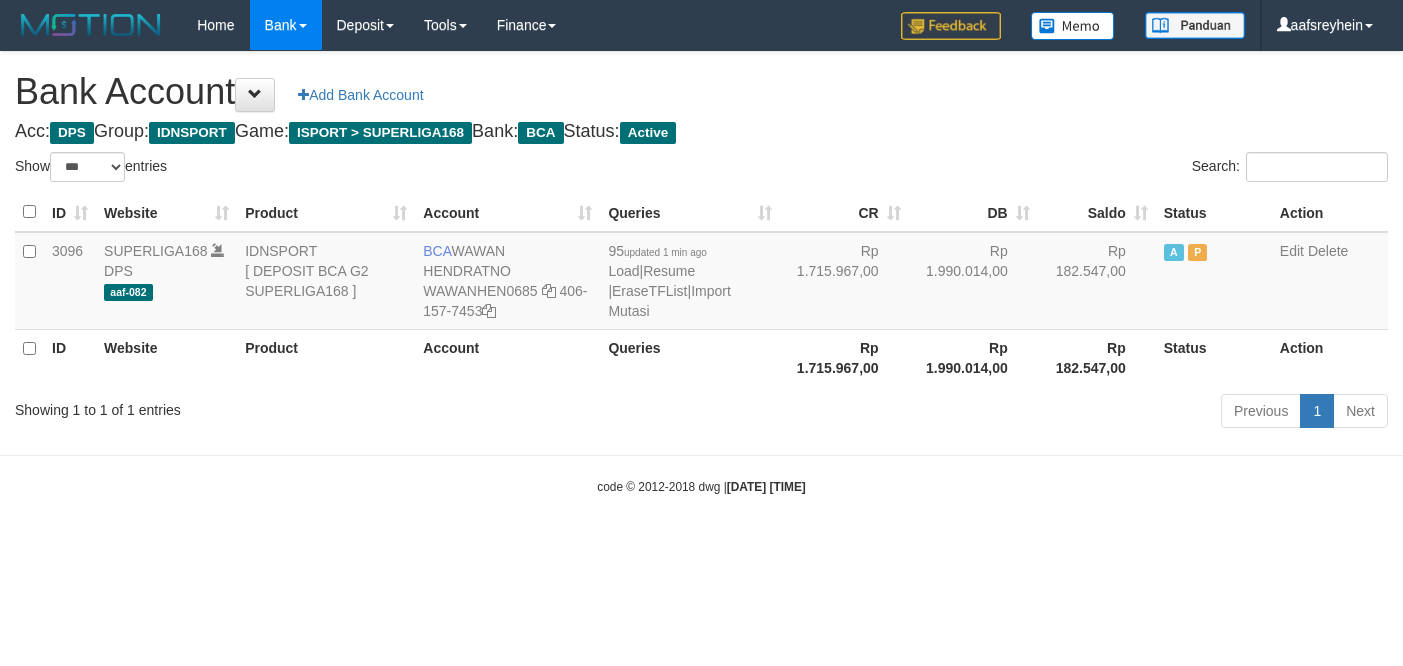 select on "***" 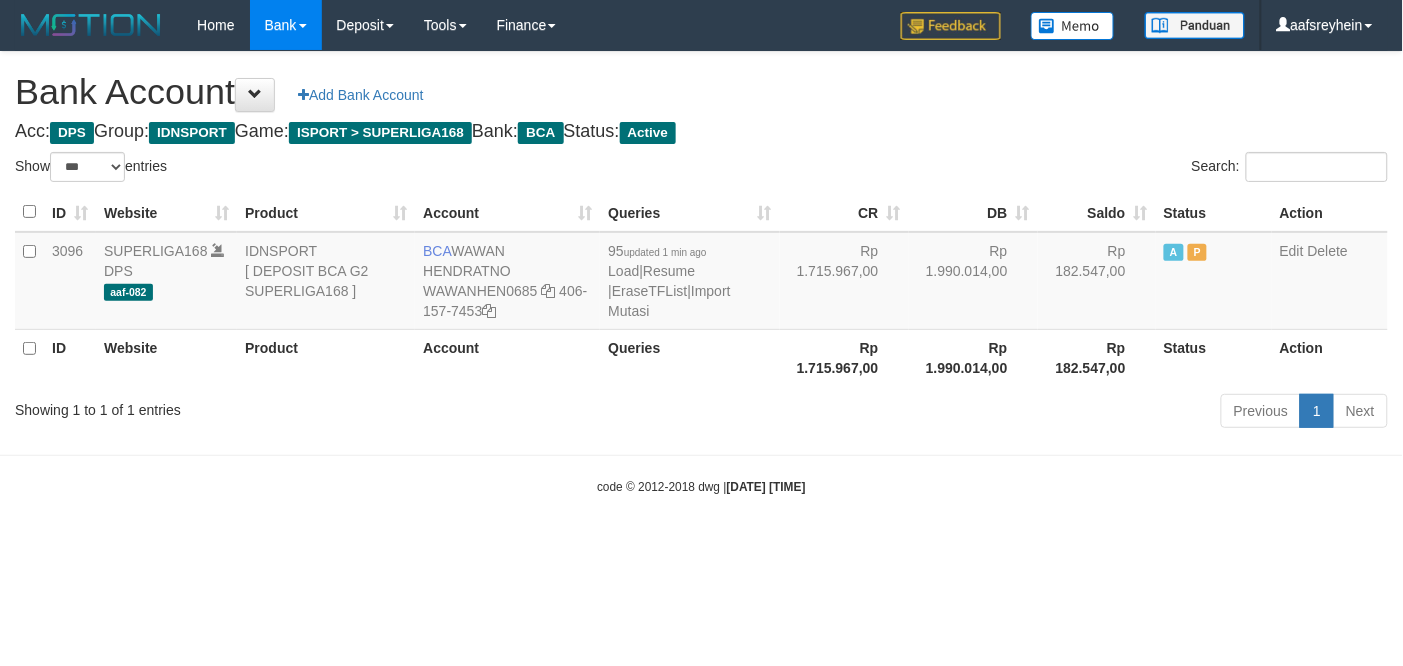 click on "Toggle navigation
Home
Bank
Account List
Load
By Website
Group
[ISPORT]													SUPERLIGA168
By Load Group (DPS)" at bounding box center (701, 273) 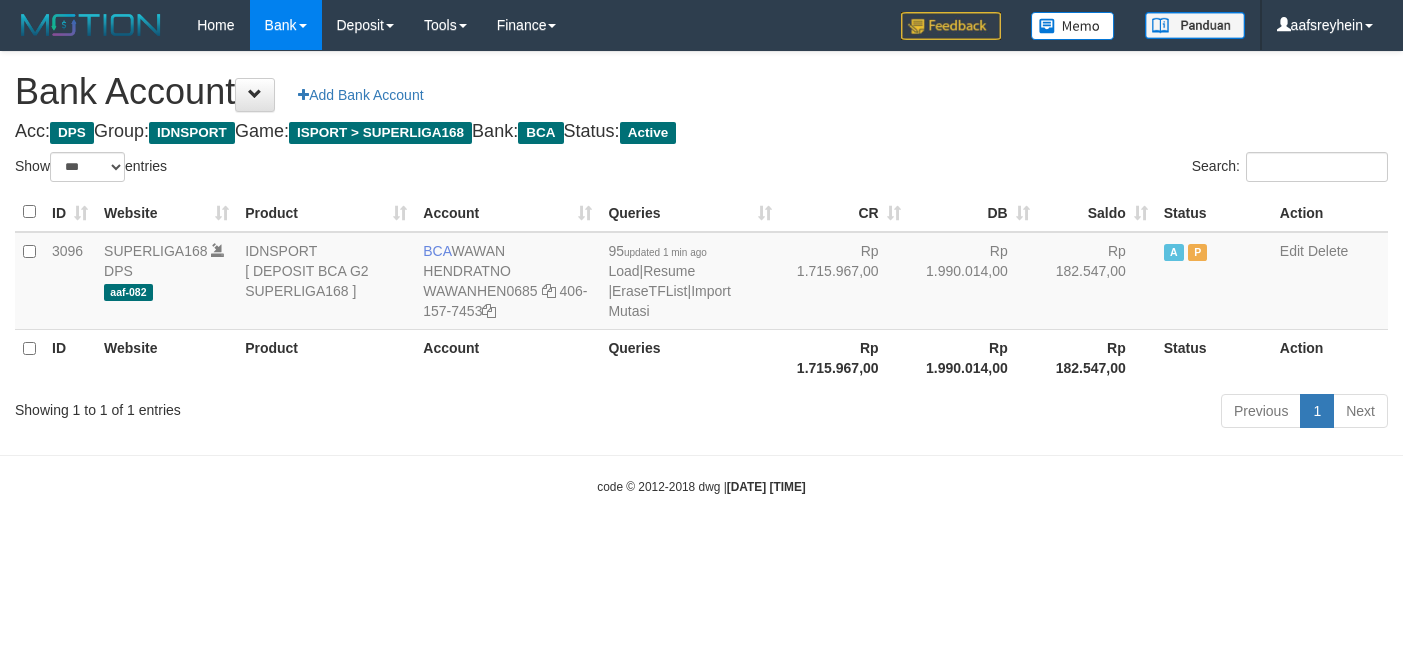 select on "***" 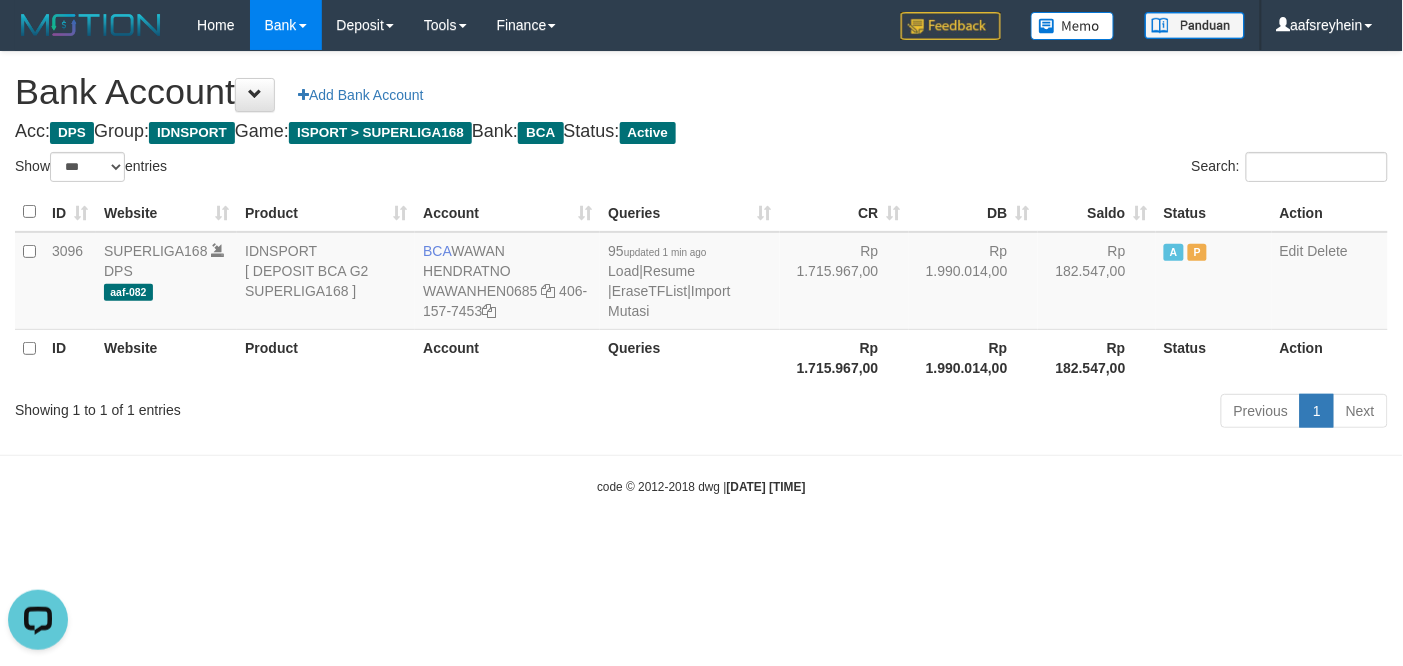 scroll, scrollTop: 0, scrollLeft: 0, axis: both 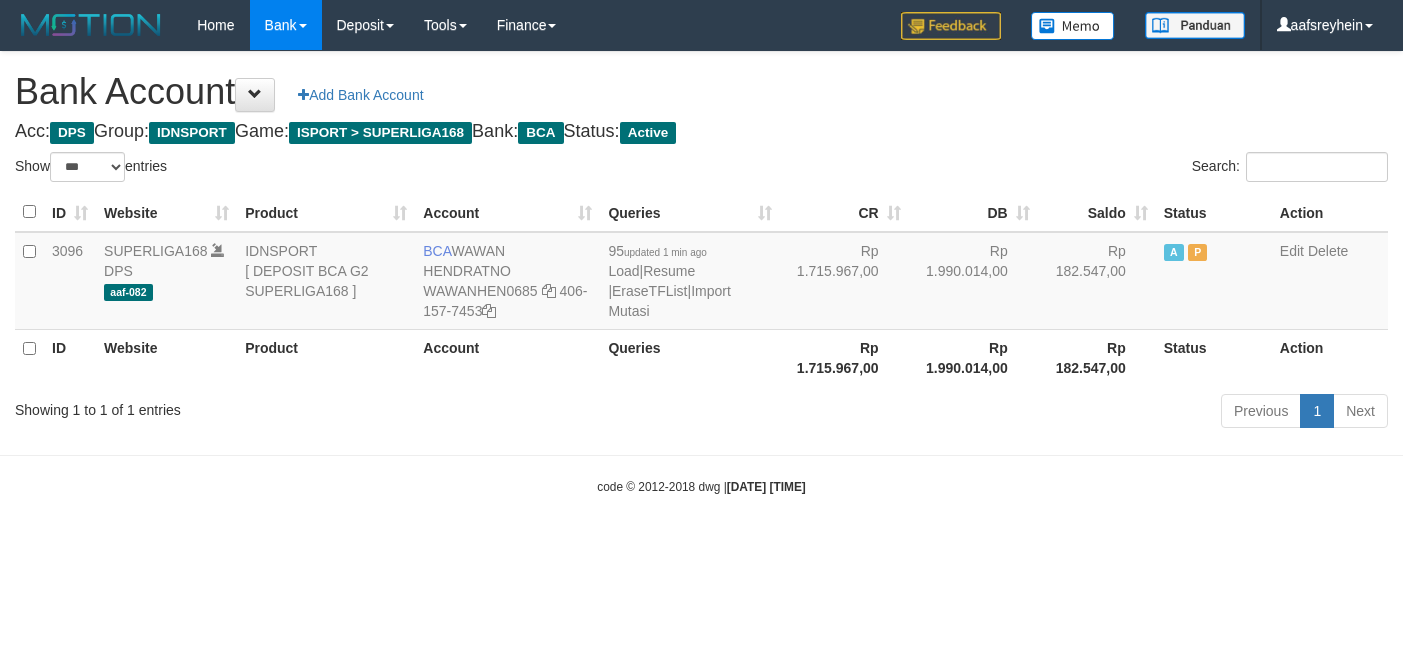 select on "***" 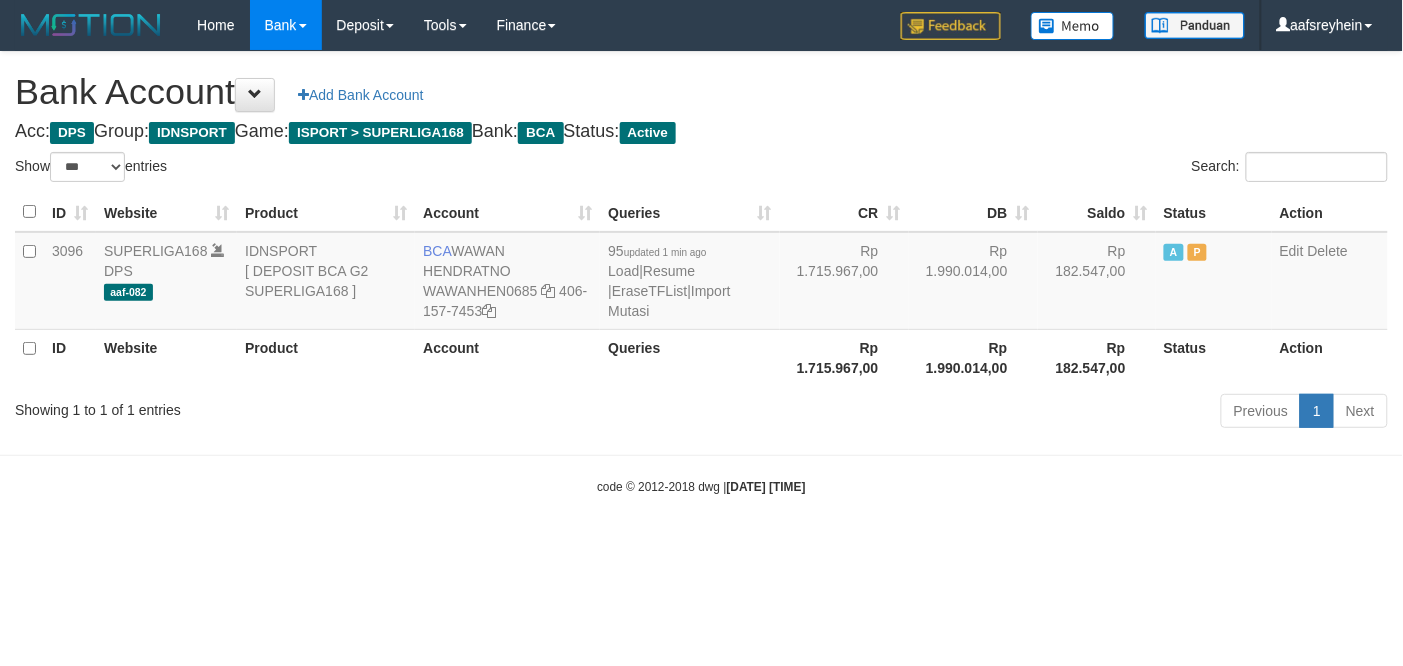 click on "Bank Account
Add Bank Account
Acc: 										 DPS
Group:   IDNSPORT    		Game:   ISPORT > SUPERLIGA168    		Bank:   BCA    		Status:  Active
Filter Account Type
*******
***
**
***
DPS
SELECT ALL  SELECT TYPE  - ALL -
DPS
WD
TMP
Filter Product
*******
******
********
********
*******
********
IDNSPORT
SELECT ALL  SELECT GROUP  - ALL -
BETHUB
IDNPOKER
IDNSPORT
IDNTOTO
LOADONLY
Filter Website
*******" at bounding box center [701, 243] 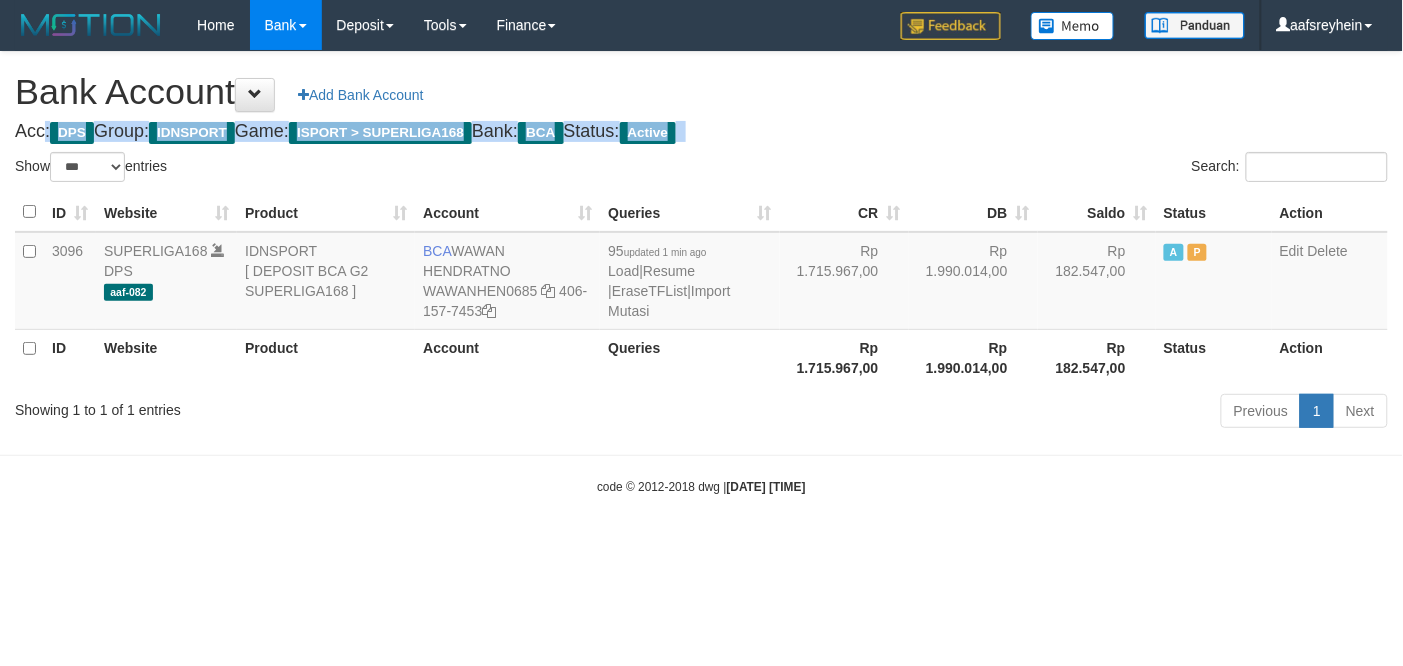 click on "Bank Account
Add Bank Account
Acc: 										 DPS
Group:   IDNSPORT    		Game:   ISPORT > SUPERLIGA168    		Bank:   BCA    		Status:  Active
Filter Account Type
*******
***
**
***
DPS
SELECT ALL  SELECT TYPE  - ALL -
DPS
WD
TMP
Filter Product
*******
******
********
********
*******
********
IDNSPORT
SELECT ALL  SELECT GROUP  - ALL -
BETHUB
IDNPOKER
IDNSPORT
IDNTOTO
LOADONLY
Filter Website
*******" at bounding box center [701, 243] 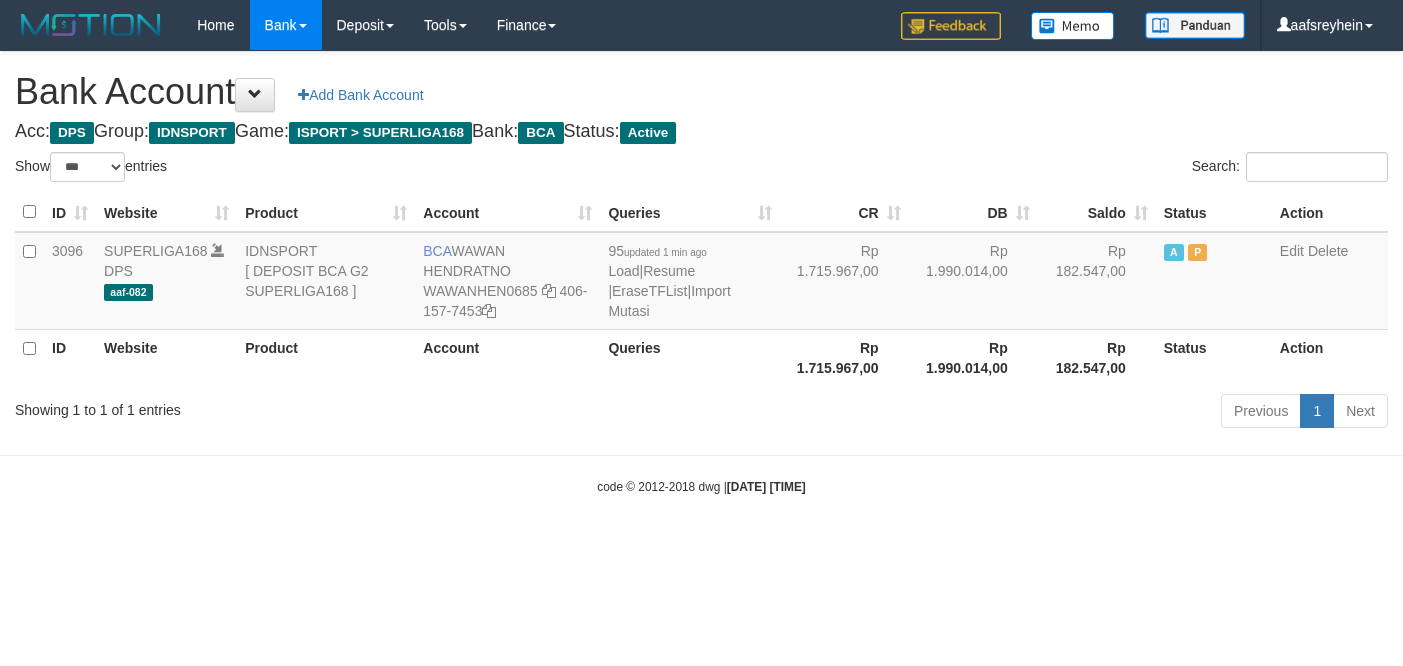 select on "***" 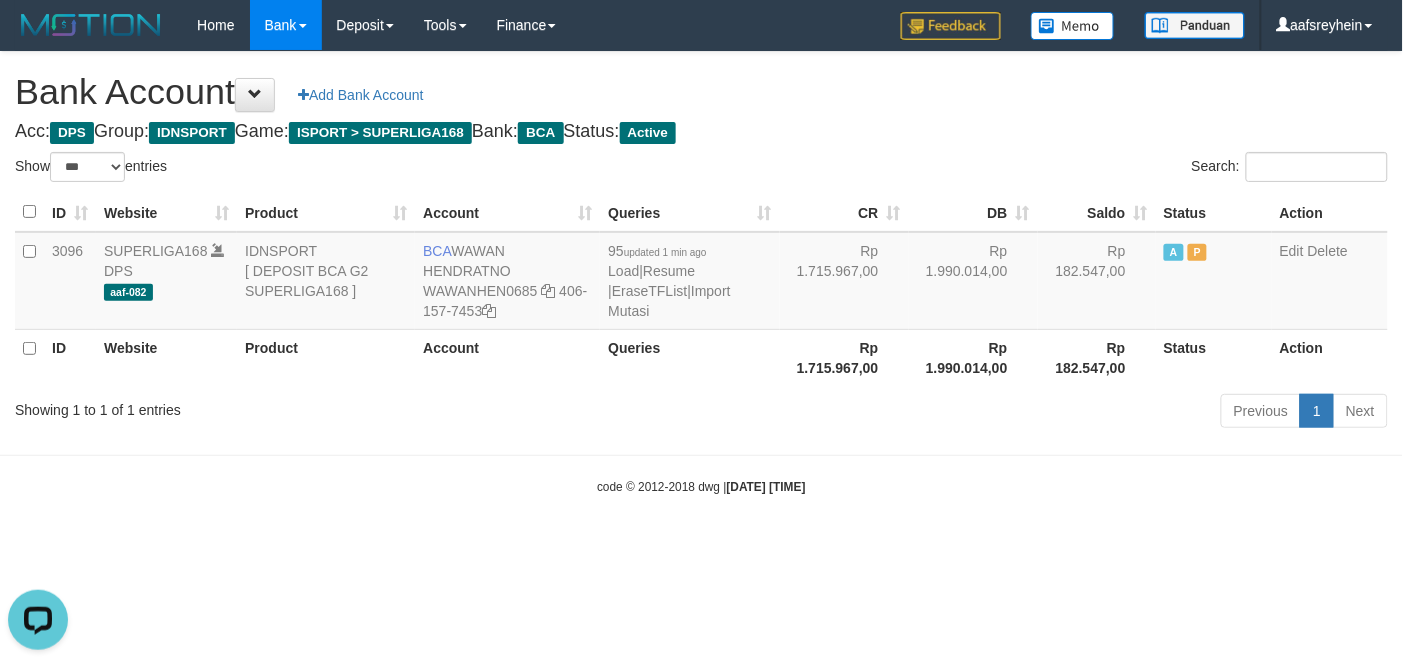 scroll, scrollTop: 0, scrollLeft: 0, axis: both 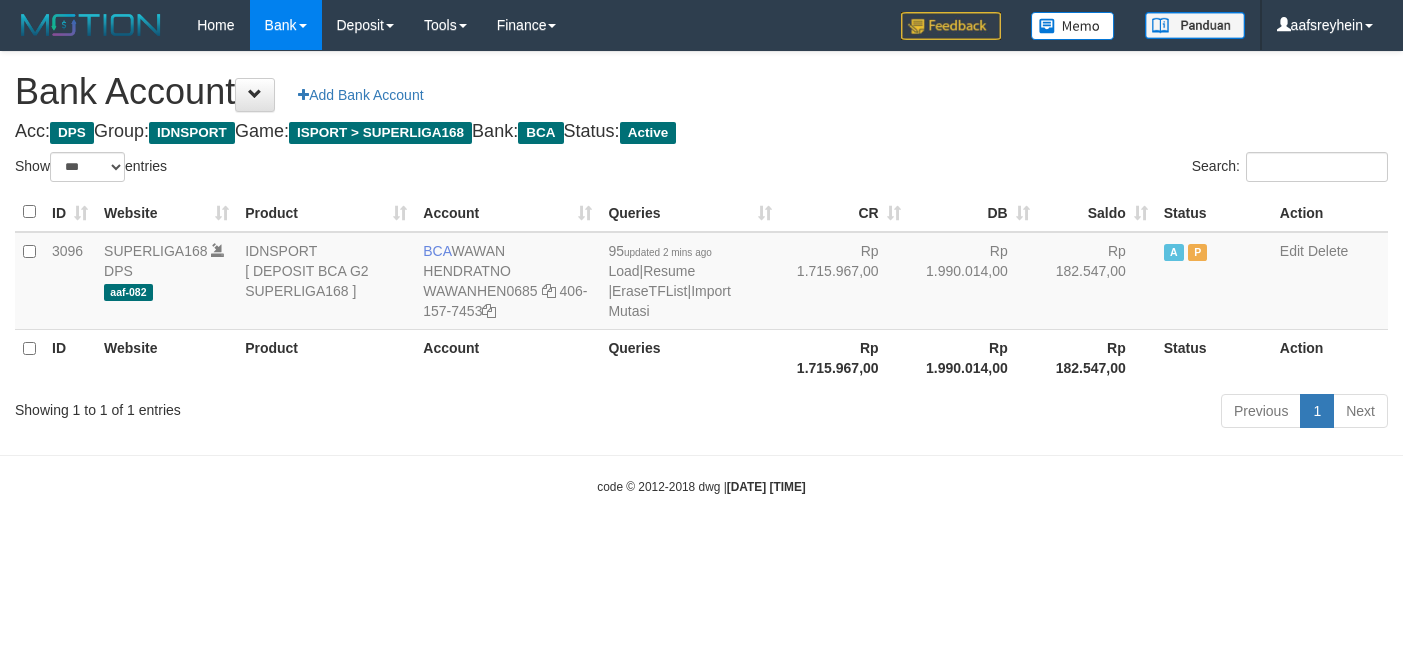 select on "***" 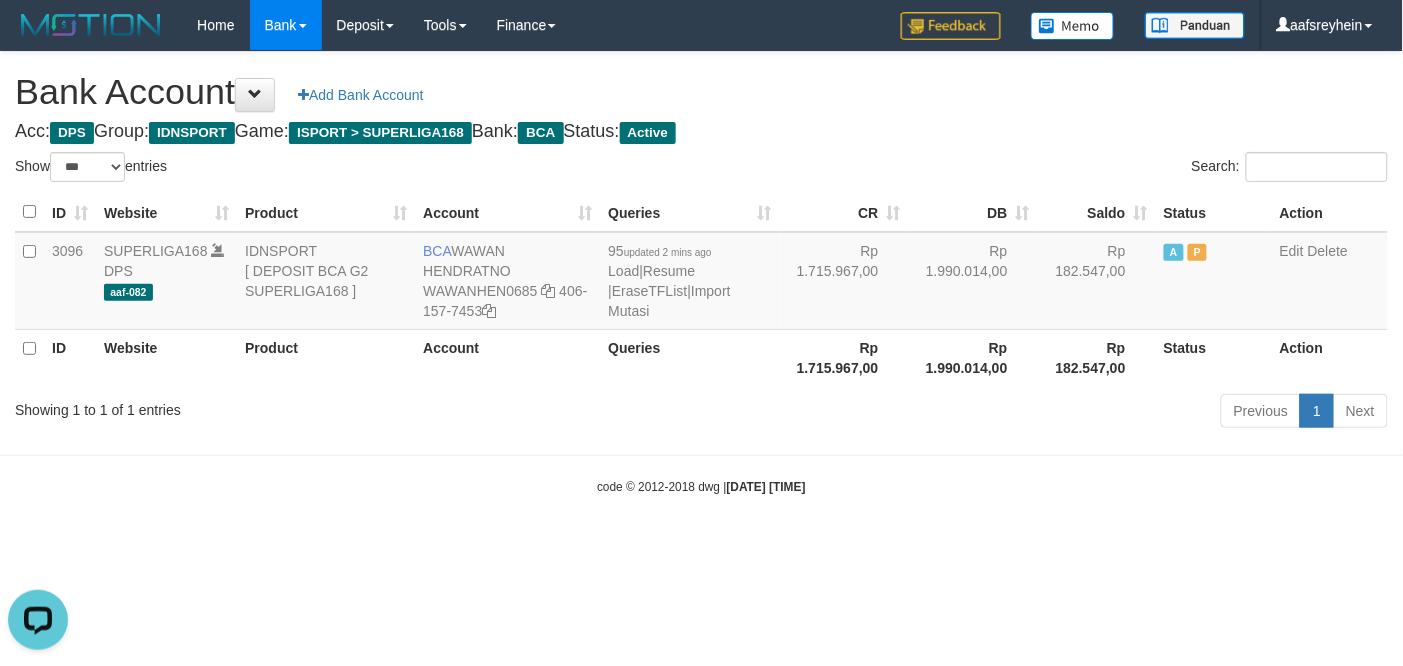 scroll, scrollTop: 0, scrollLeft: 0, axis: both 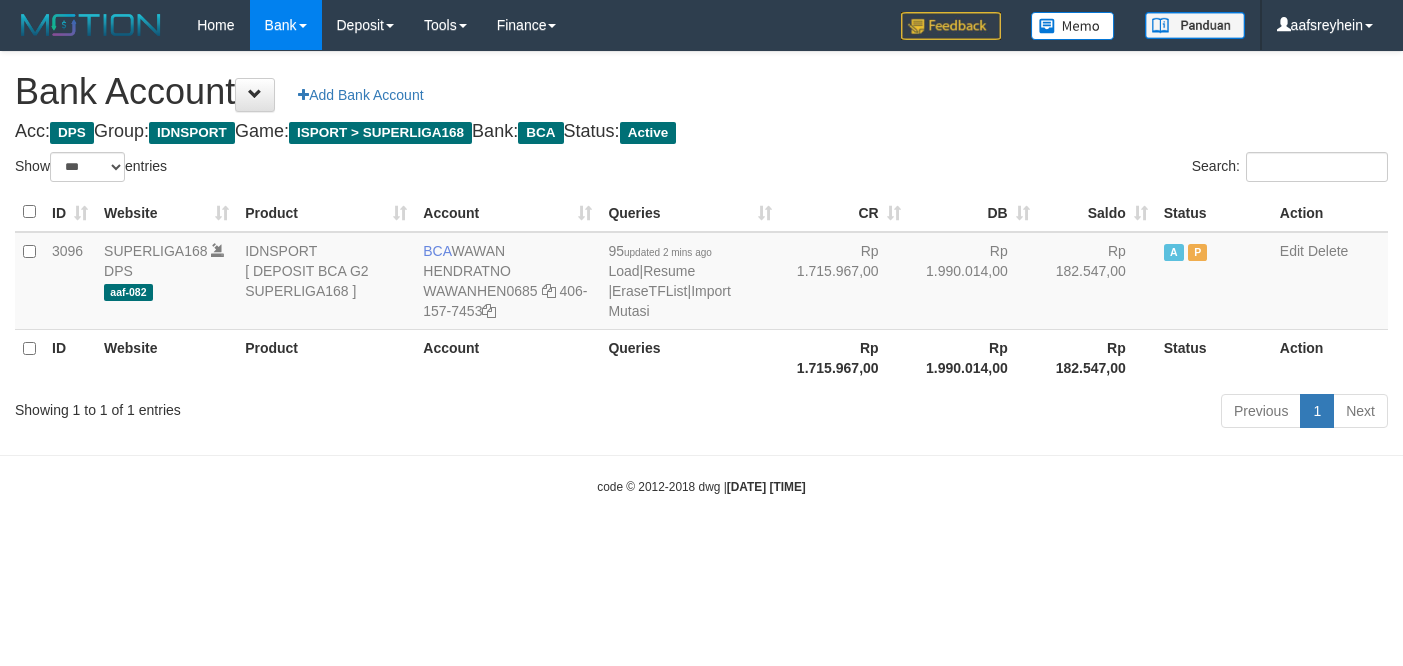 select on "***" 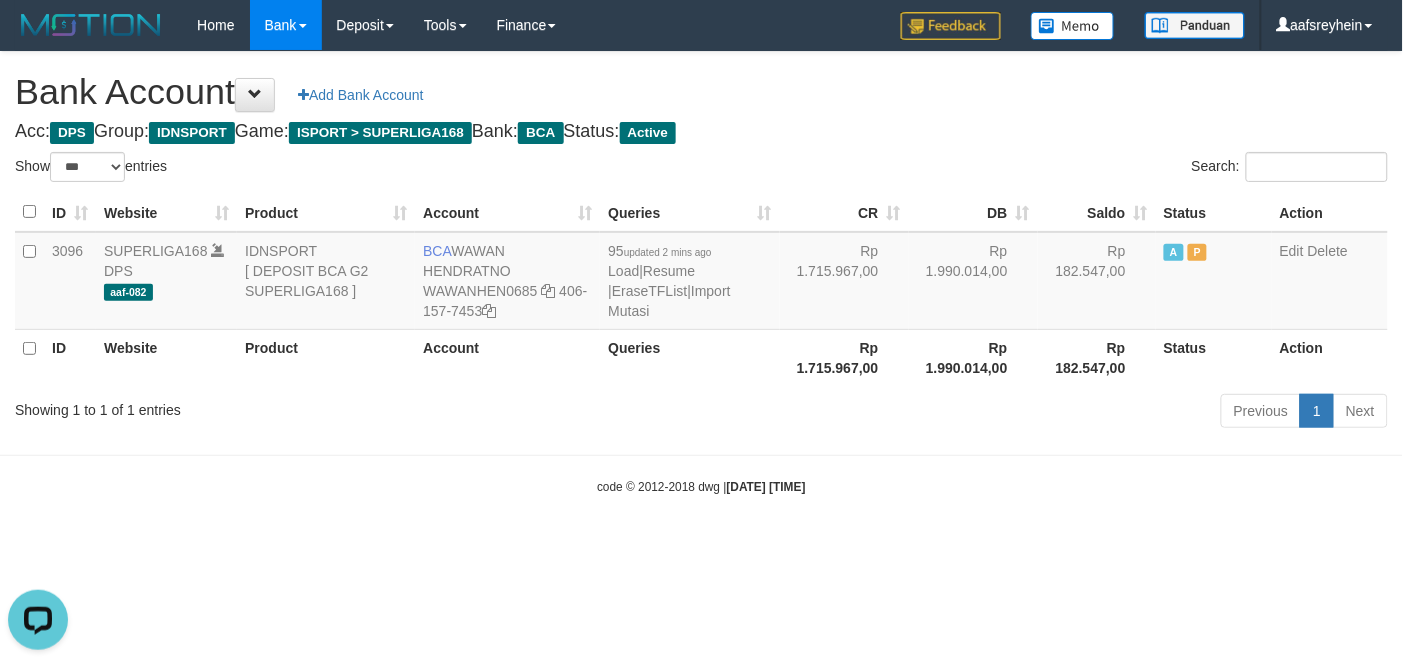 scroll, scrollTop: 0, scrollLeft: 0, axis: both 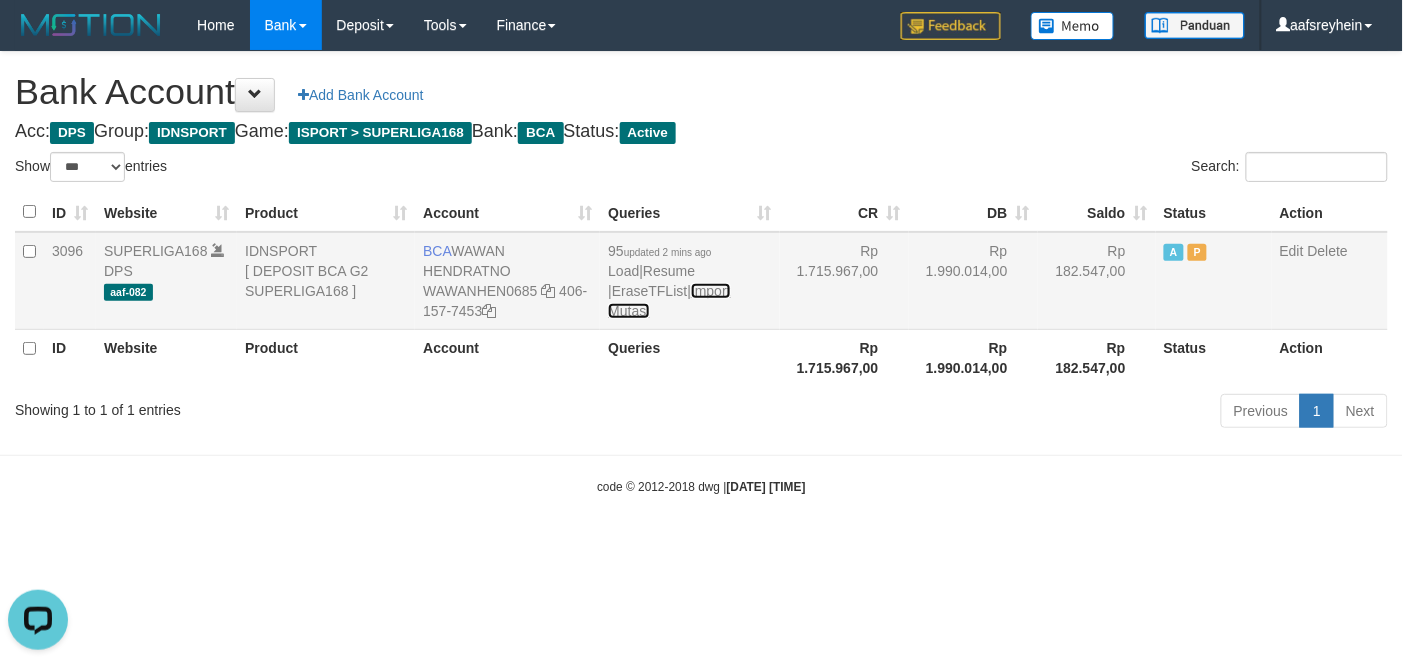 click on "Import Mutasi" at bounding box center [669, 301] 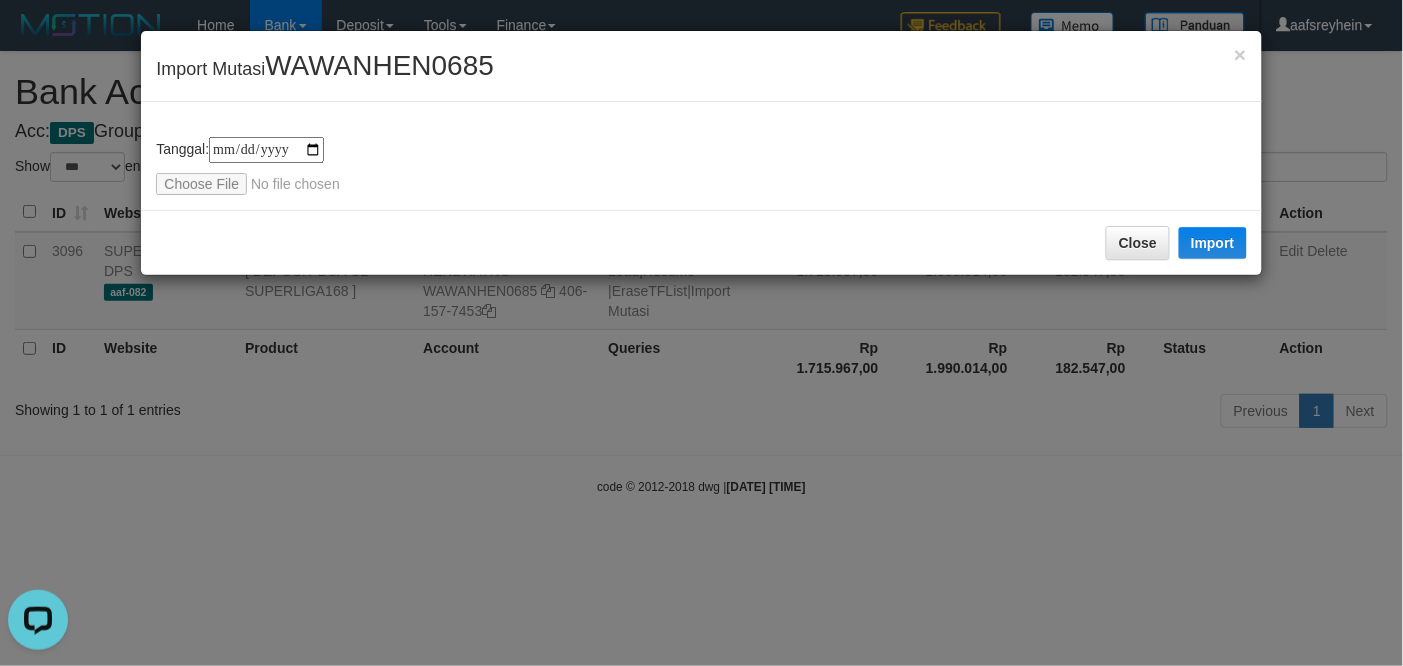 type on "**********" 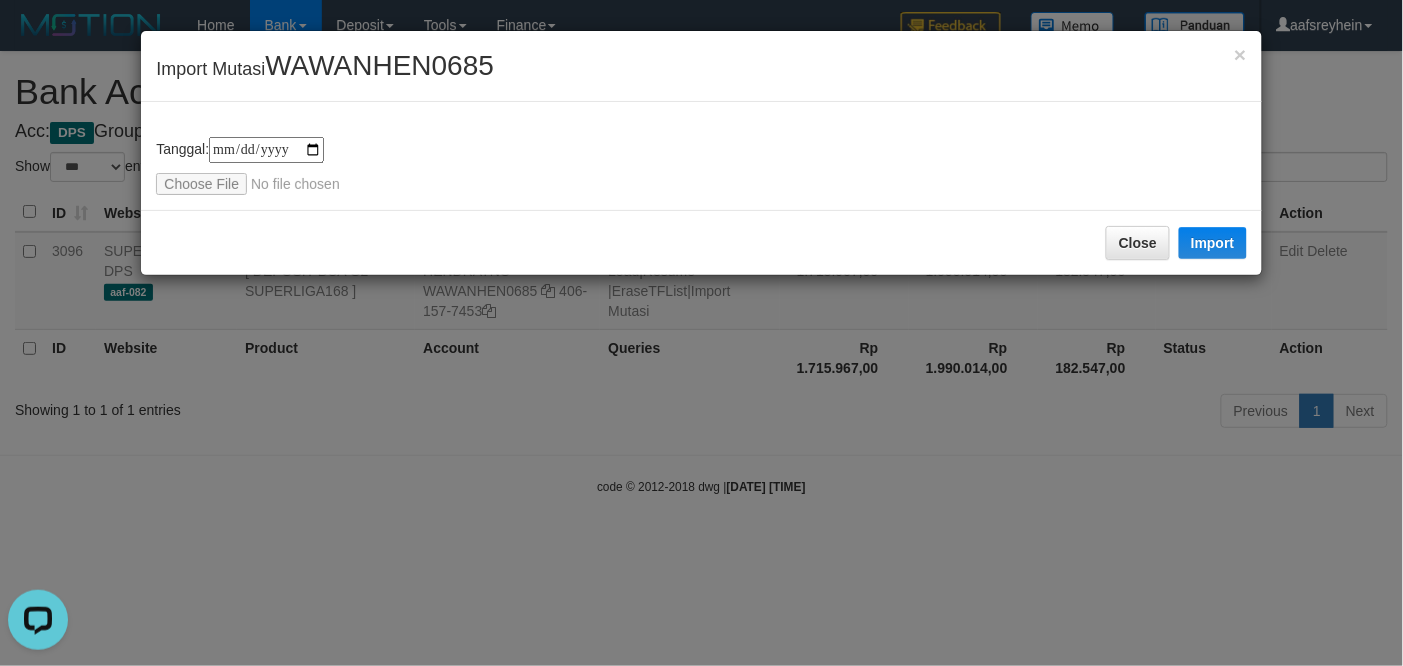 click on "**********" at bounding box center (701, 166) 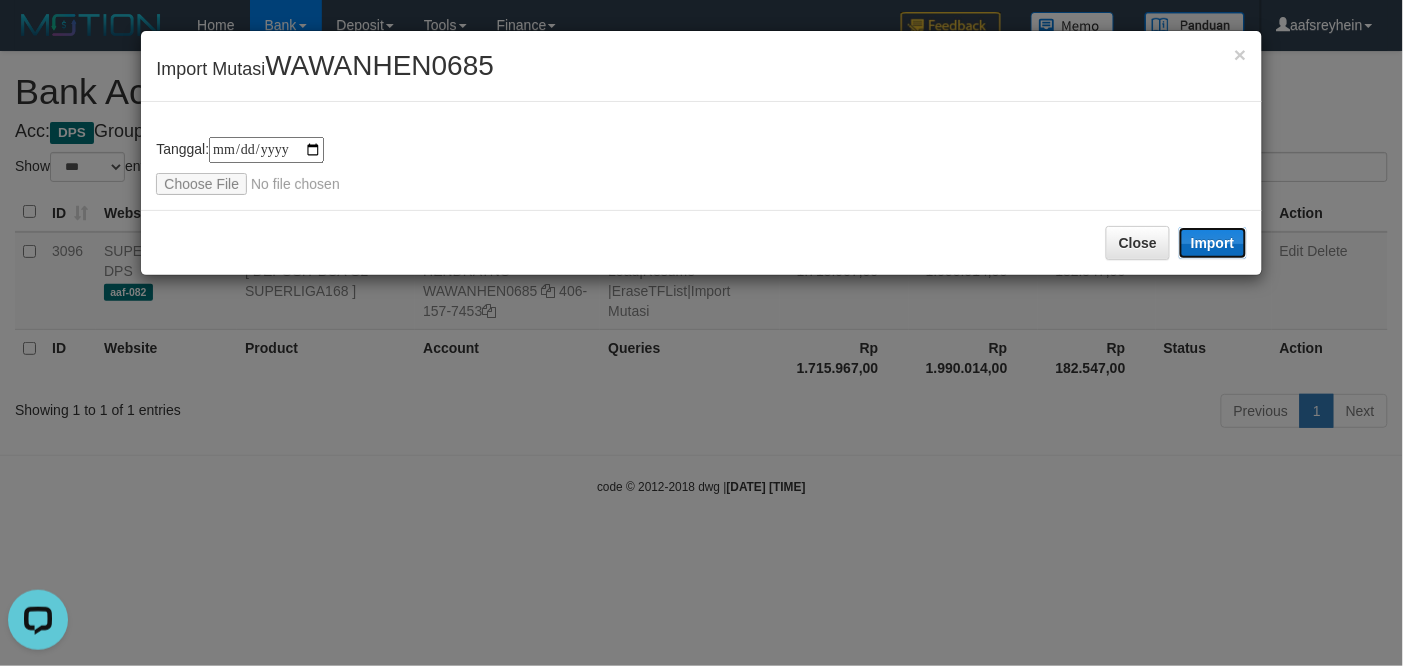click on "Import" at bounding box center (1213, 243) 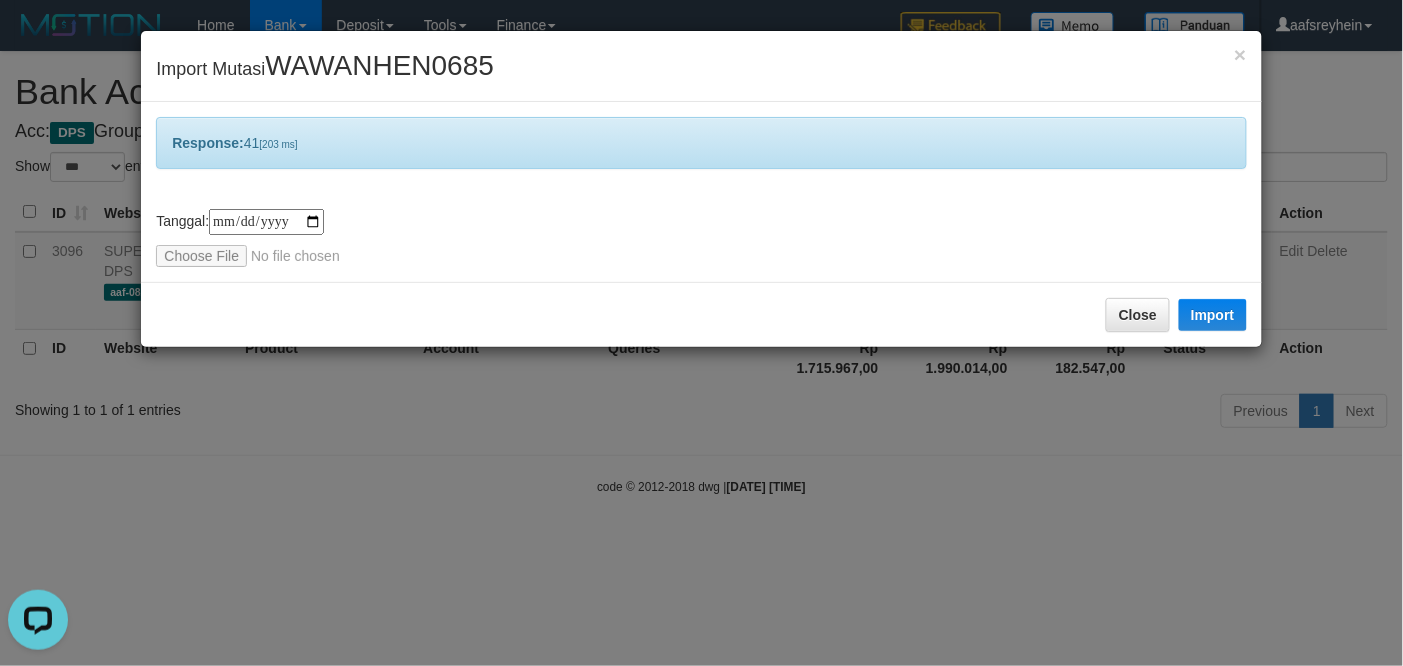 click on "**********" at bounding box center (701, 333) 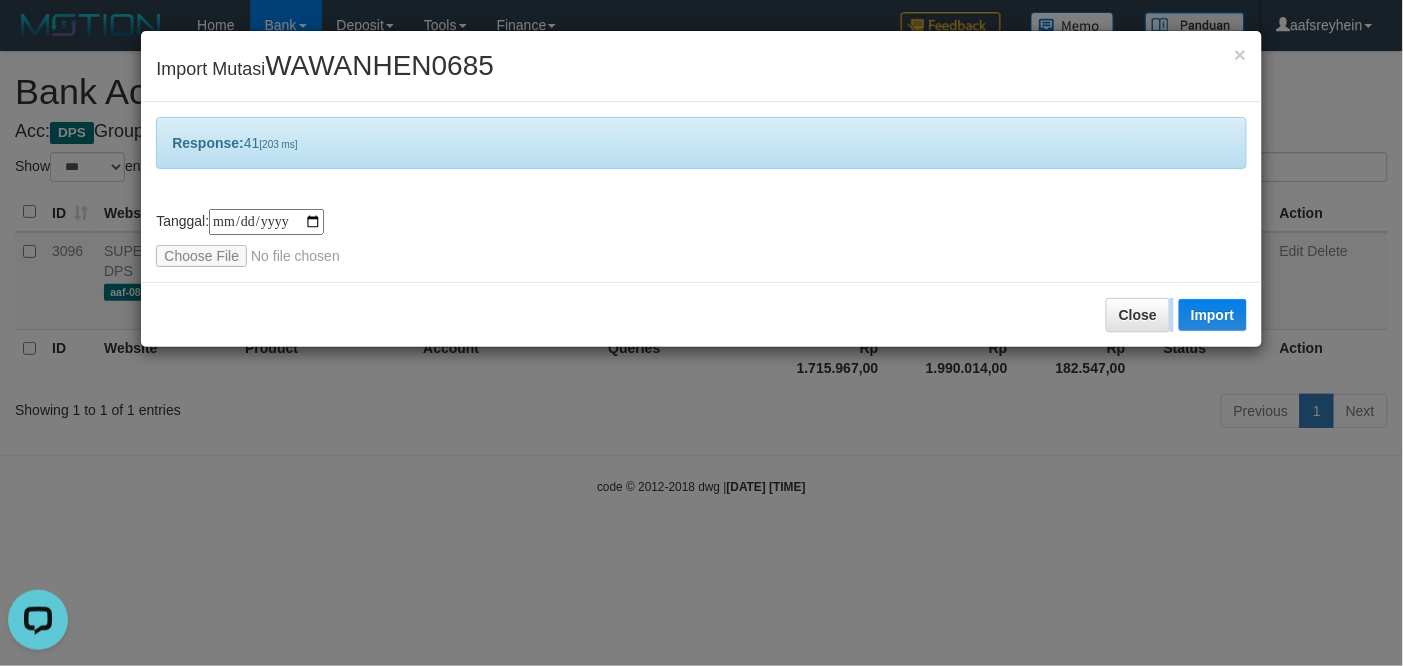 click on "**********" at bounding box center (701, 333) 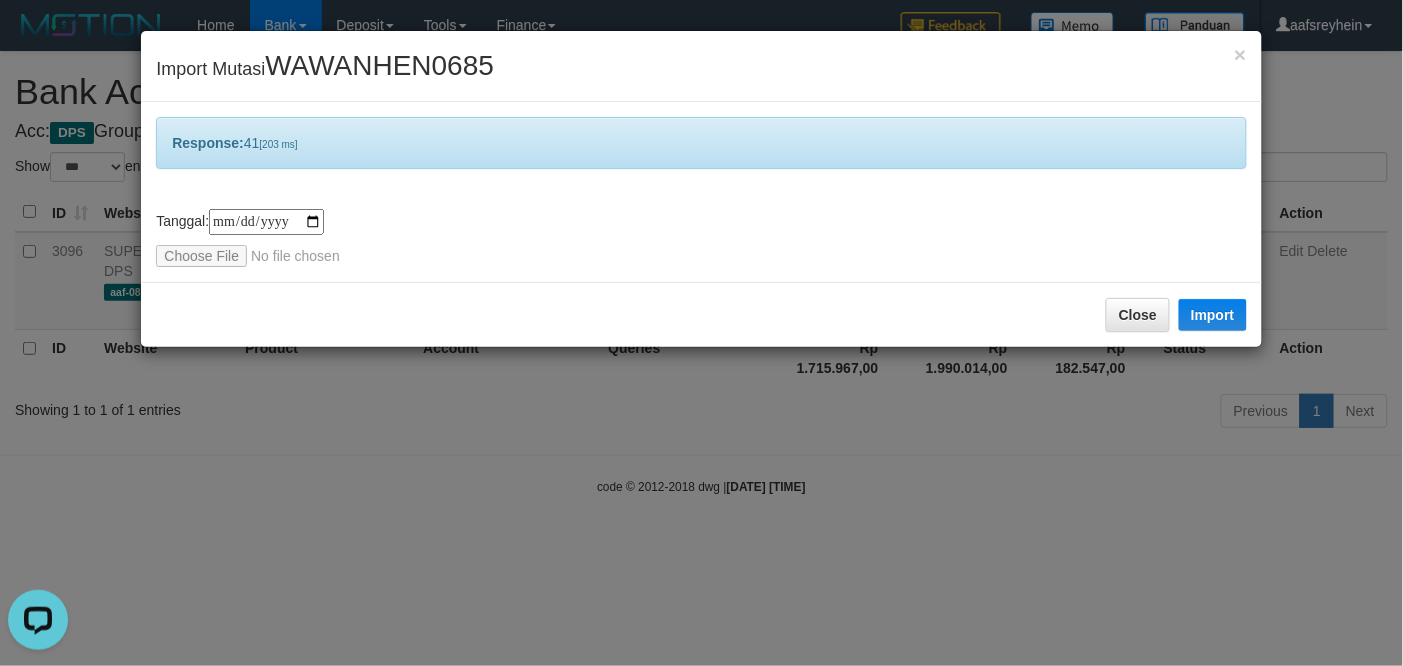 drag, startPoint x: 983, startPoint y: 528, endPoint x: 1110, endPoint y: 500, distance: 130.04999 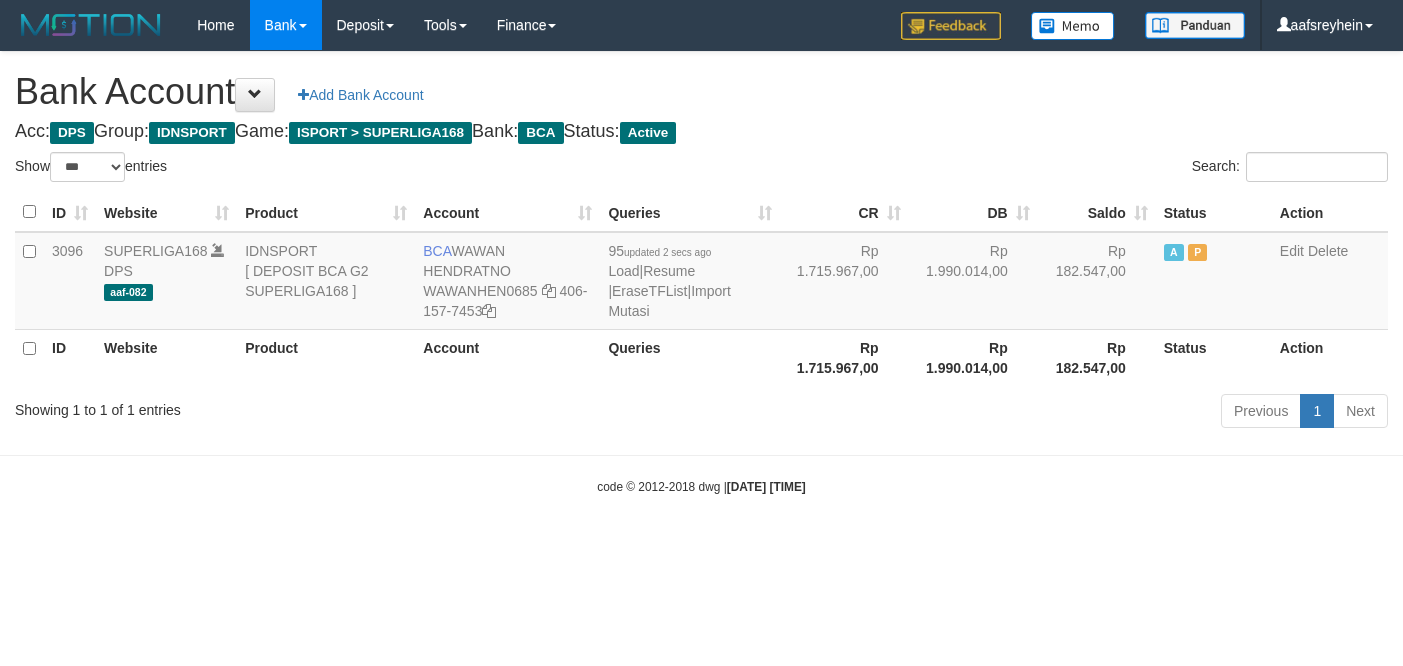 select on "***" 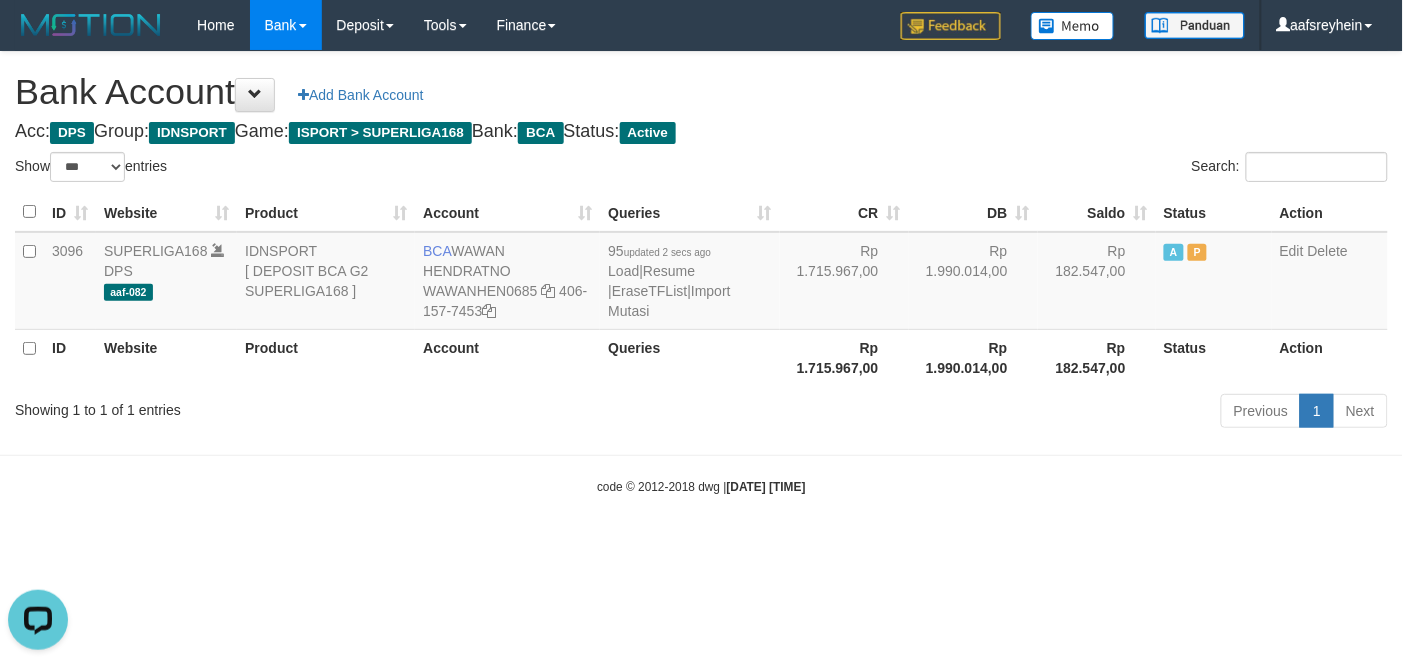 scroll, scrollTop: 0, scrollLeft: 0, axis: both 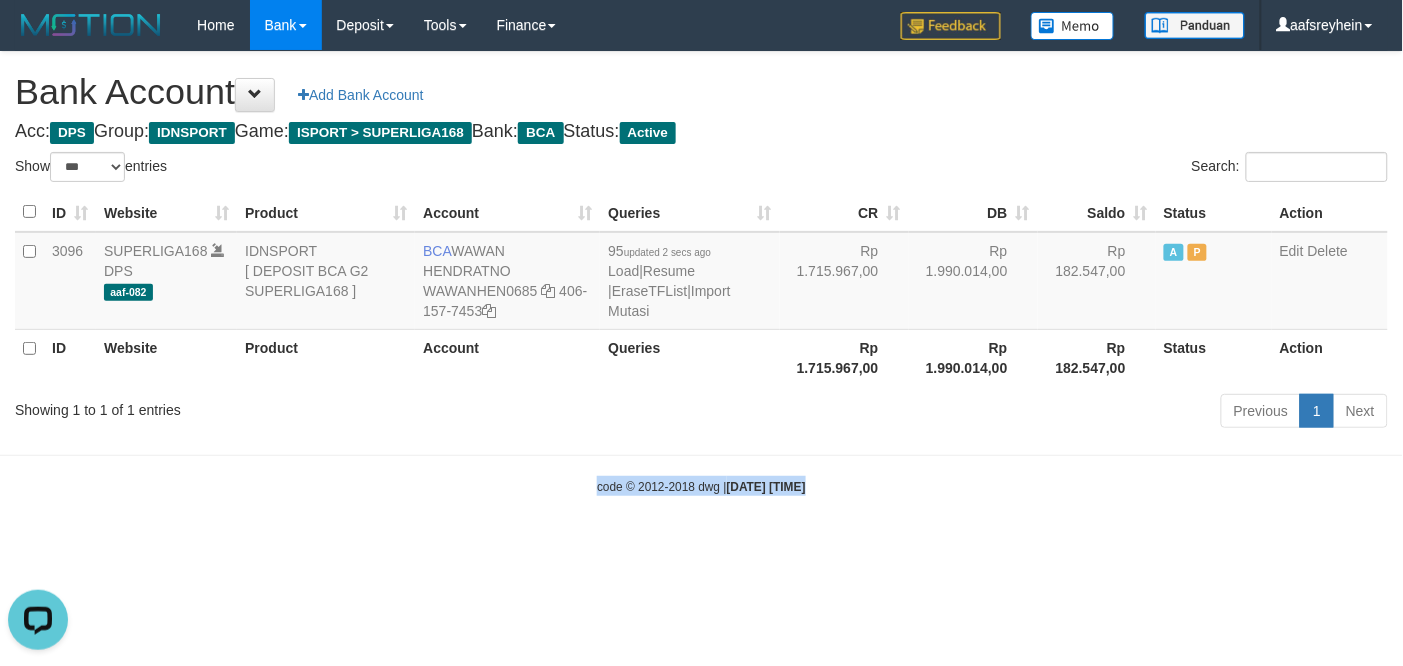 click on "Toggle navigation
Home
Bank
Account List
Load
By Website
Group
[ISPORT]													SUPERLIGA168
By Load Group (DPS)" at bounding box center (701, 273) 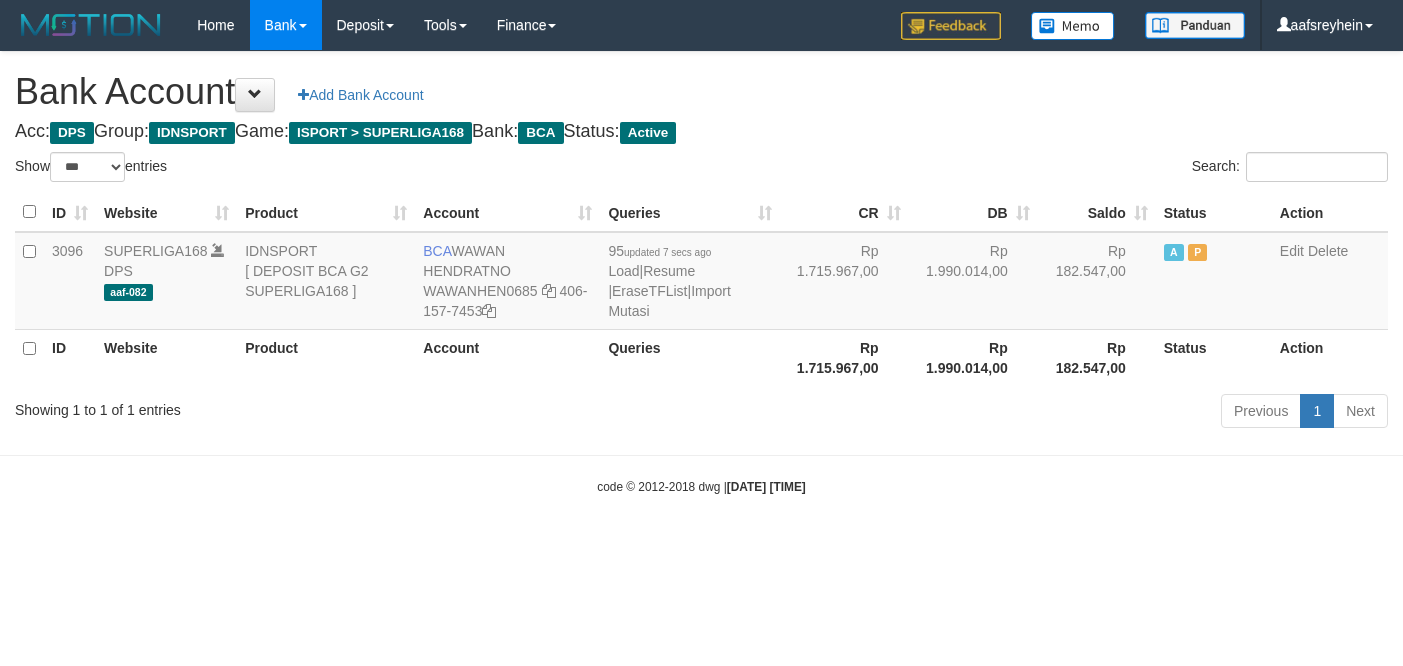 select on "***" 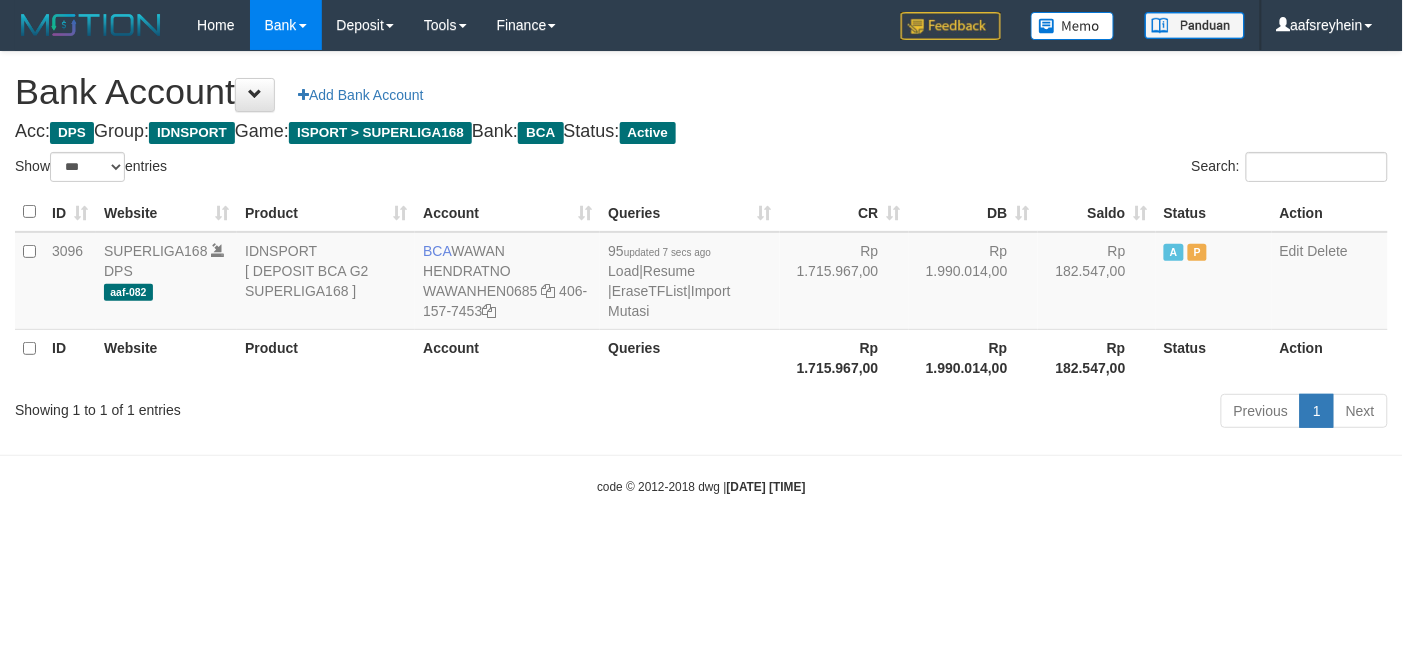 click on "Toggle navigation
Home
Bank
Account List
Load
By Website
Group
[ISPORT]													SUPERLIGA168
By Load Group (DPS)
-" at bounding box center (701, 273) 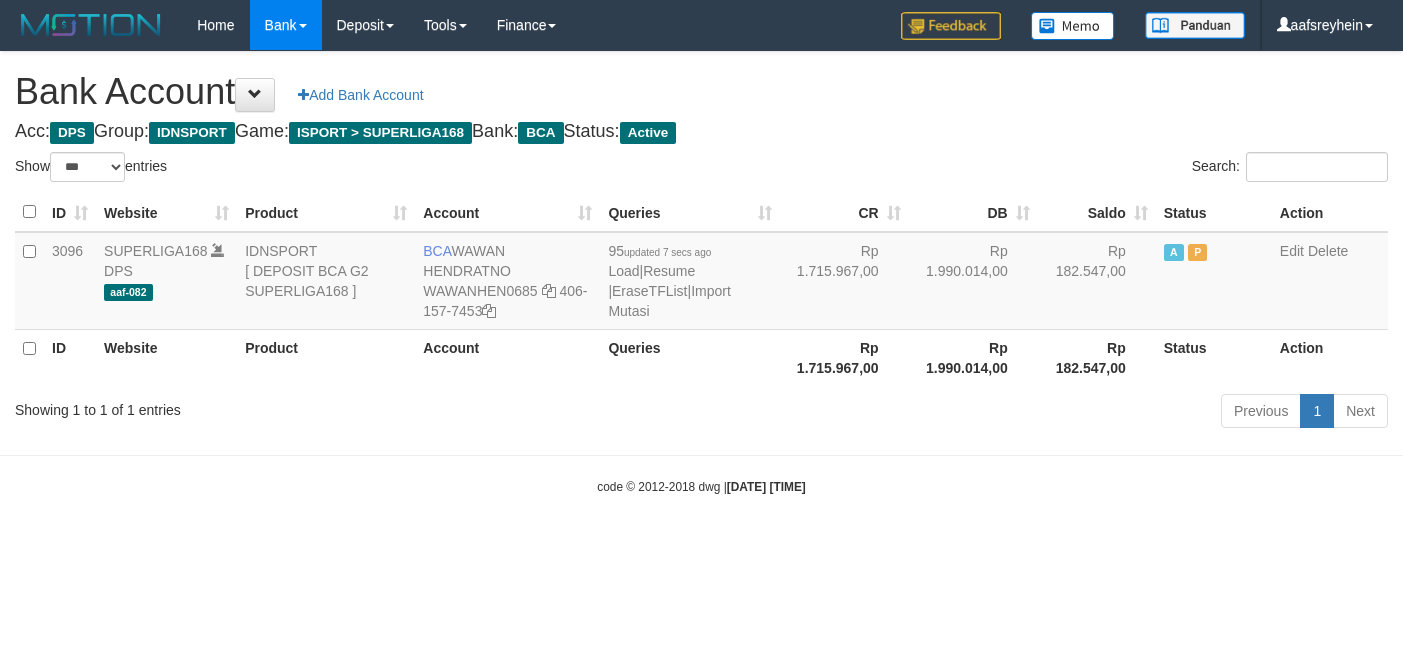 select on "***" 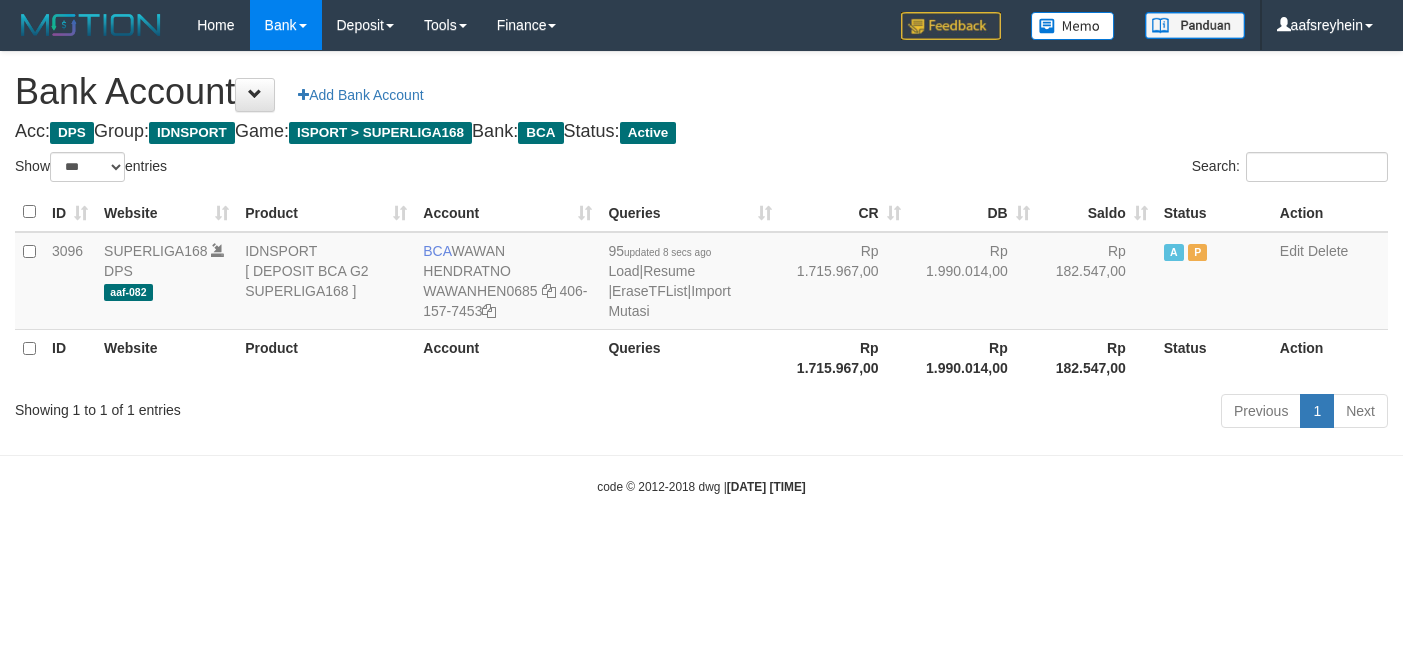 select on "***" 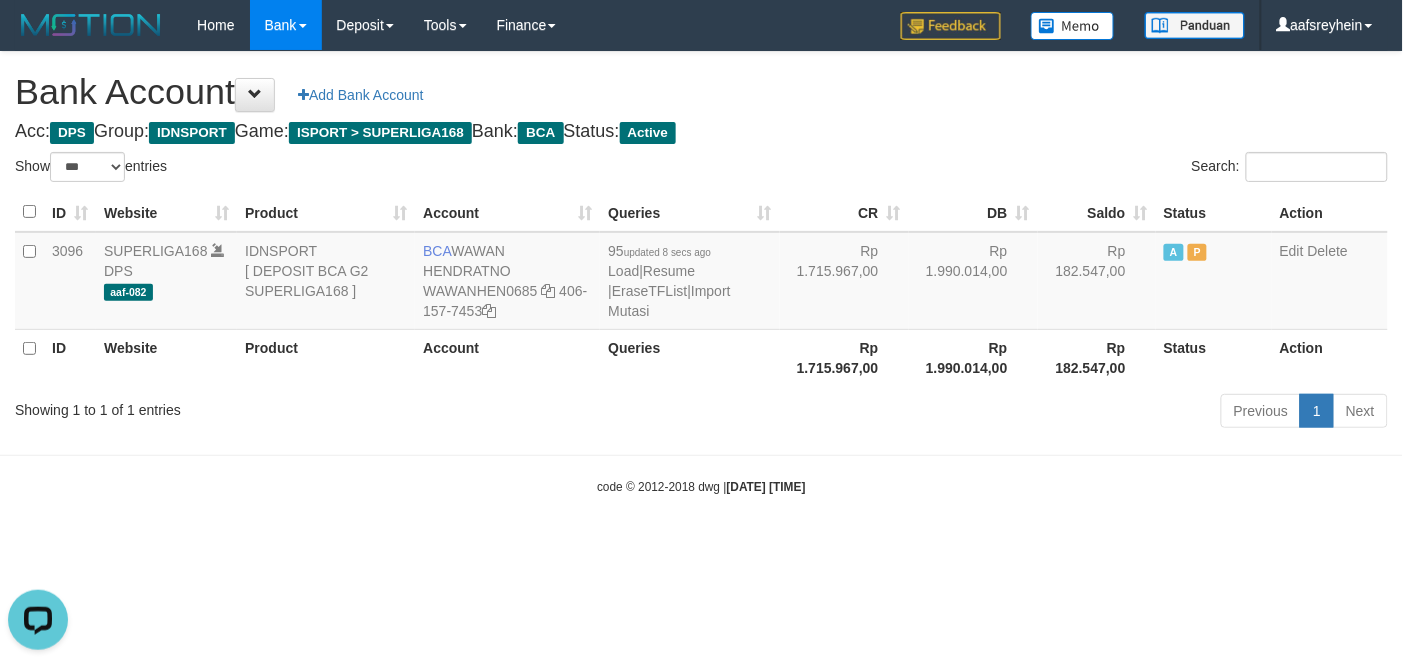 scroll, scrollTop: 0, scrollLeft: 0, axis: both 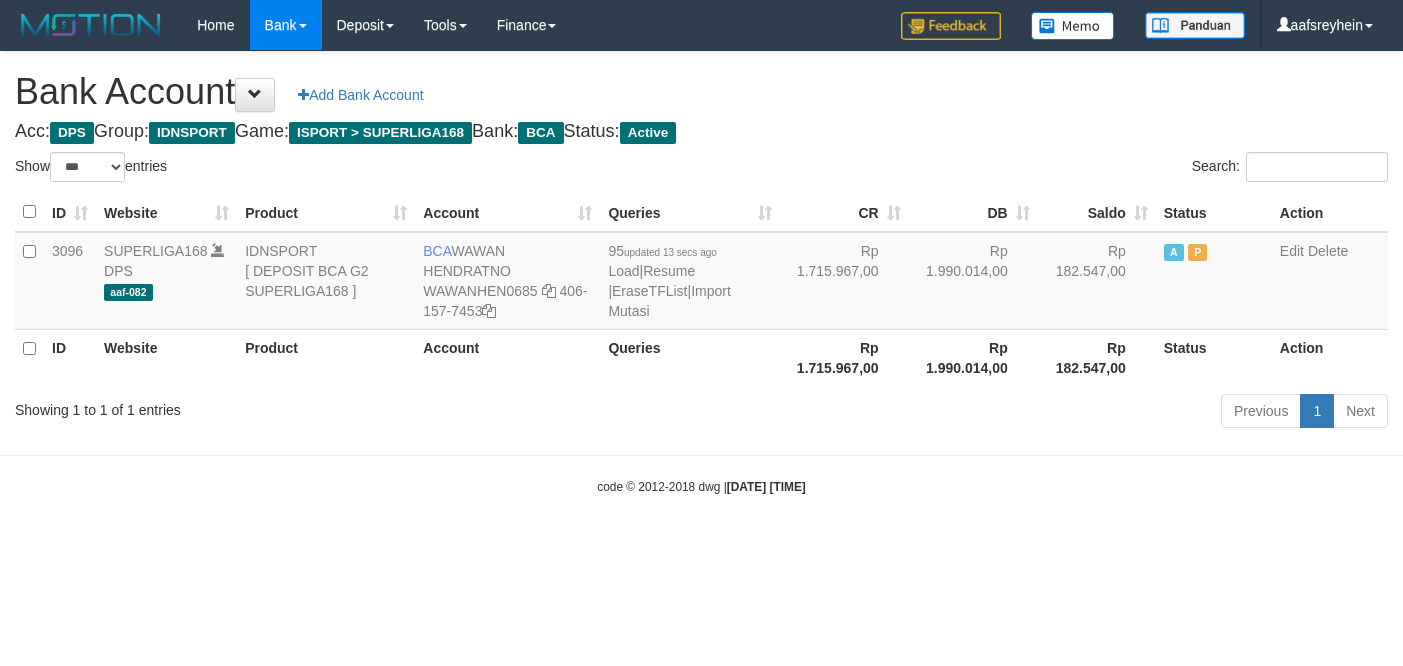 select on "***" 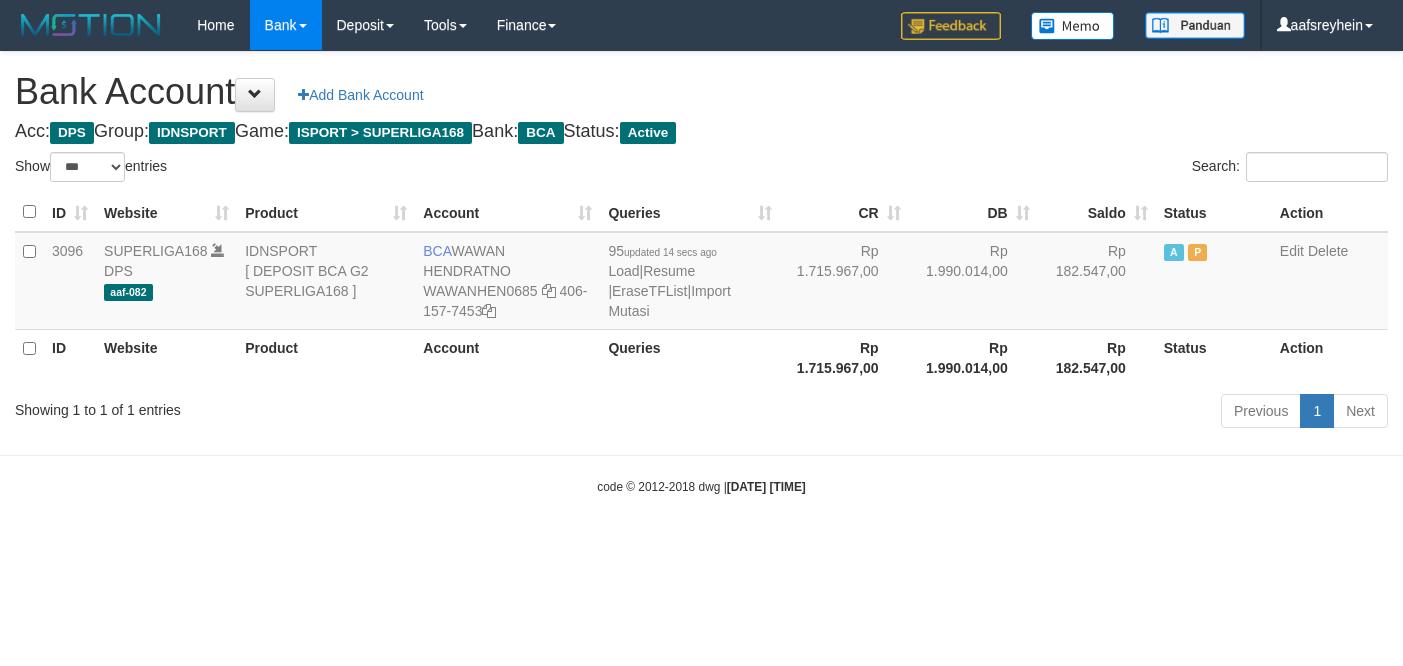 select on "***" 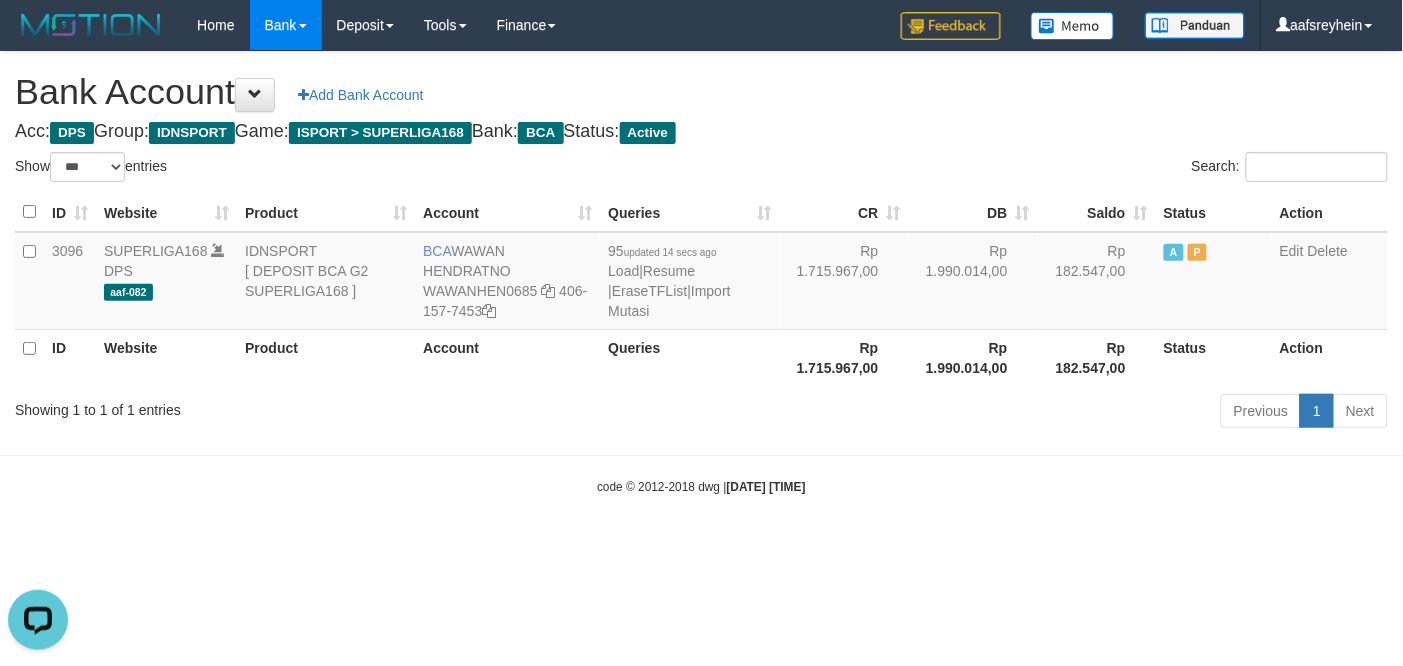 scroll, scrollTop: 0, scrollLeft: 0, axis: both 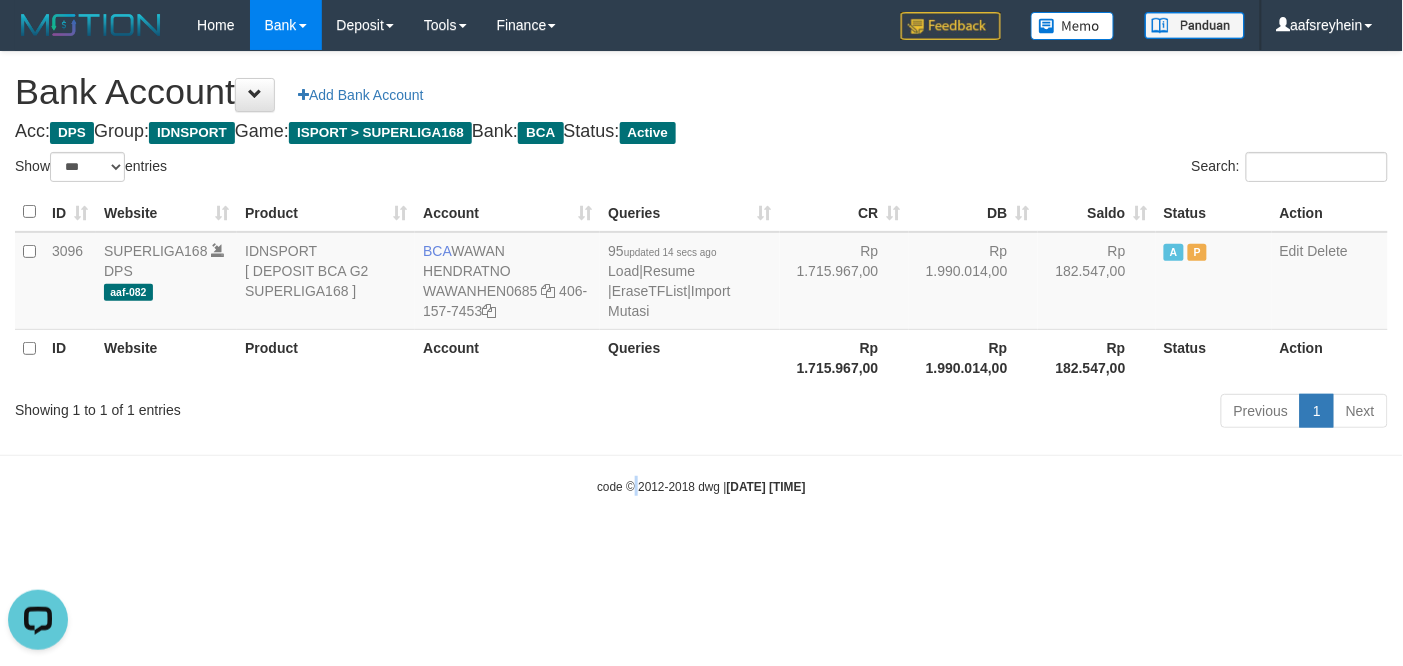 click on "Toggle navigation
Home
Bank
Account List
Load
By Website
Group
[ISPORT]													SUPERLIGA168
By Load Group (DPS)
-" at bounding box center (701, 273) 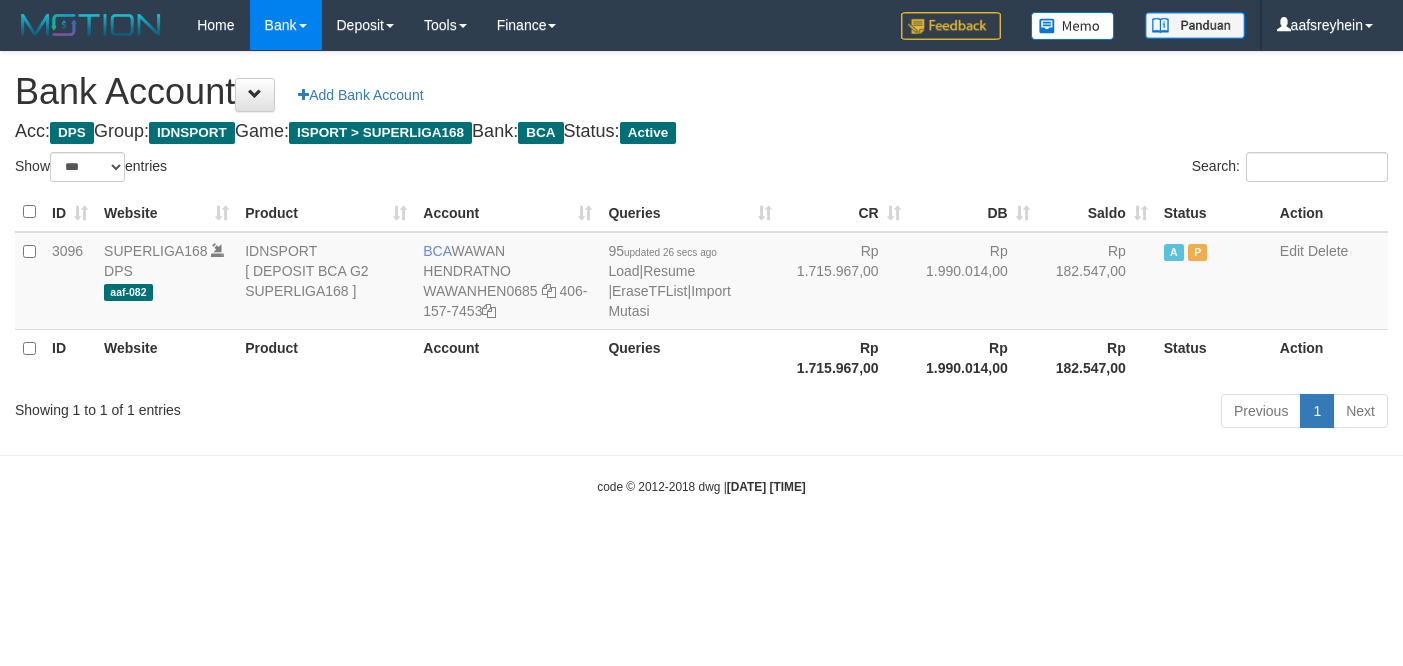 select on "***" 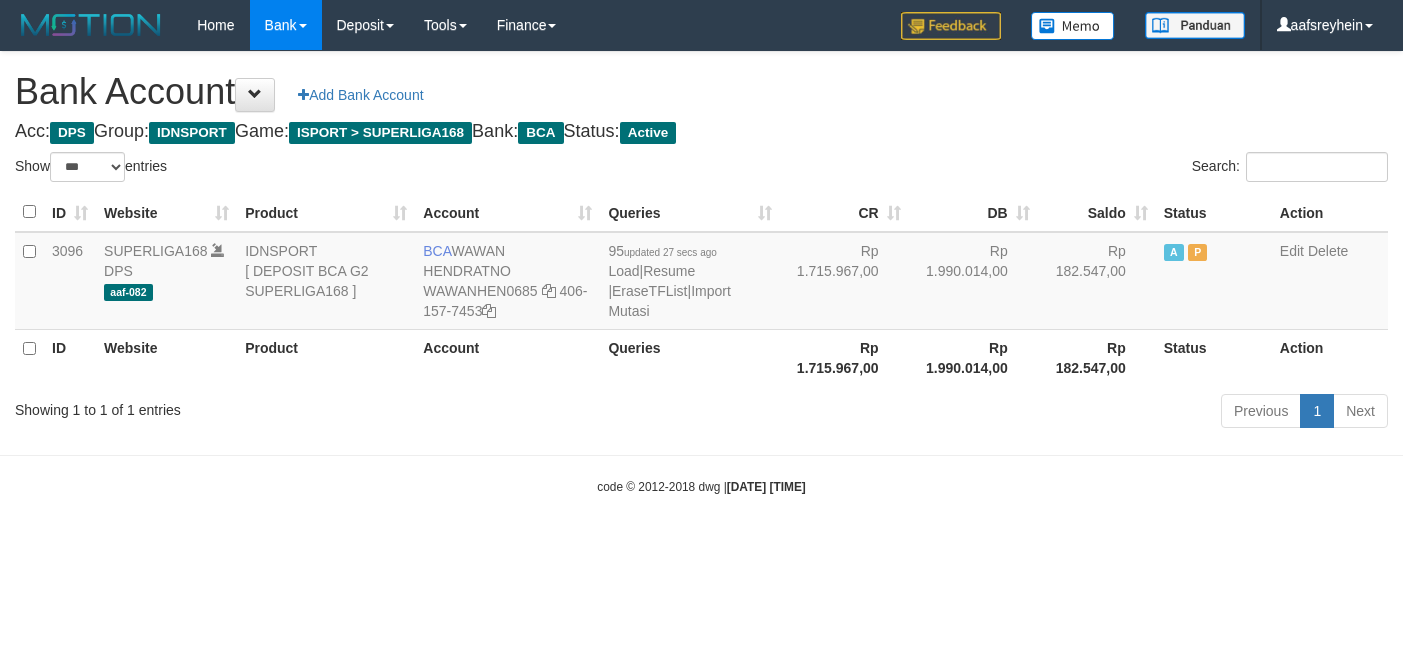 select on "***" 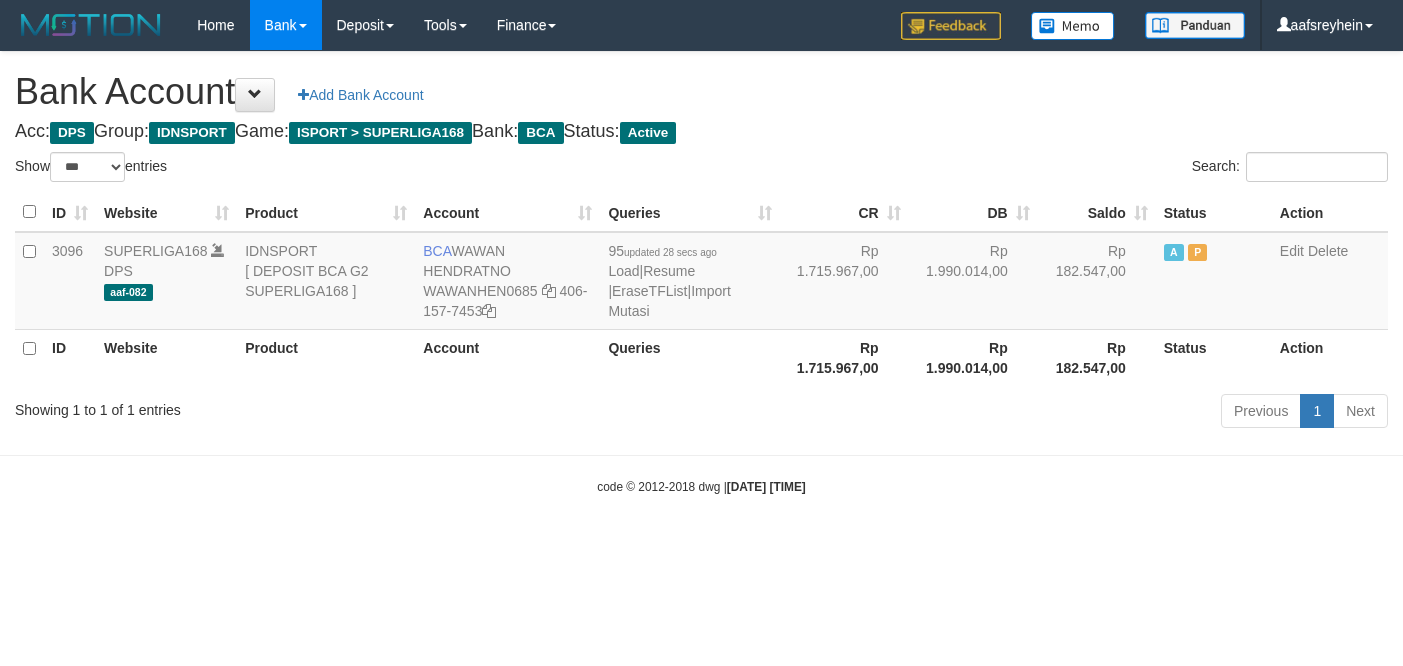 select on "***" 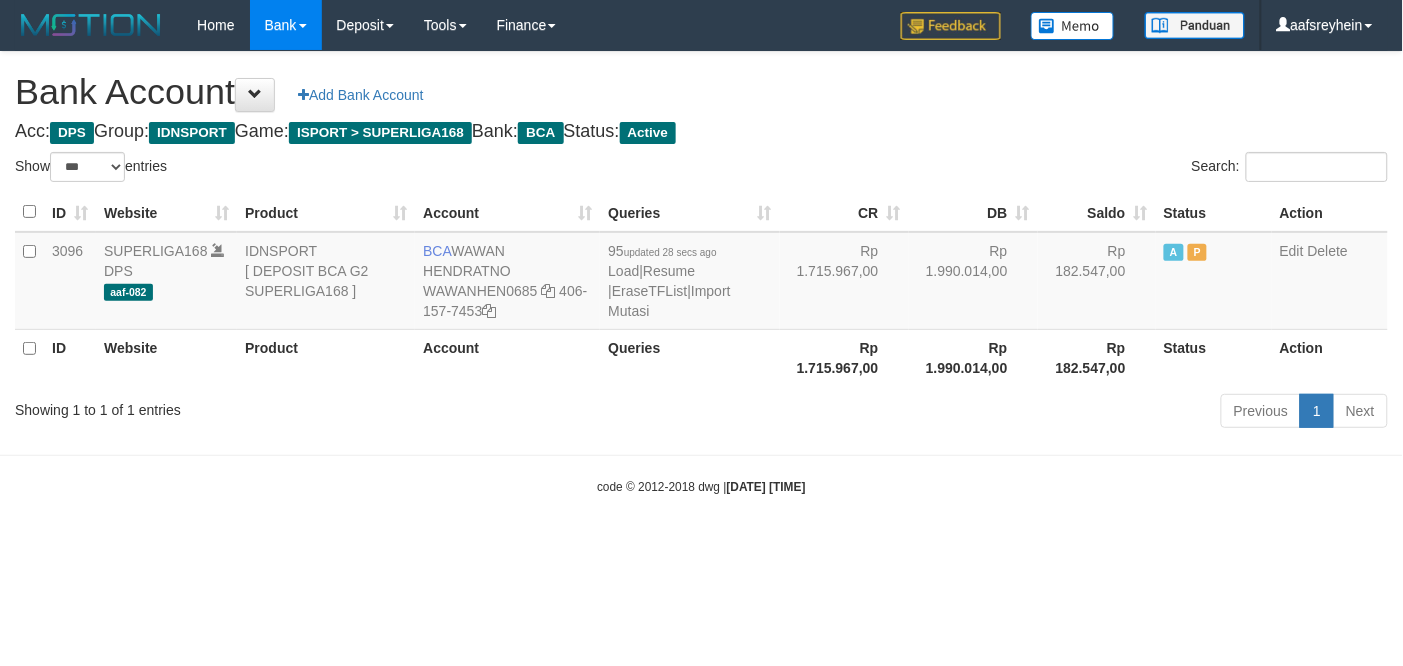 click on "Toggle navigation
Home
Bank
Account List
Load
By Website
Group
[ISPORT]													SUPERLIGA168
By Load Group (DPS)" at bounding box center (701, 273) 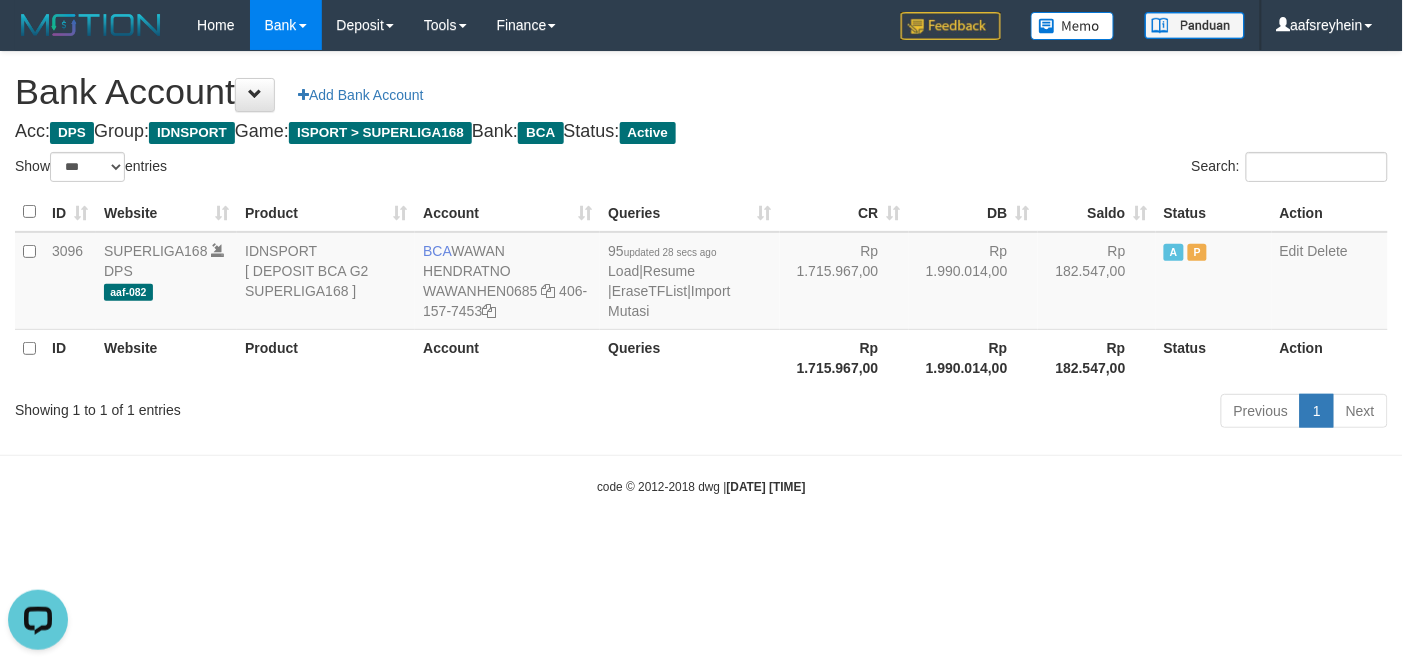 scroll, scrollTop: 0, scrollLeft: 0, axis: both 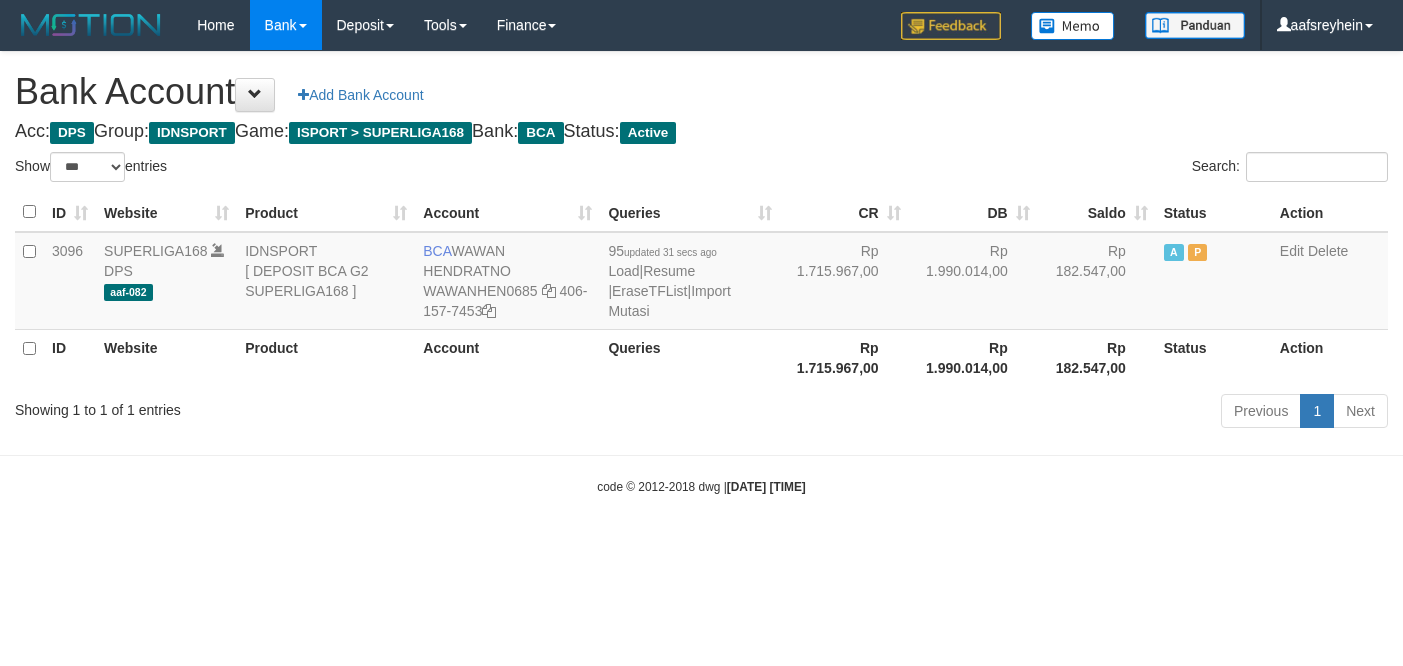 select on "***" 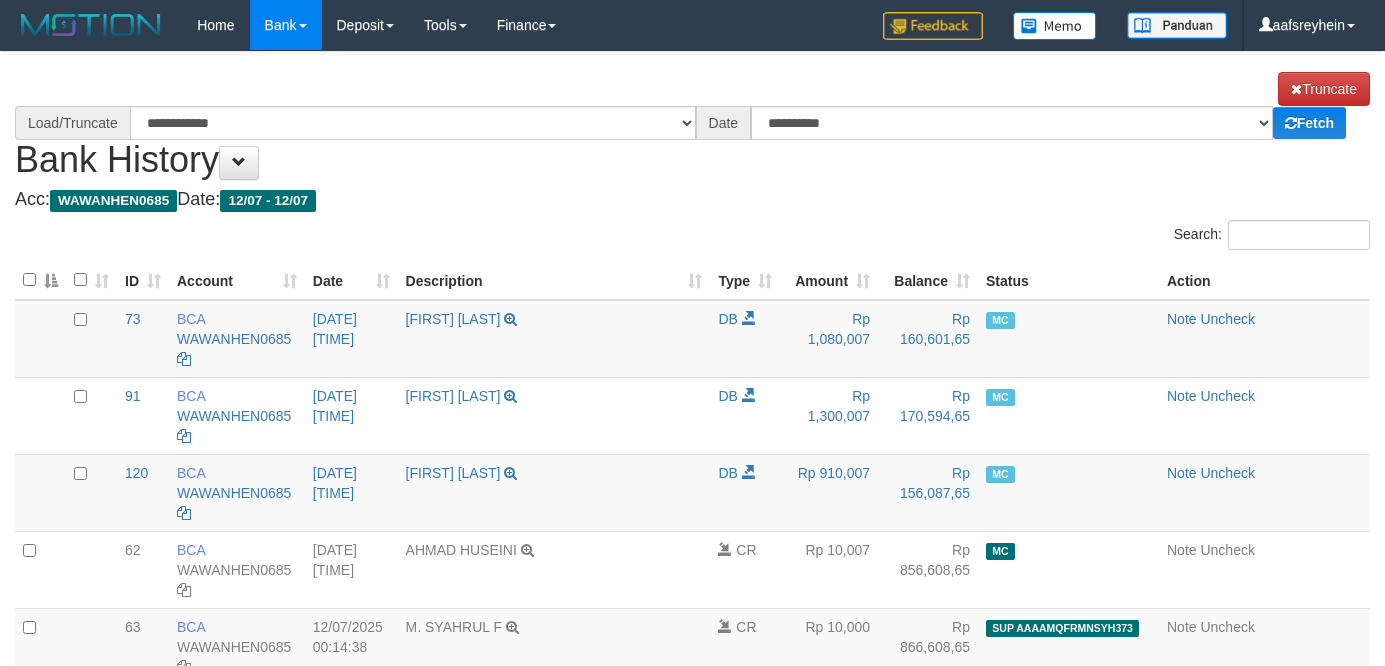 select on "****" 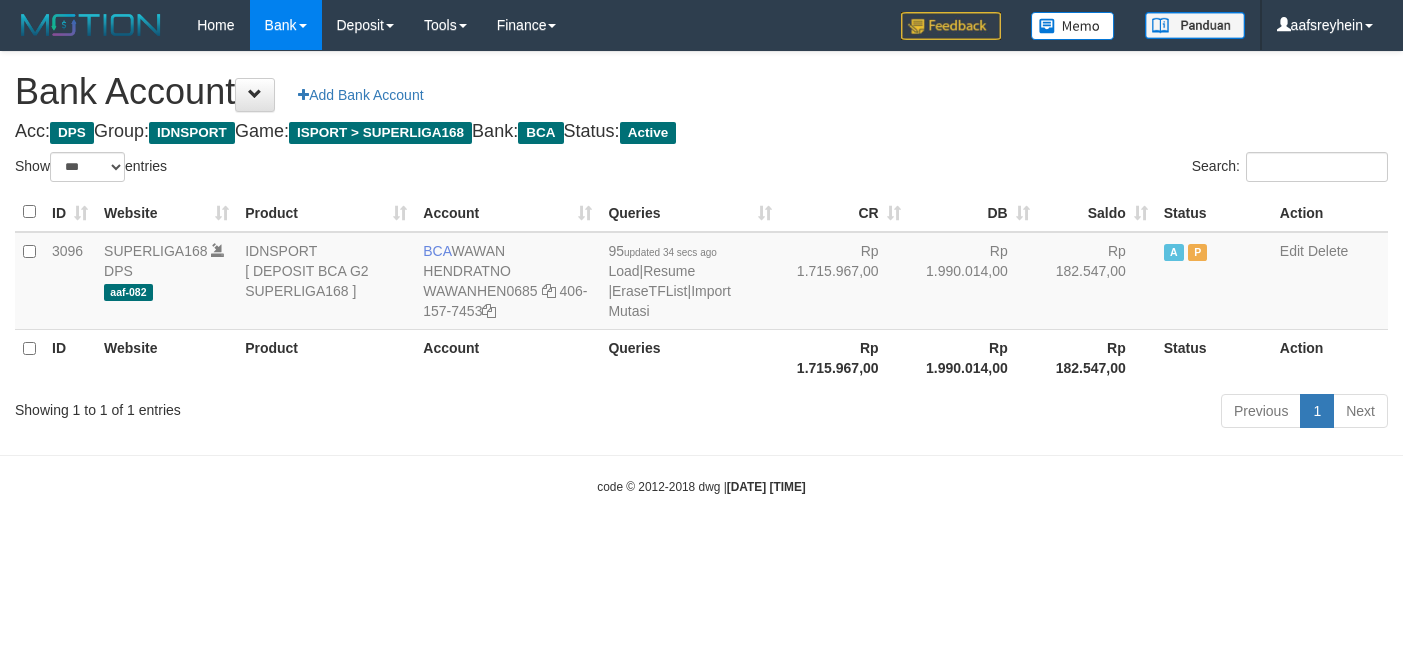 select on "***" 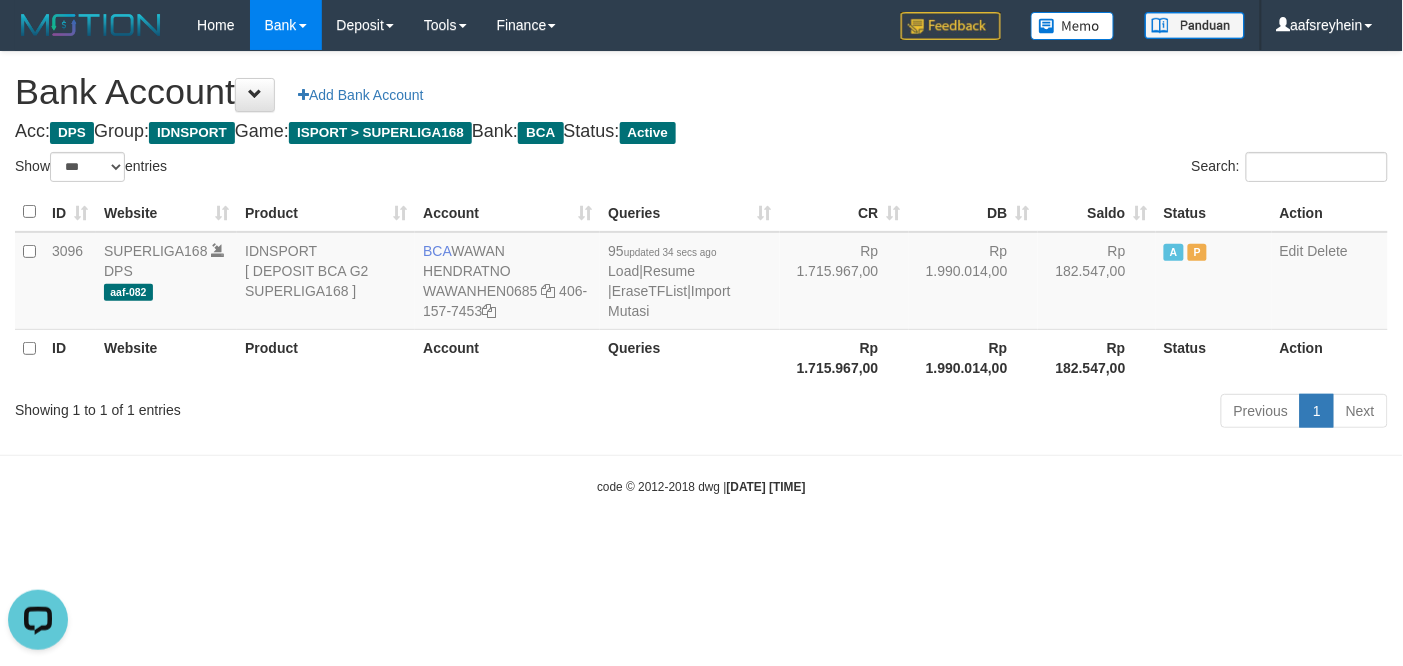 scroll, scrollTop: 0, scrollLeft: 0, axis: both 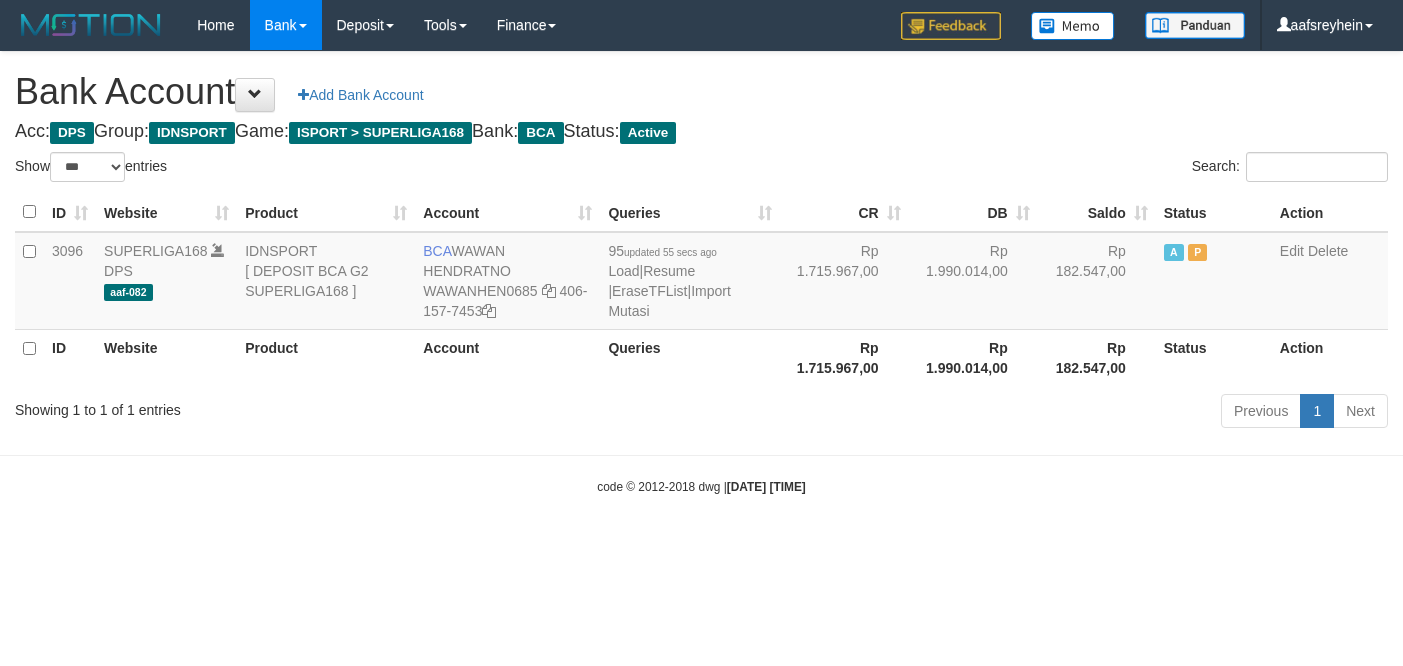 select on "***" 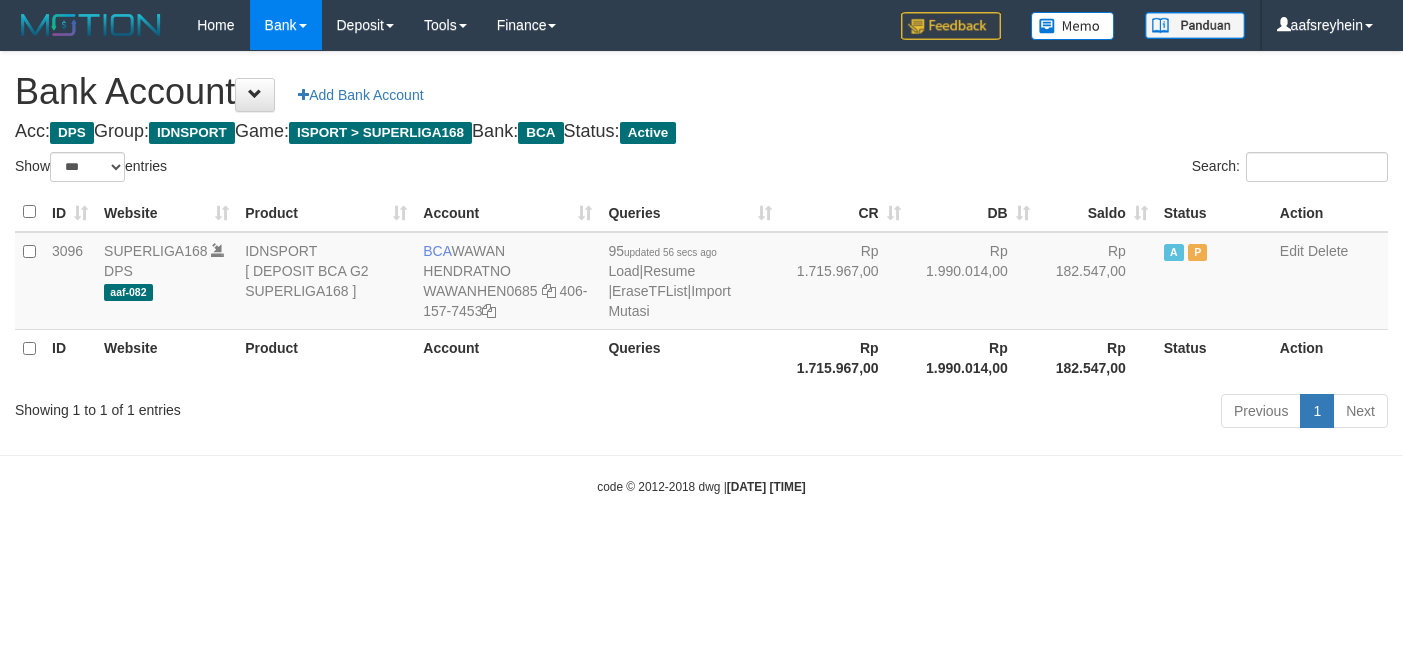 select on "***" 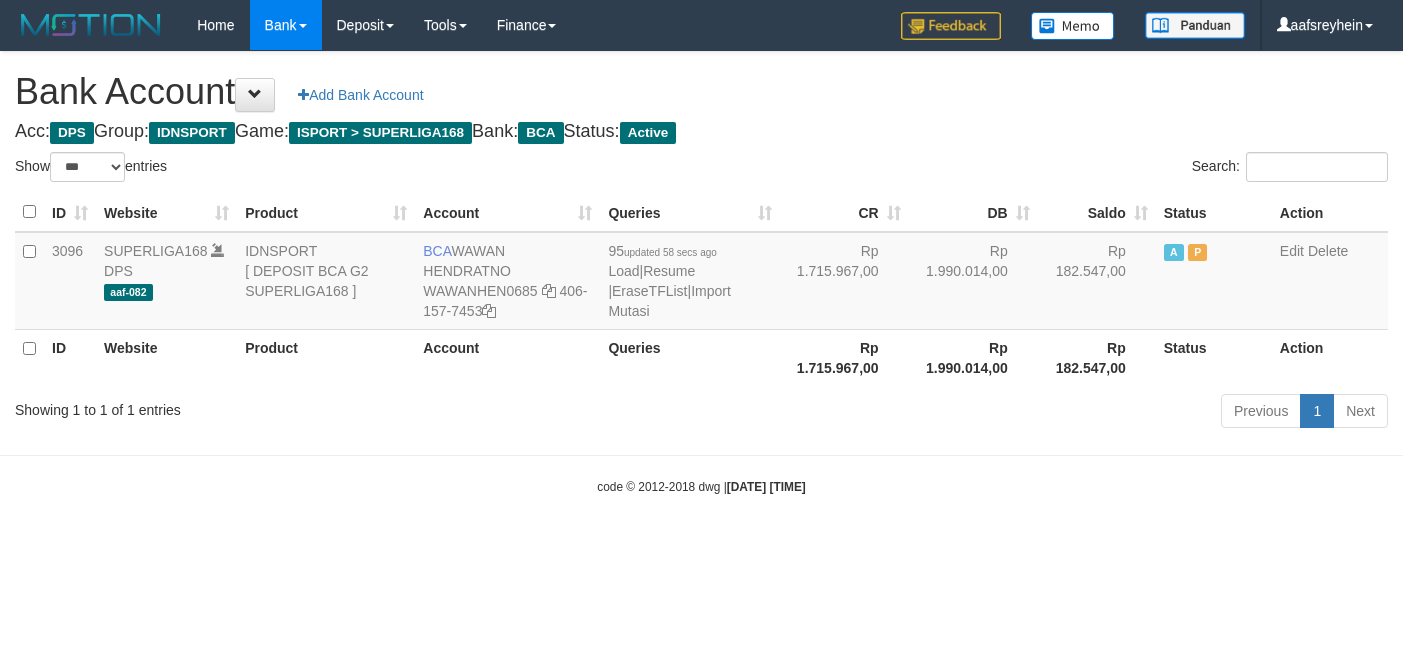 select on "***" 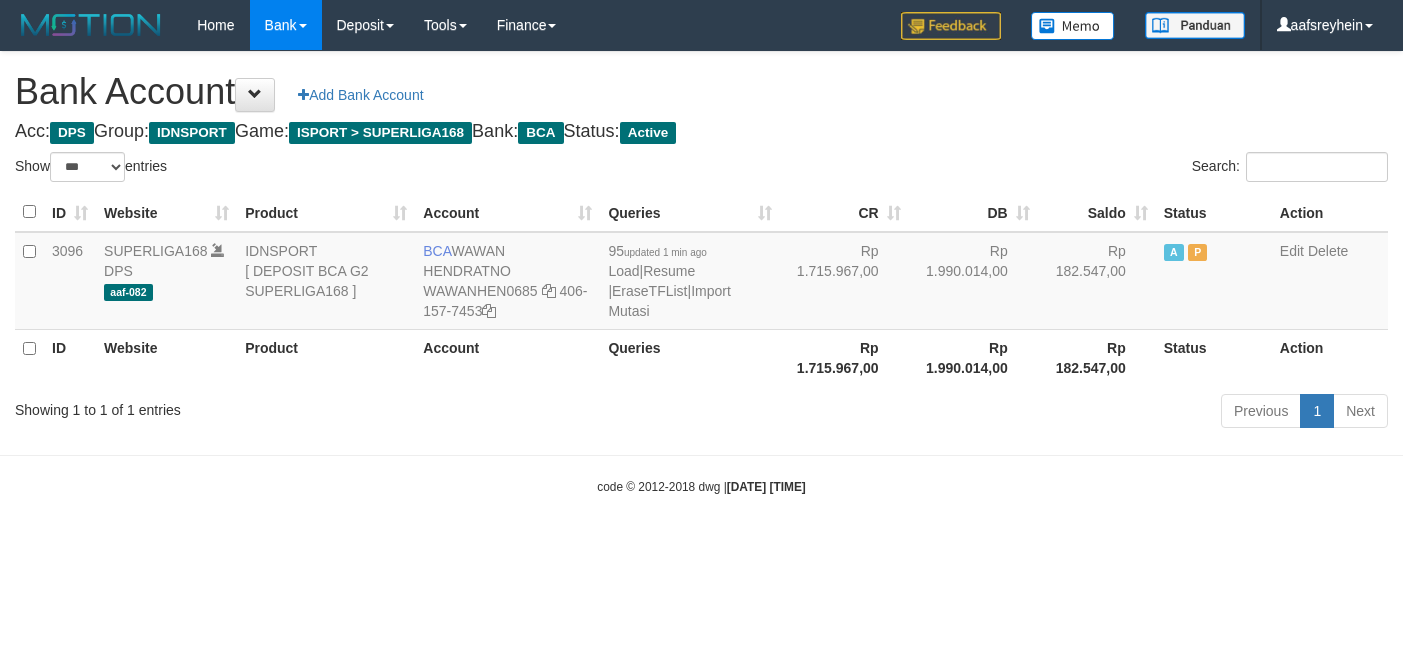 select on "***" 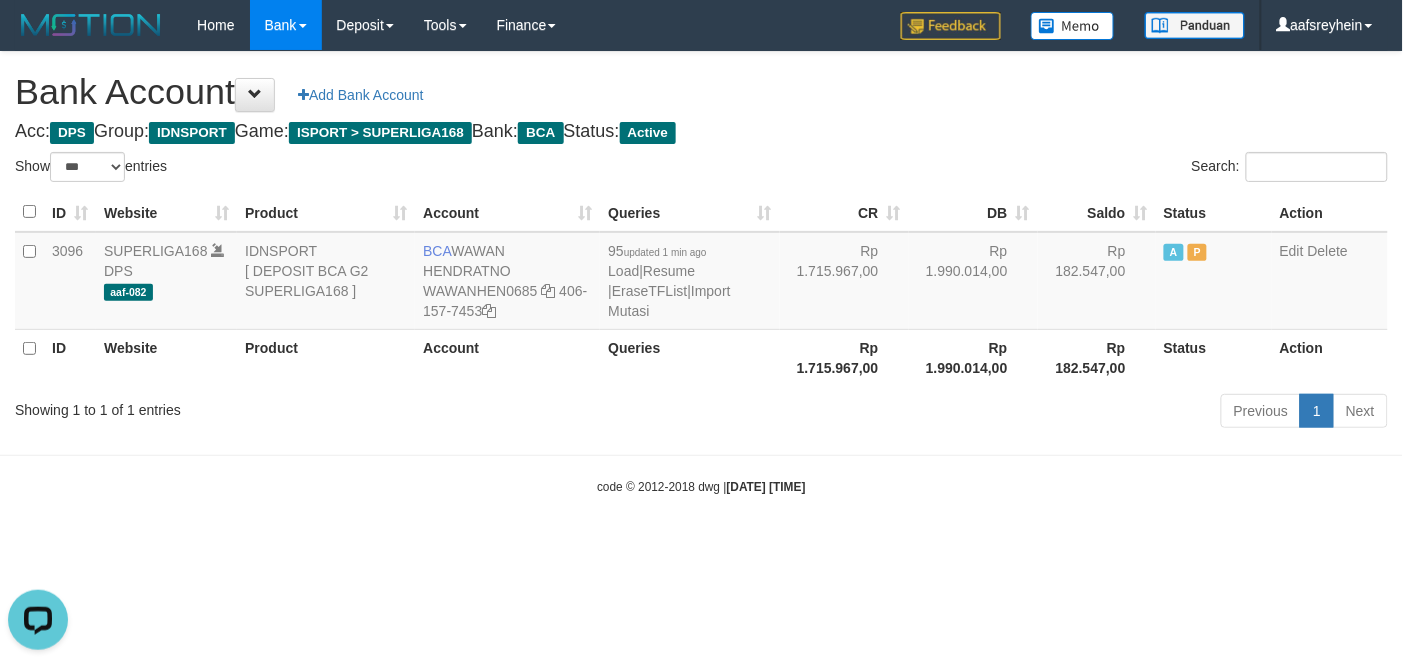 scroll, scrollTop: 0, scrollLeft: 0, axis: both 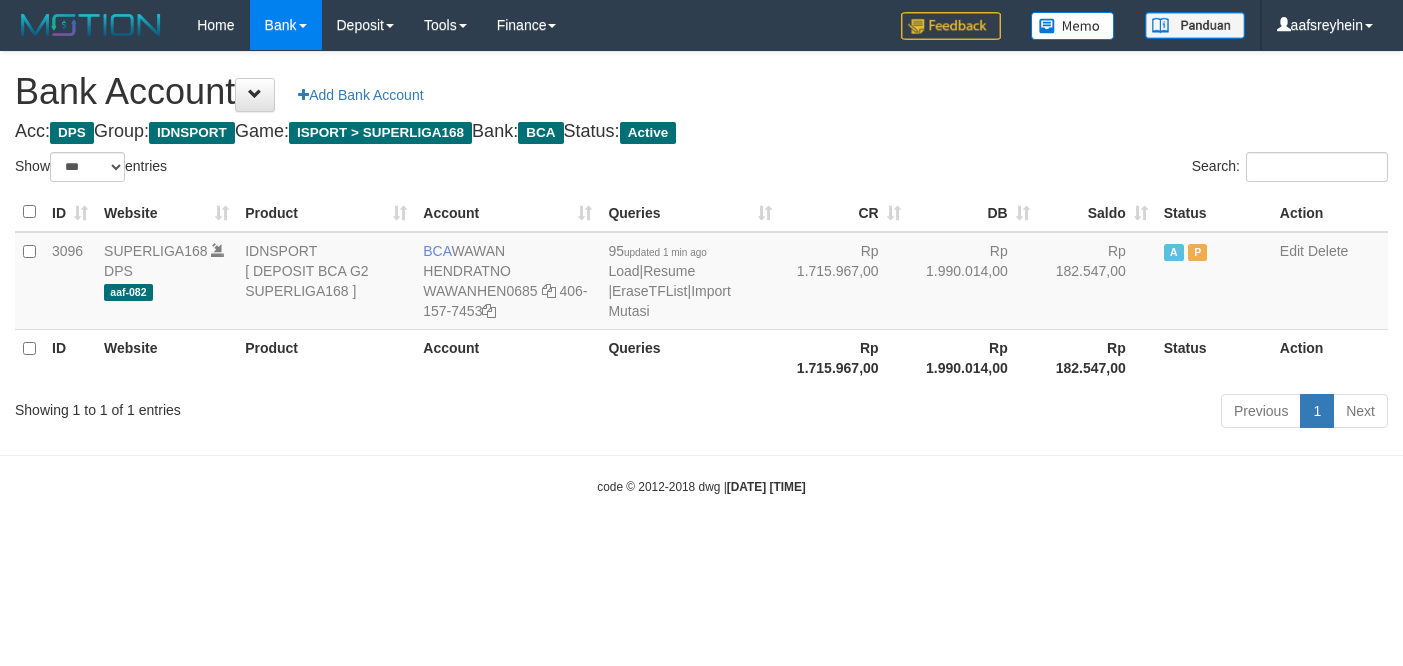 select on "***" 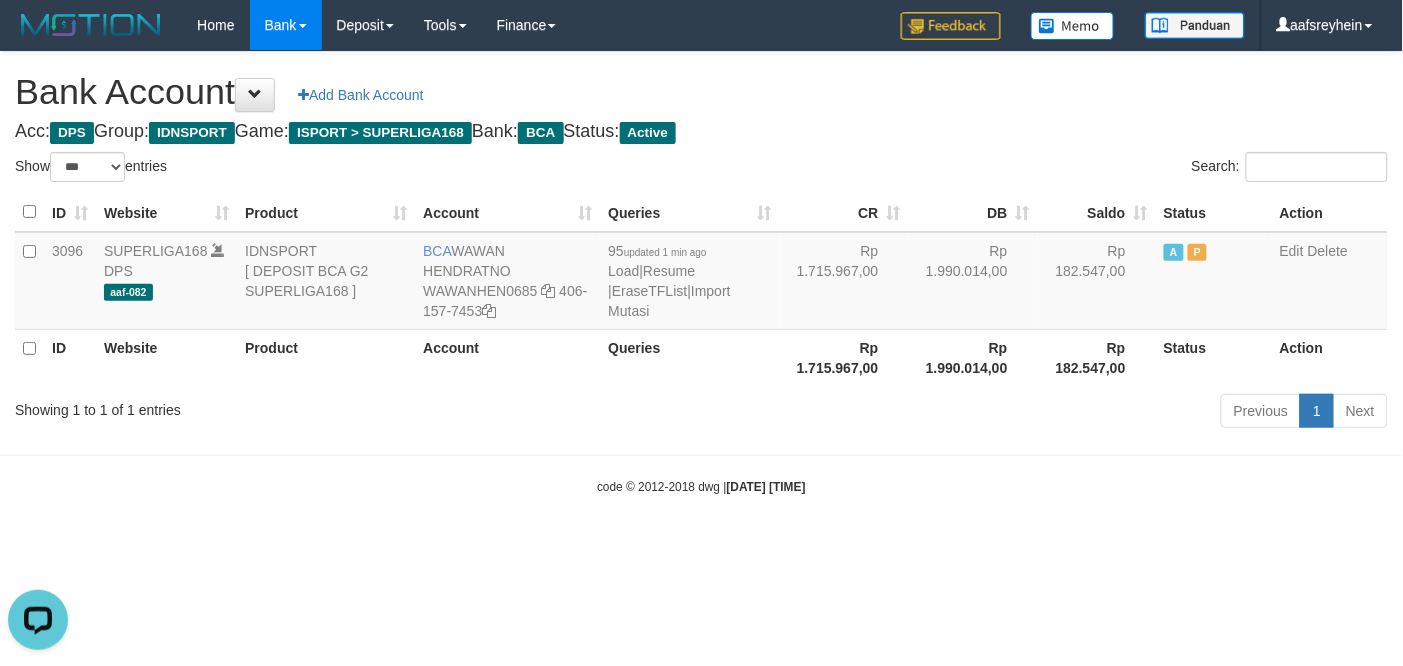 scroll, scrollTop: 0, scrollLeft: 0, axis: both 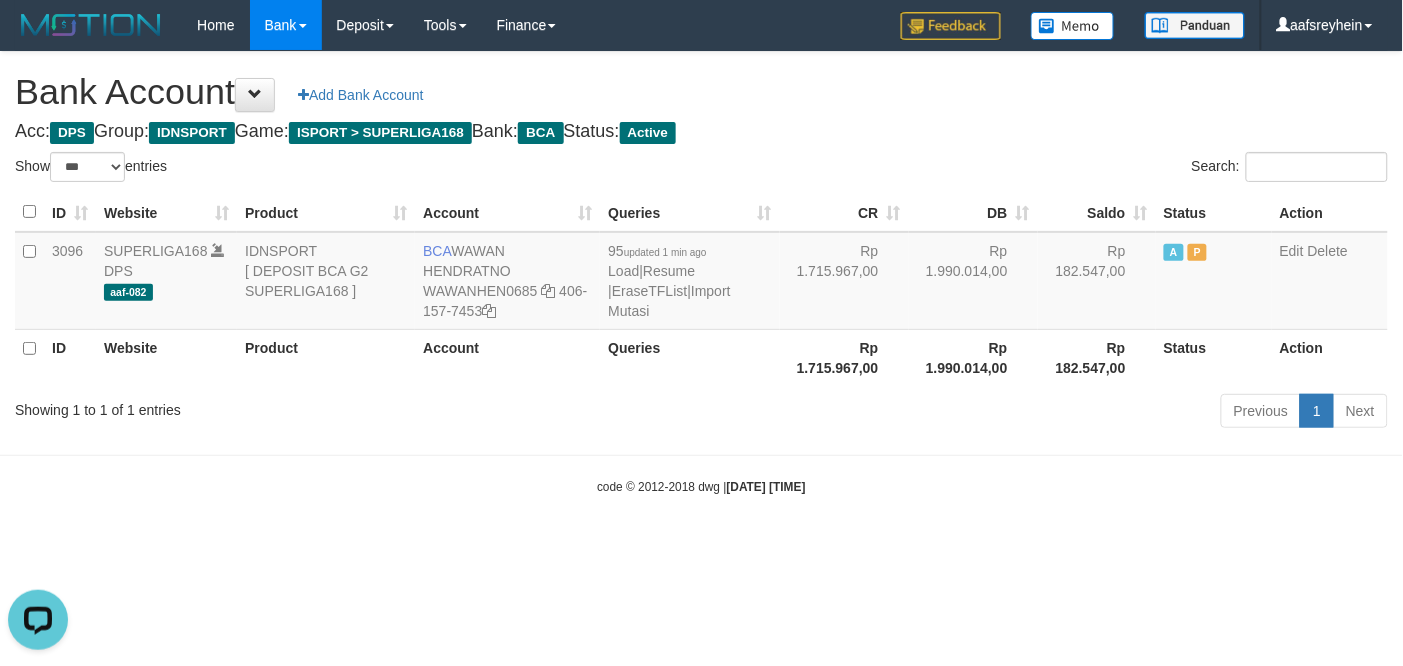click on "Toggle navigation
Home
Bank
Account List
Load
By Website
Group
[ISPORT]													SUPERLIGA168
By Load Group (DPS)
-" at bounding box center (701, 273) 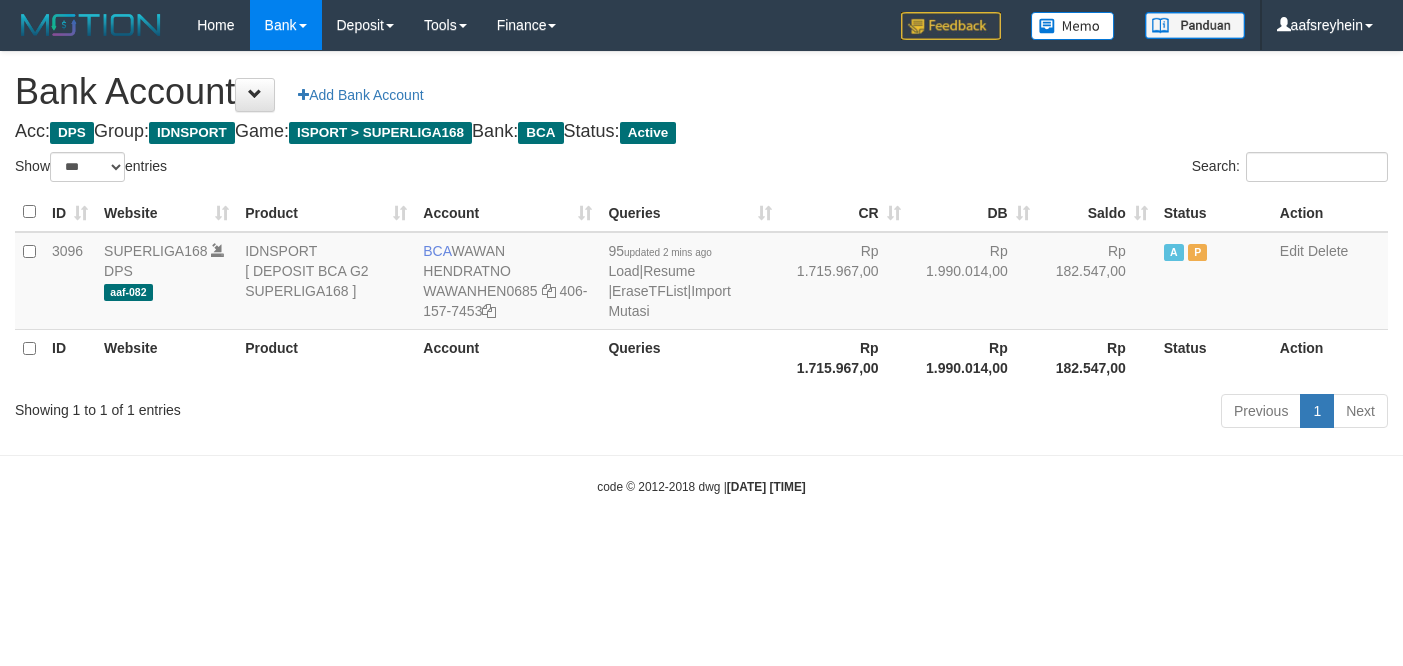 select on "***" 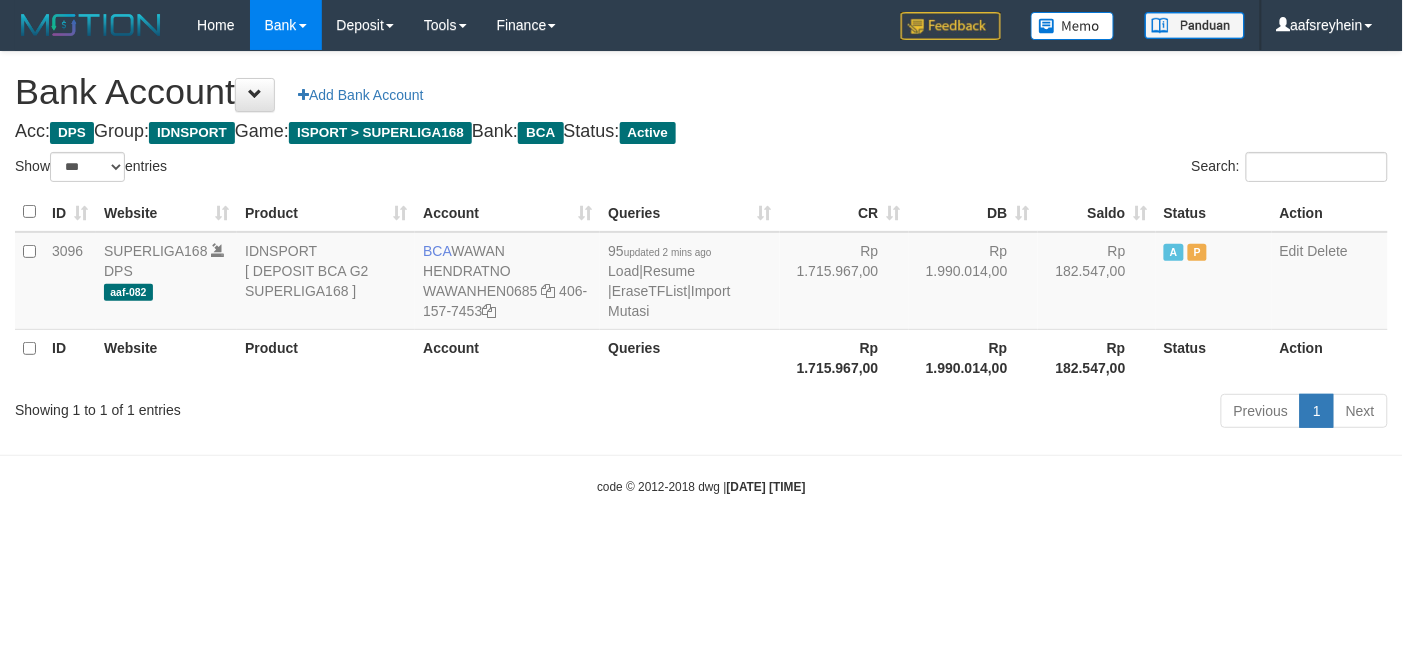 drag, startPoint x: 1042, startPoint y: 512, endPoint x: 1022, endPoint y: 541, distance: 35.22783 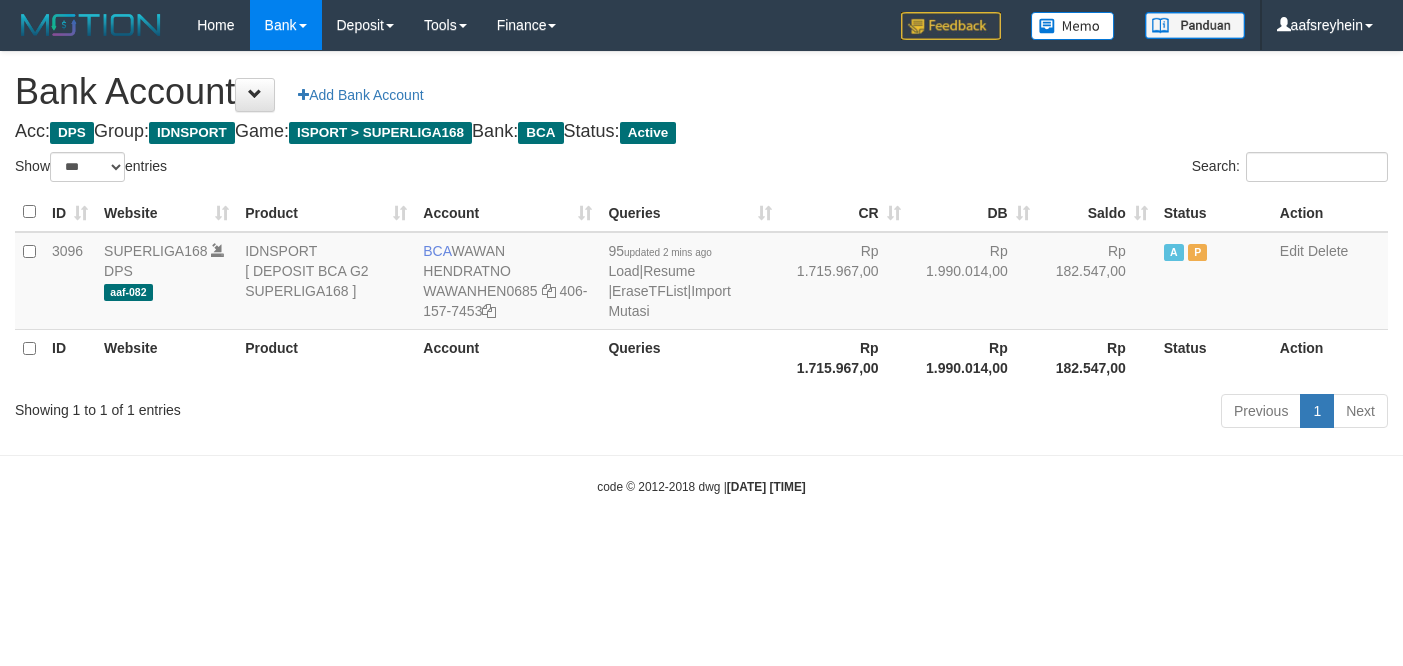 select on "***" 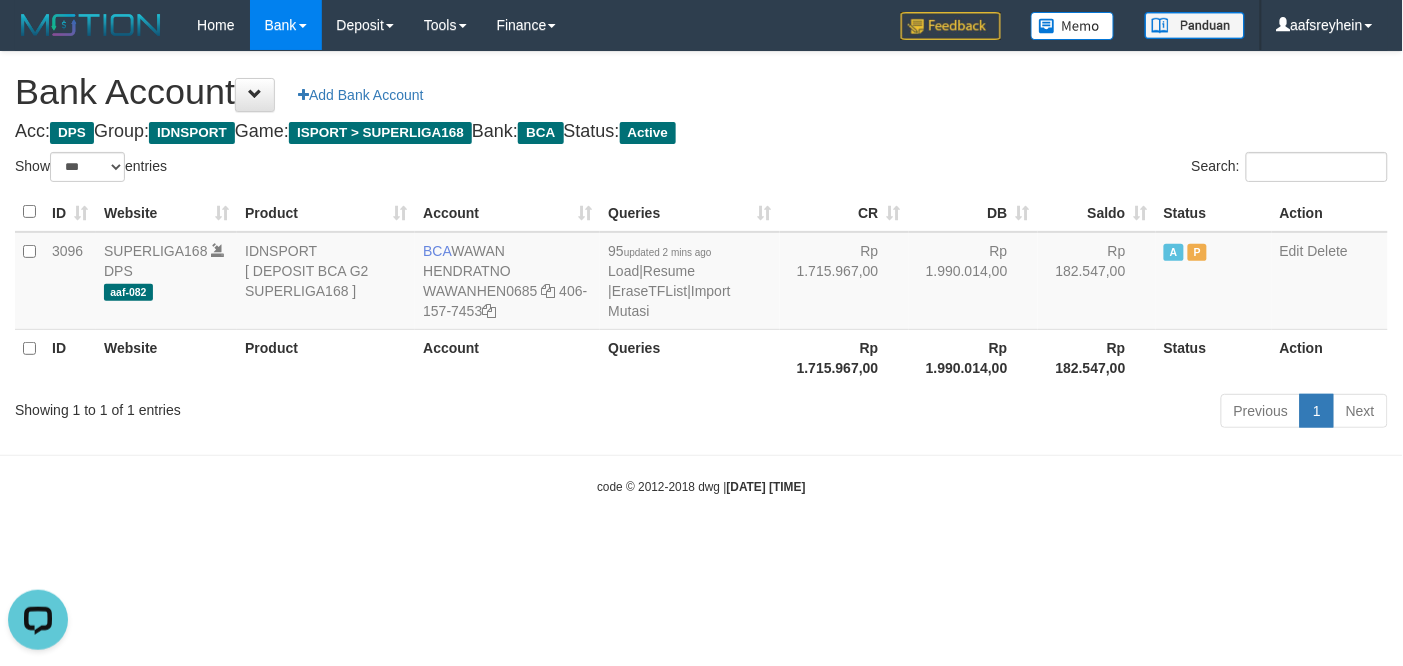 scroll, scrollTop: 0, scrollLeft: 0, axis: both 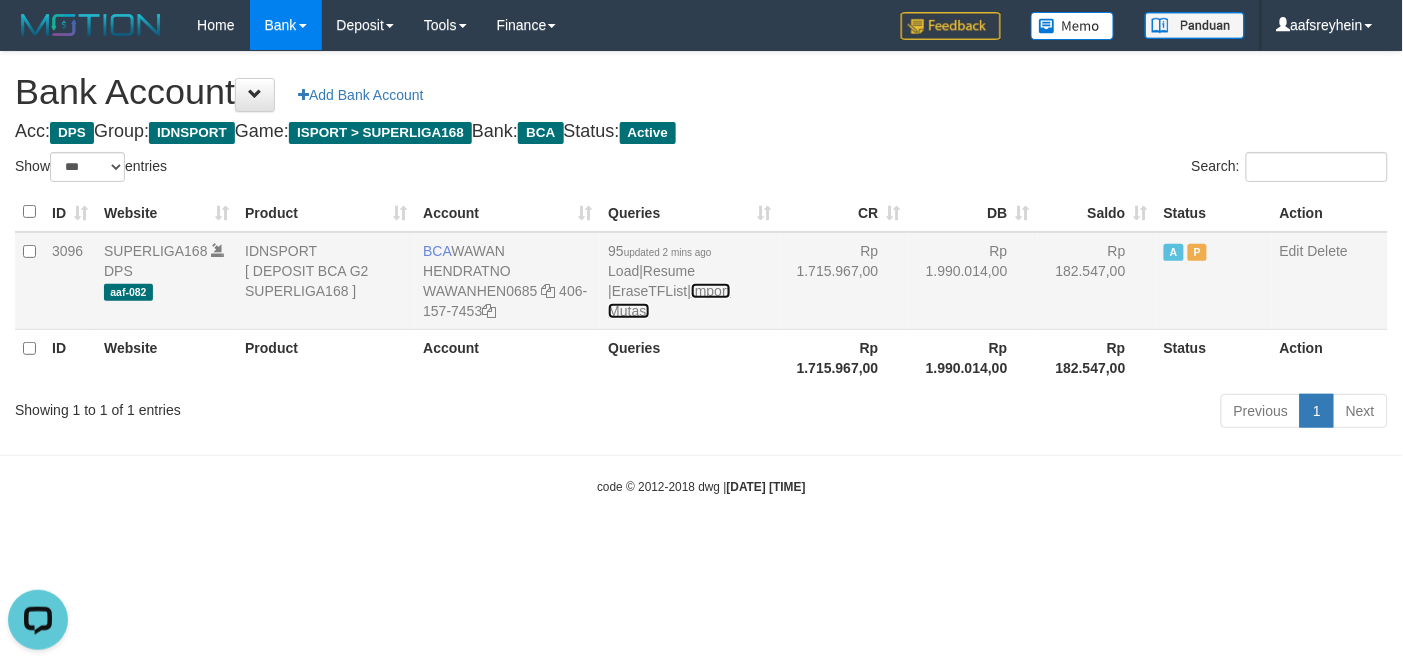 click on "Import Mutasi" at bounding box center [669, 301] 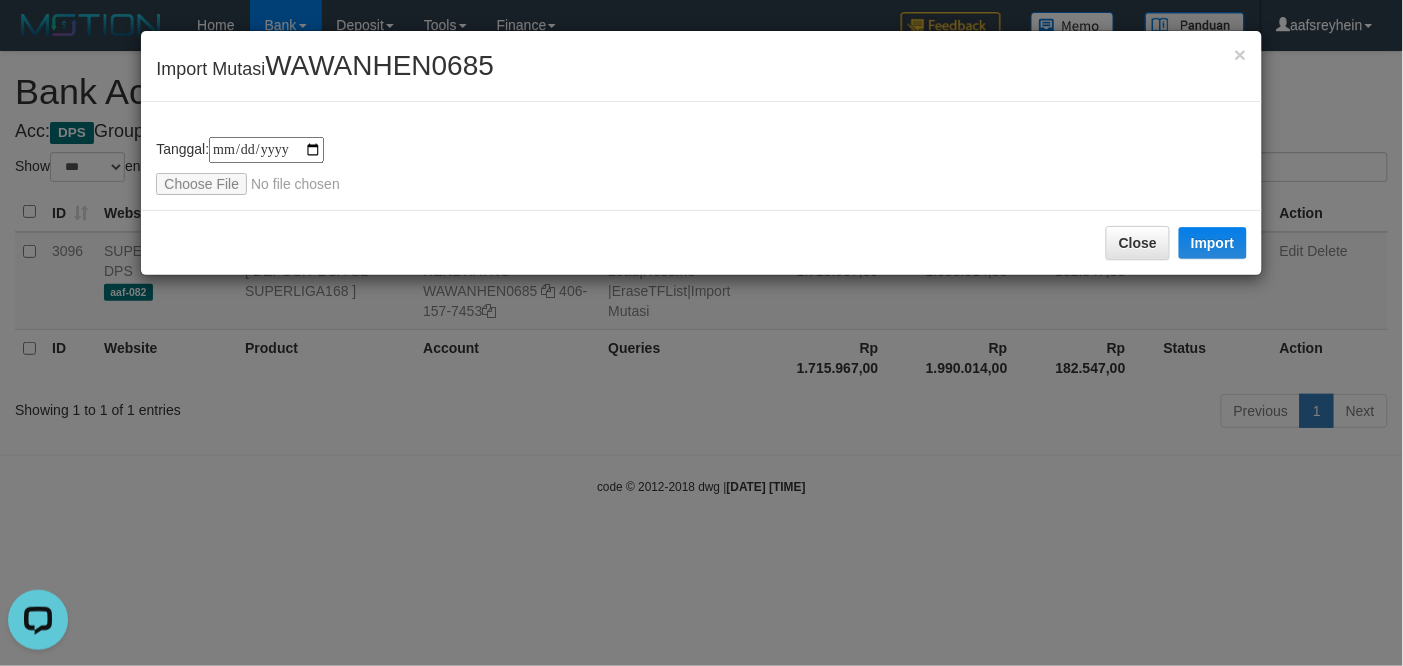 type on "**********" 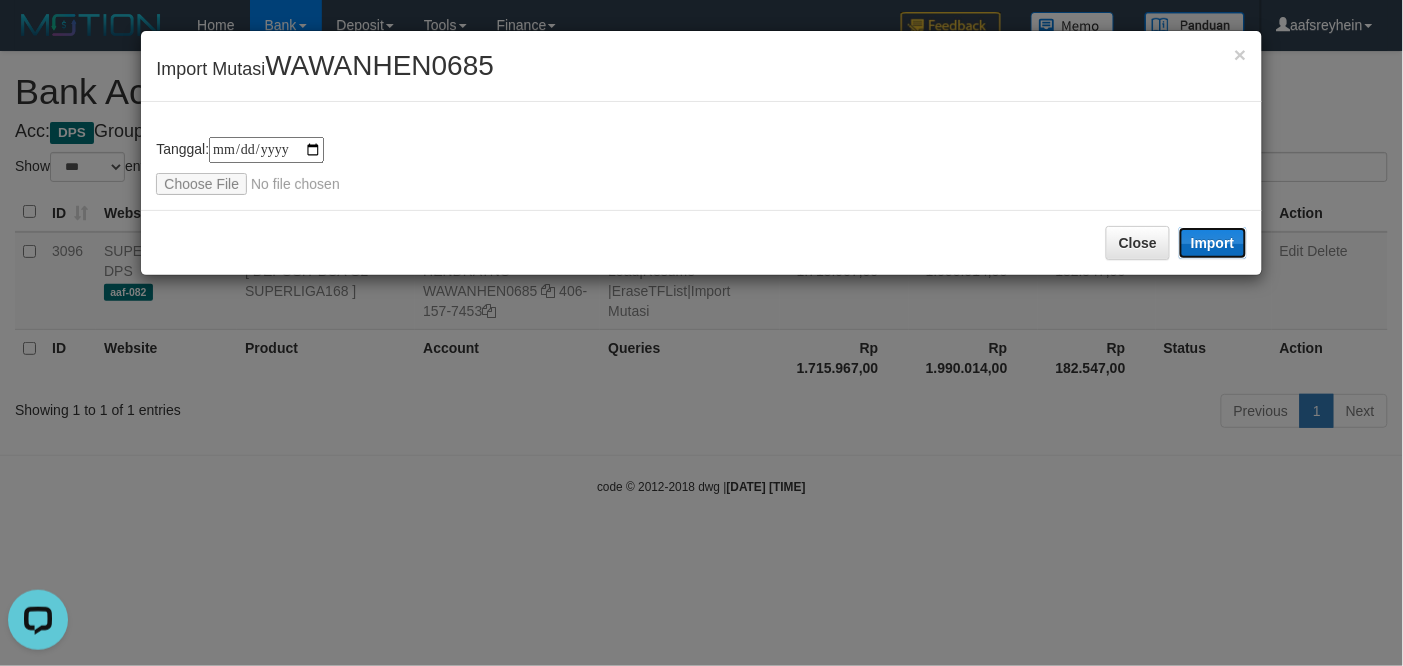 click on "Import" at bounding box center (1213, 243) 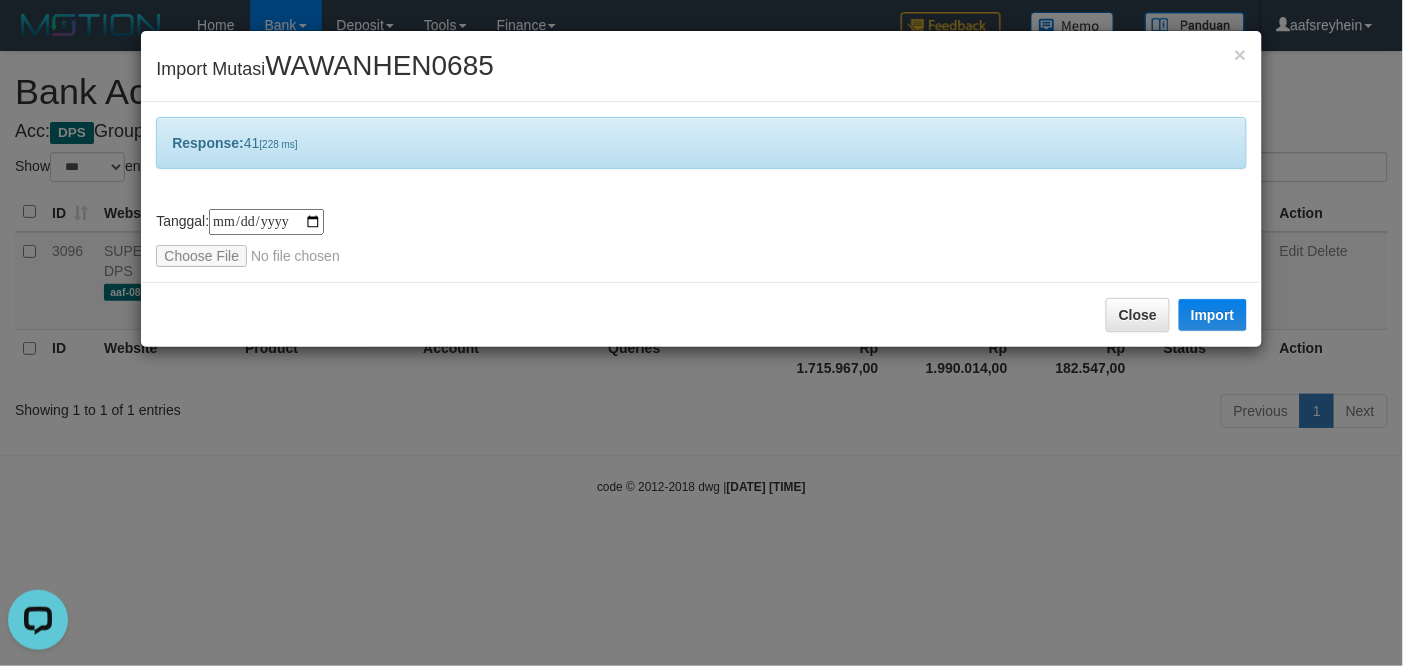click on "**********" at bounding box center (701, 333) 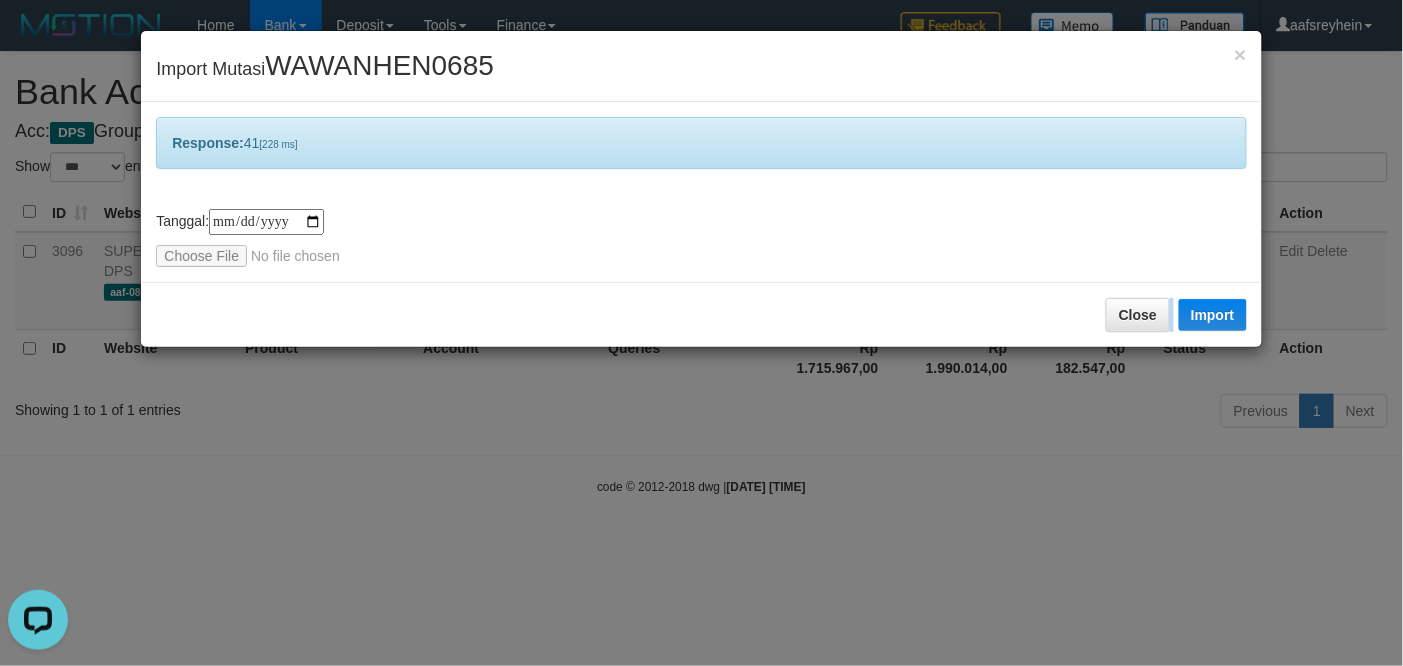 click on "**********" at bounding box center [701, 333] 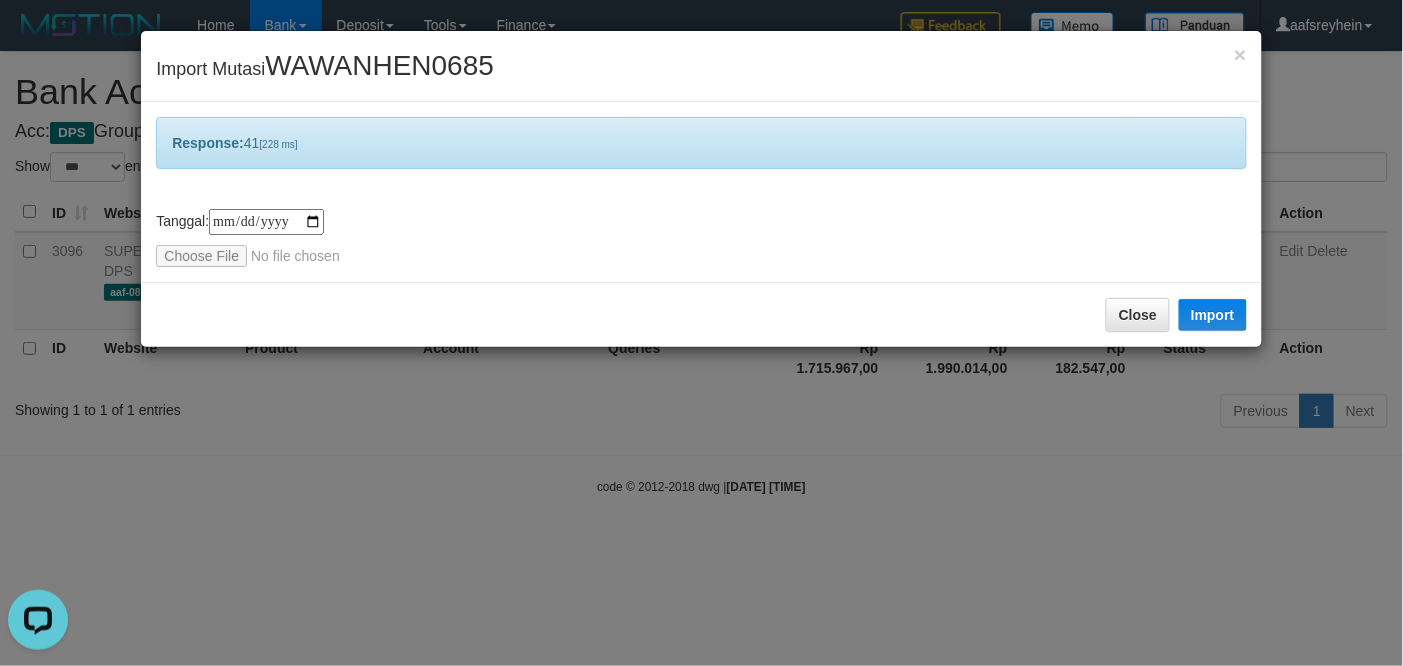 click on "**********" at bounding box center [701, 333] 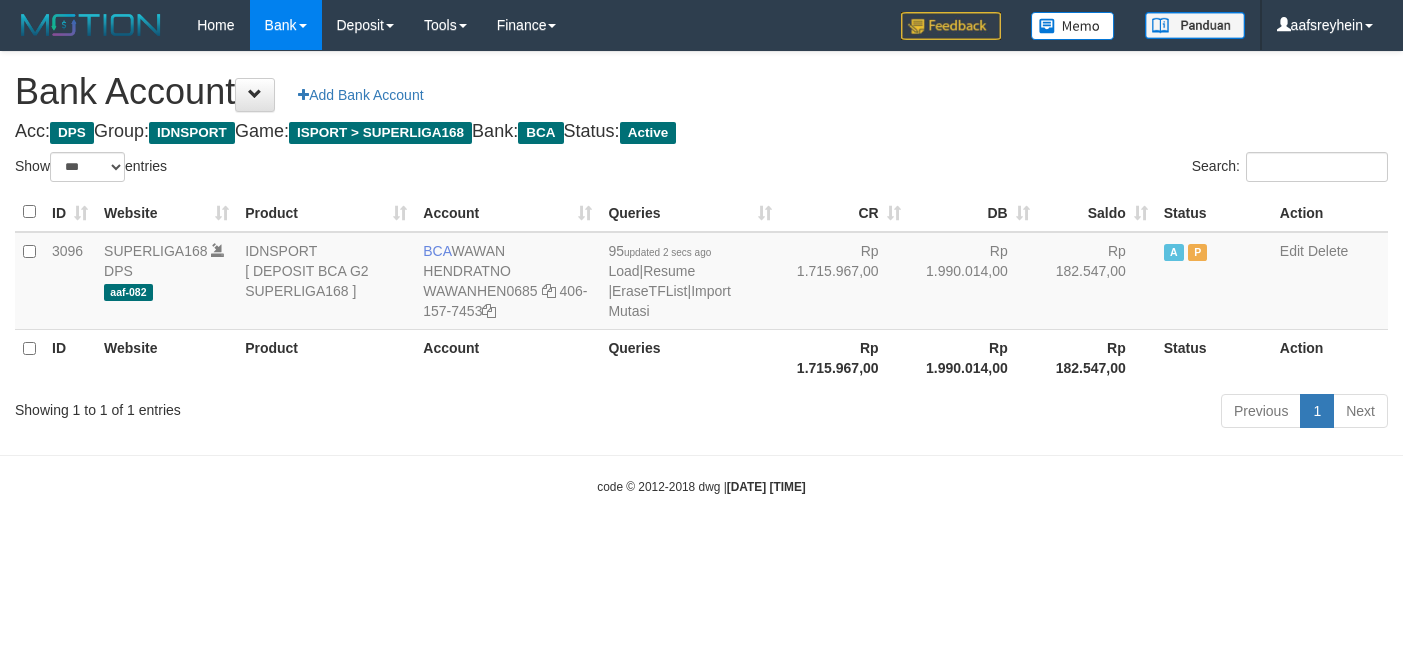 select on "***" 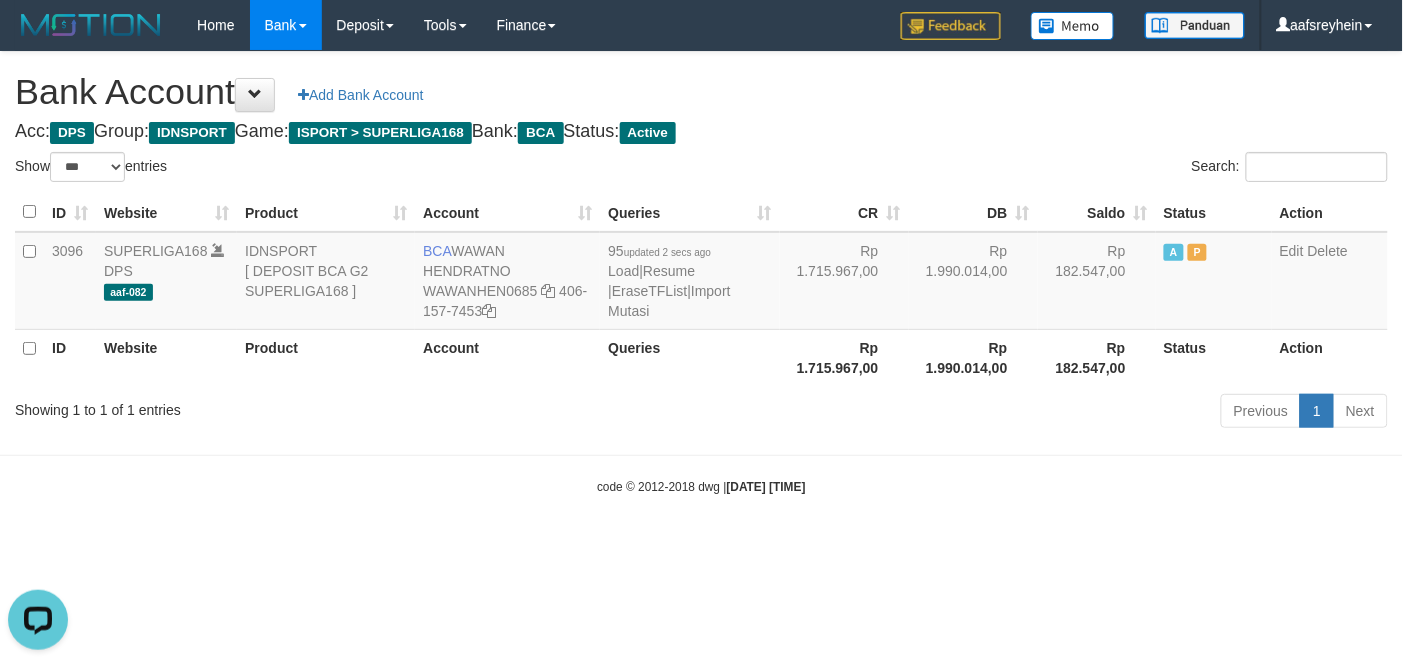 scroll, scrollTop: 0, scrollLeft: 0, axis: both 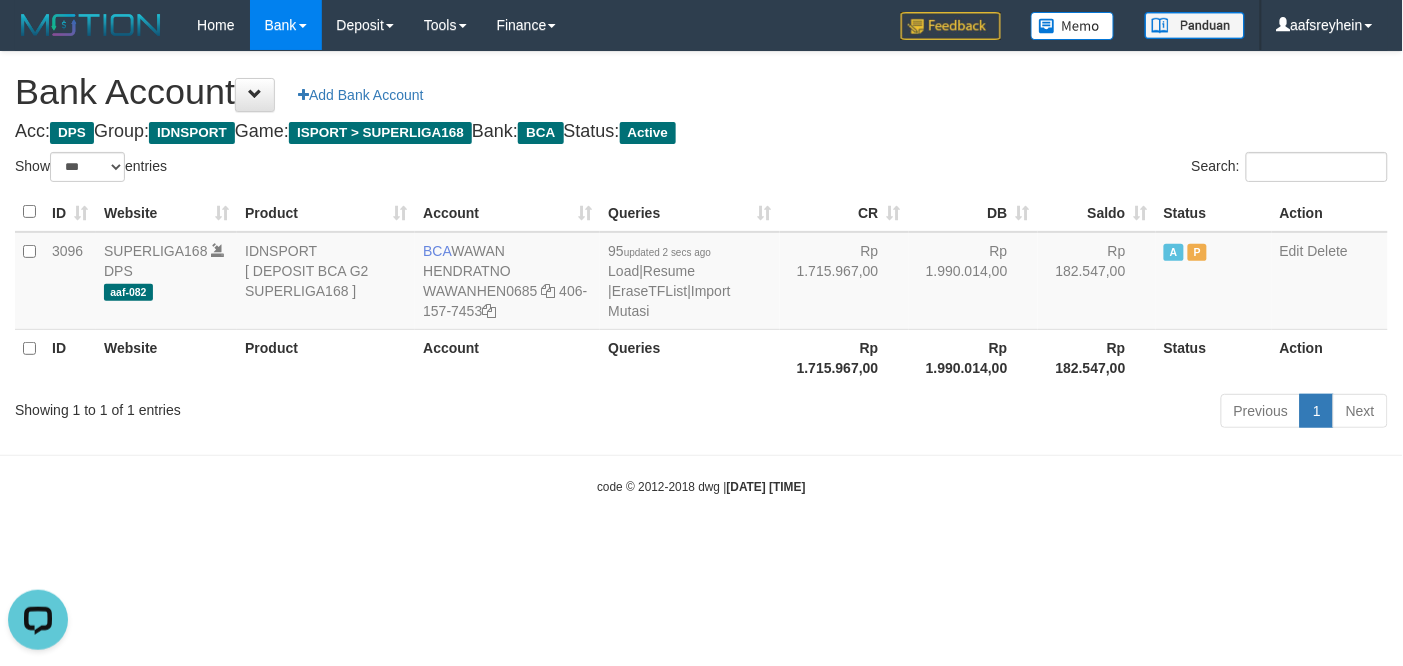drag, startPoint x: 926, startPoint y: 518, endPoint x: 1345, endPoint y: 417, distance: 431.00116 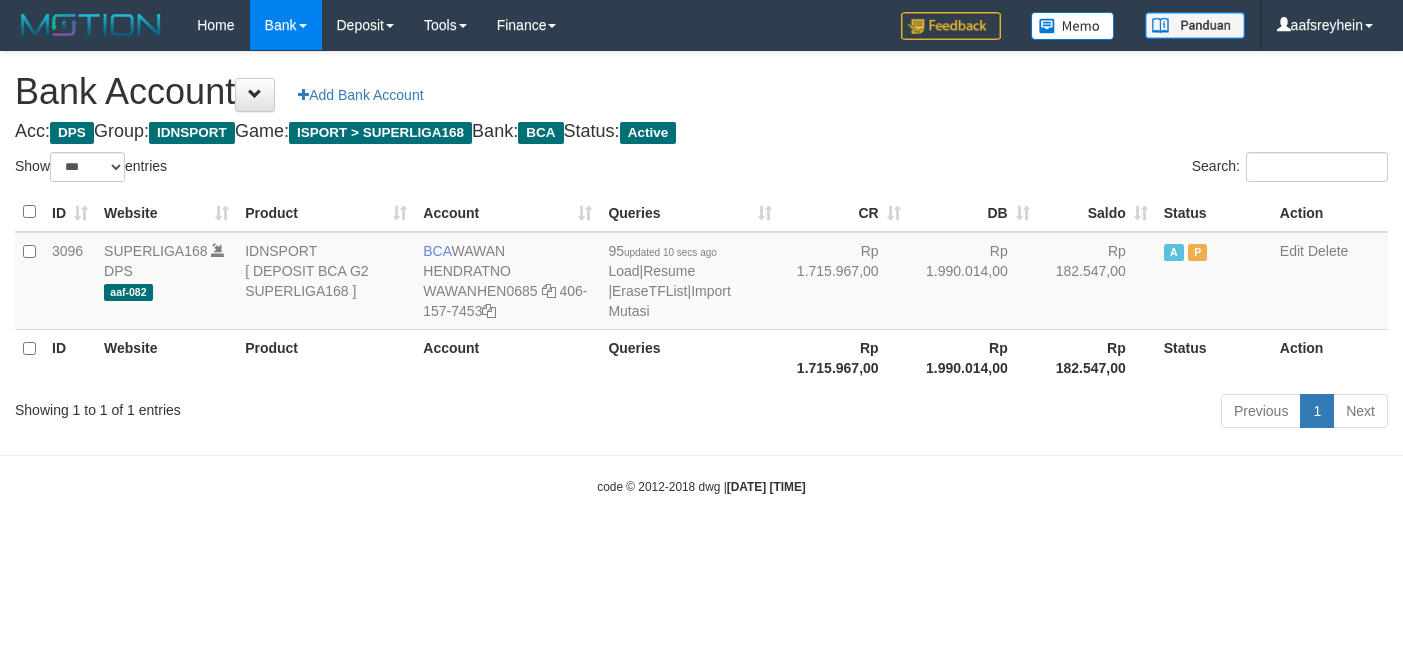 select on "***" 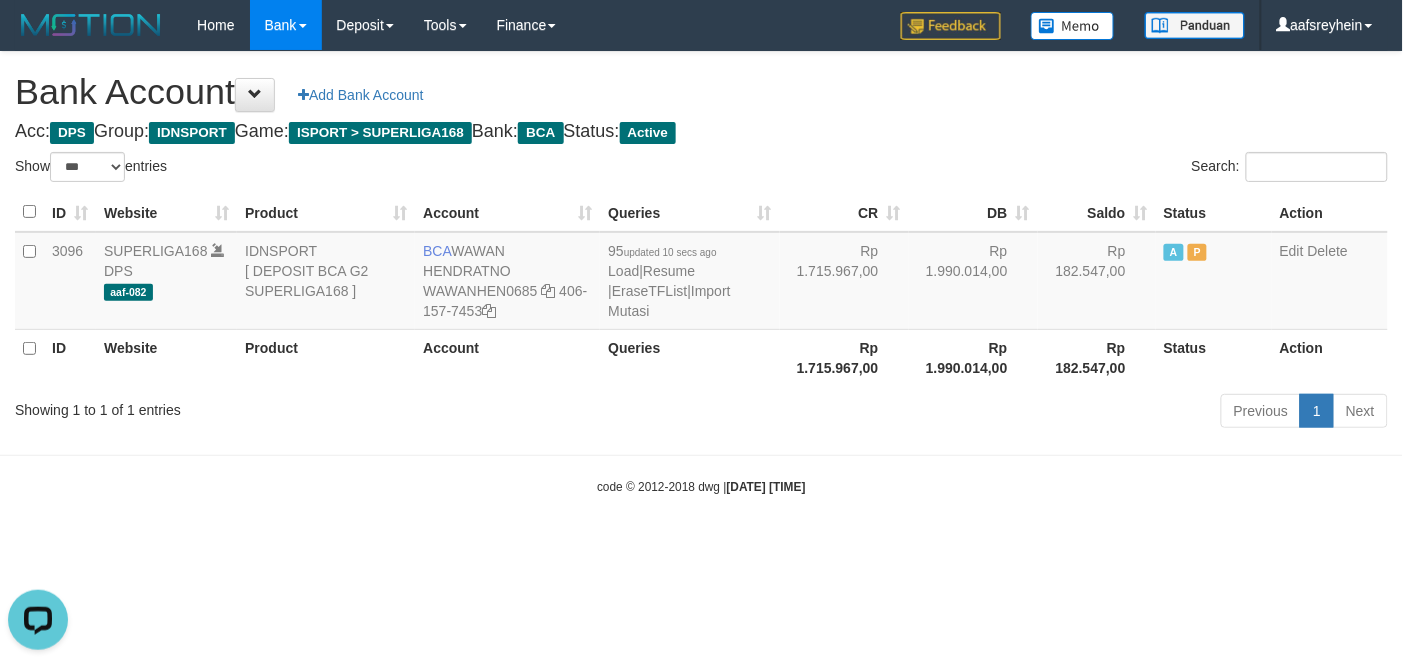 scroll, scrollTop: 0, scrollLeft: 0, axis: both 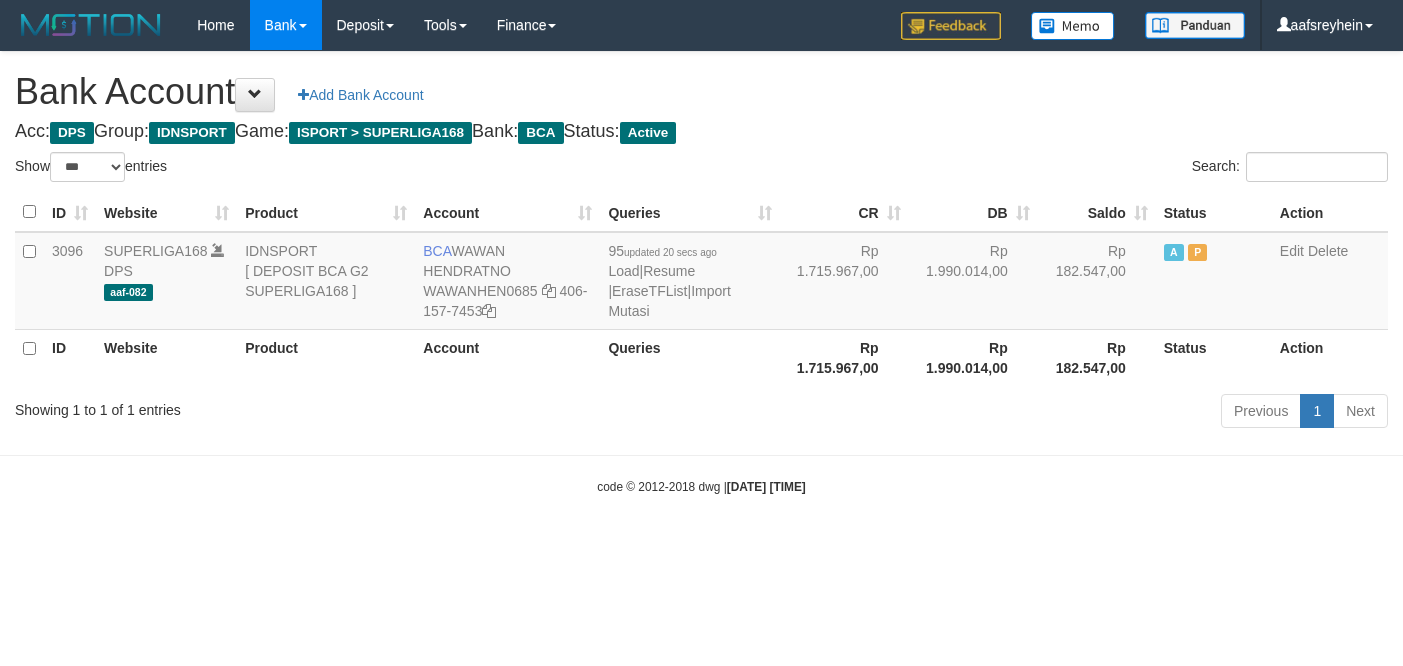 select on "***" 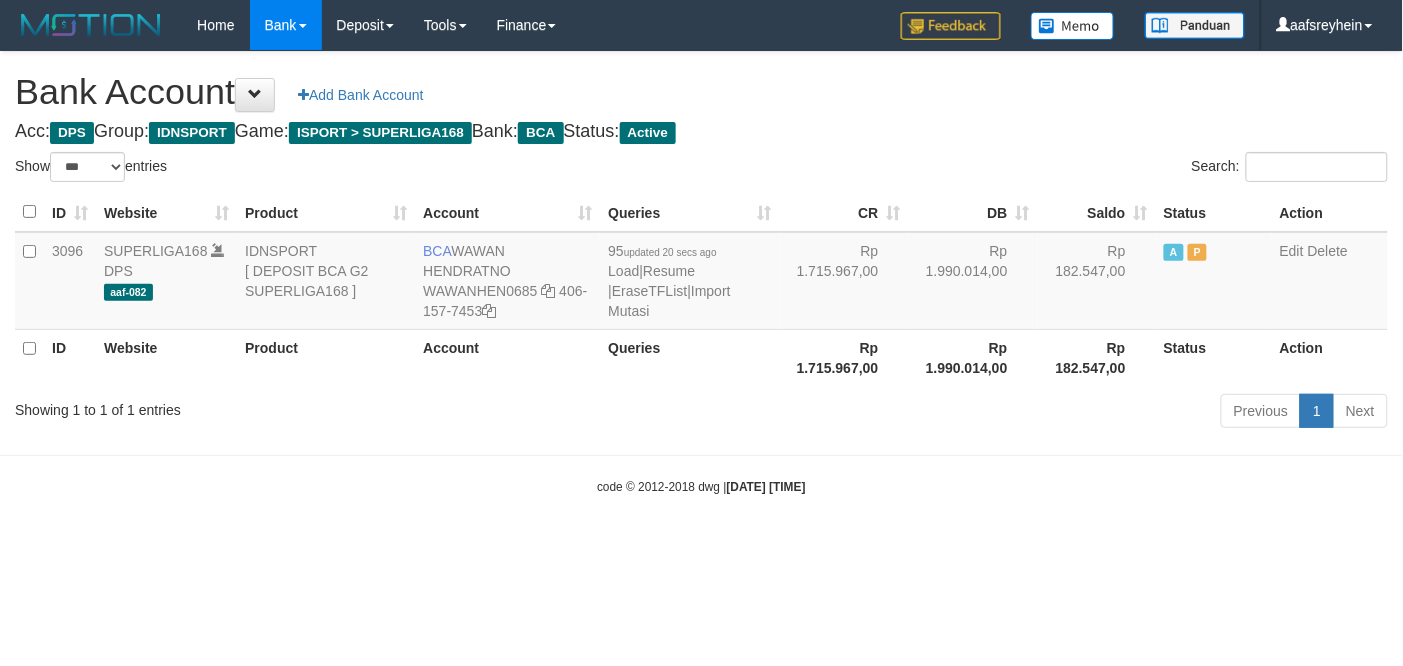 click on "Toggle navigation
Home
Bank
Account List
Load
By Website
Group
[ISPORT]													SUPERLIGA168
By Load Group (DPS)
-" at bounding box center [701, 273] 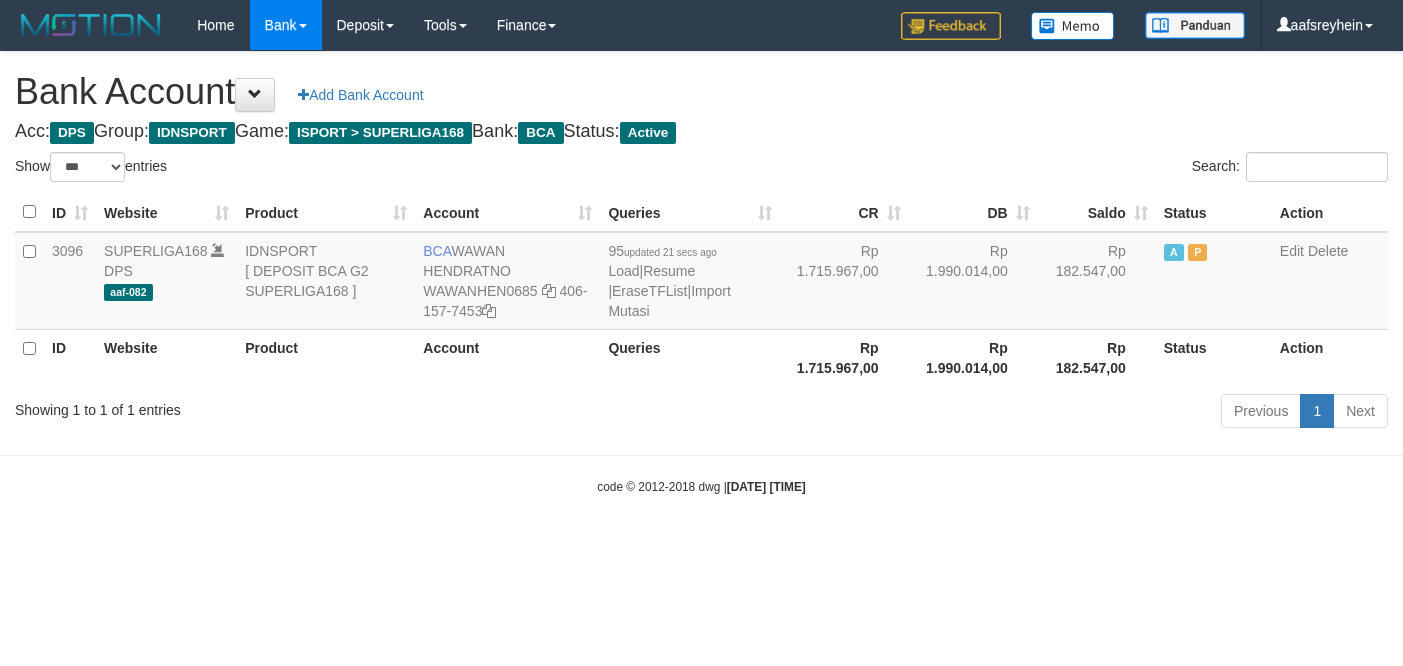 select on "***" 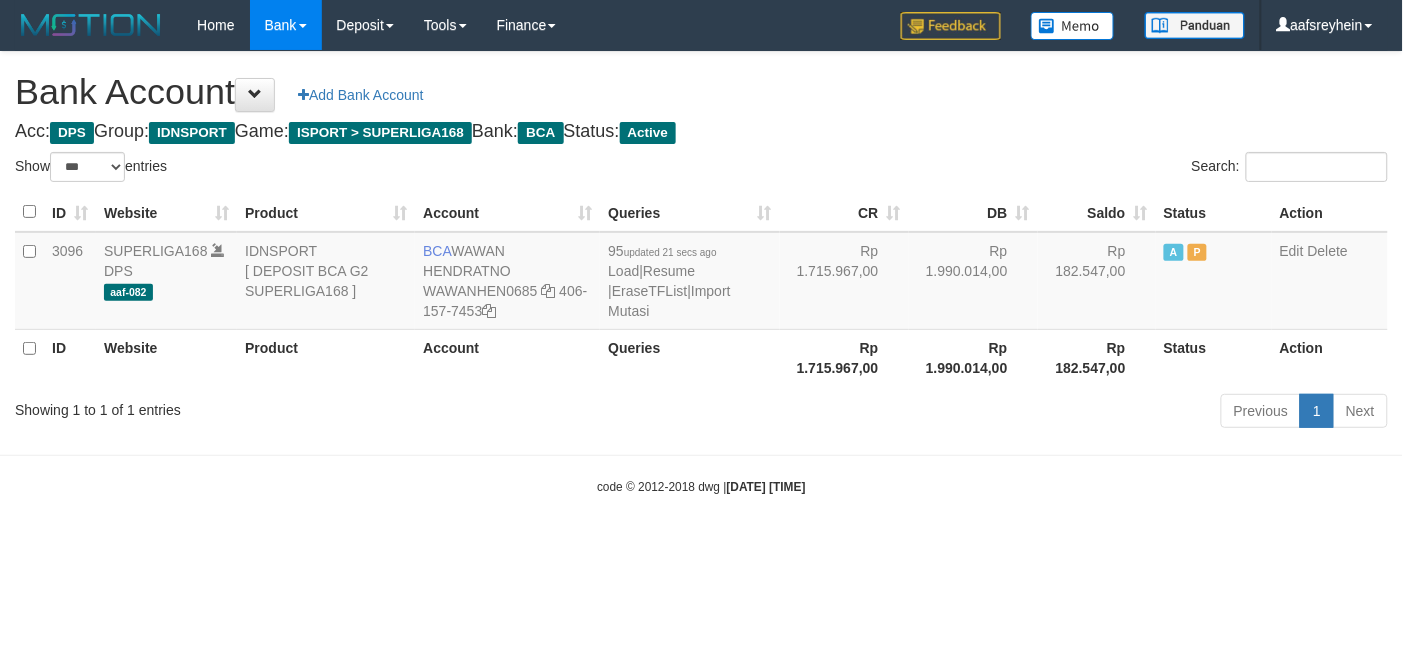 click on "Toggle navigation
Home
Bank
Account List
Load
By Website
Group
[ISPORT]													SUPERLIGA168
By Load Group (DPS)
-" at bounding box center [701, 273] 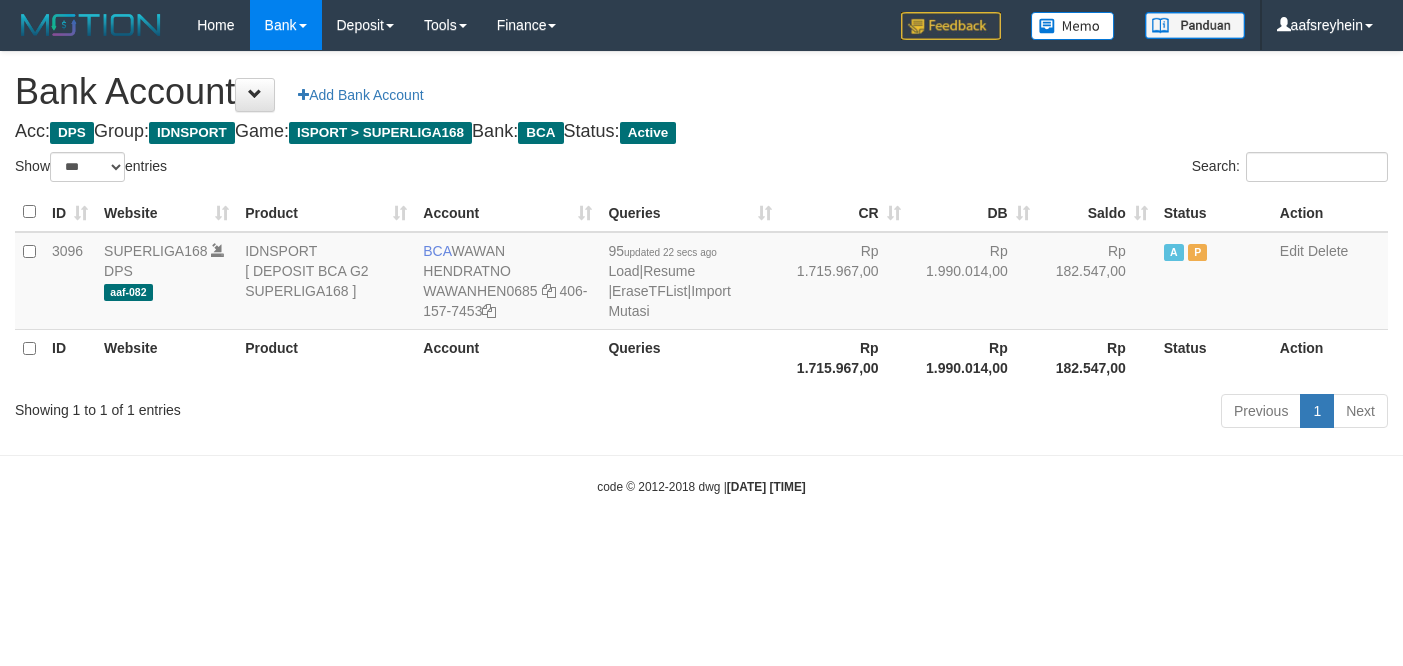select on "***" 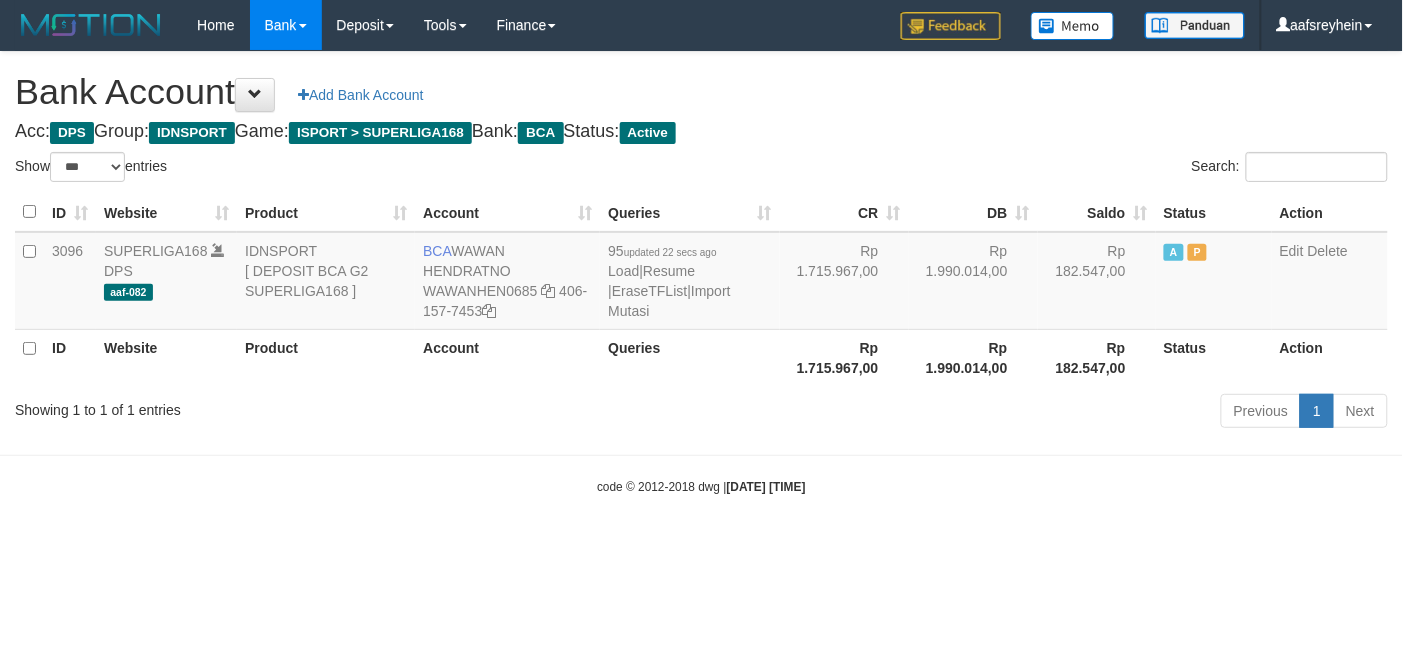 click on "Toggle navigation
Home
Bank
Account List
Load
By Website
Group
[ISPORT]													SUPERLIGA168
By Load Group (DPS)
-" at bounding box center [701, 273] 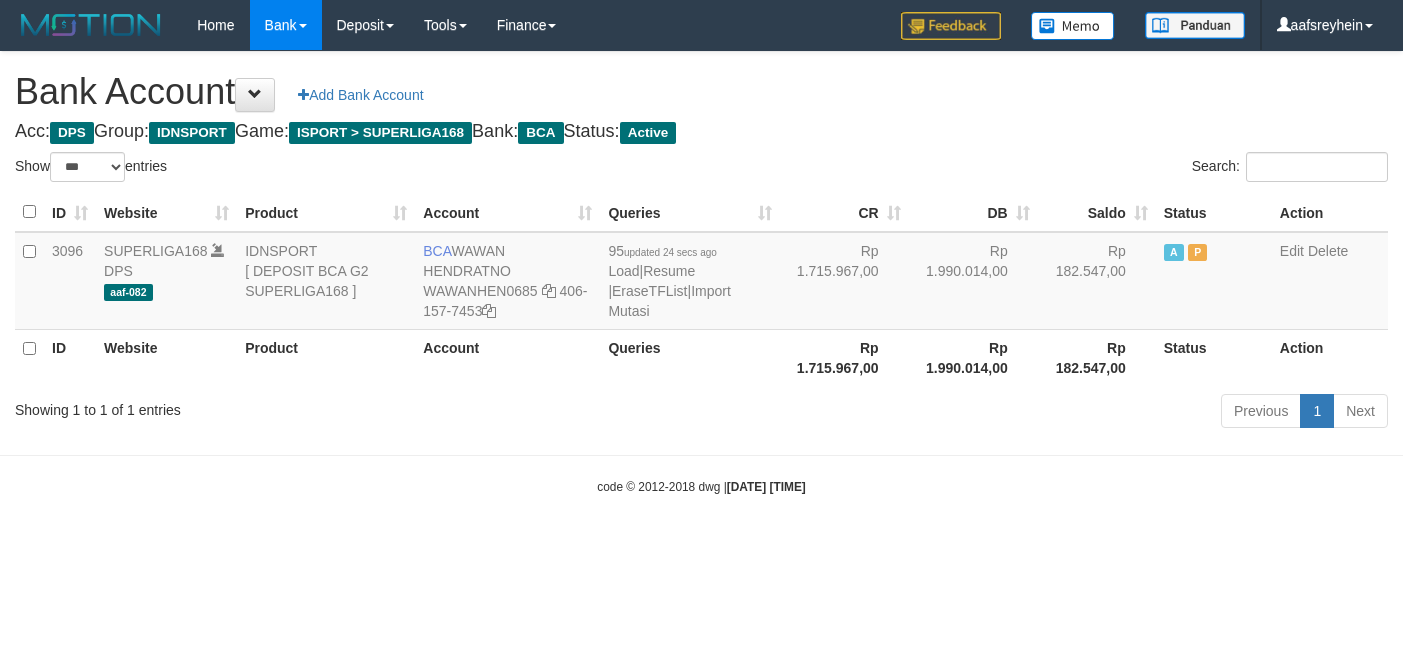 select on "***" 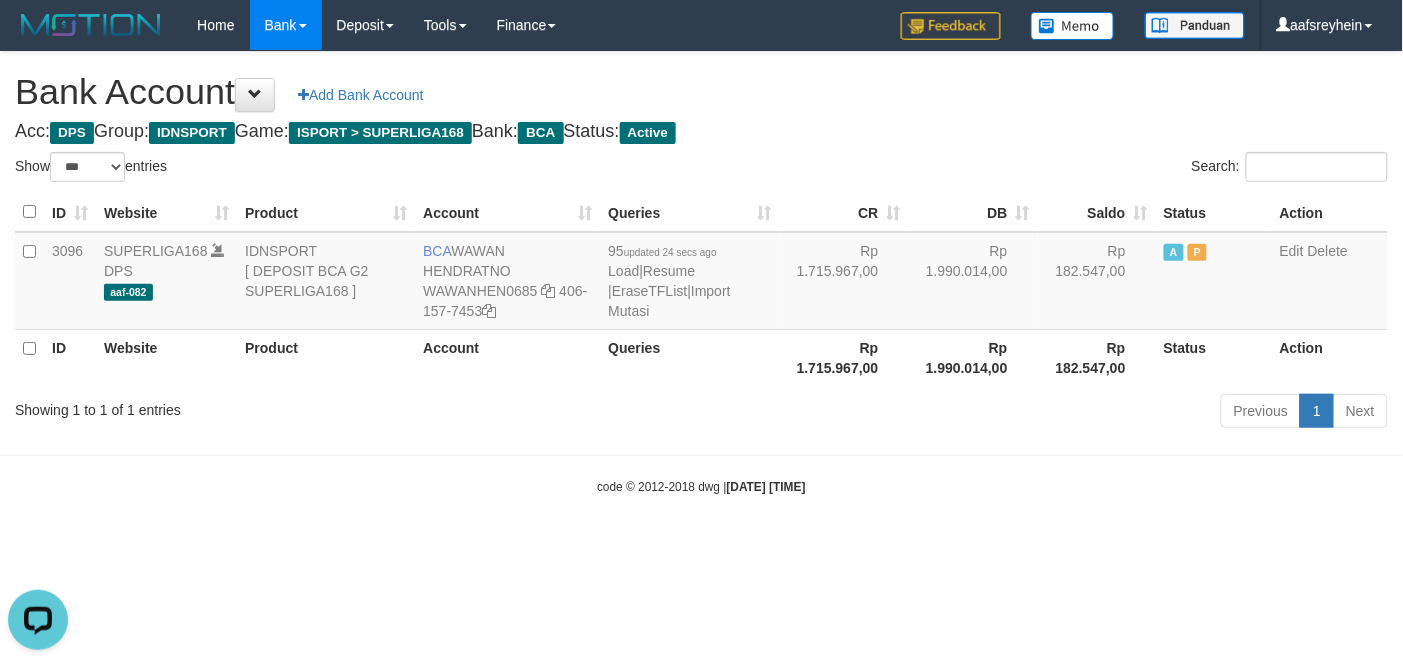 scroll, scrollTop: 0, scrollLeft: 0, axis: both 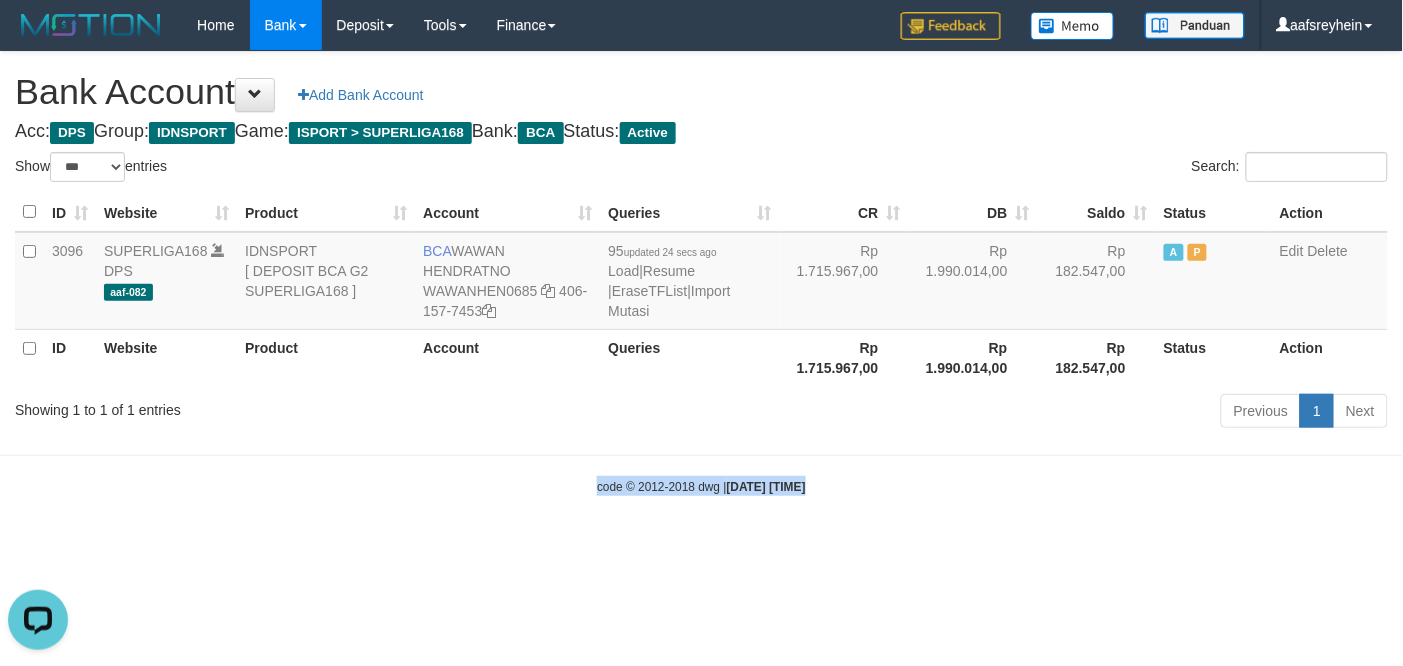 drag, startPoint x: 870, startPoint y: 595, endPoint x: 903, endPoint y: 580, distance: 36.249138 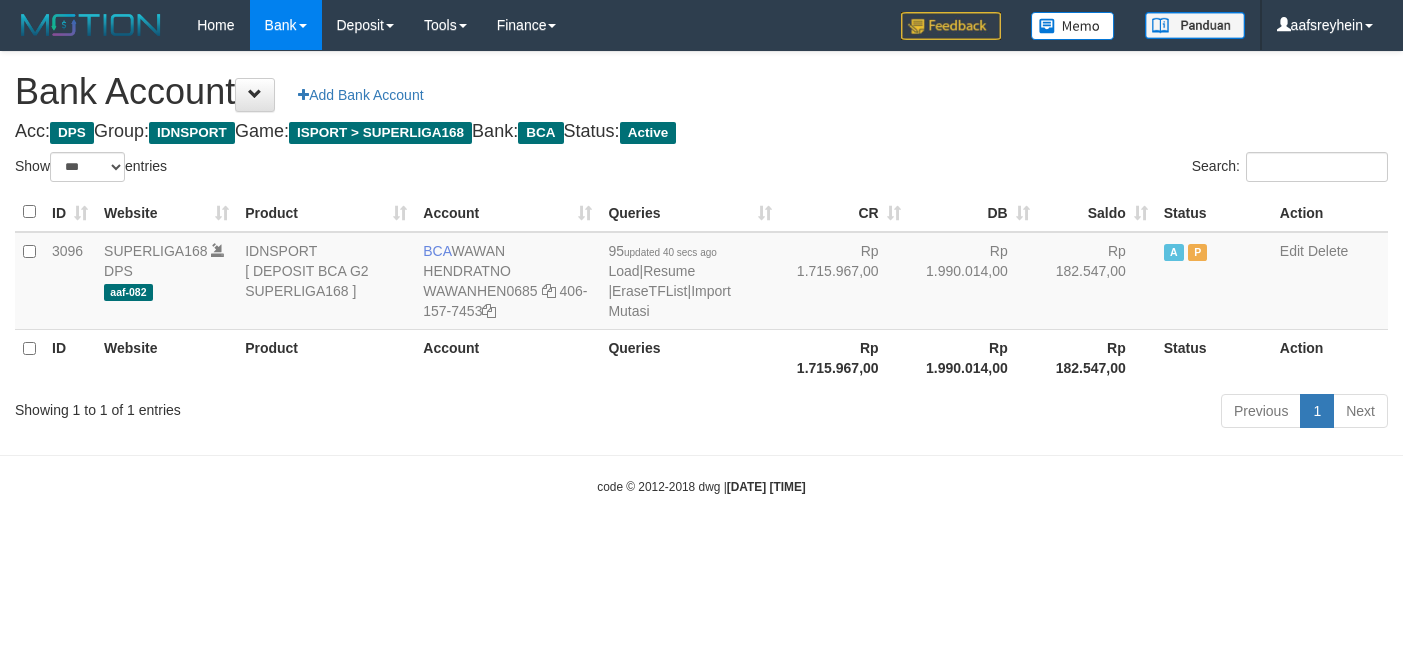 select on "***" 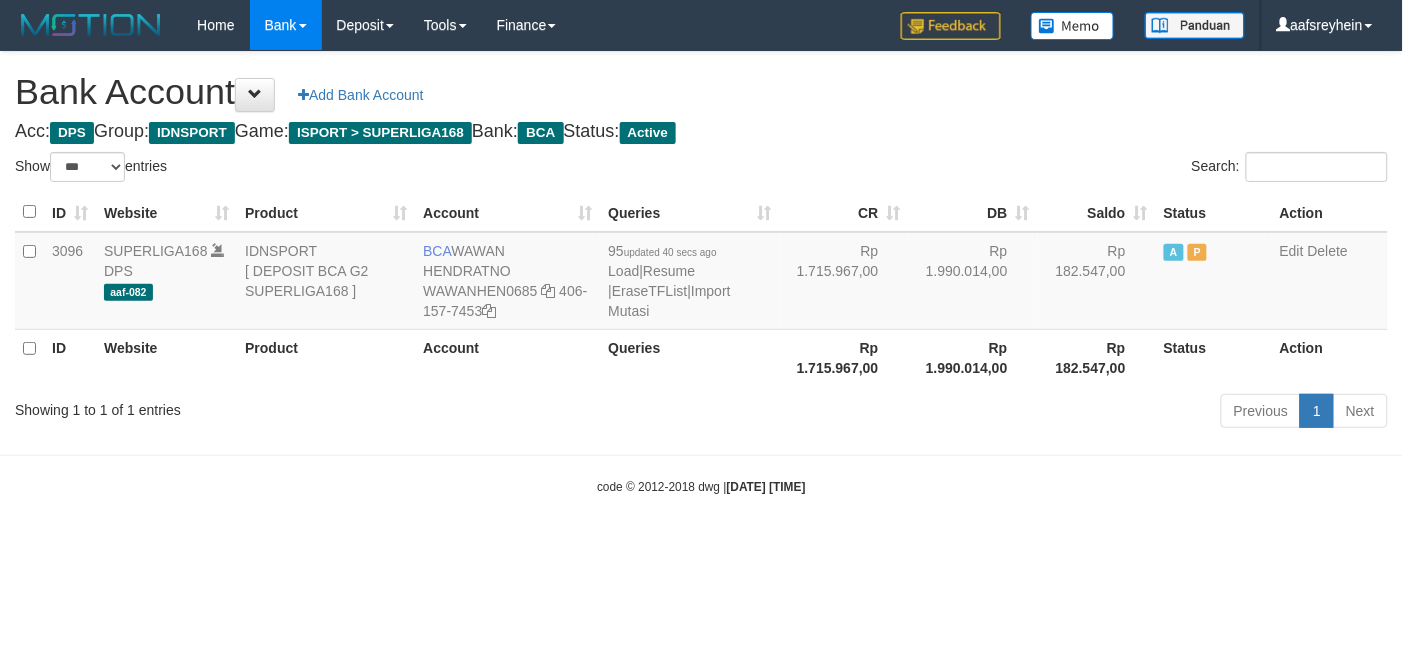 click on "code © 2012-2018 dwg |  2025/07/13 08:57:37" at bounding box center (701, 486) 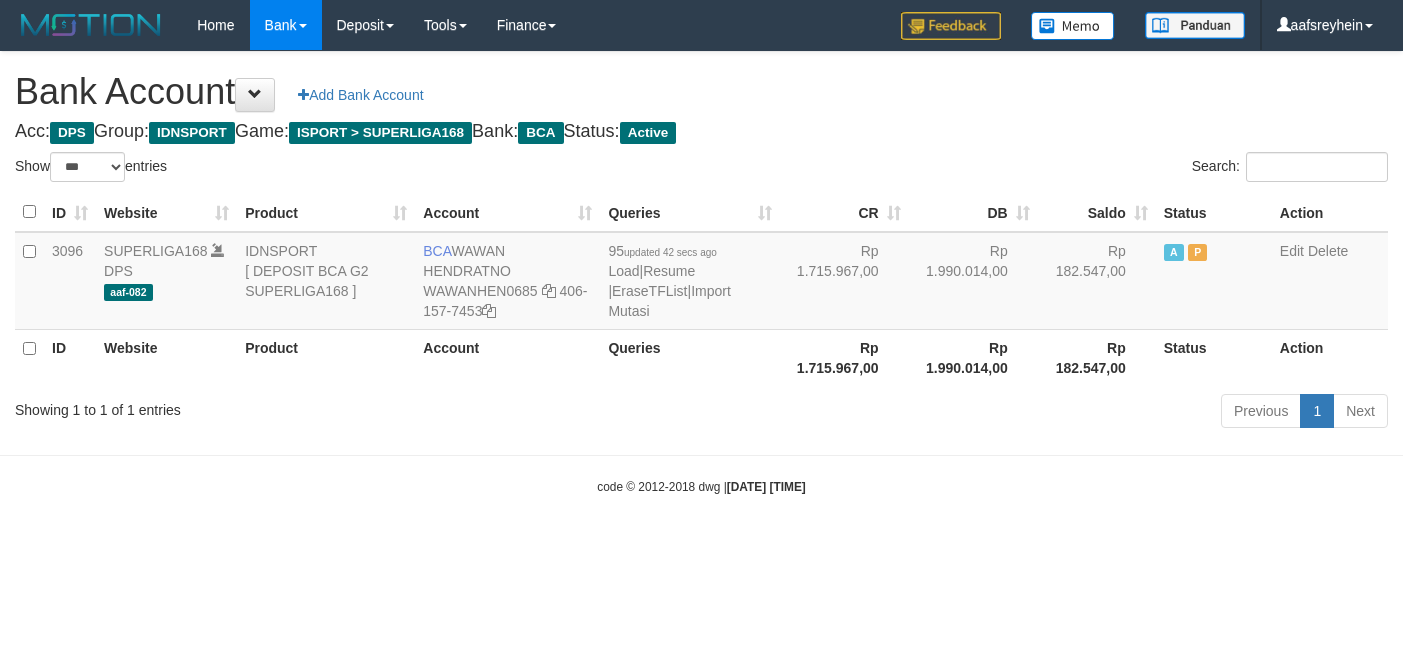 select on "***" 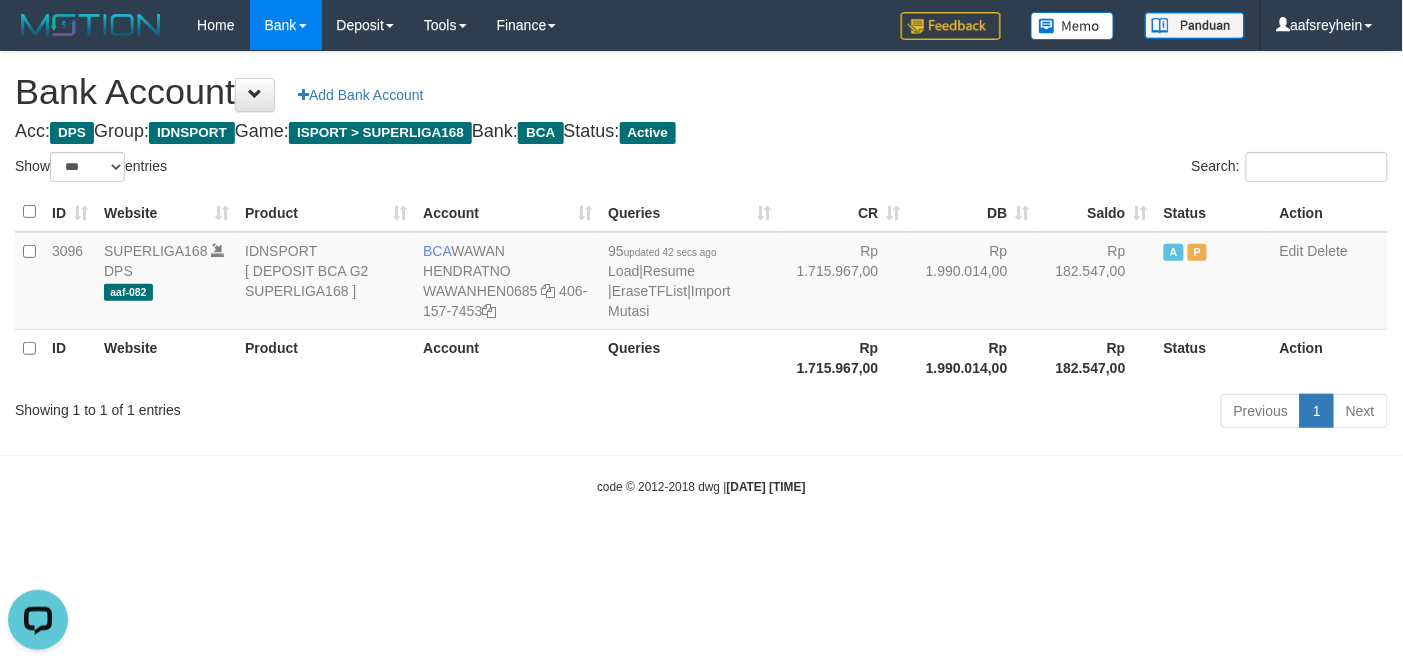 scroll, scrollTop: 0, scrollLeft: 0, axis: both 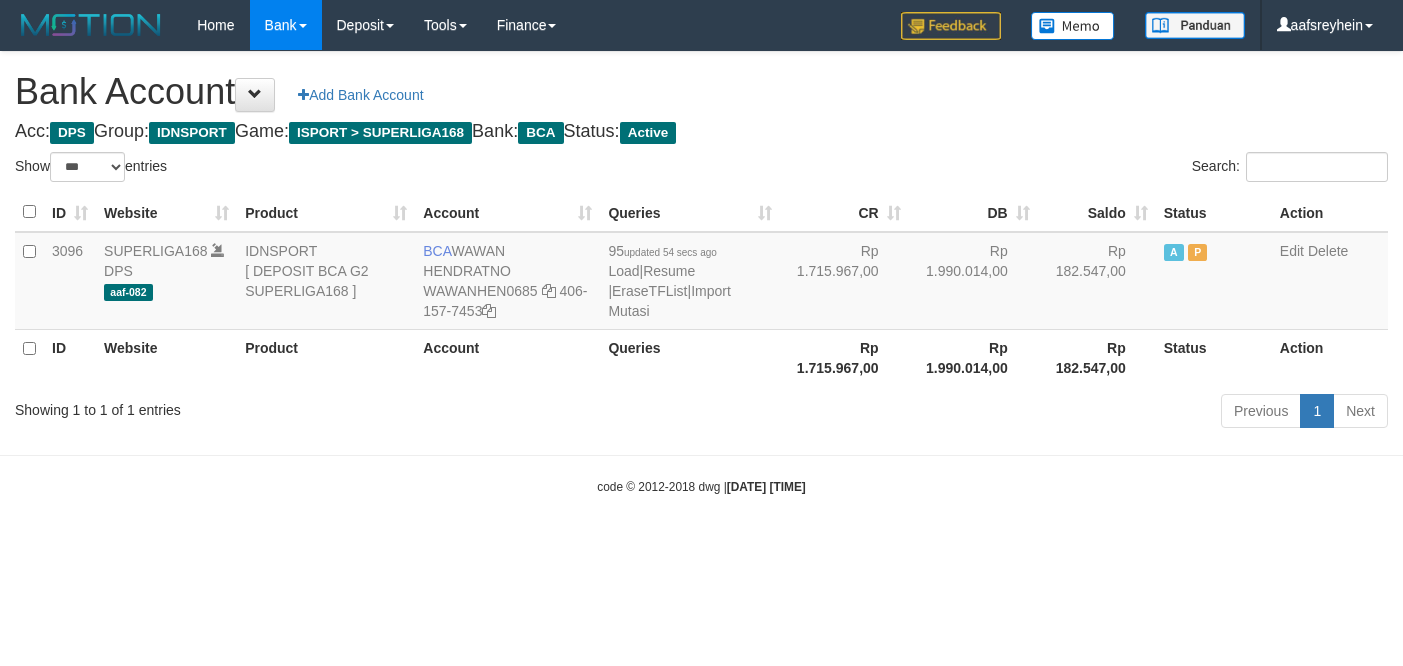 select on "***" 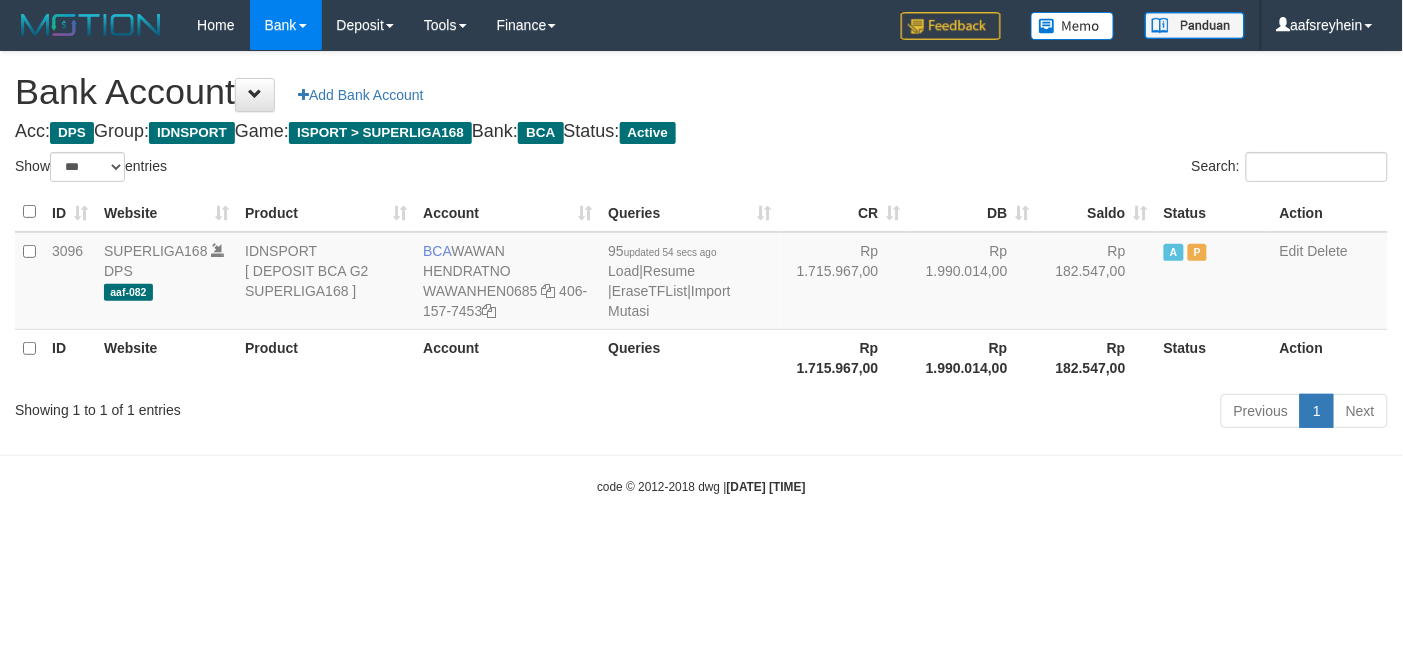 click on "Toggle navigation
Home
Bank
Account List
Load
By Website
Group
[ISPORT]													SUPERLIGA168
By Load Group (DPS)" at bounding box center [701, 273] 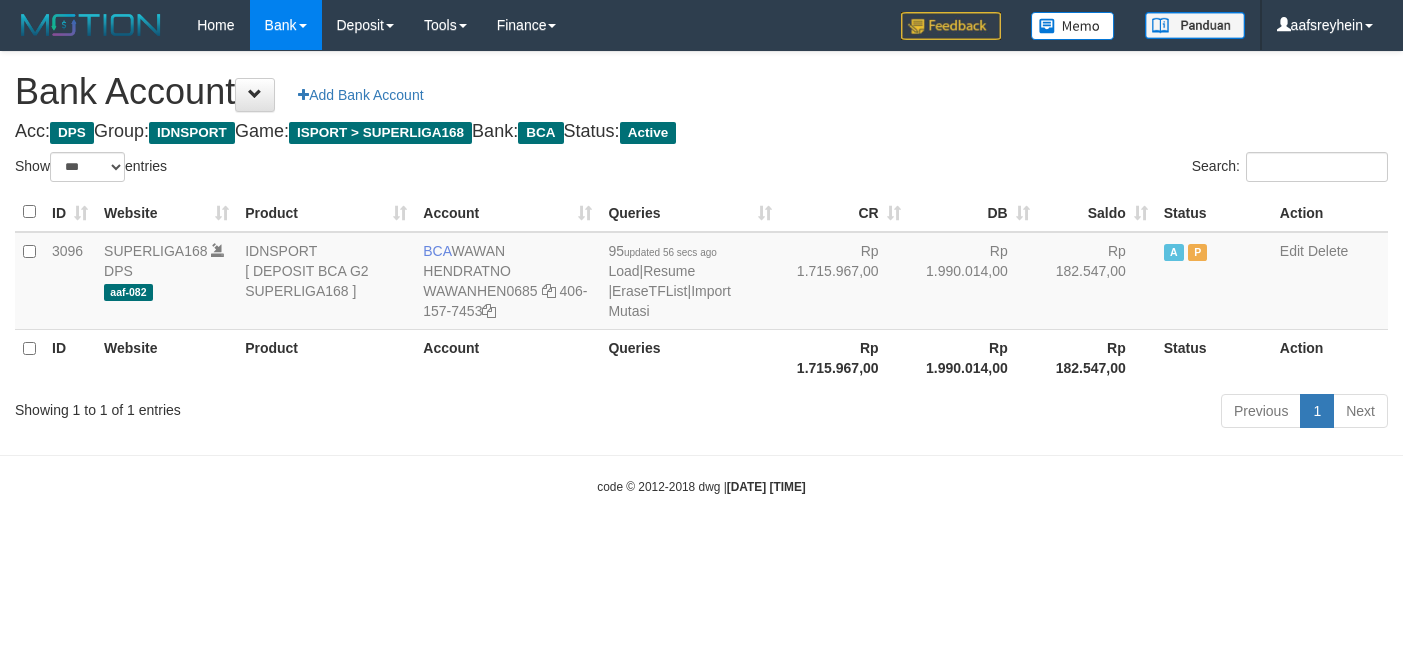 select on "***" 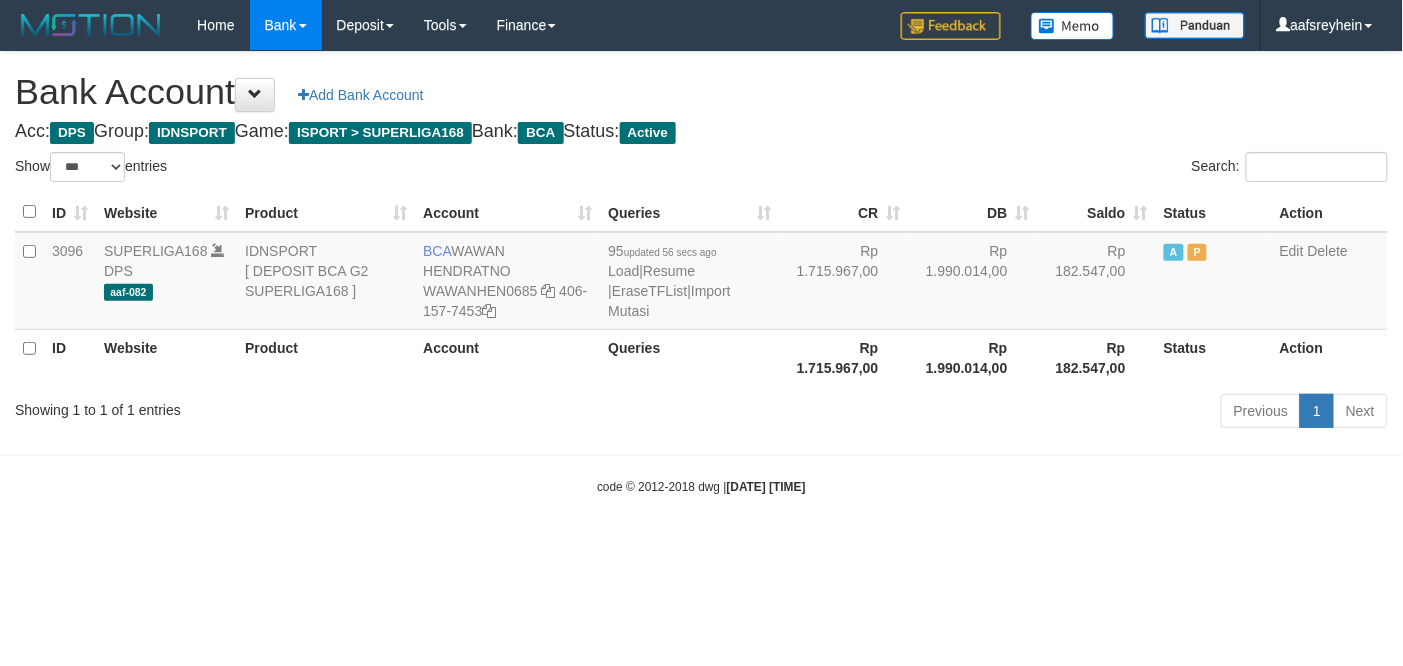 click on "Toggle navigation
Home
Bank
Account List
Load
By Website
Group
[ISPORT]													SUPERLIGA168
By Load Group (DPS)
-" at bounding box center [701, 273] 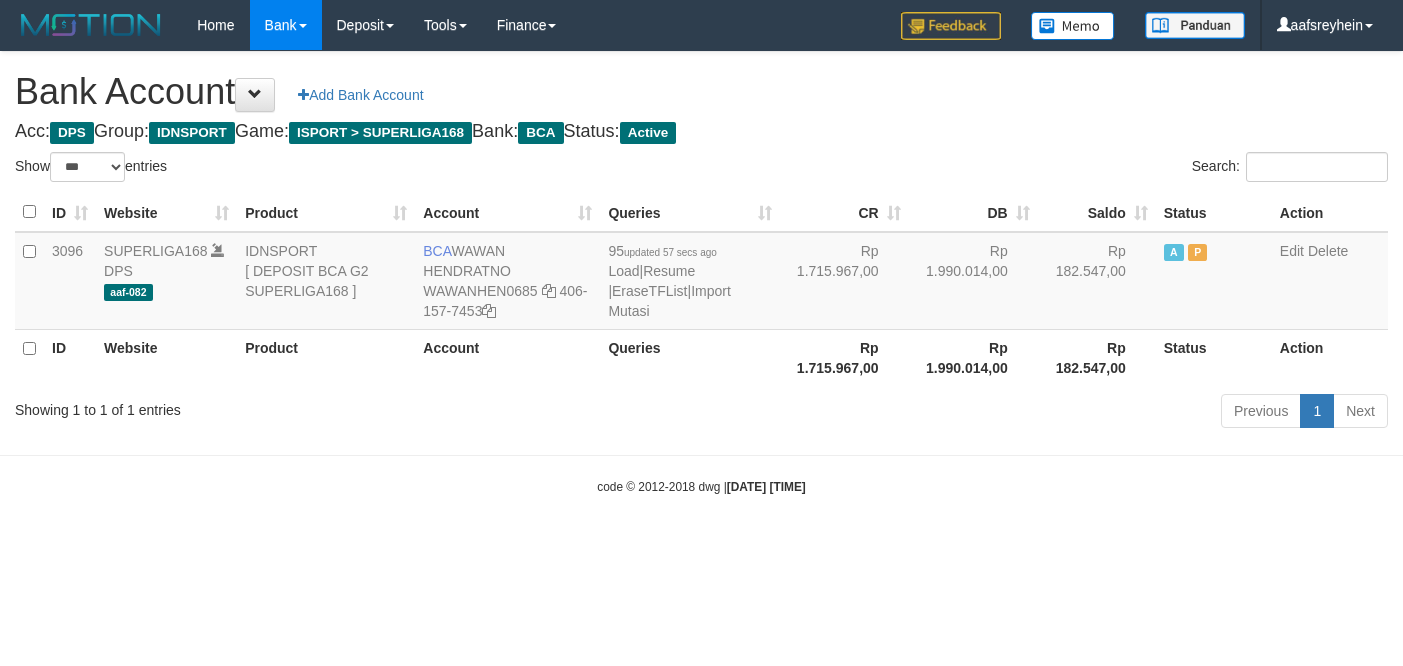 select on "***" 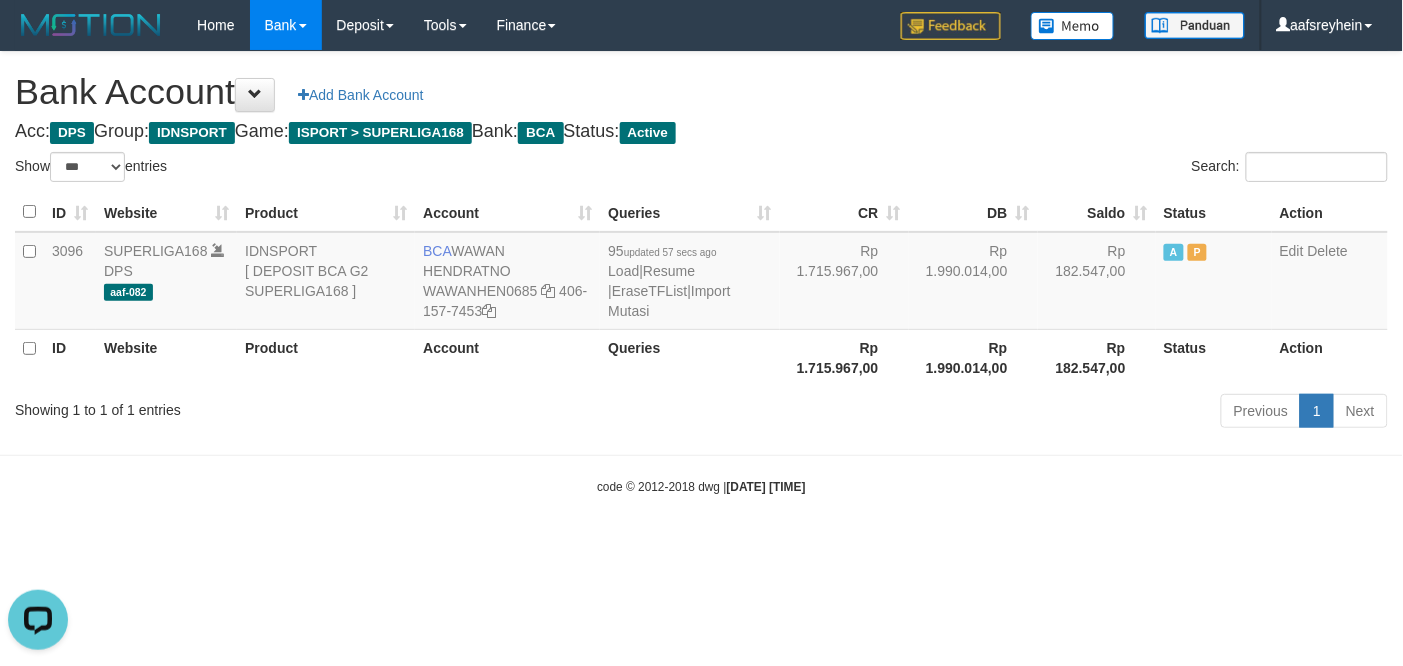 scroll, scrollTop: 0, scrollLeft: 0, axis: both 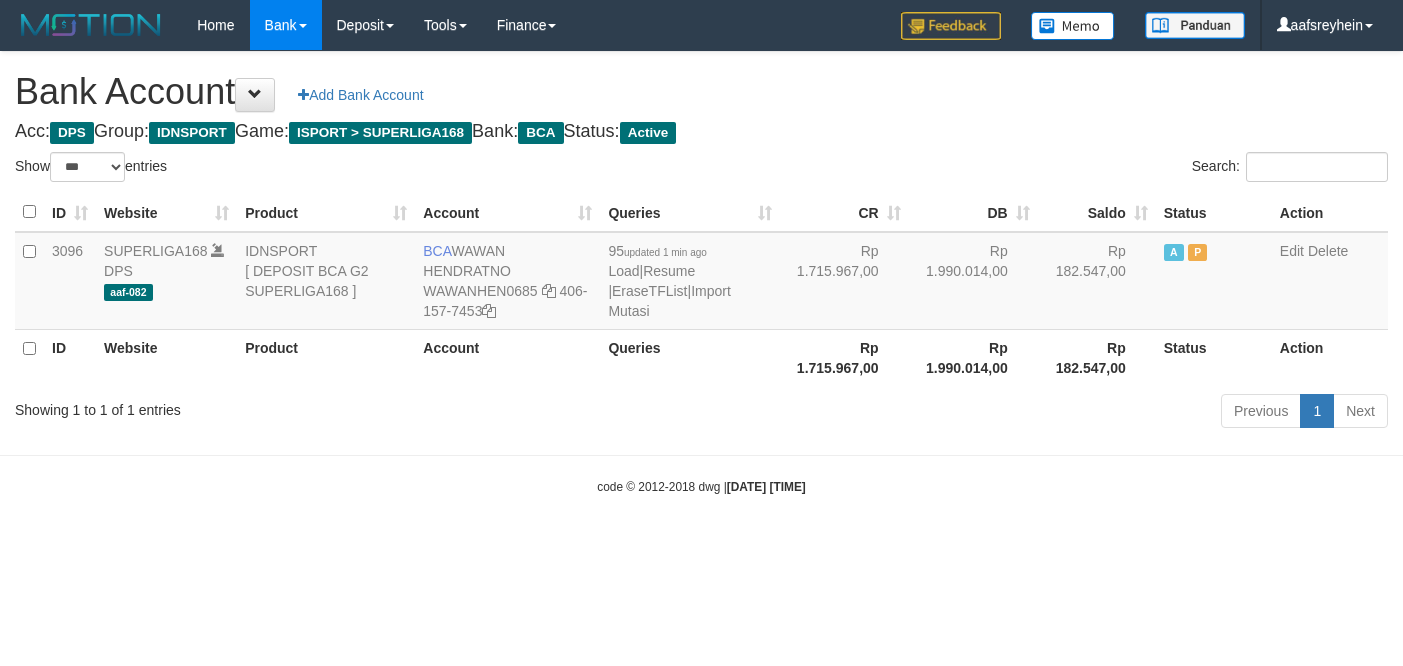 select on "***" 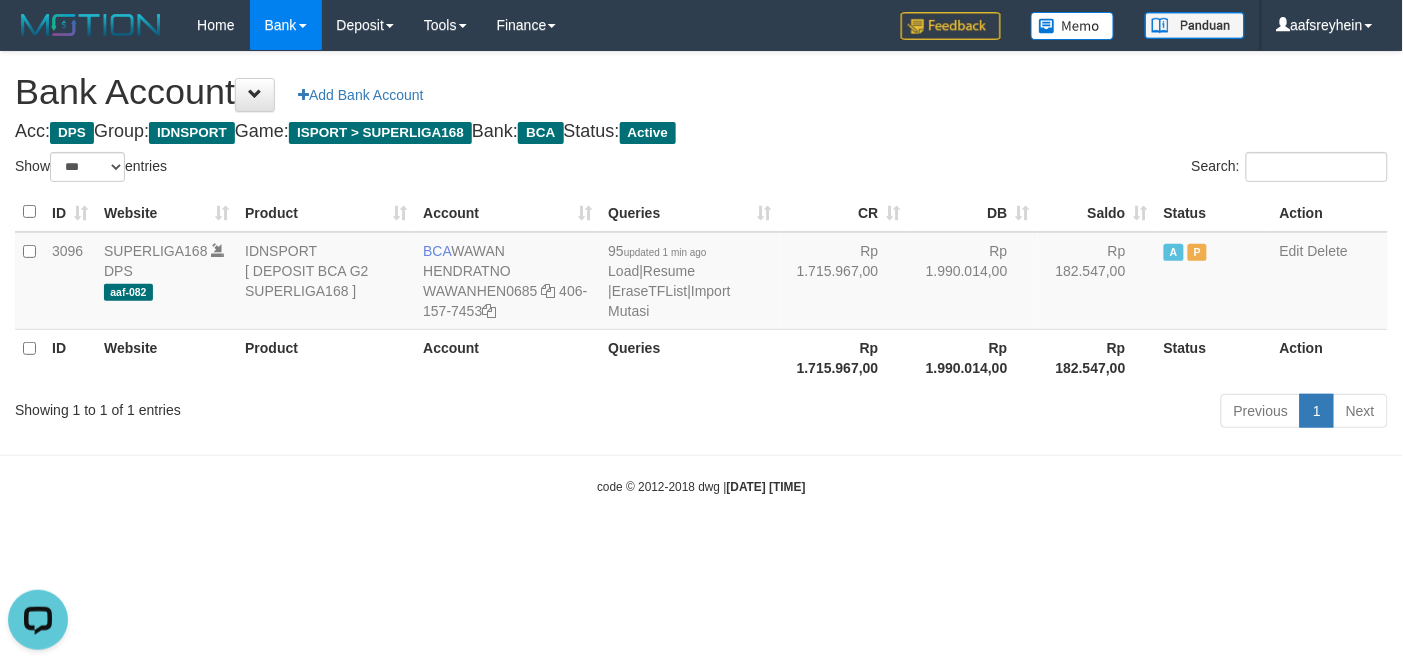 scroll, scrollTop: 0, scrollLeft: 0, axis: both 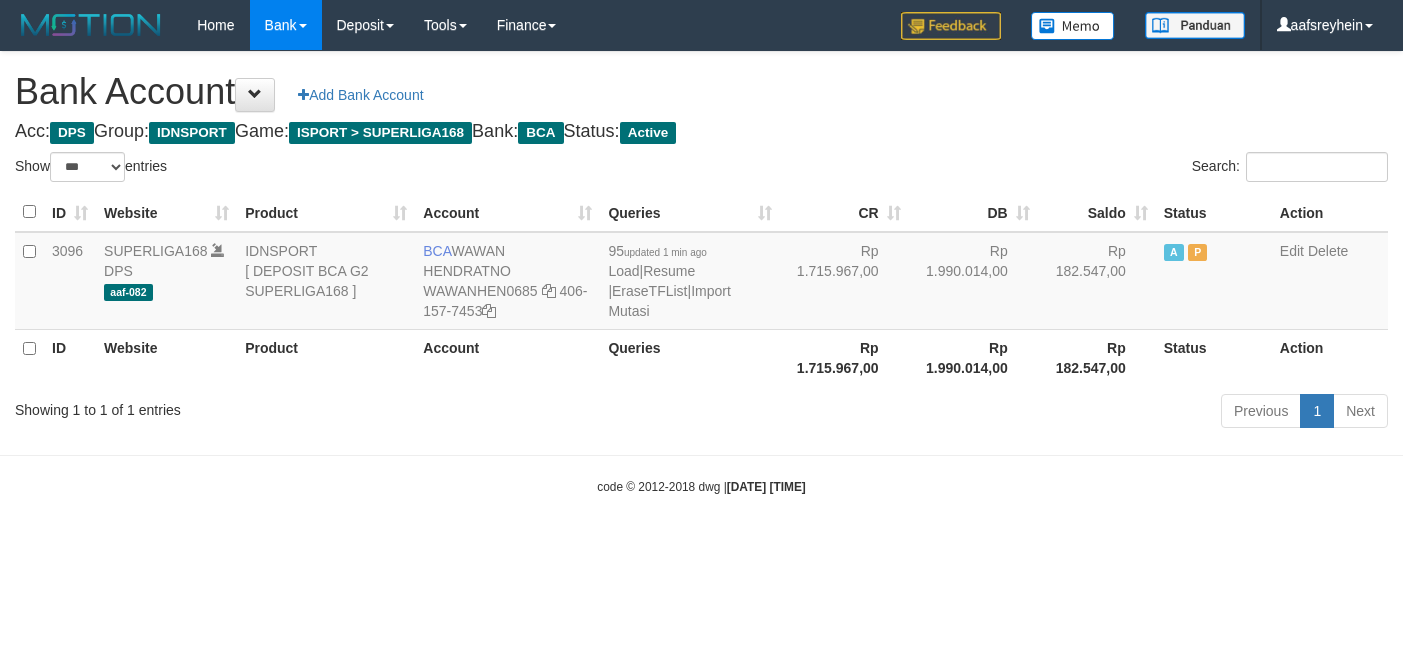 select on "***" 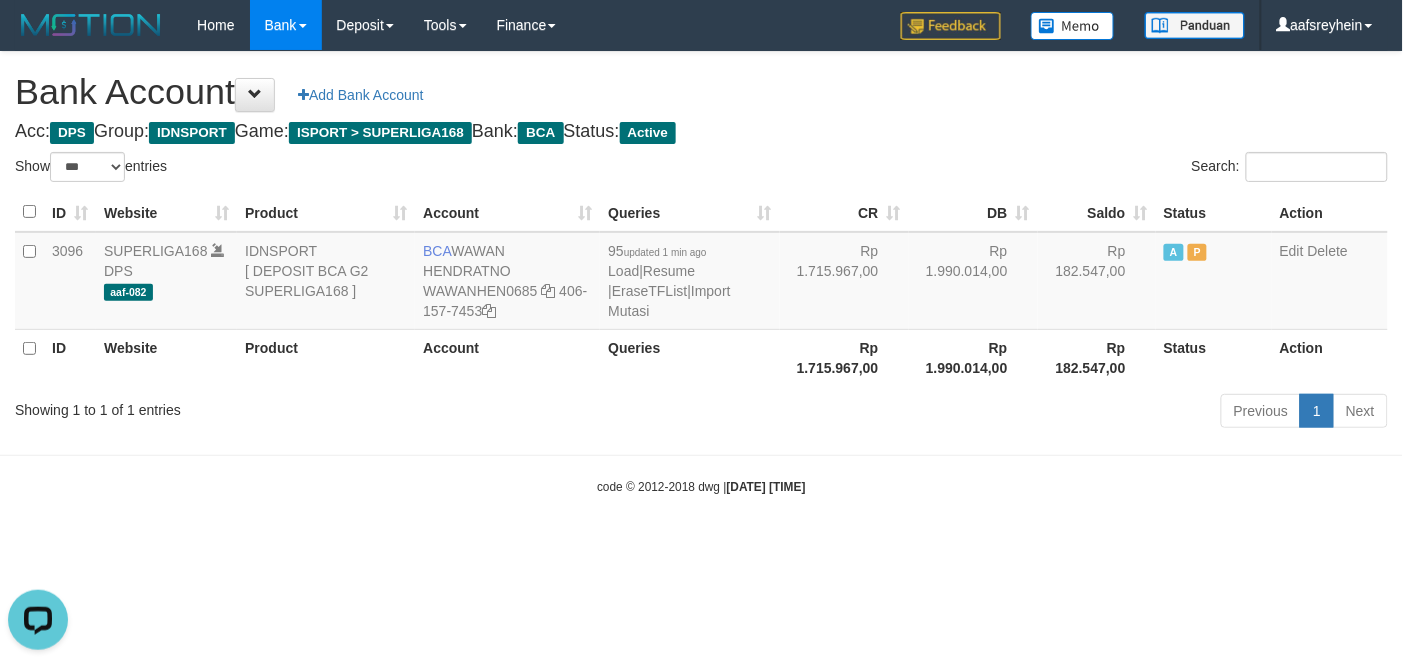 scroll, scrollTop: 0, scrollLeft: 0, axis: both 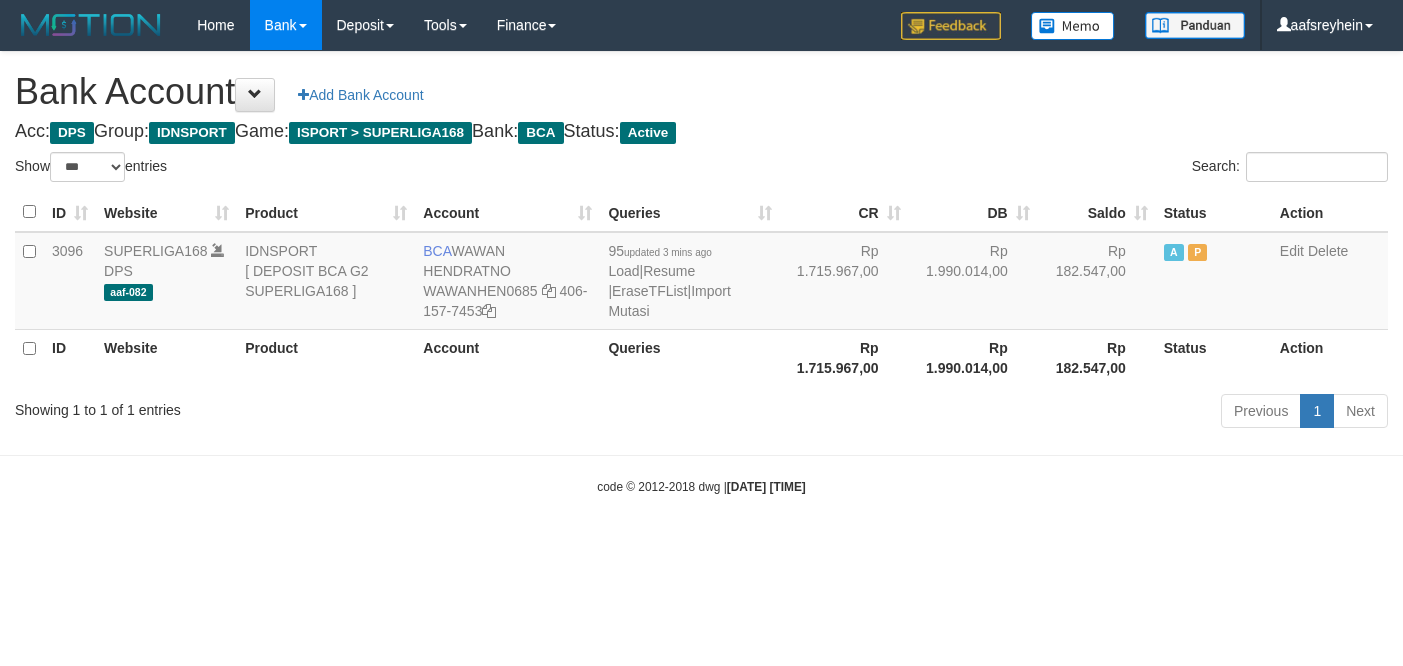 select on "***" 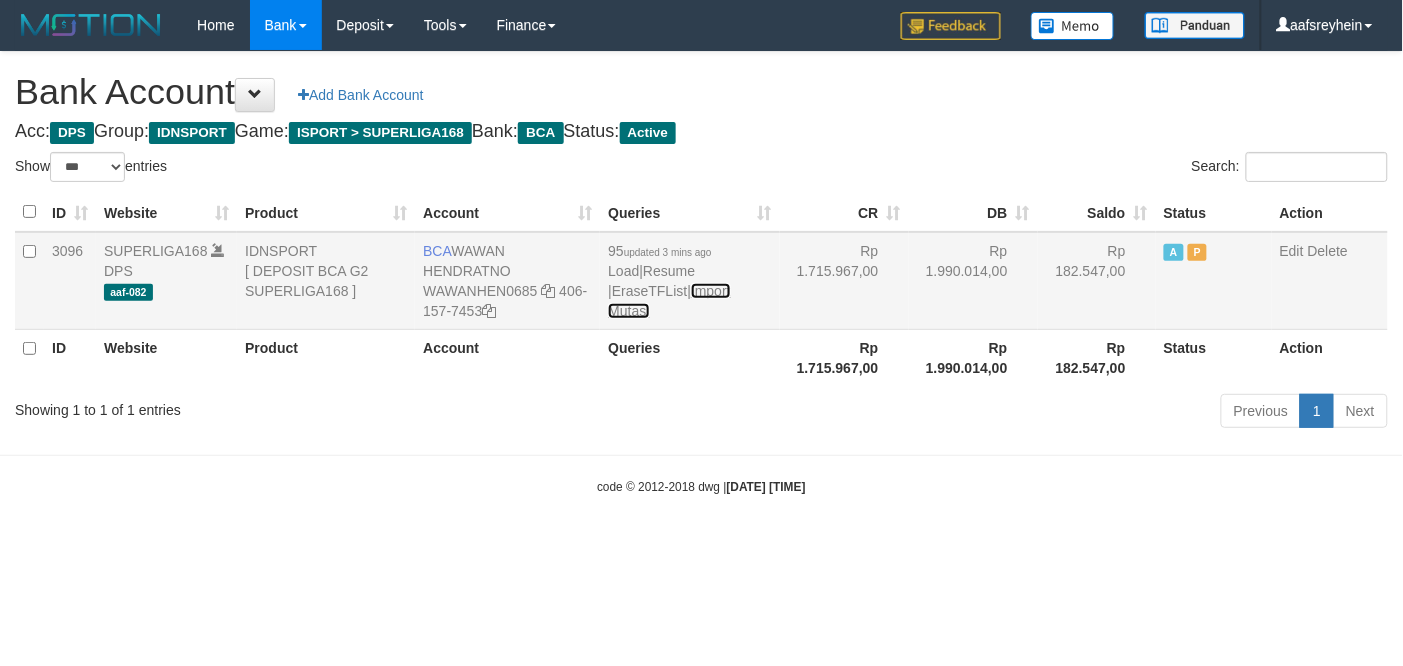 click on "Import Mutasi" at bounding box center (669, 301) 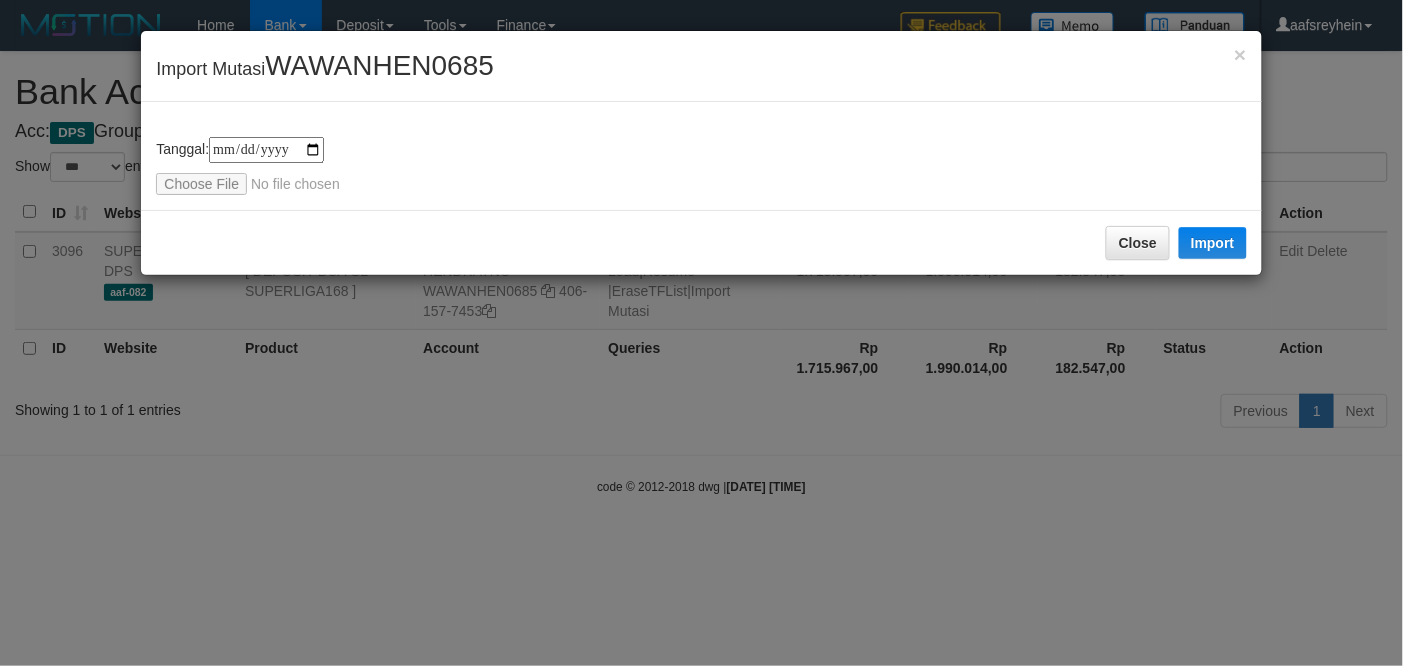 type on "**********" 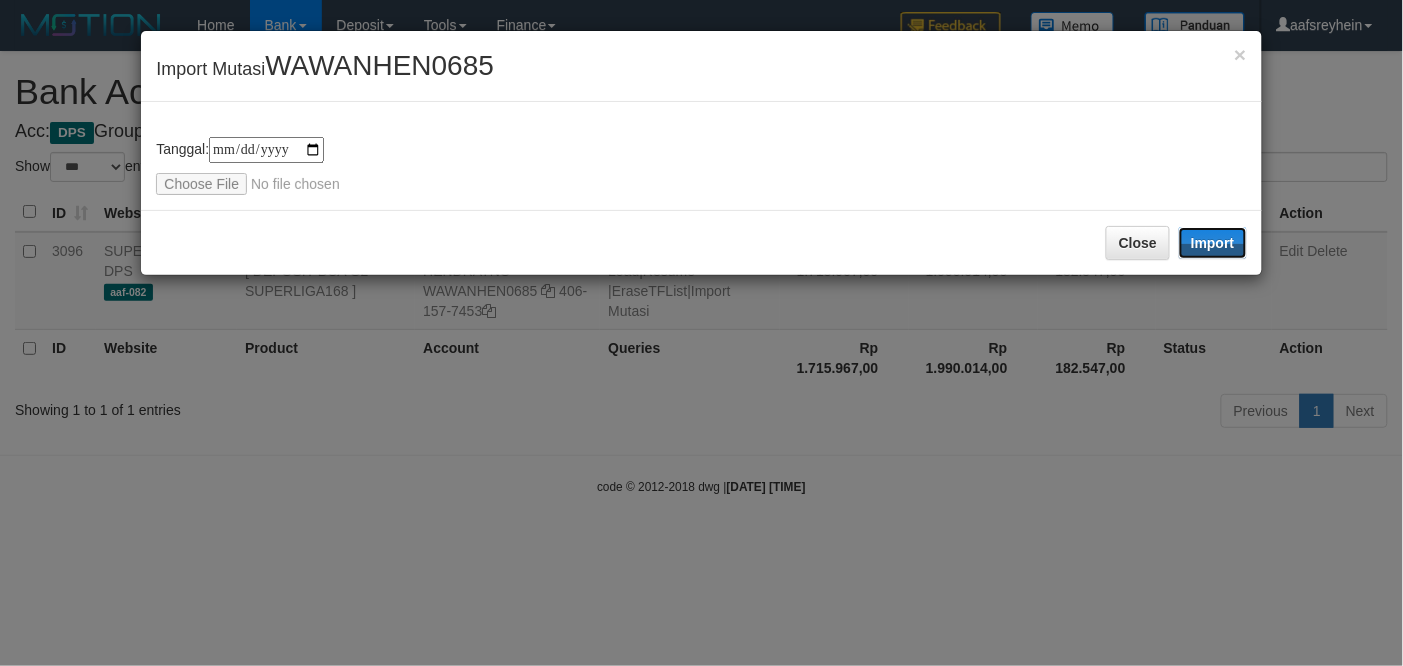 drag, startPoint x: 1225, startPoint y: 248, endPoint x: 1121, endPoint y: 508, distance: 280.02856 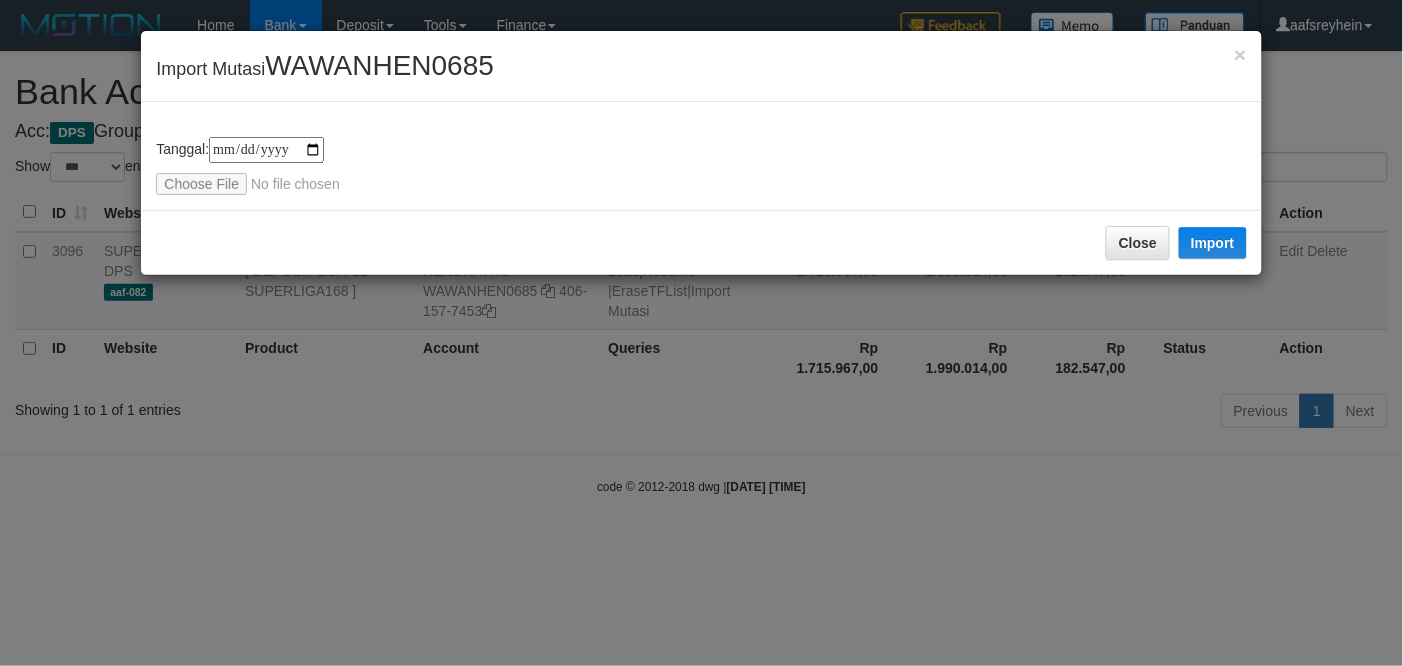 click on "**********" at bounding box center (701, 333) 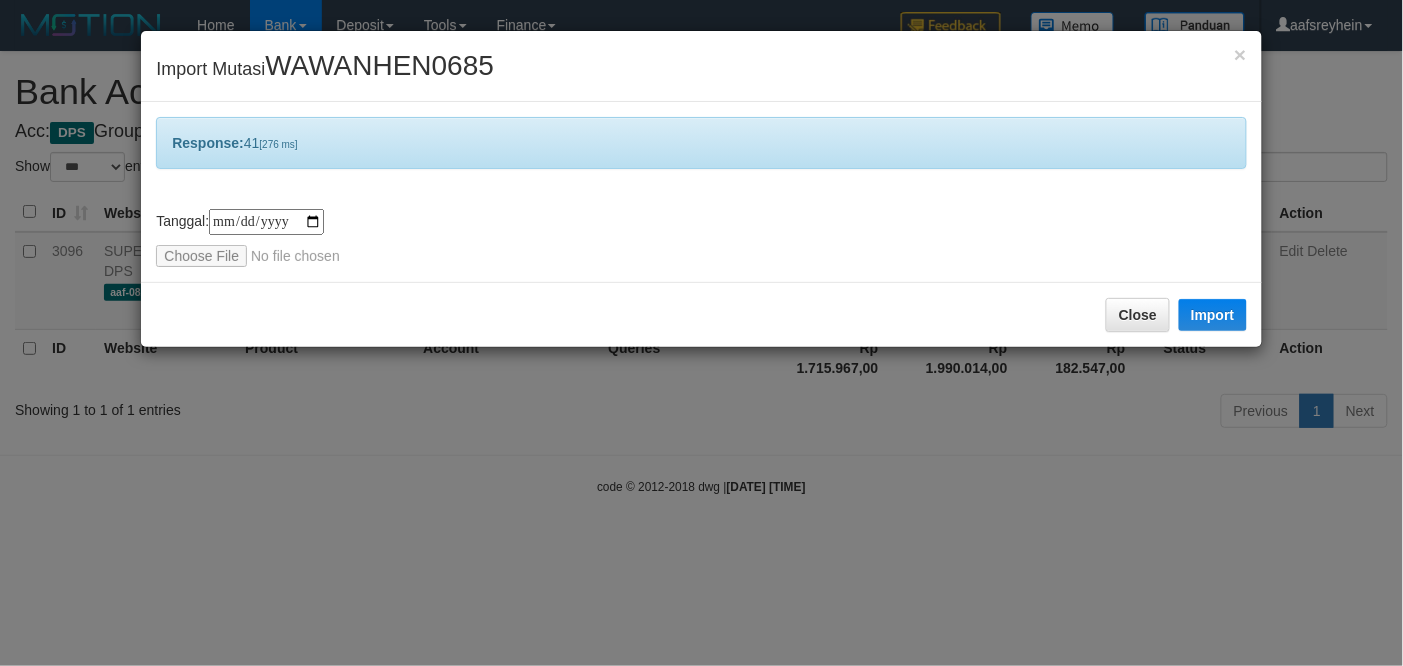 click on "**********" at bounding box center (701, 333) 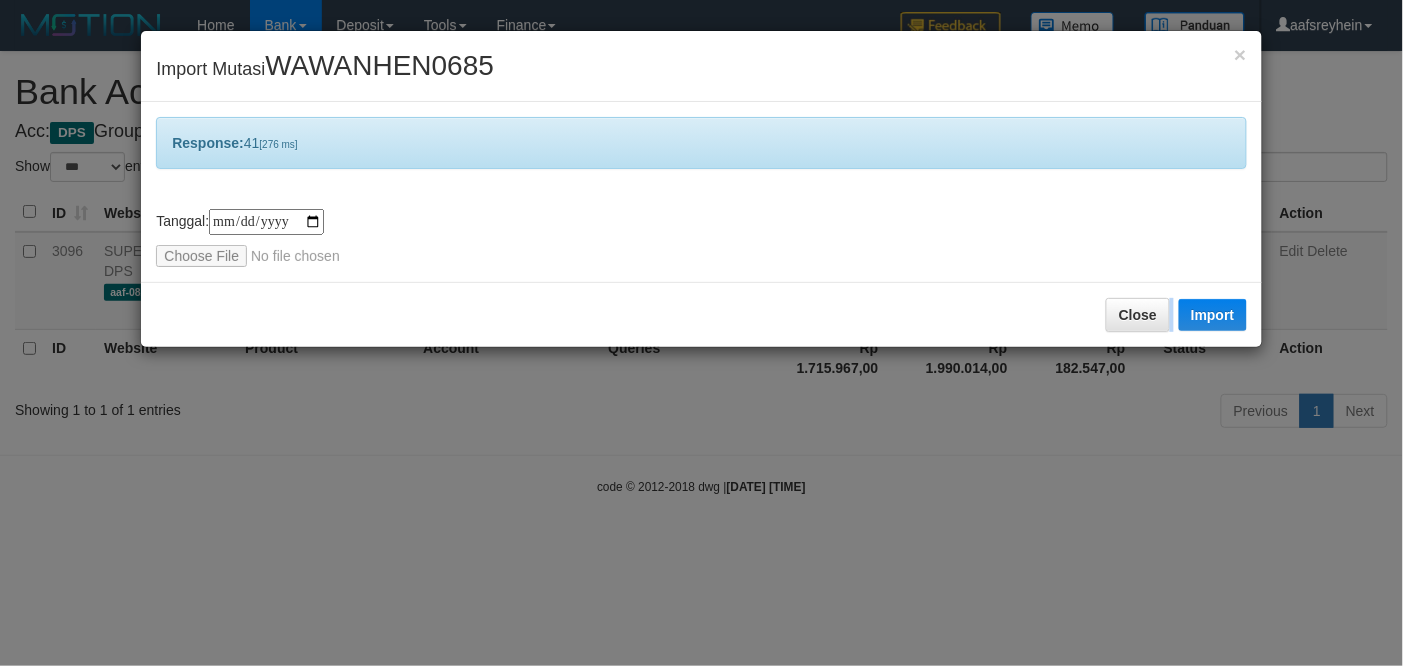 click on "**********" at bounding box center [701, 333] 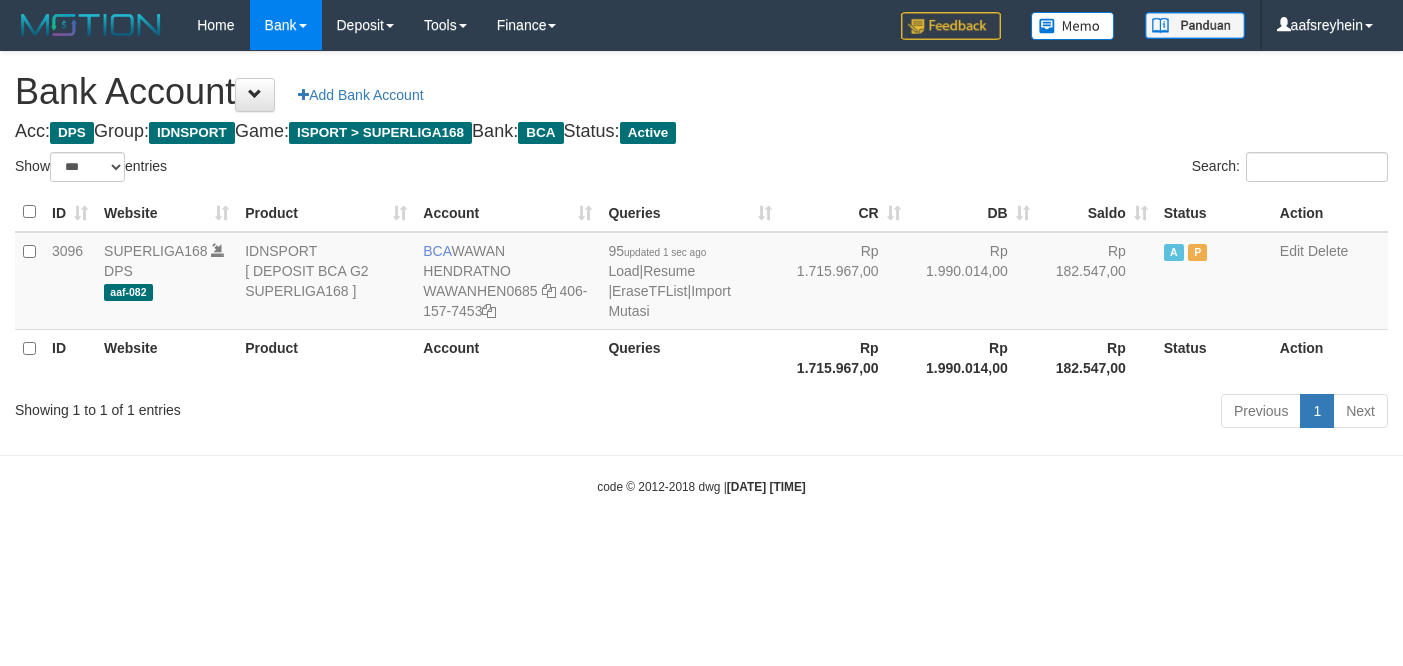 select on "***" 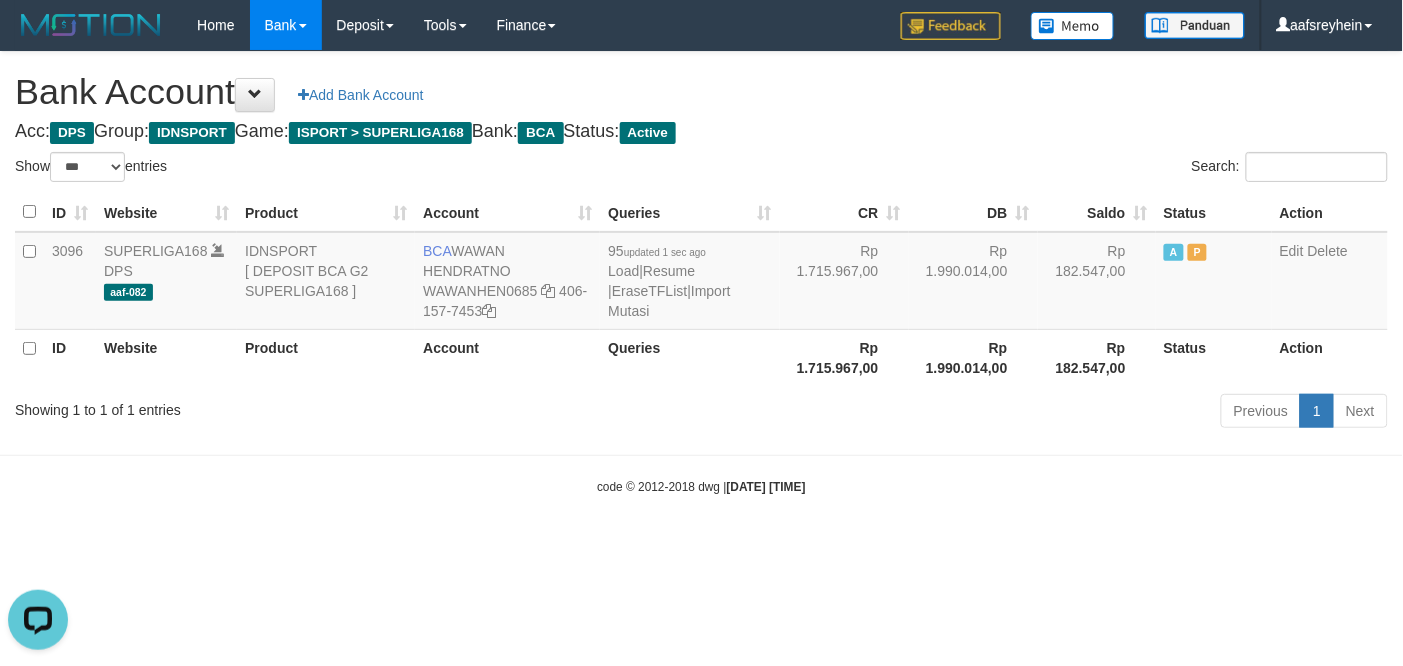 scroll, scrollTop: 0, scrollLeft: 0, axis: both 